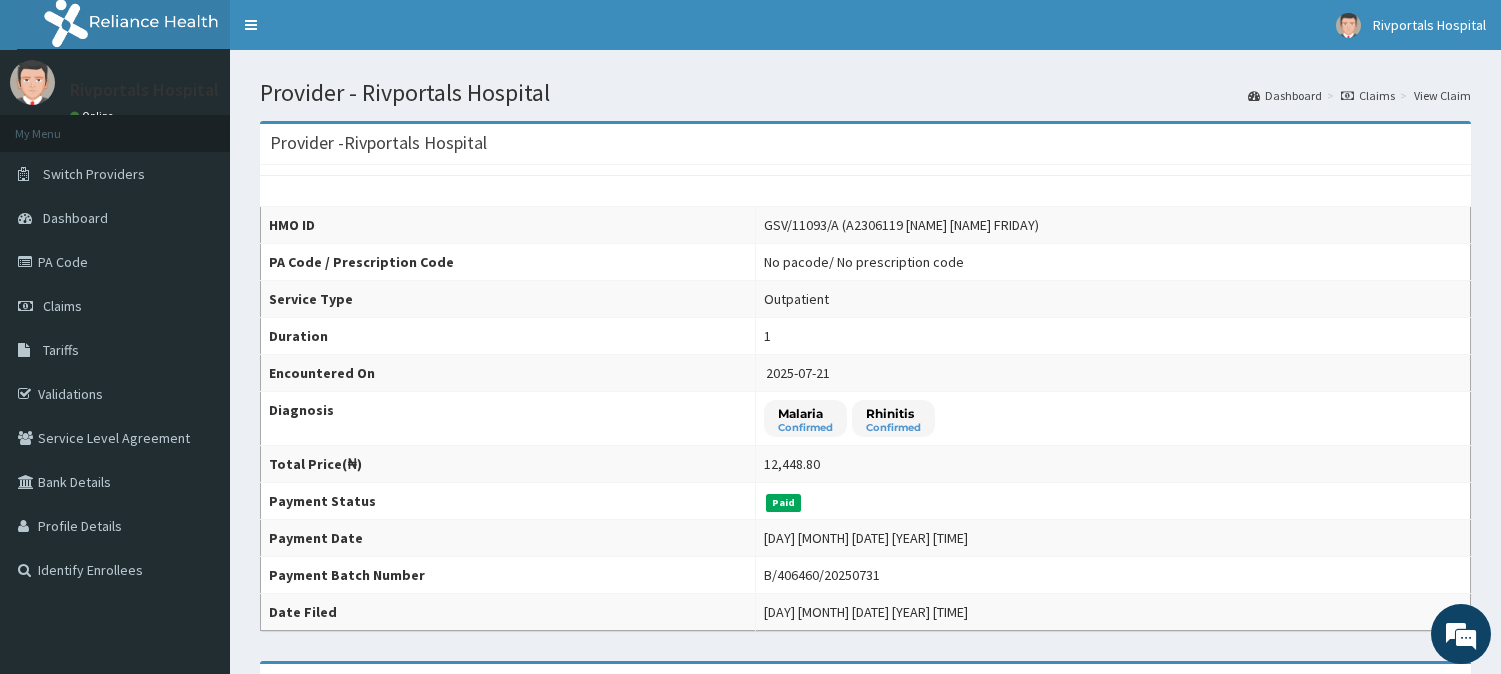scroll, scrollTop: 0, scrollLeft: 0, axis: both 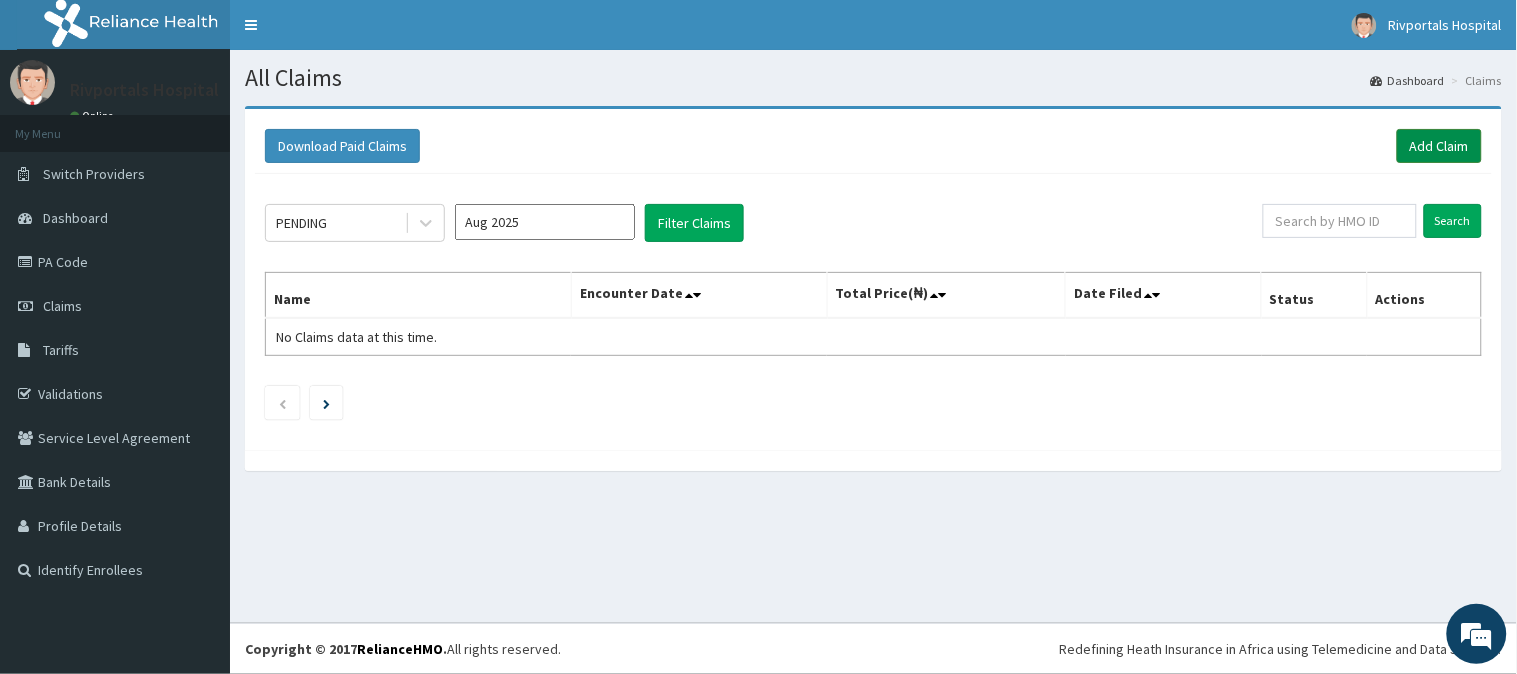 click on "Add Claim" at bounding box center [1439, 146] 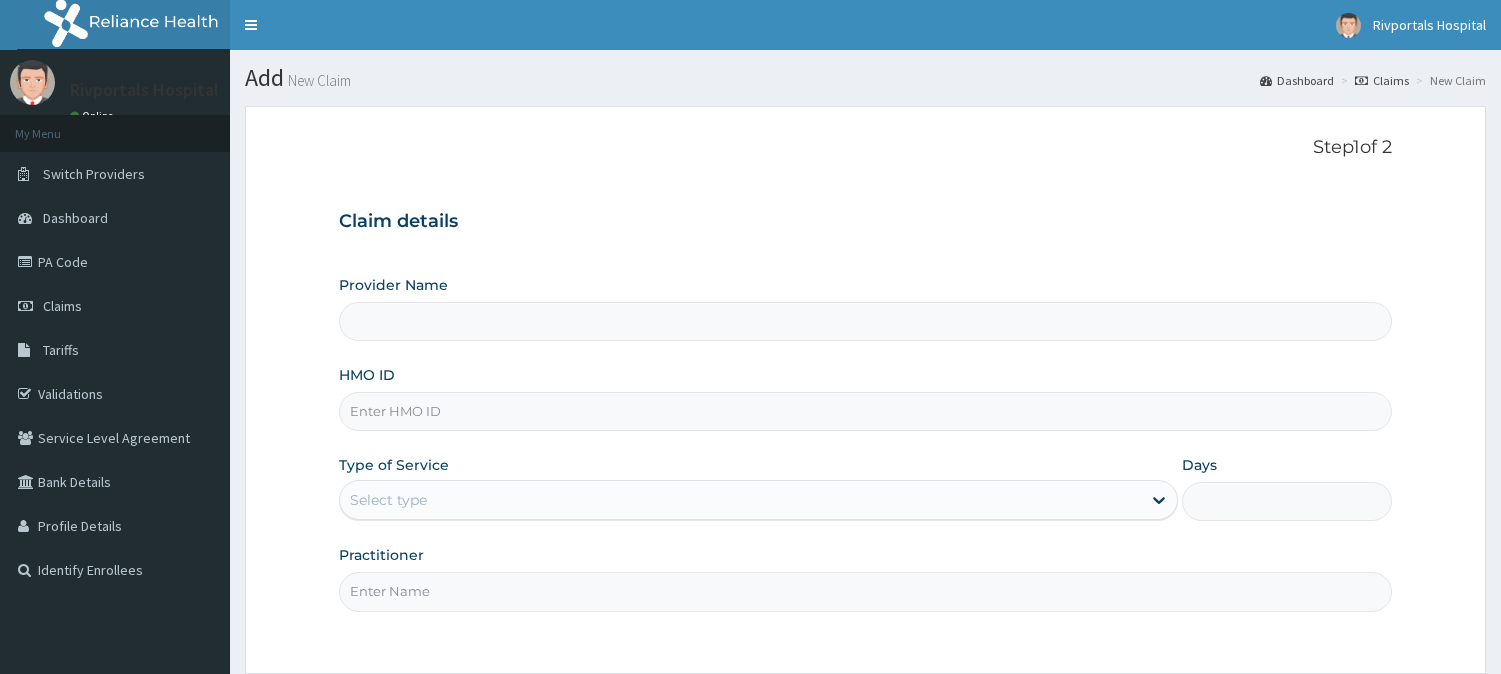 scroll, scrollTop: 0, scrollLeft: 0, axis: both 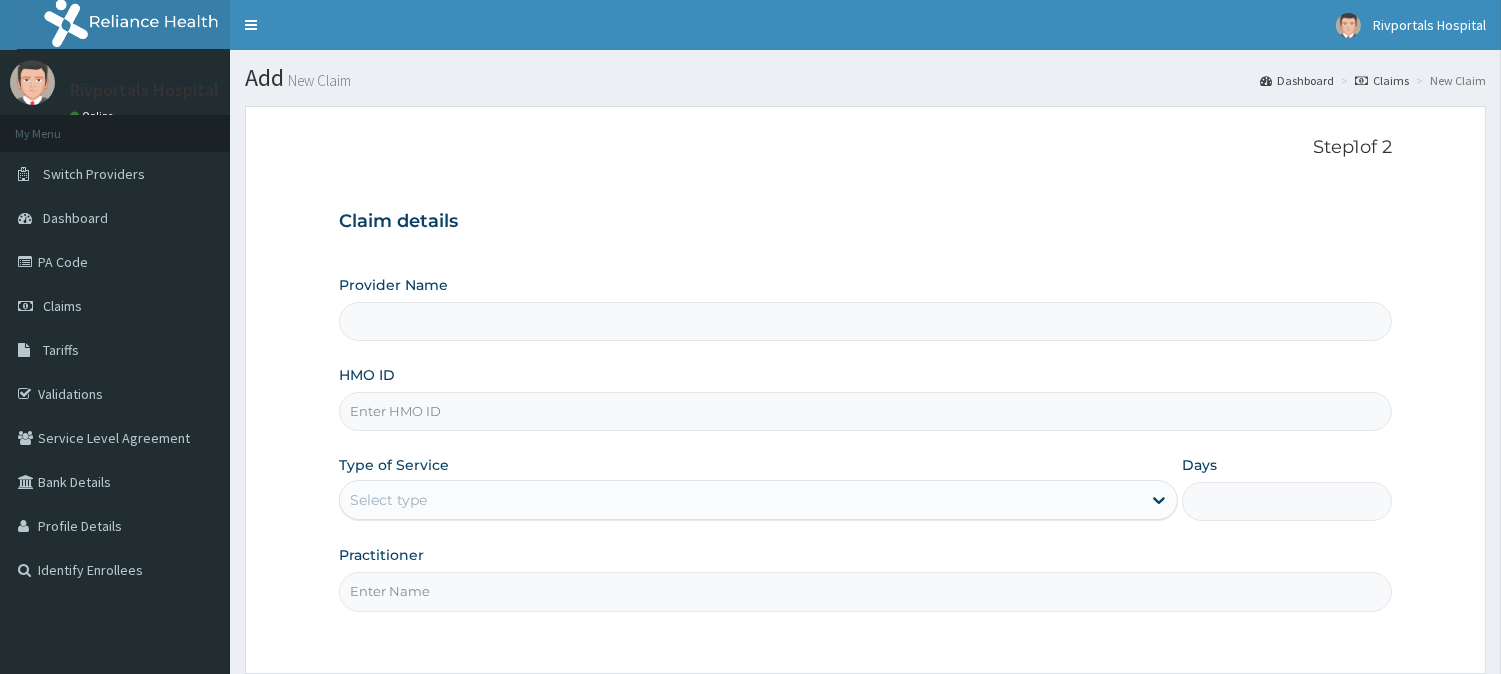 type on "Rivportals Hospital" 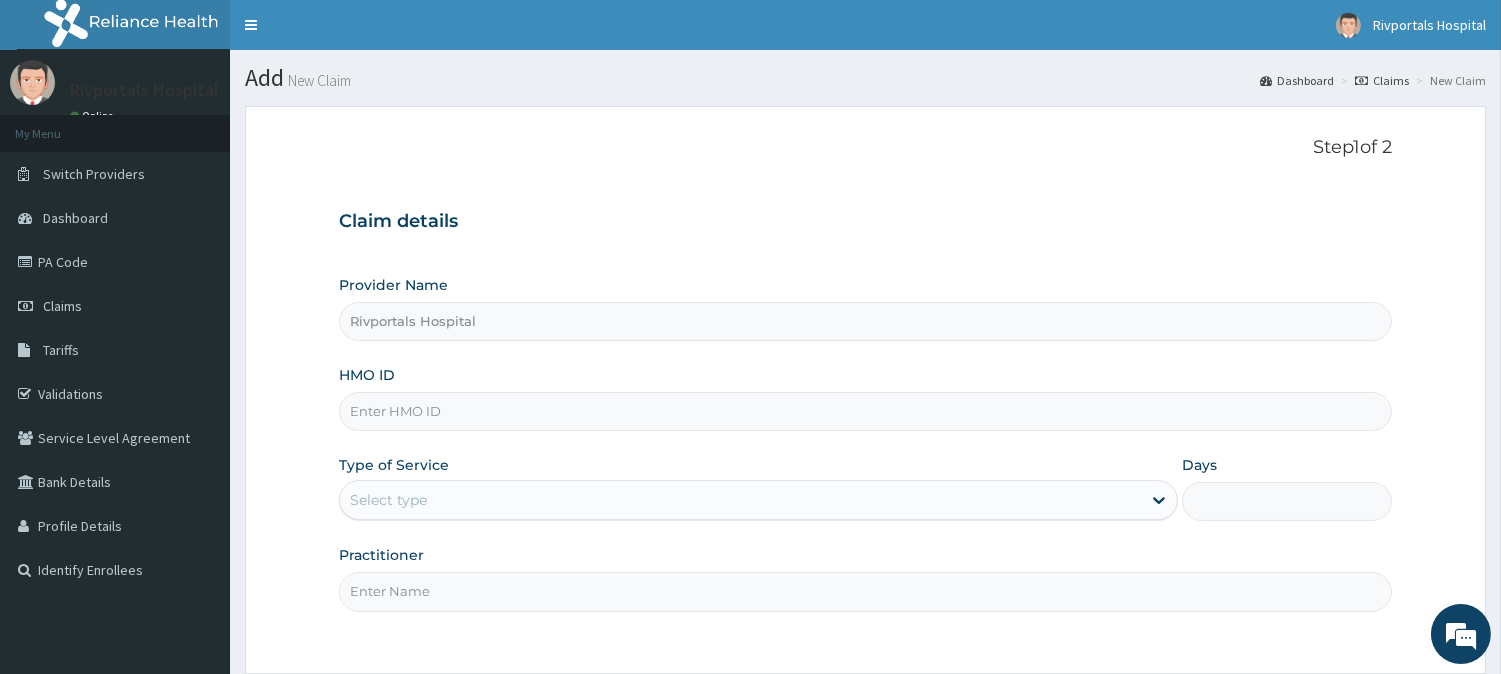 scroll, scrollTop: 0, scrollLeft: 0, axis: both 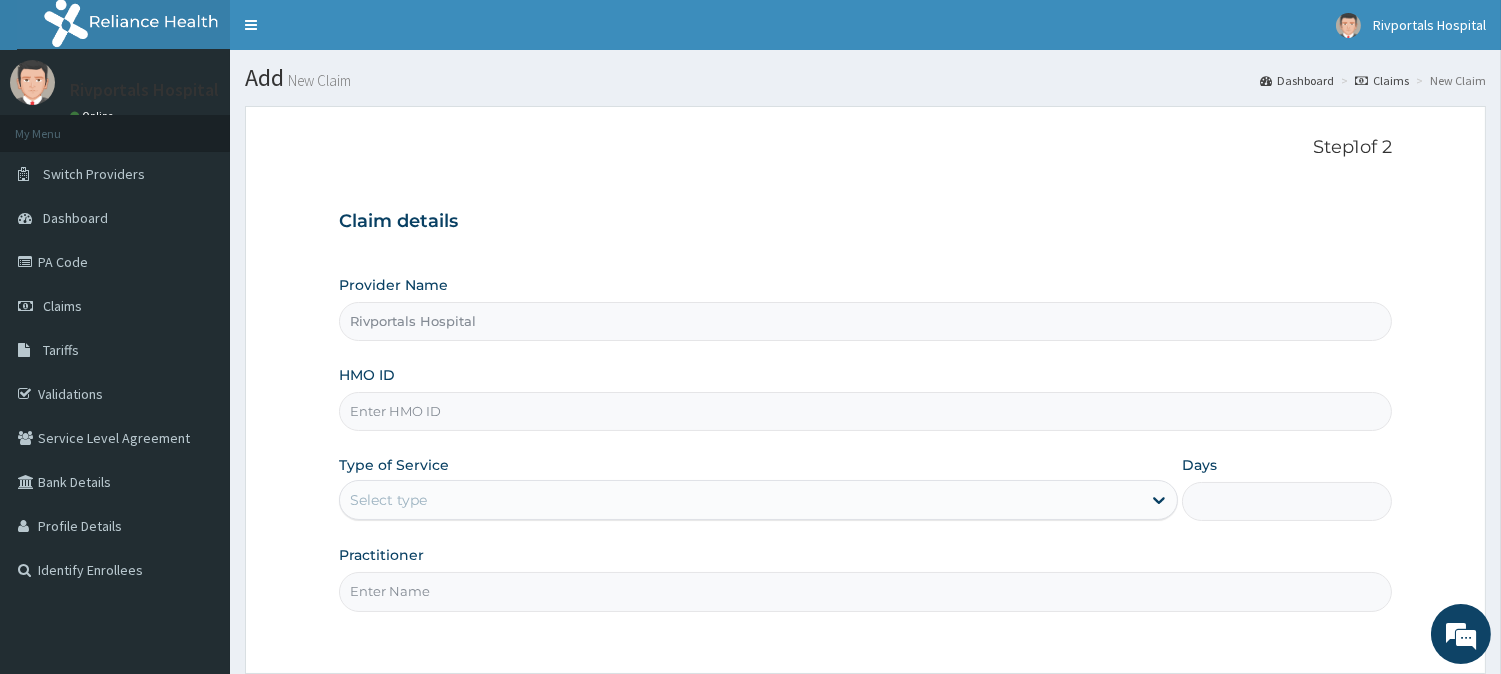 click on "HMO ID" at bounding box center [865, 411] 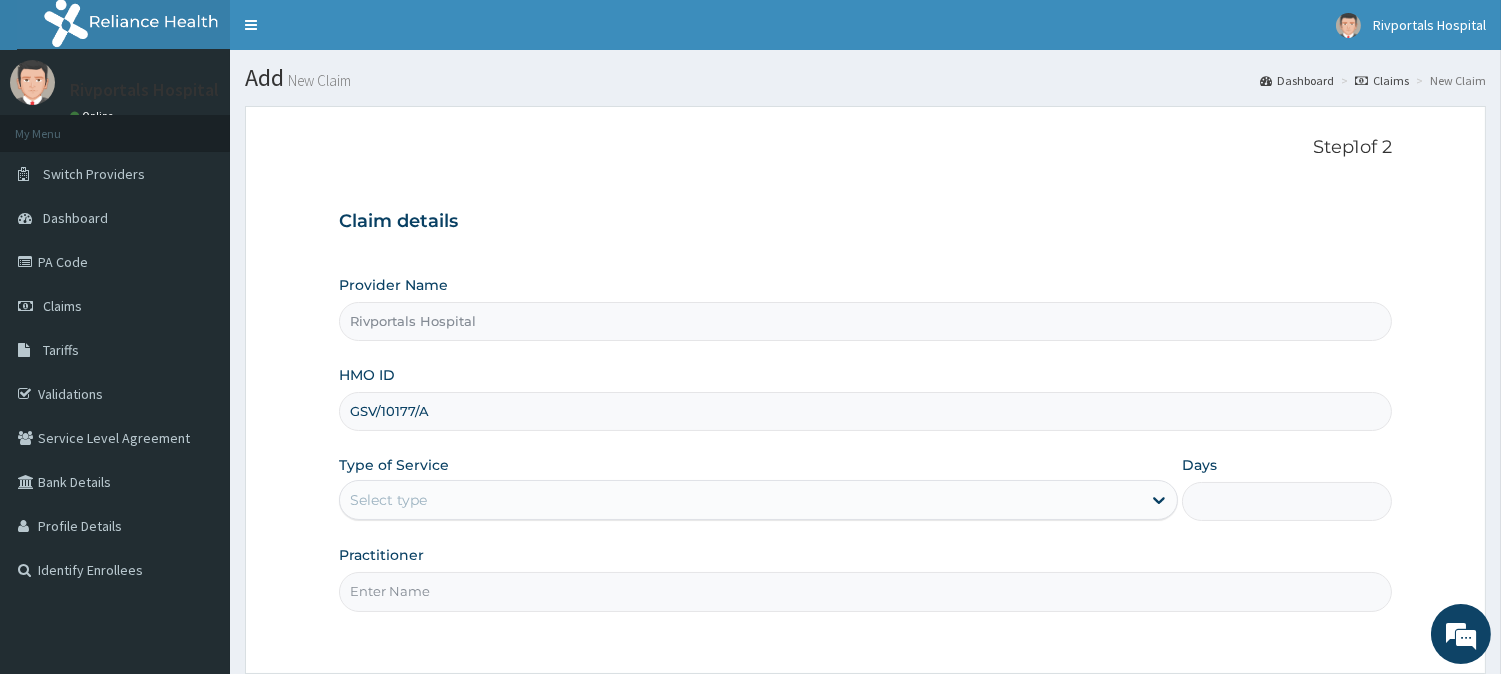 type on "GSV/10177/A" 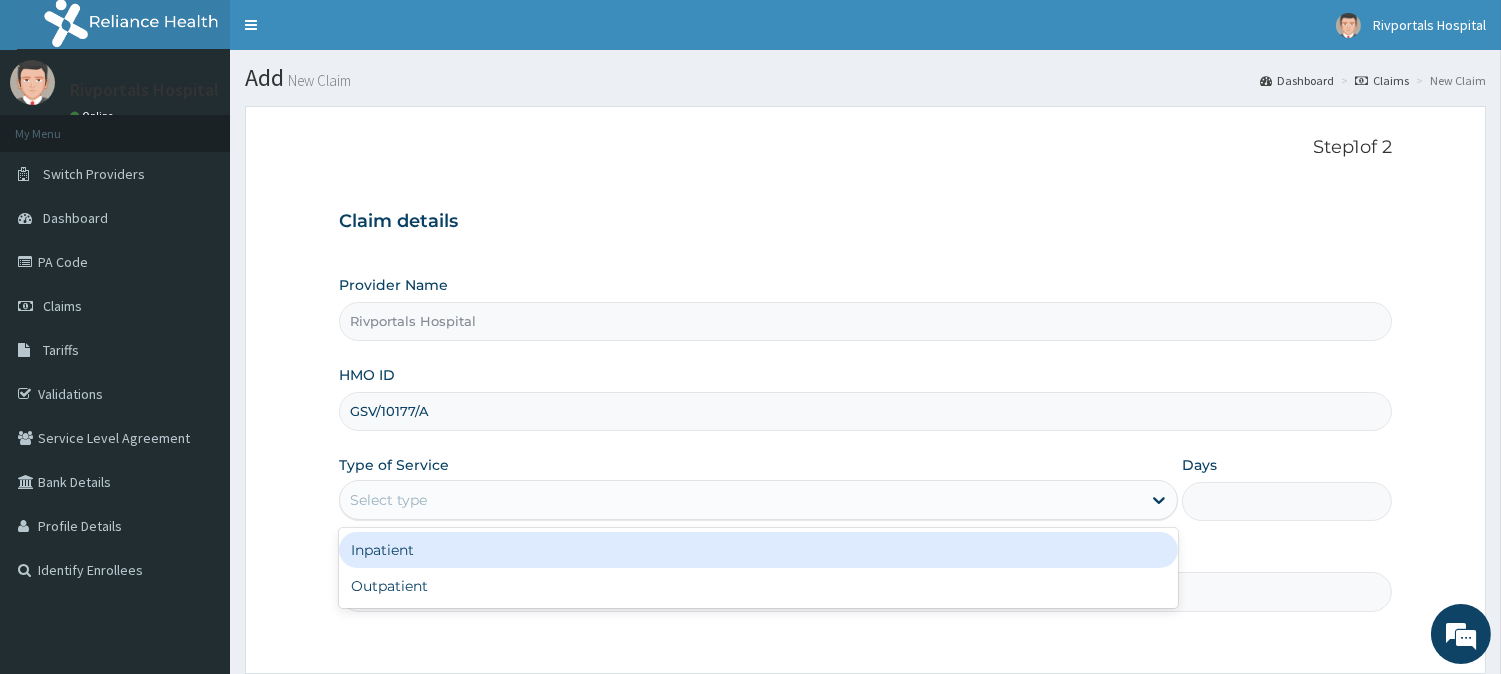 click on "Select type" at bounding box center [740, 500] 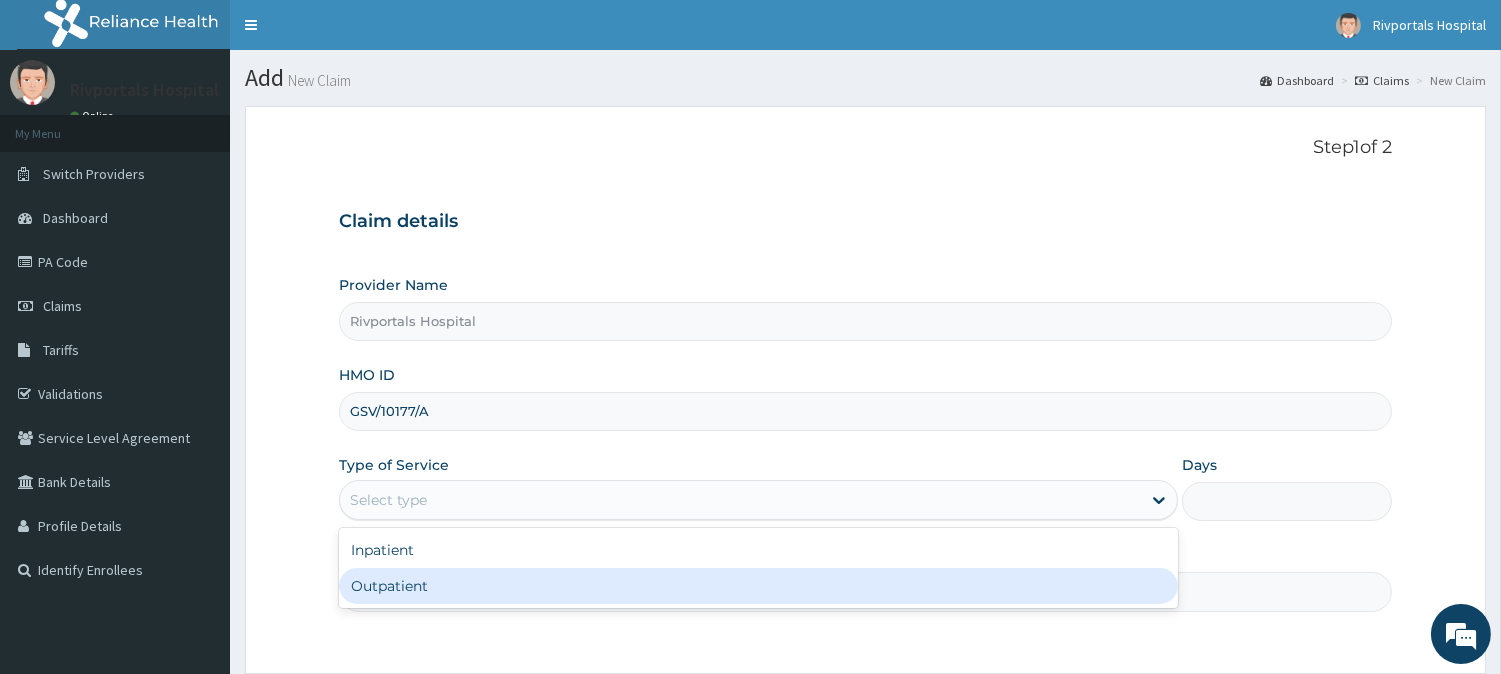 click on "Outpatient" at bounding box center (758, 586) 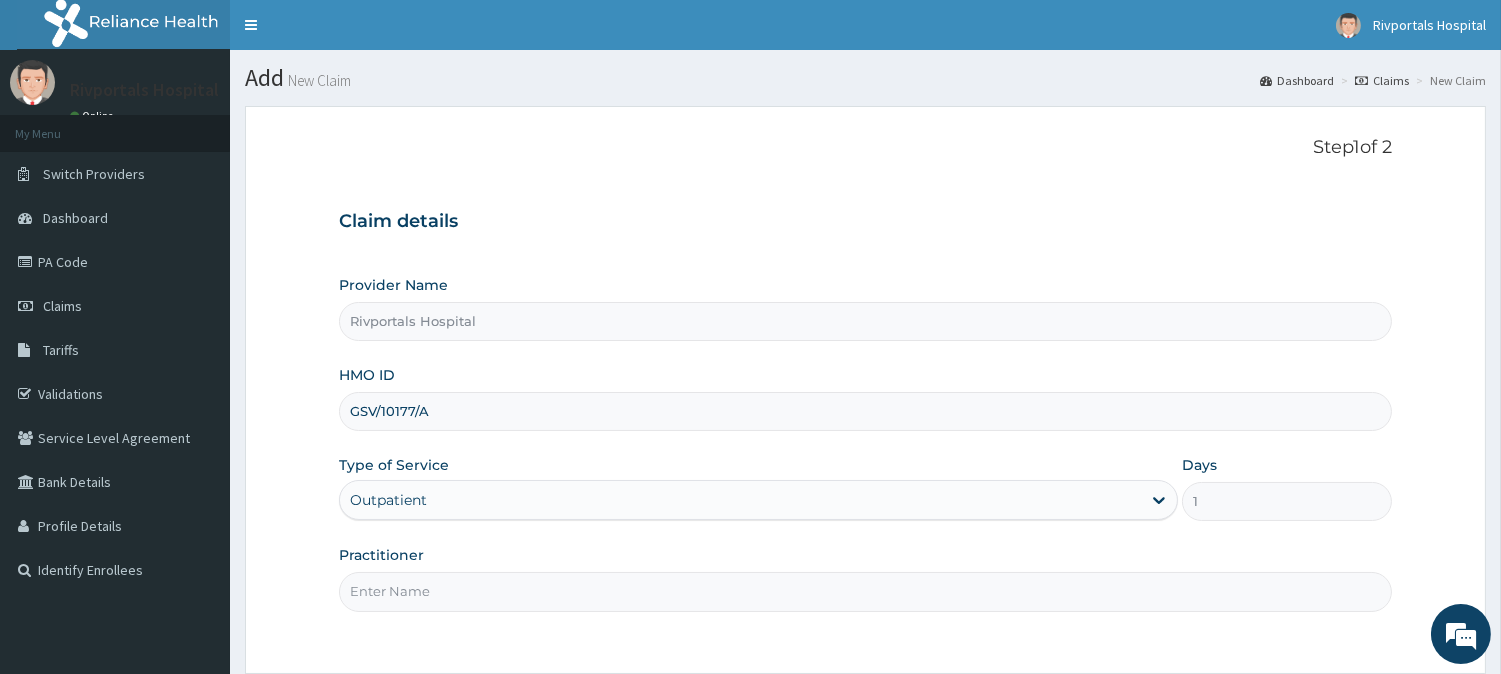 click on "Practitioner" at bounding box center (865, 591) 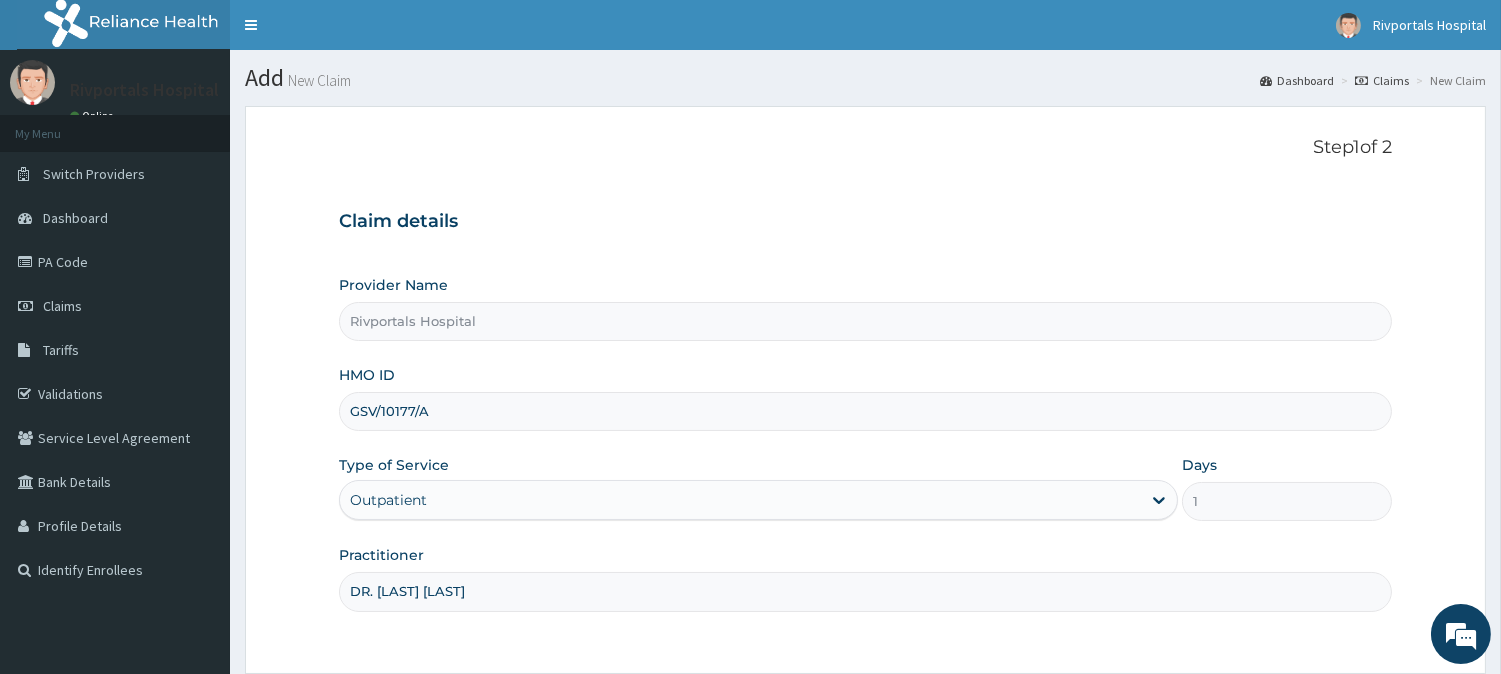 type on "DR. [NAME] [NAME] [NAME]" 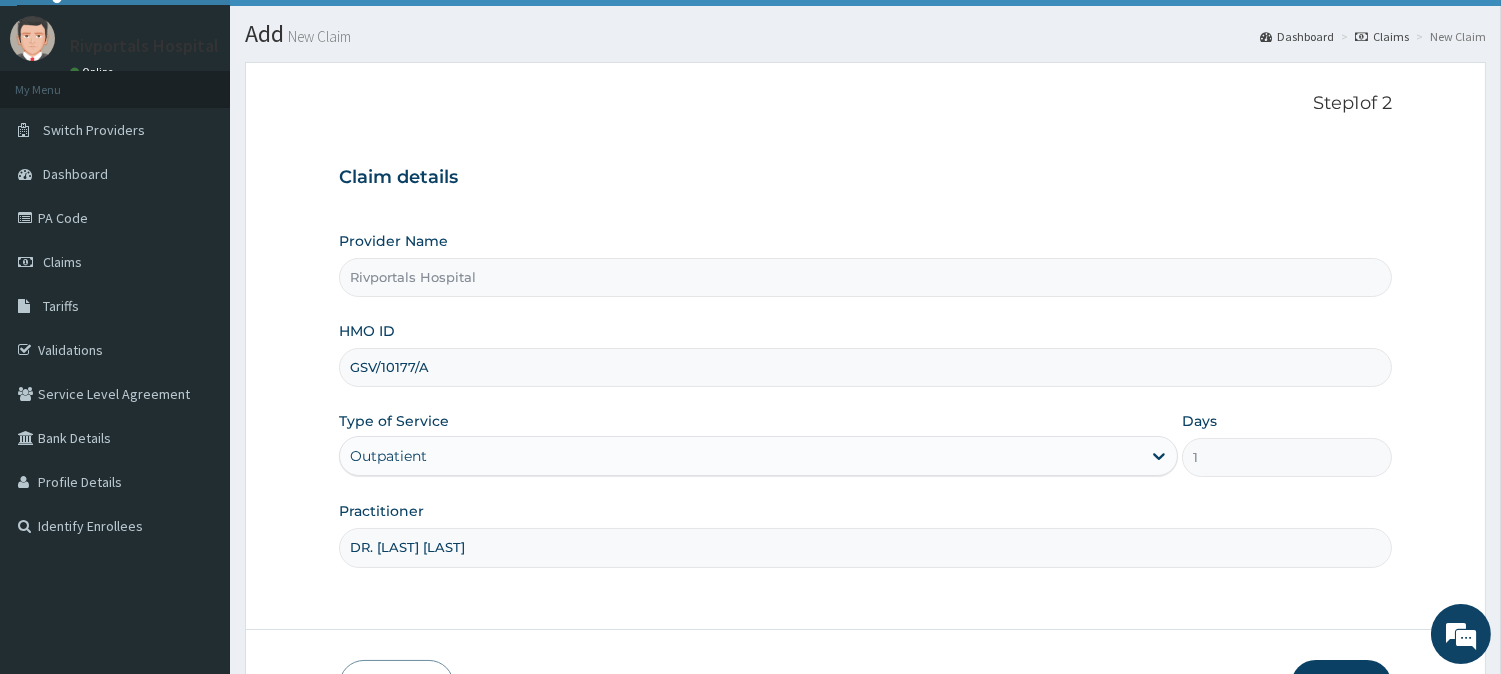 scroll, scrollTop: 88, scrollLeft: 0, axis: vertical 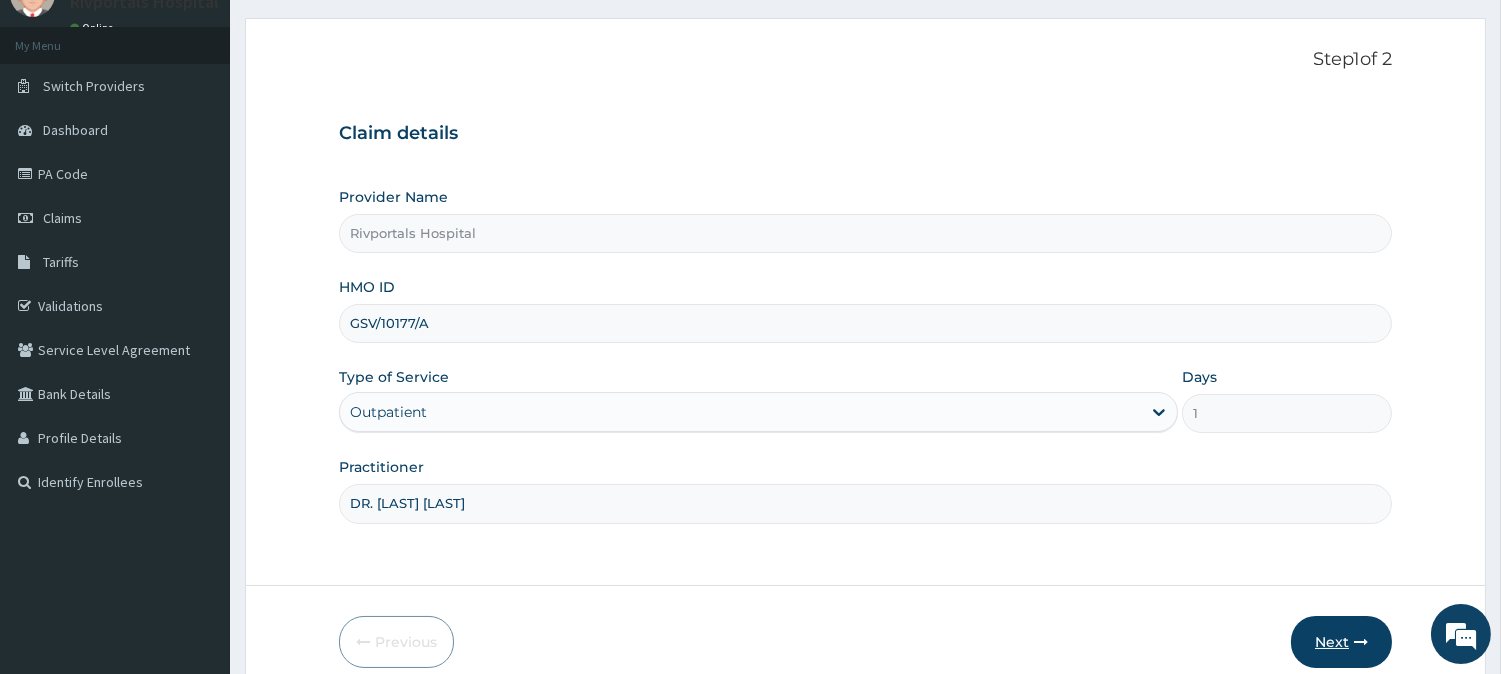 click at bounding box center (1361, 642) 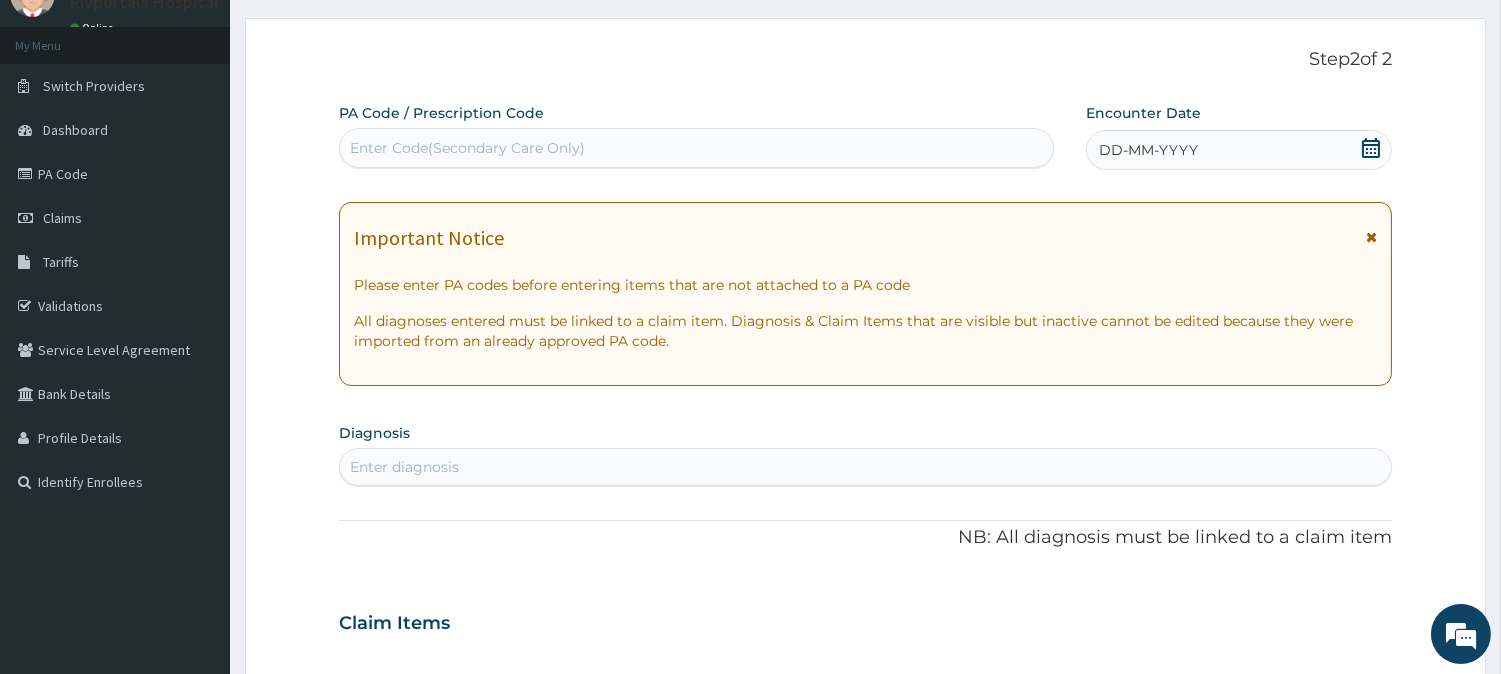click on "DD-MM-YYYY" at bounding box center [1239, 150] 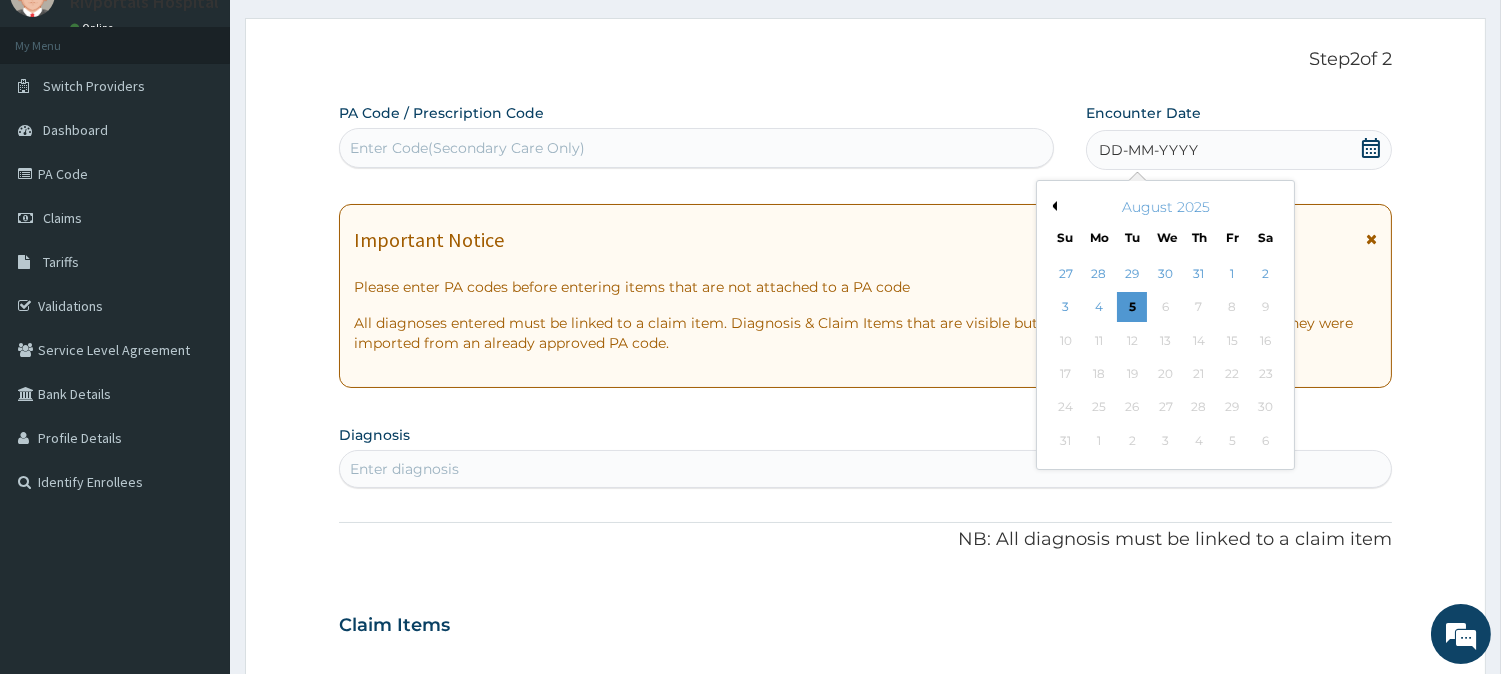 click on "Previous Month" at bounding box center (1052, 206) 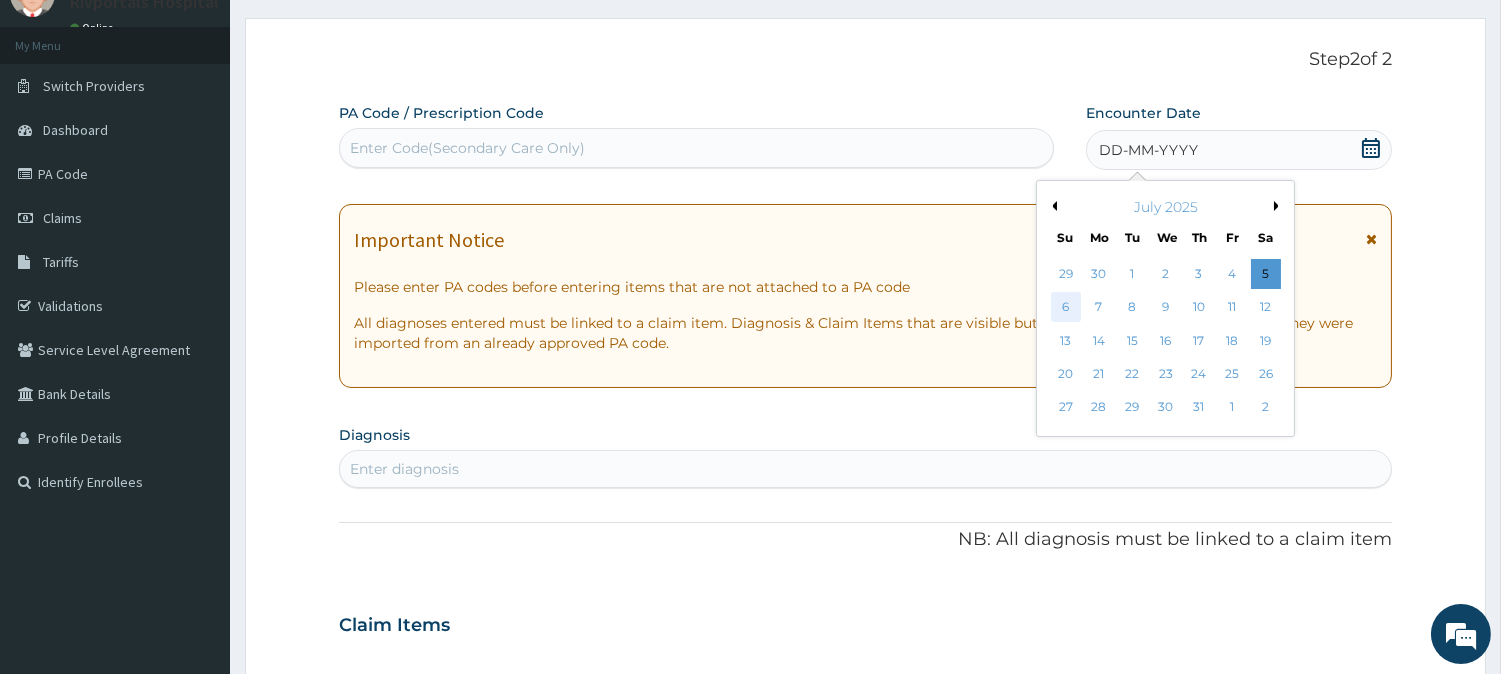 click on "6" at bounding box center [1065, 308] 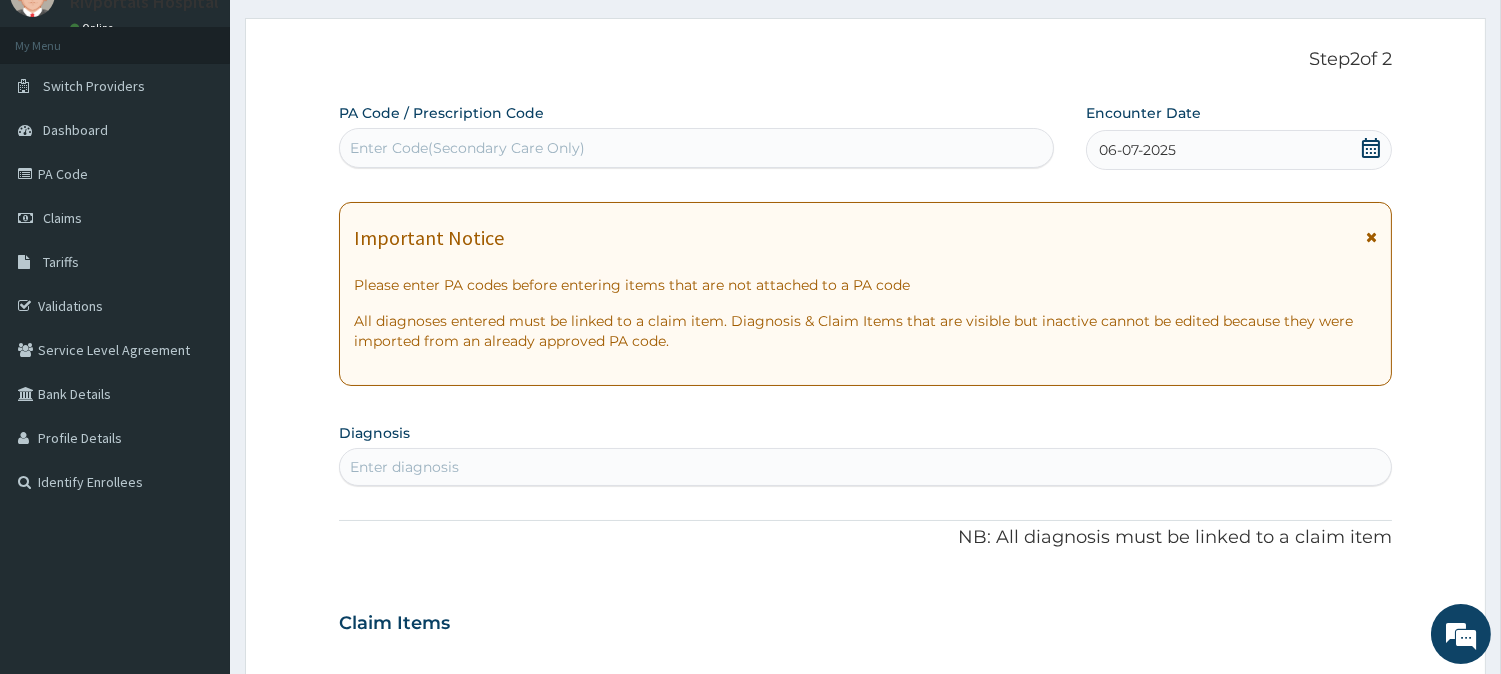 click on "Important Notice Please enter PA codes before entering items that are not attached to a PA code   All diagnoses entered must be linked to a claim item. Diagnosis & Claim Items that are visible but inactive cannot be edited because they were imported from an already approved PA code." at bounding box center [865, 294] 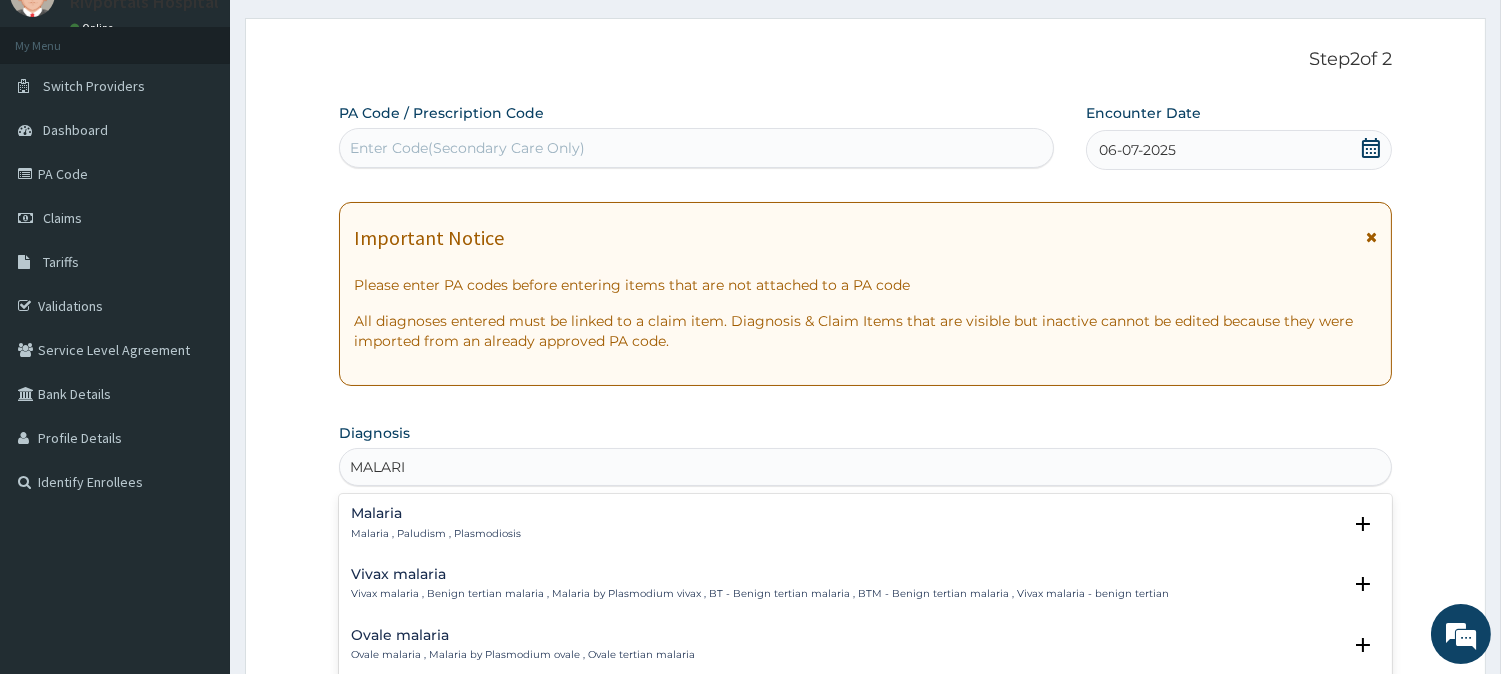type on "MALARIA" 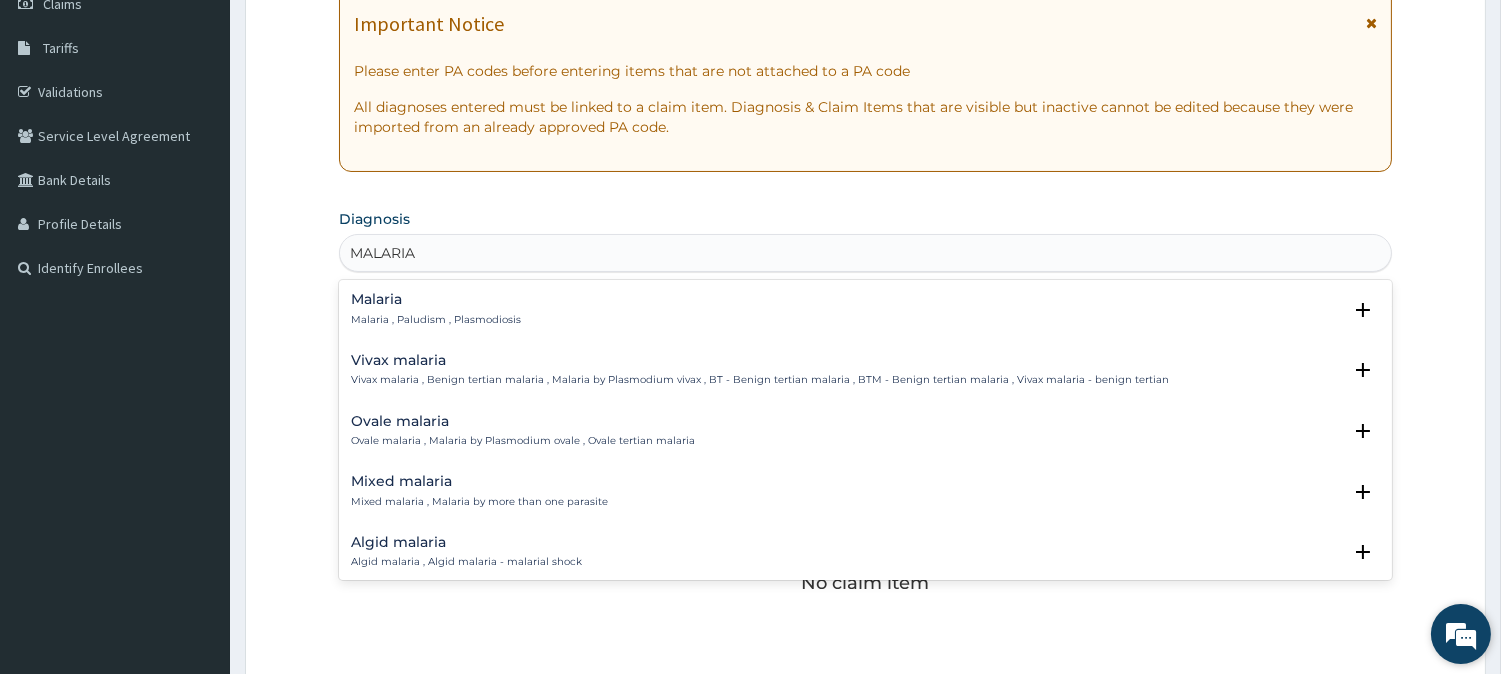 scroll, scrollTop: 311, scrollLeft: 0, axis: vertical 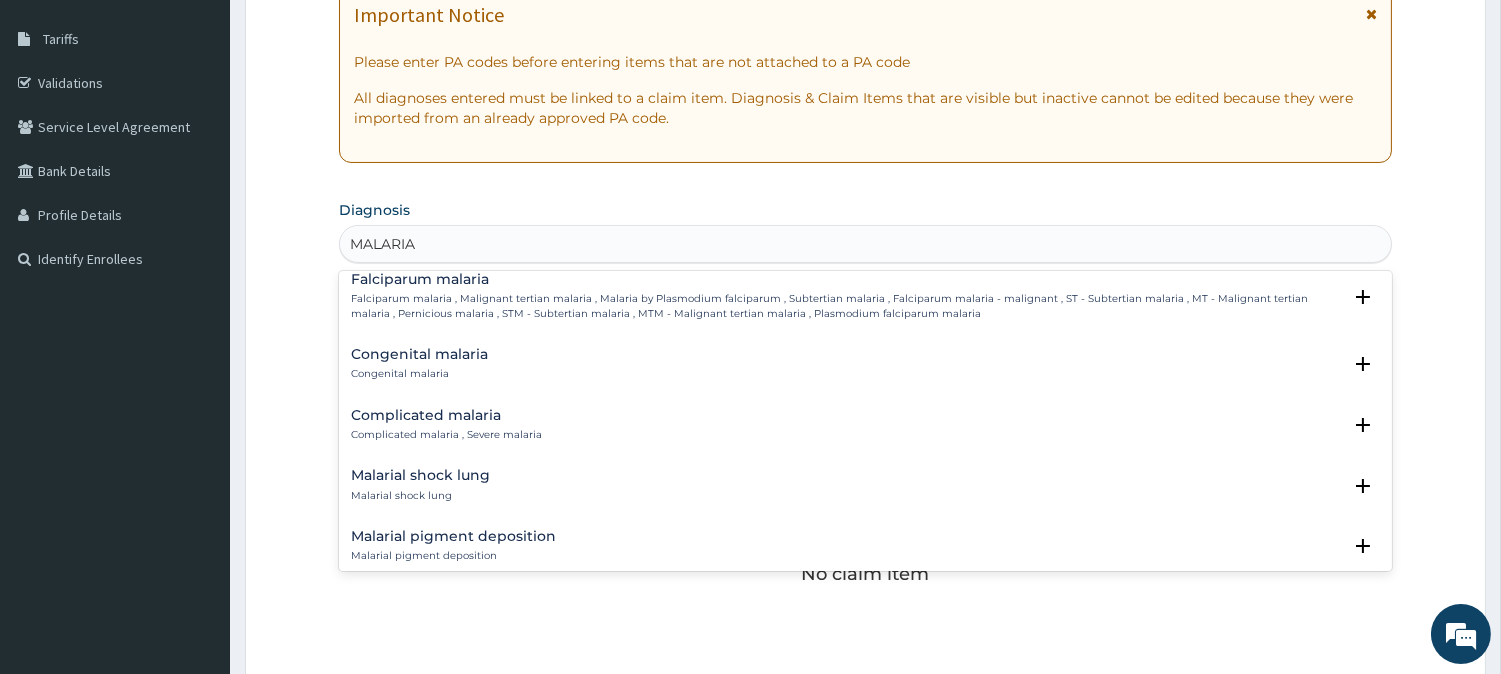 click on "Falciparum malaria , Malignant tertian malaria , Malaria by Plasmodium falciparum , Subtertian malaria , Falciparum malaria - malignant , ST - Subtertian malaria , MT - Malignant tertian malaria , Pernicious malaria , STM - Subtertian malaria , MTM - Malignant tertian malaria , Plasmodium falciparum malaria" at bounding box center (846, 306) 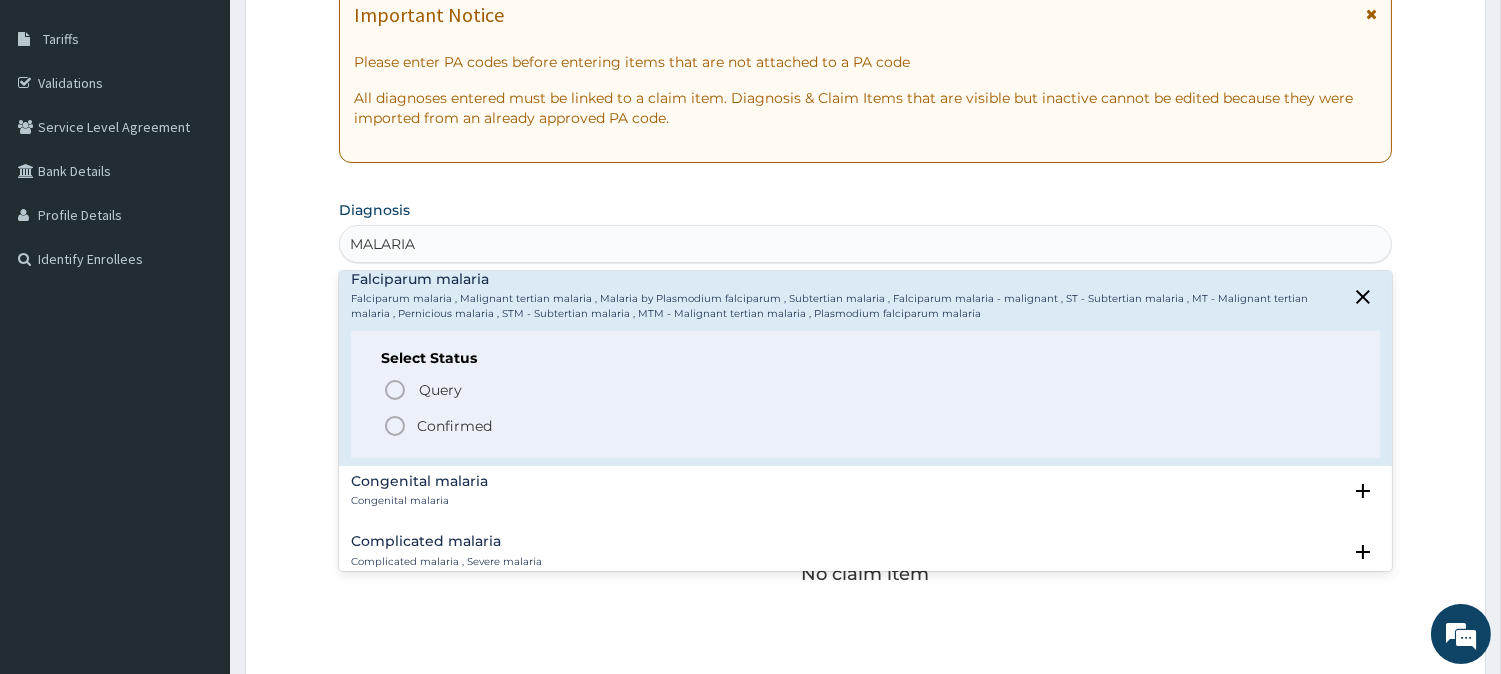 click on "Confirmed" at bounding box center (866, 426) 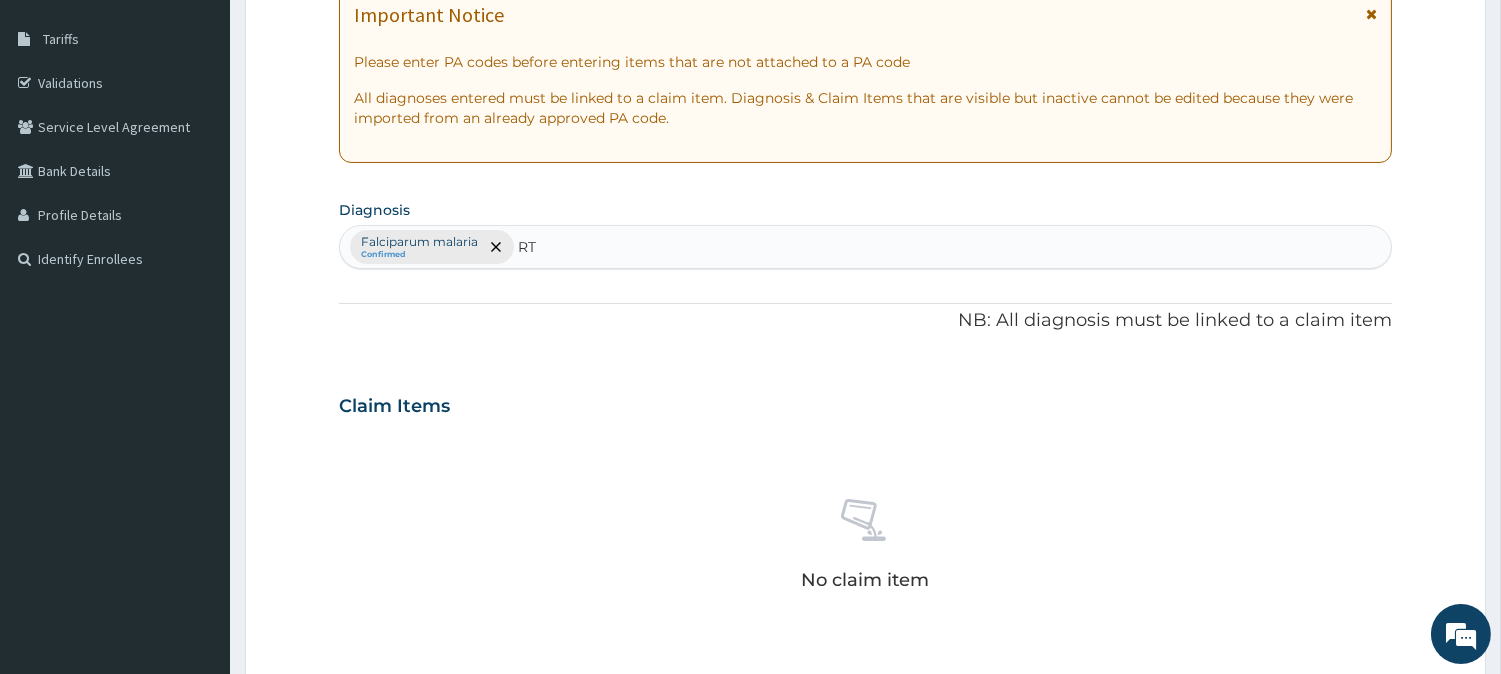 type on "RTI" 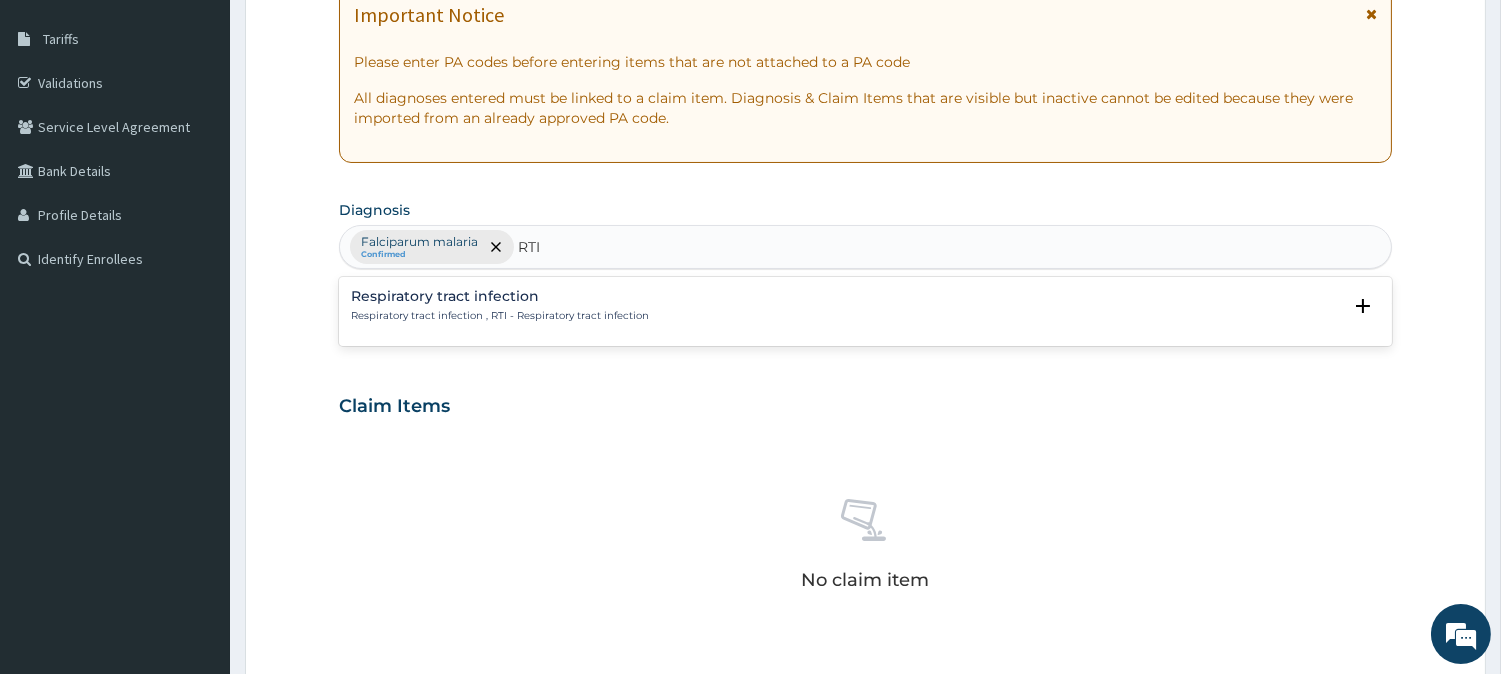 click on "Respiratory tract infection" at bounding box center (500, 296) 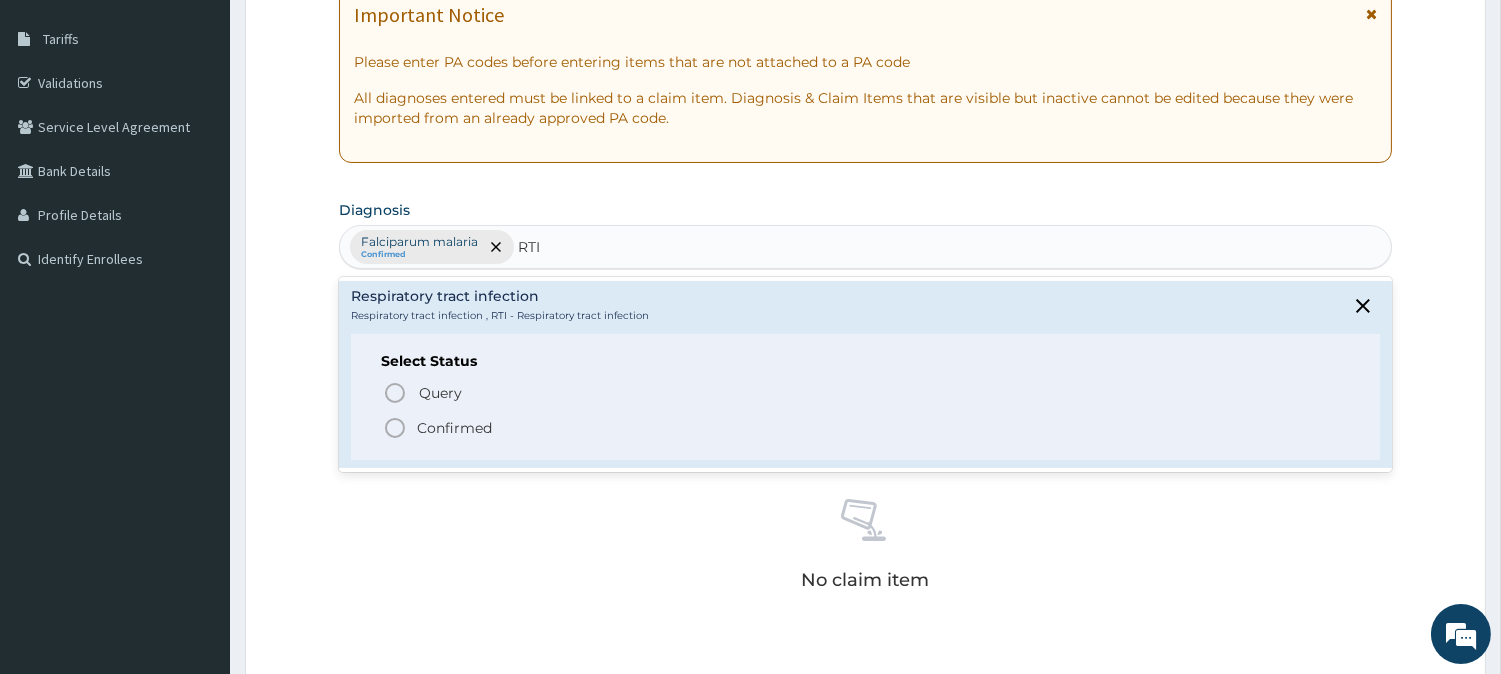 click on "Confirmed" at bounding box center [454, 428] 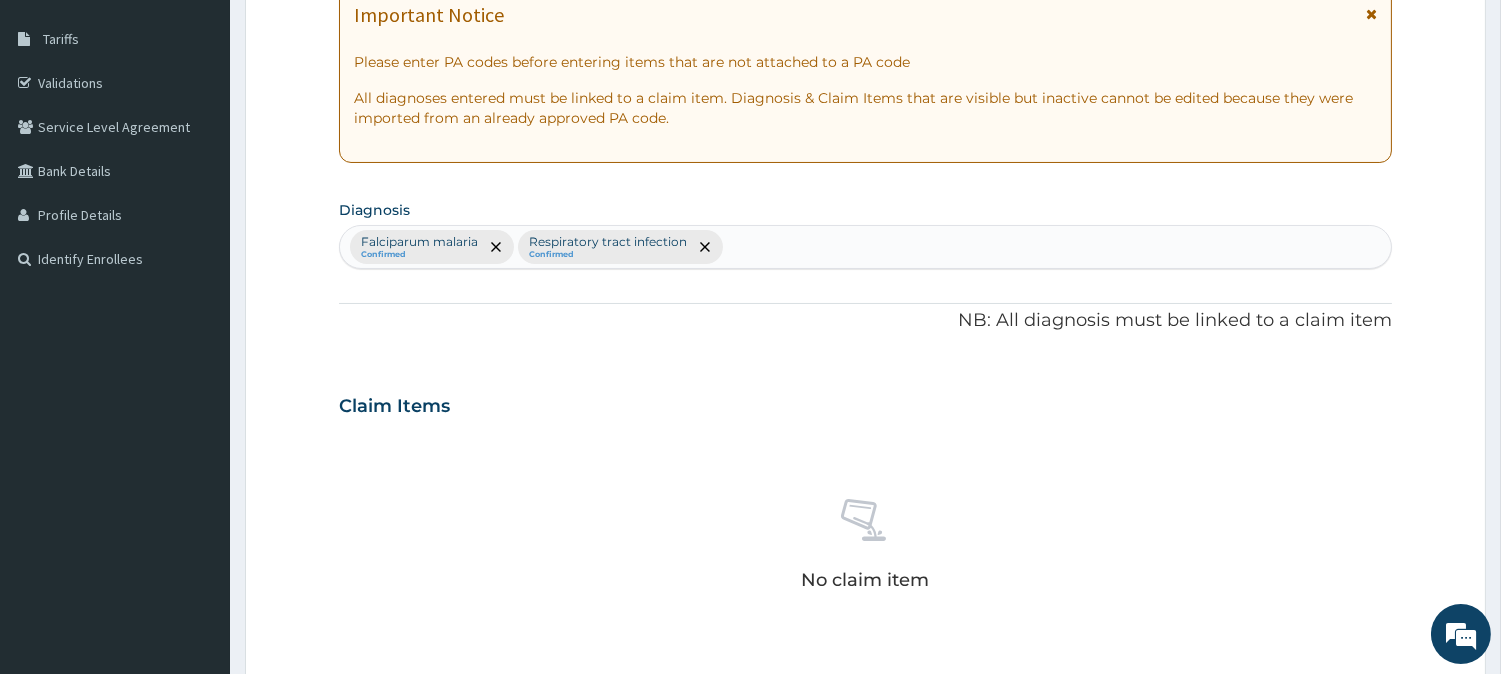 click on "No claim item" at bounding box center [865, 548] 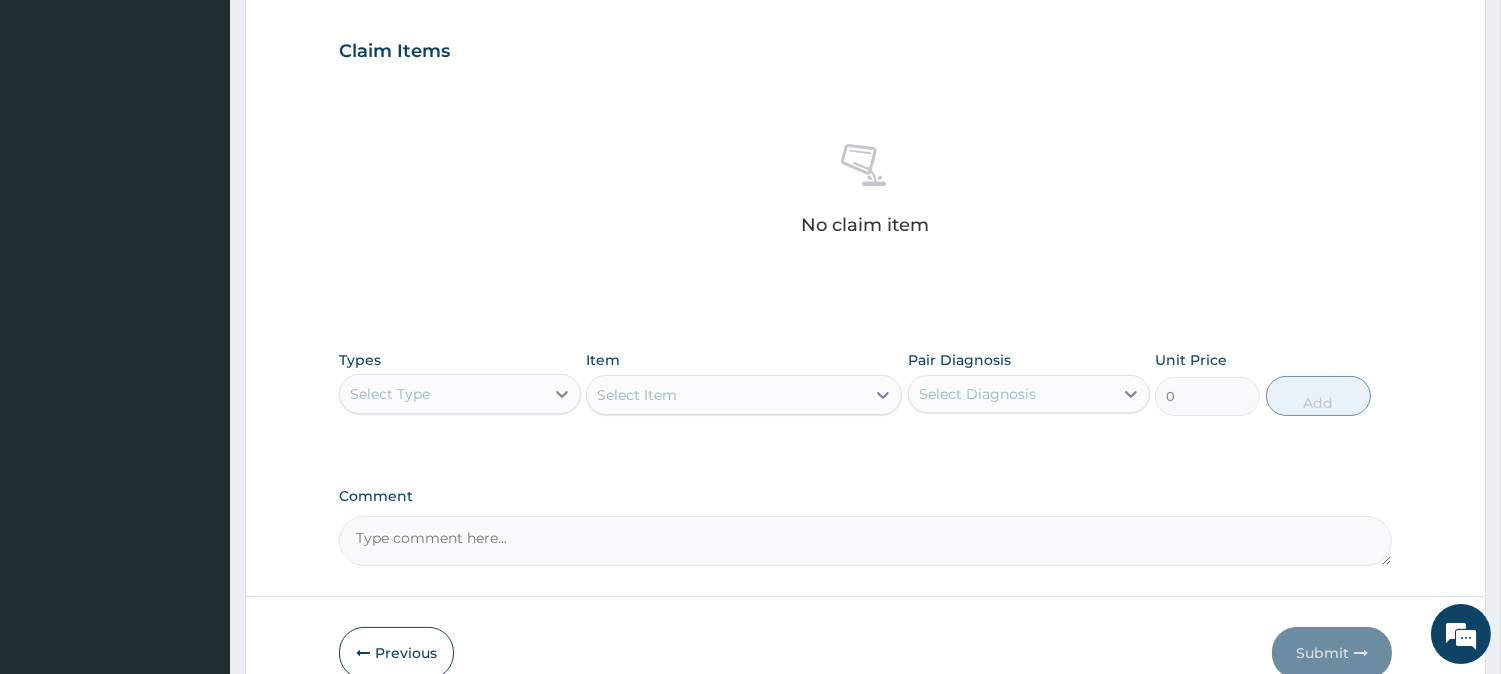 scroll, scrollTop: 711, scrollLeft: 0, axis: vertical 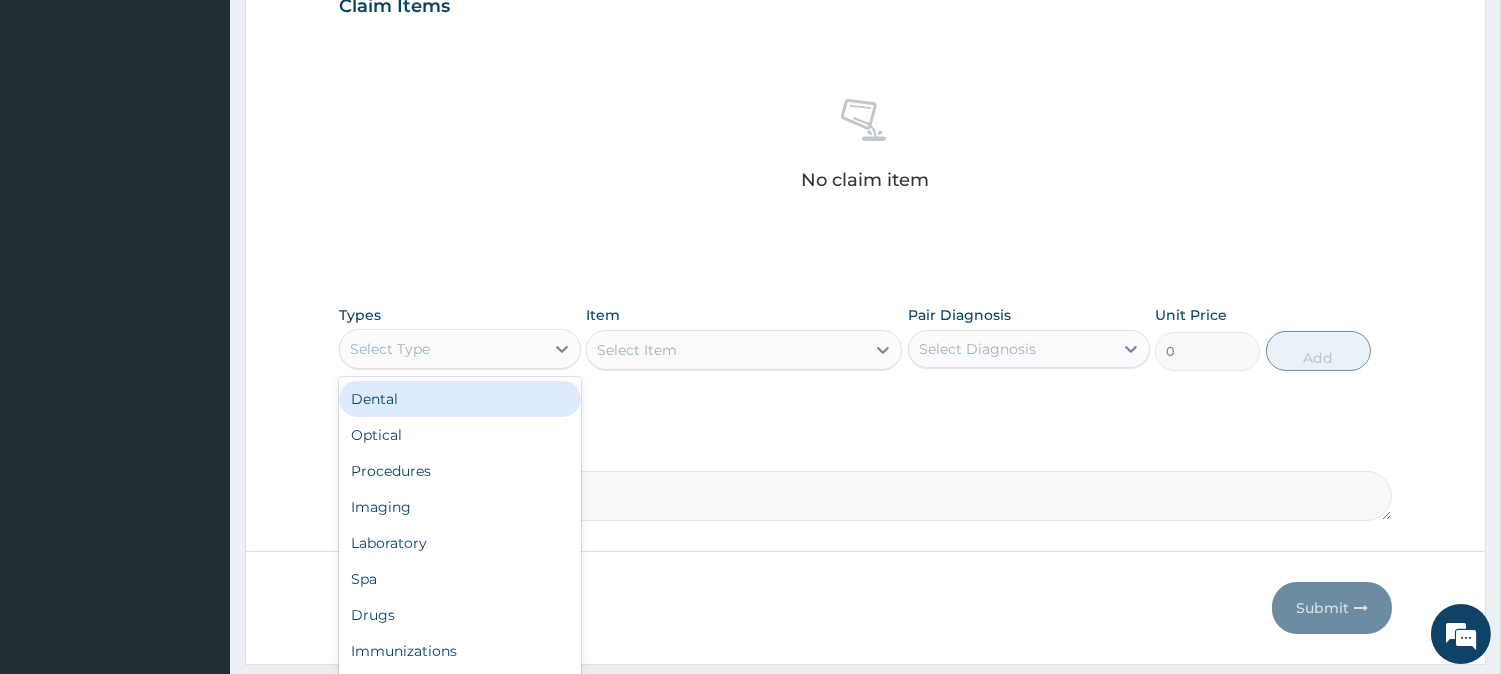 click on "Select Type" at bounding box center [390, 349] 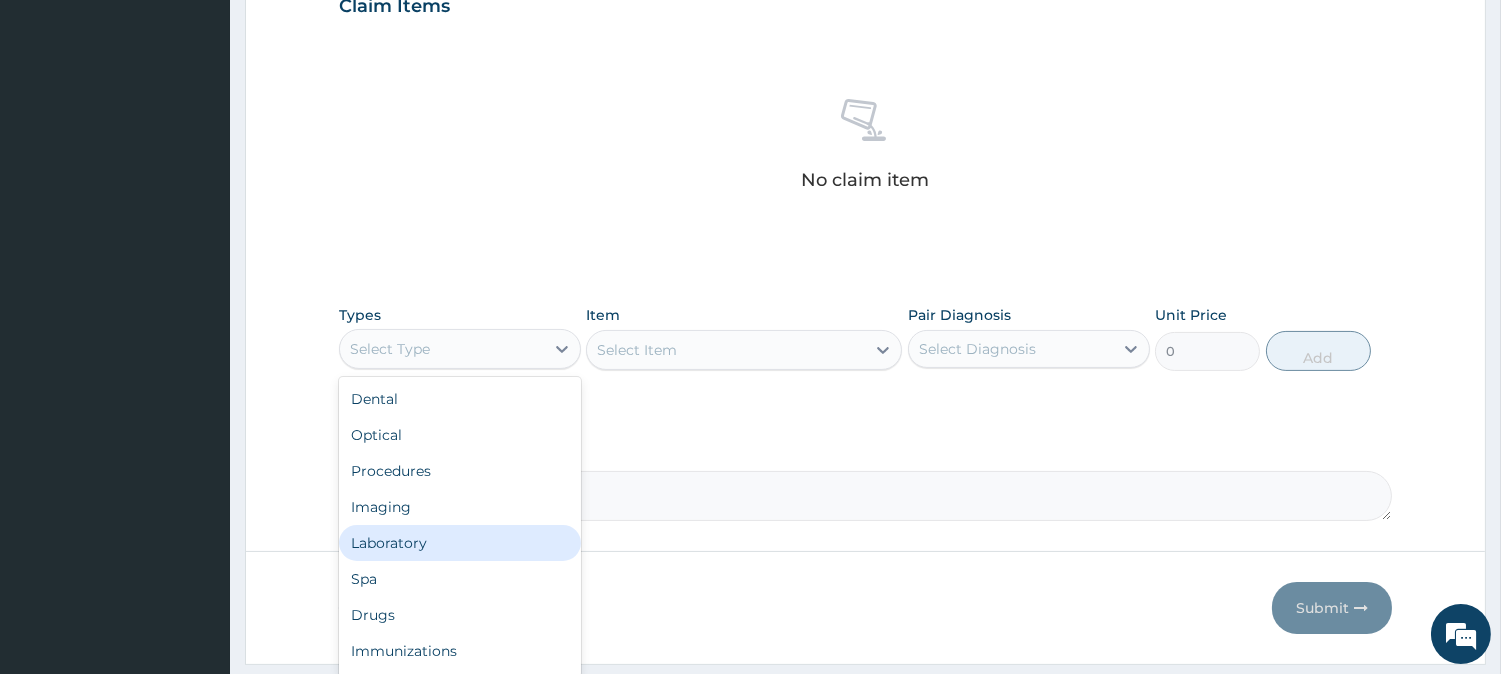click on "Laboratory" at bounding box center (460, 543) 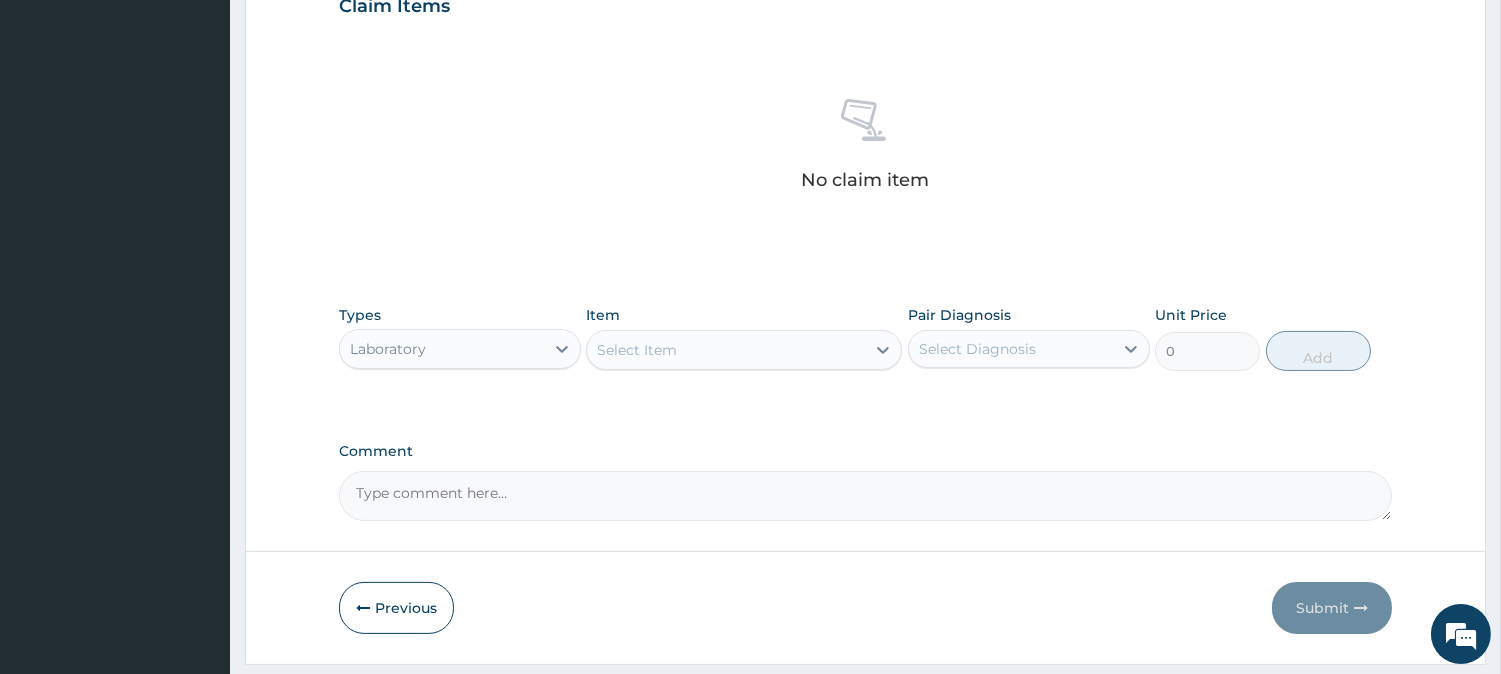 click on "Select Item" at bounding box center [726, 350] 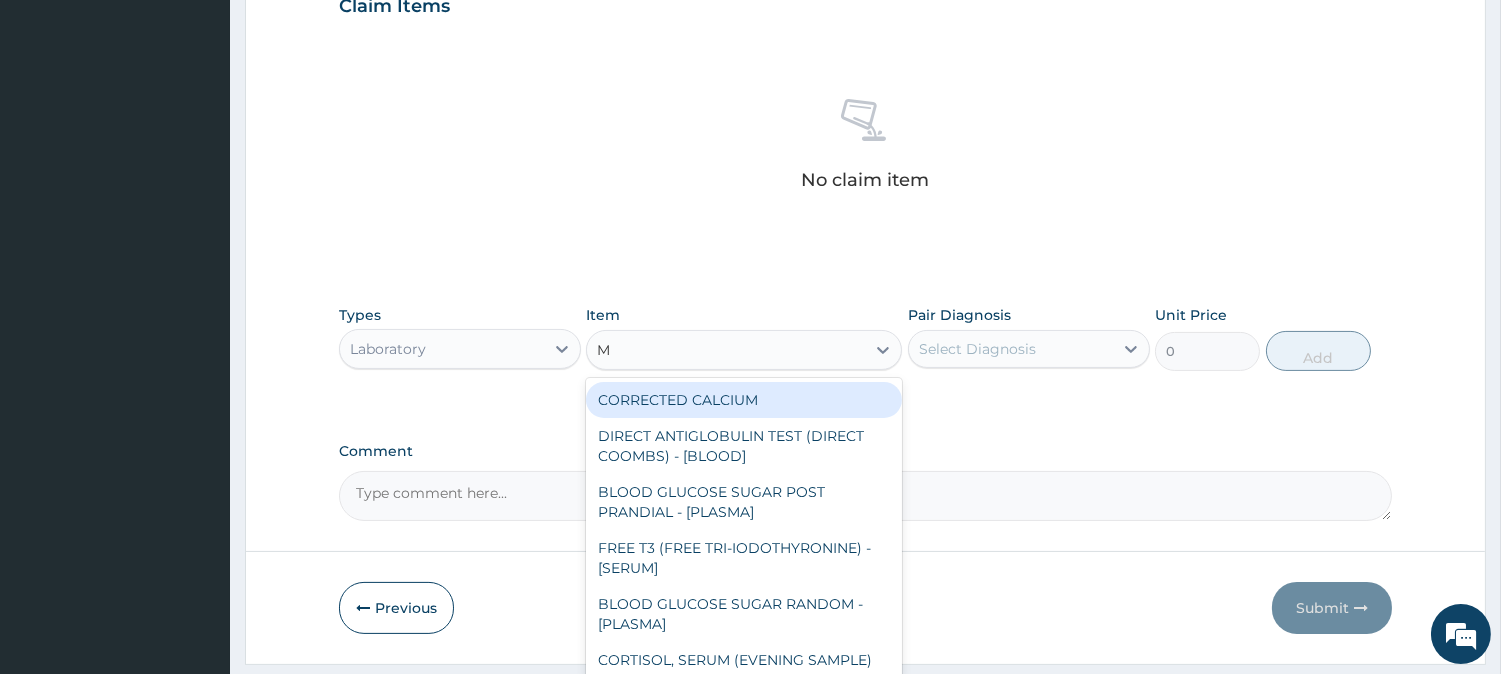 type on "MP" 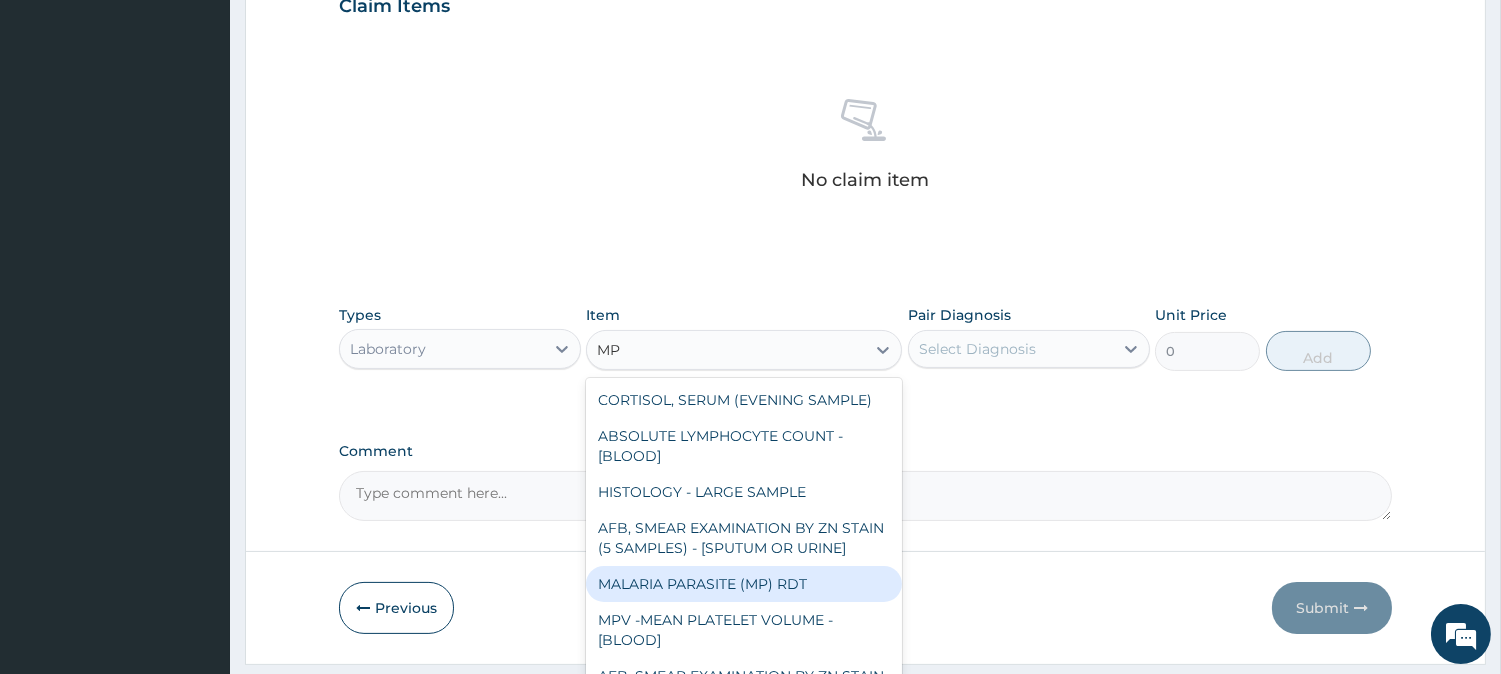 click on "MALARIA PARASITE (MP) RDT" at bounding box center (744, 584) 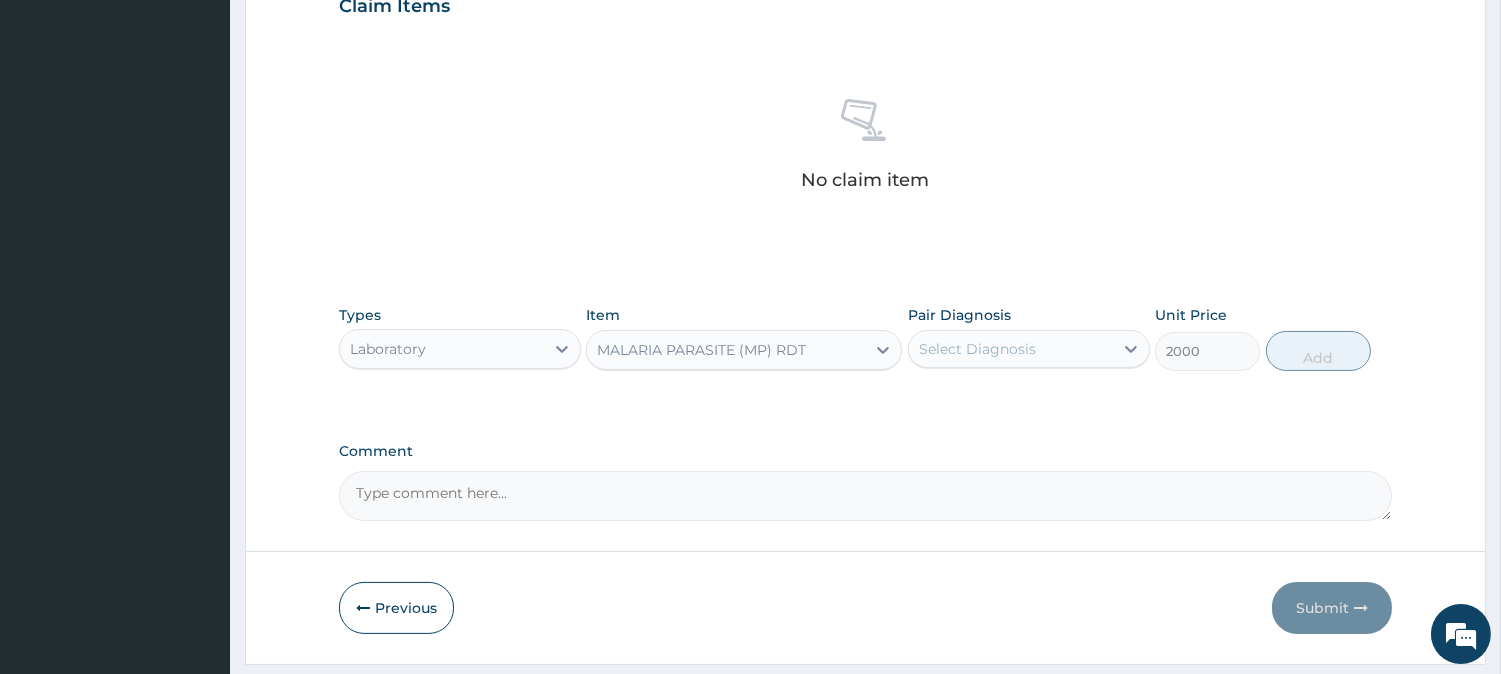 click on "Select Diagnosis" at bounding box center (1011, 349) 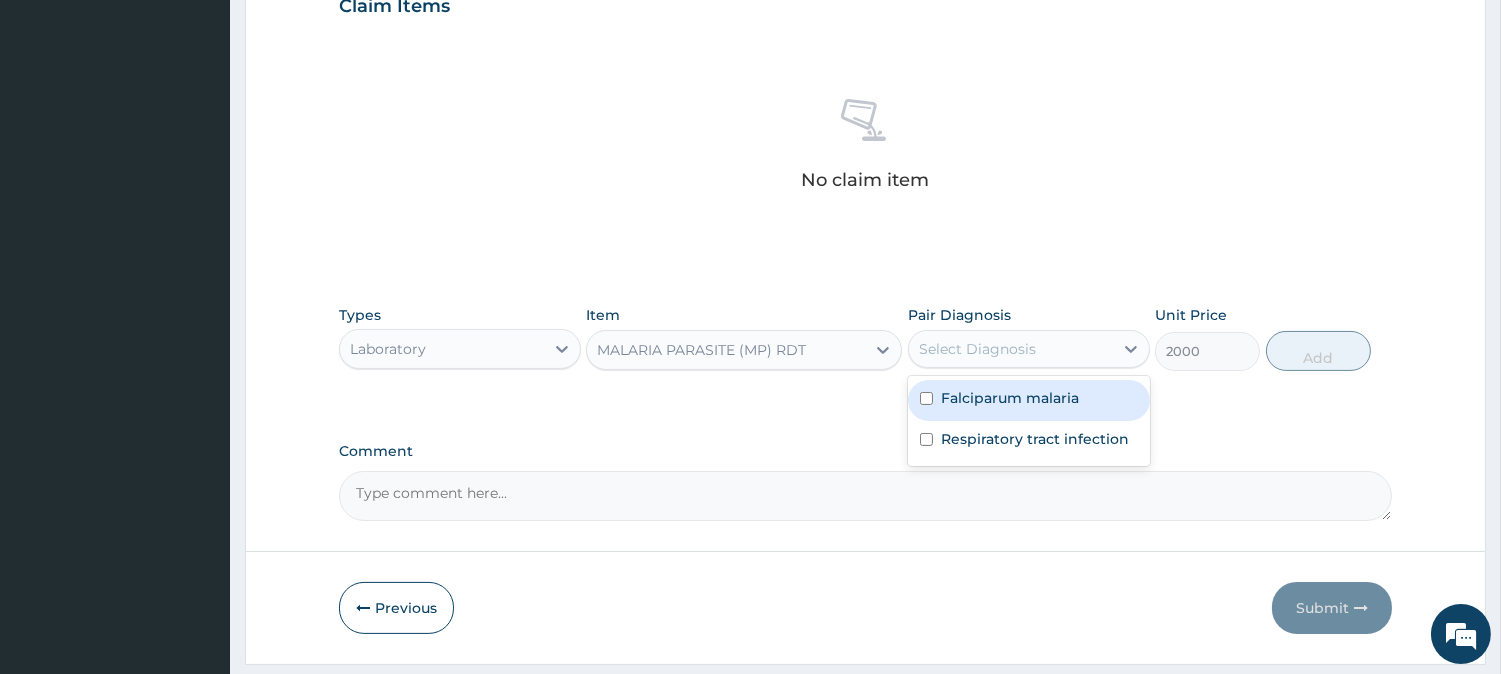click on "Falciparum malaria" at bounding box center (1010, 398) 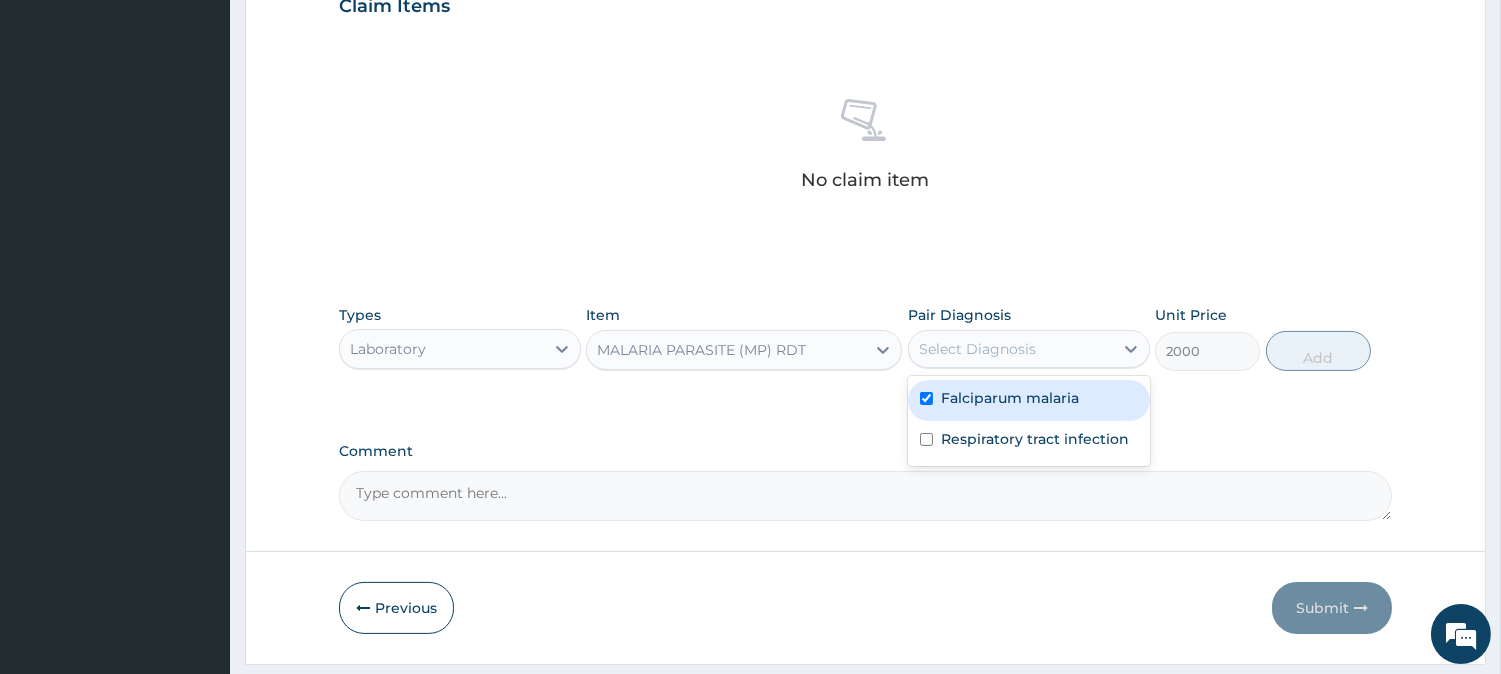 checkbox on "true" 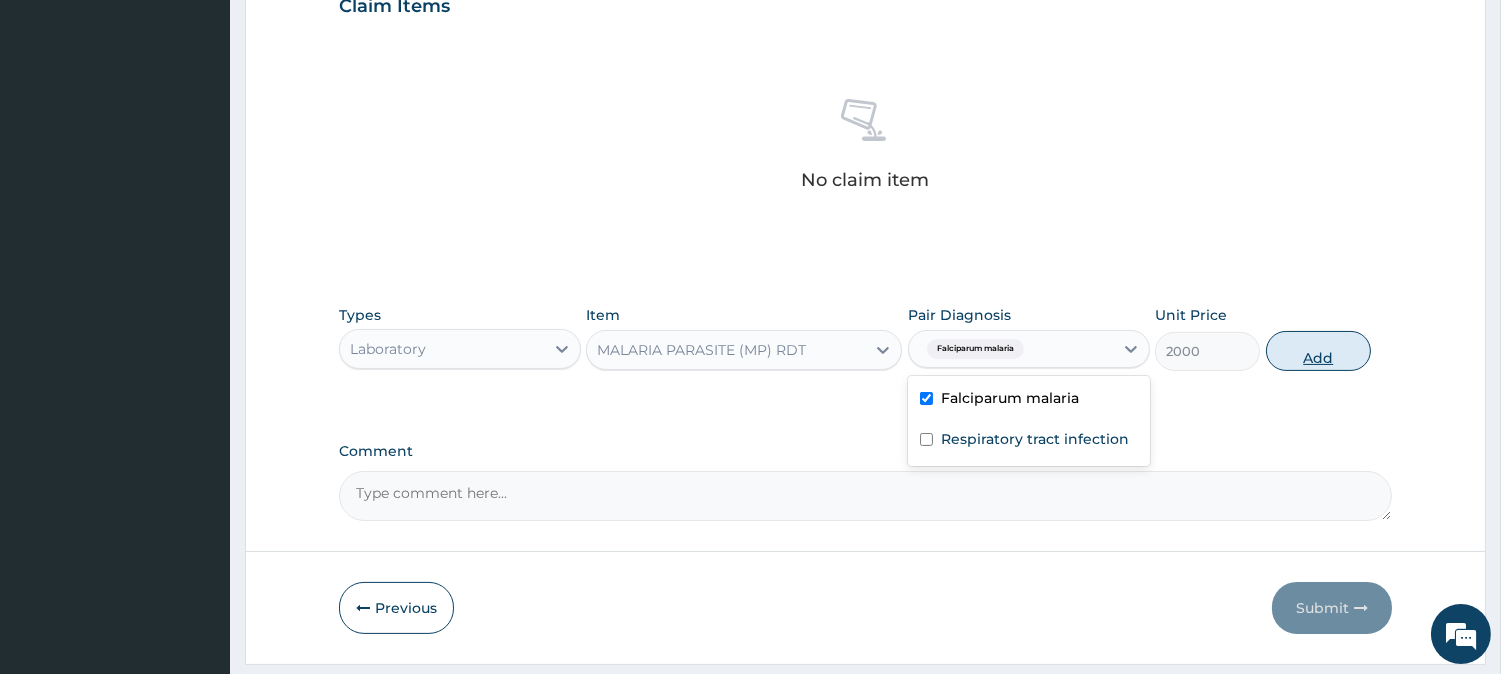 click on "Add" at bounding box center [1318, 351] 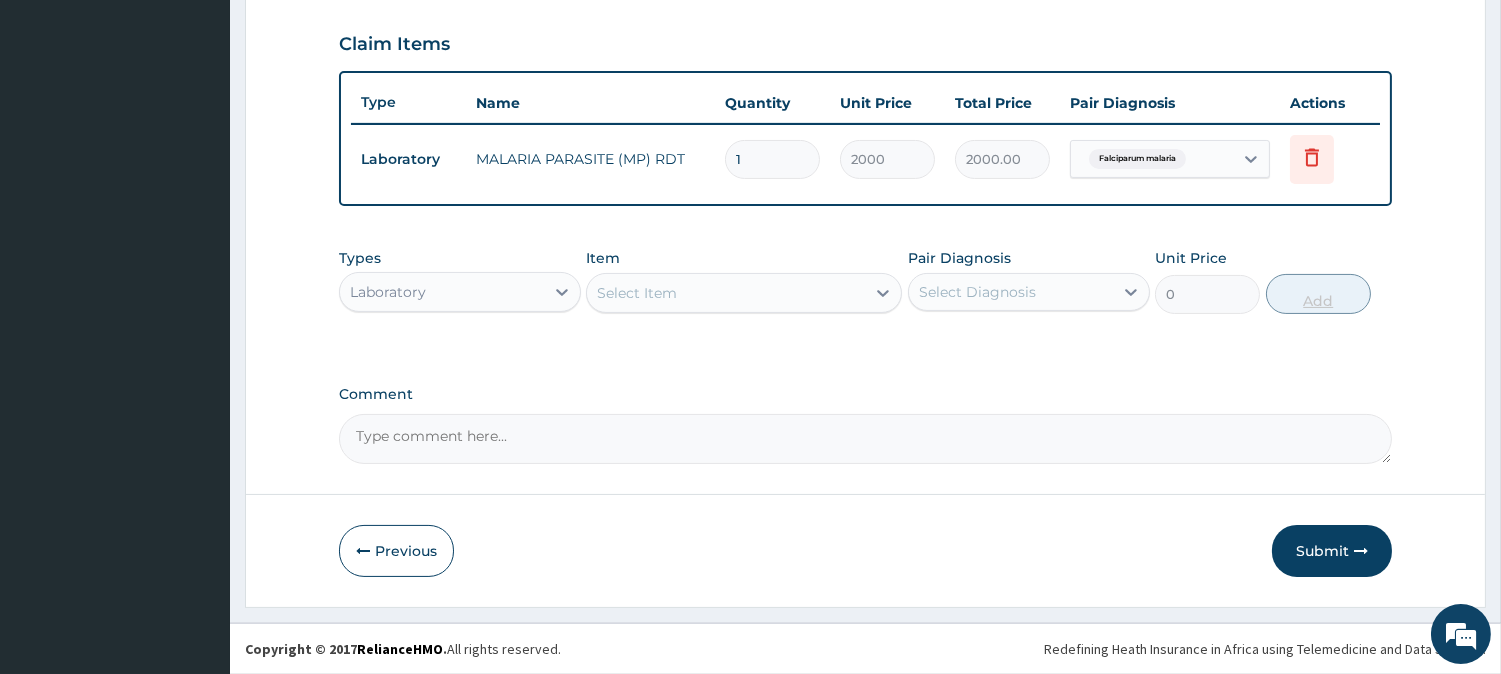 scroll, scrollTop: 671, scrollLeft: 0, axis: vertical 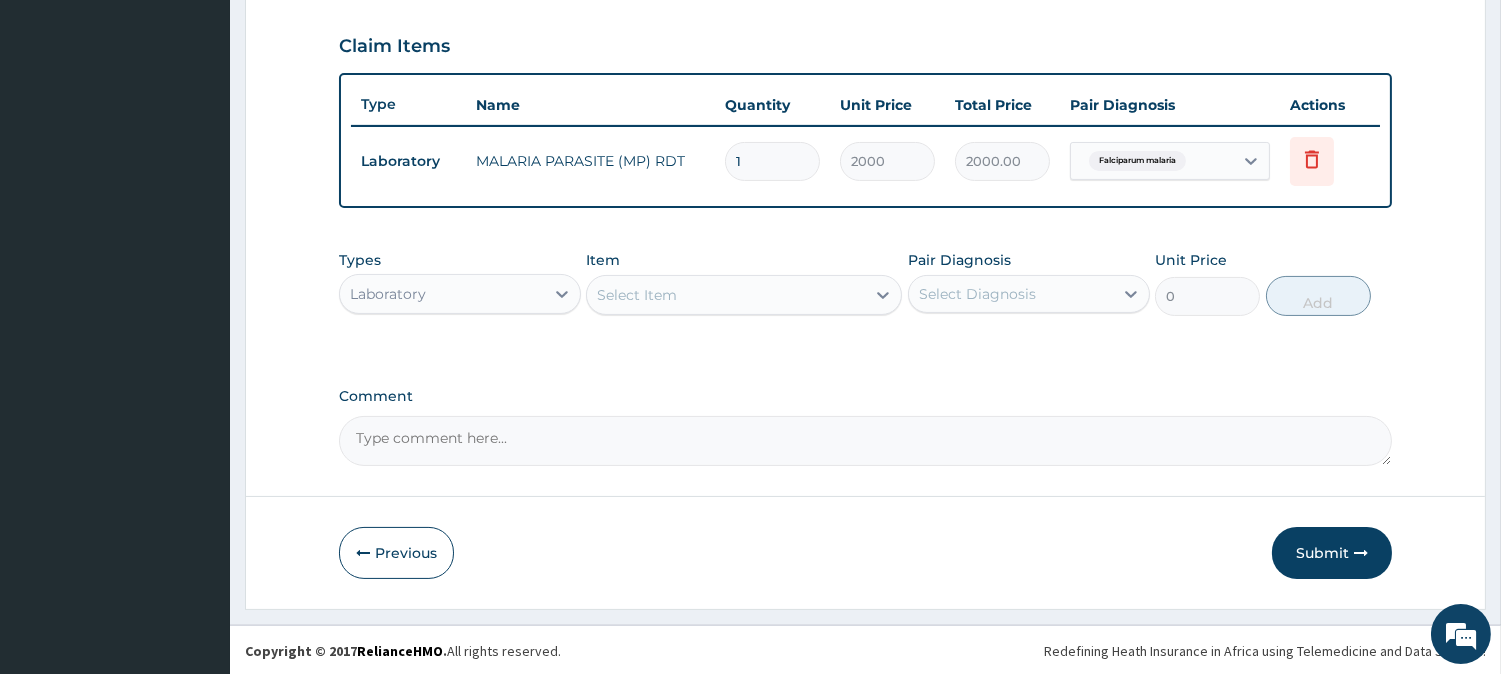 click on "Select Item" at bounding box center [726, 295] 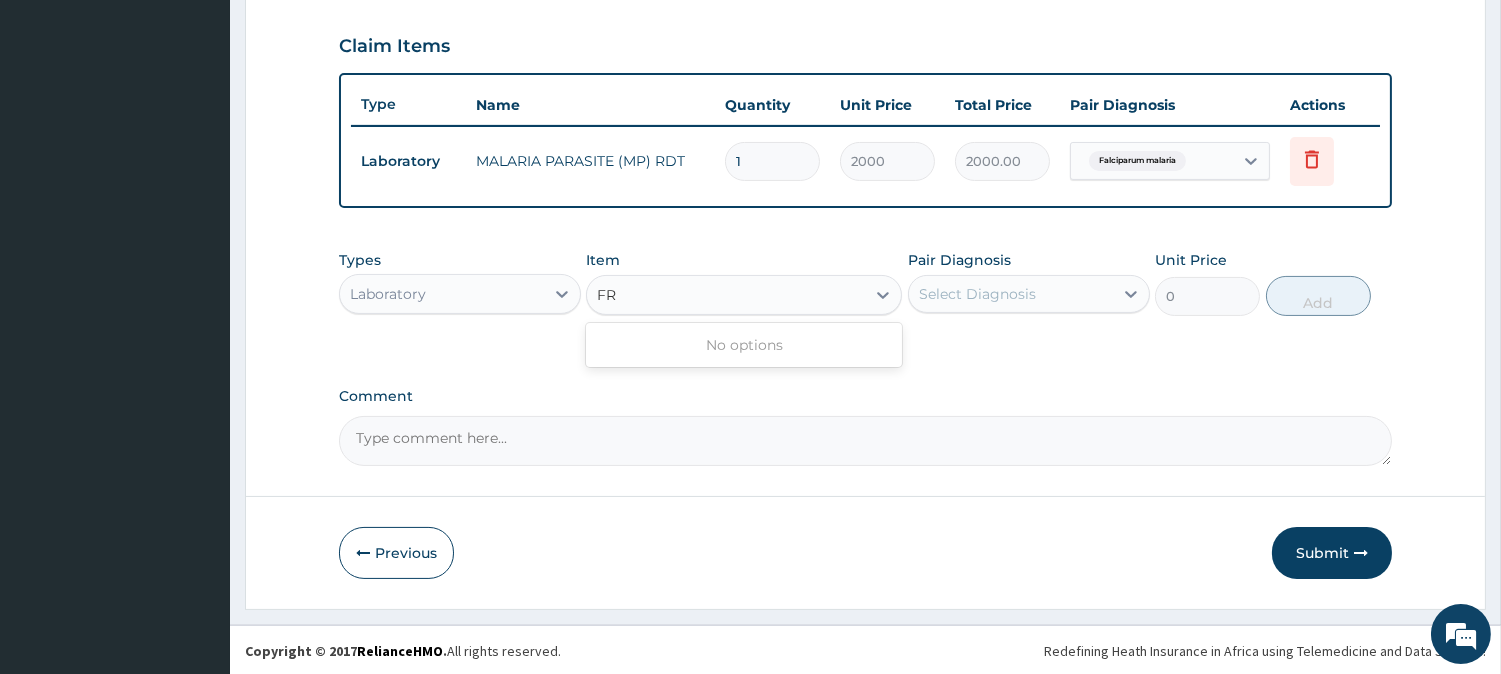 type on "F" 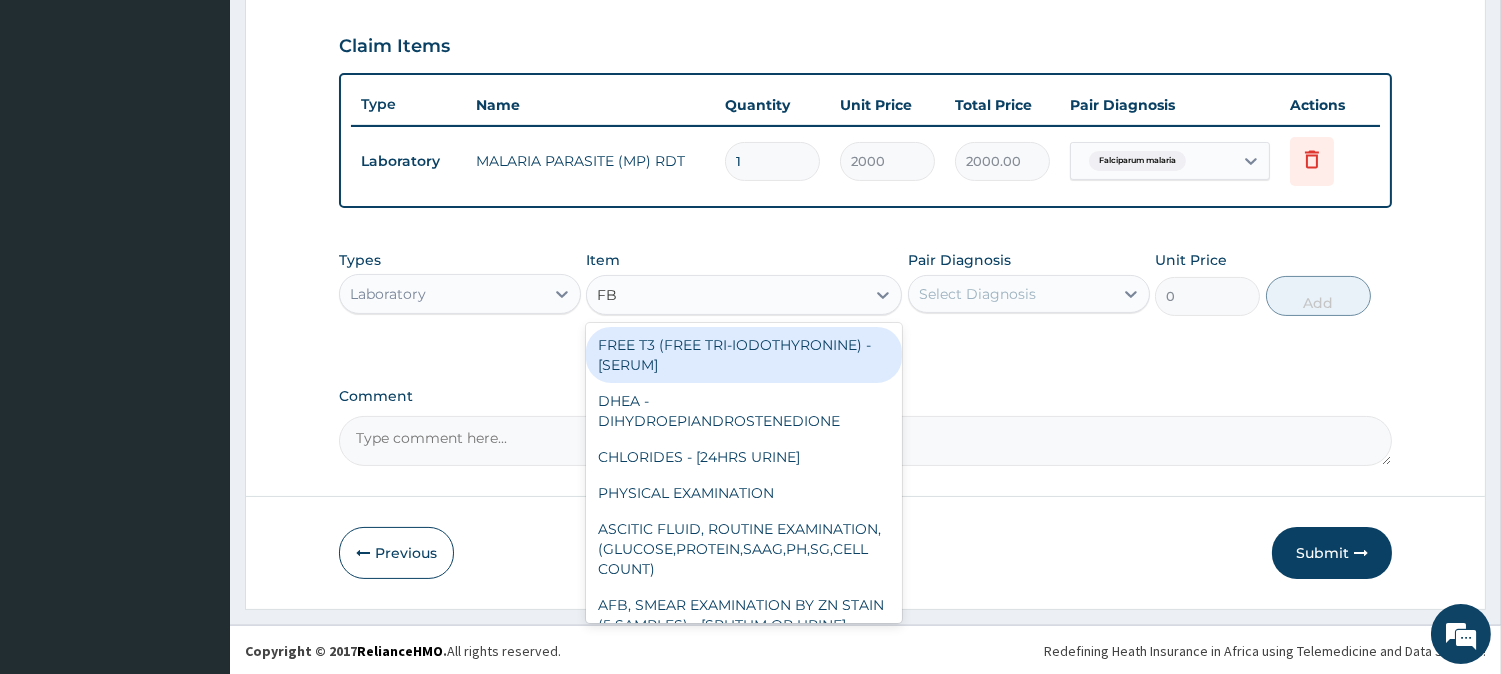 type on "FBC" 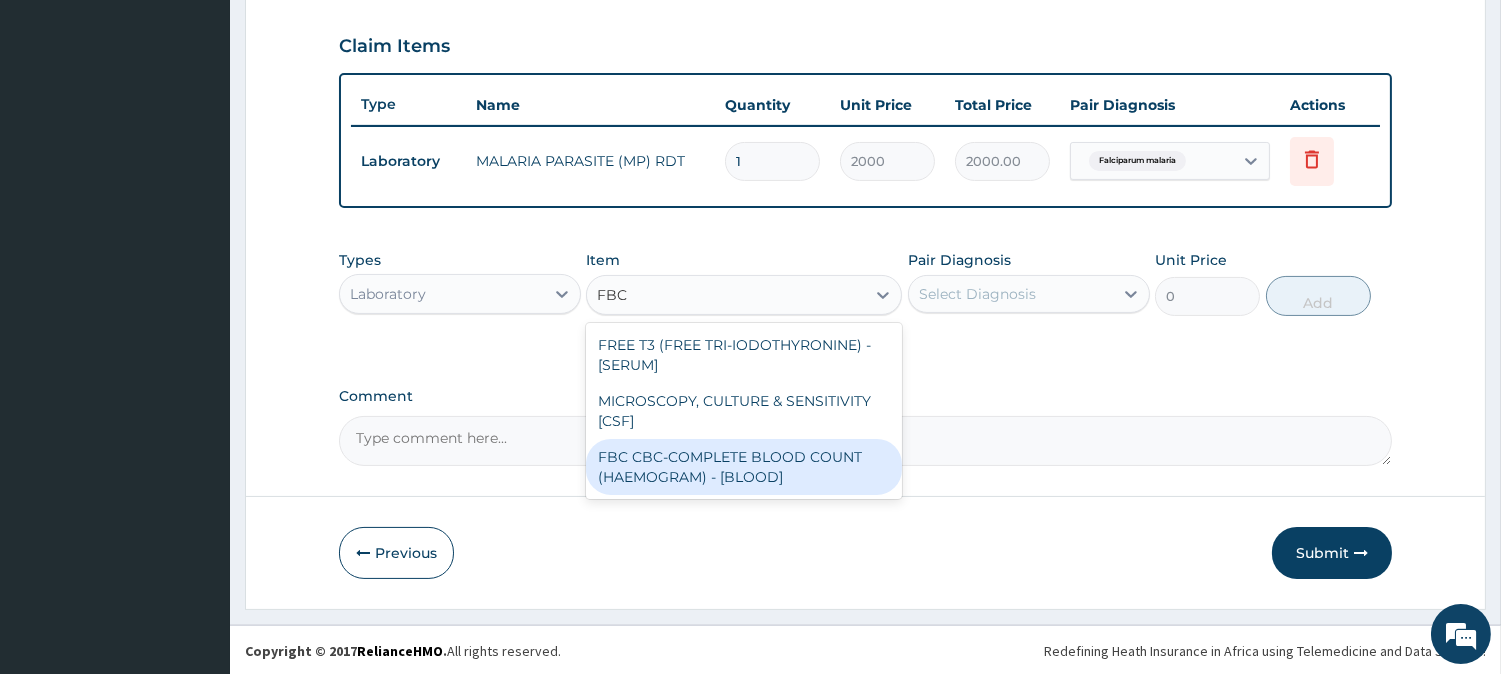 click on "FBC CBC-COMPLETE BLOOD COUNT (HAEMOGRAM) - [BLOOD]" at bounding box center (744, 467) 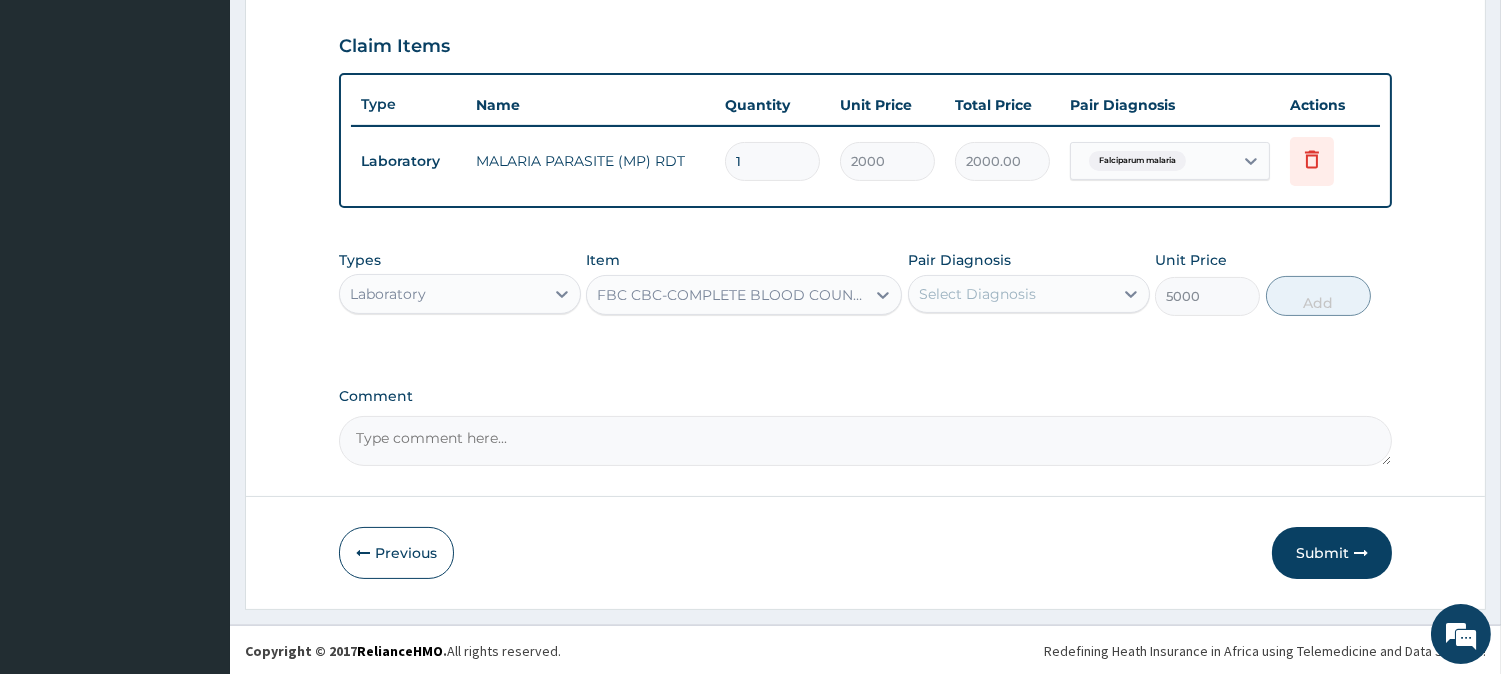 click on "Select Diagnosis" at bounding box center (977, 294) 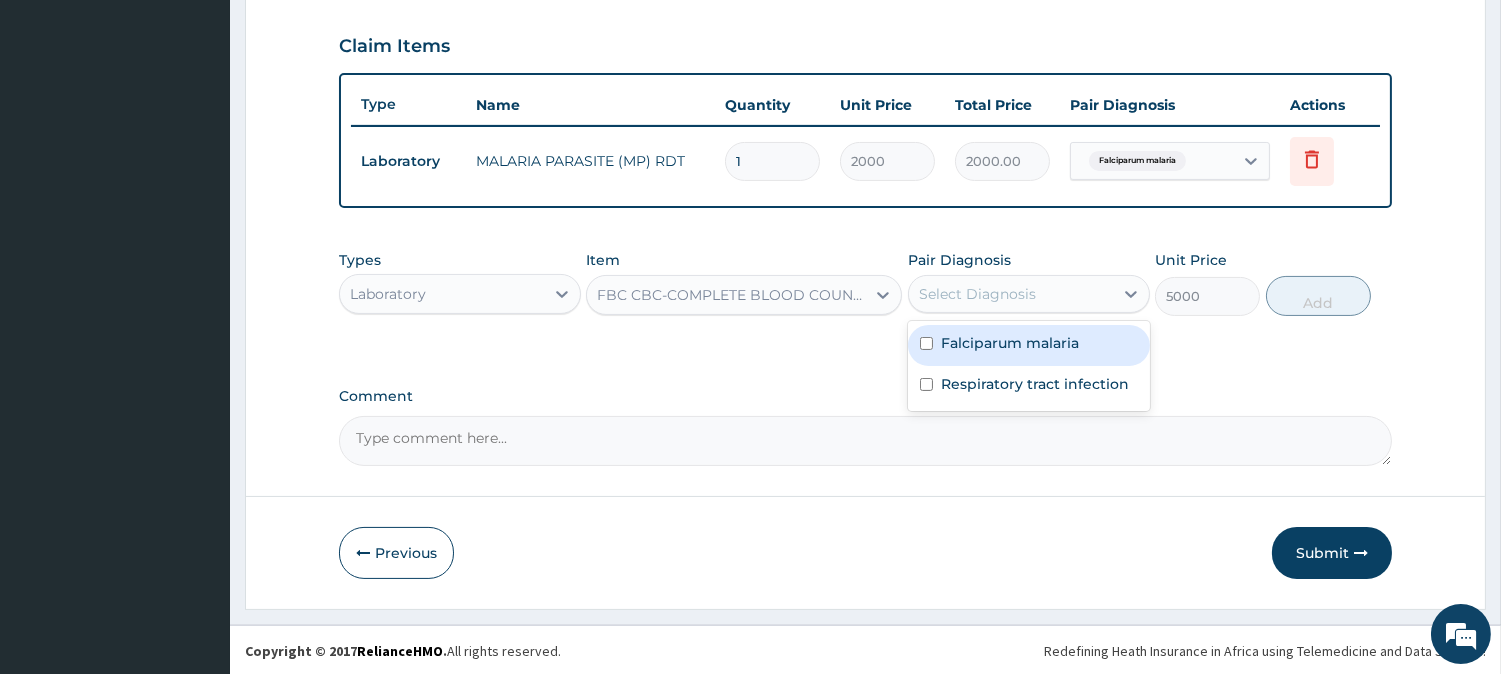 click on "Falciparum malaria" at bounding box center (1010, 343) 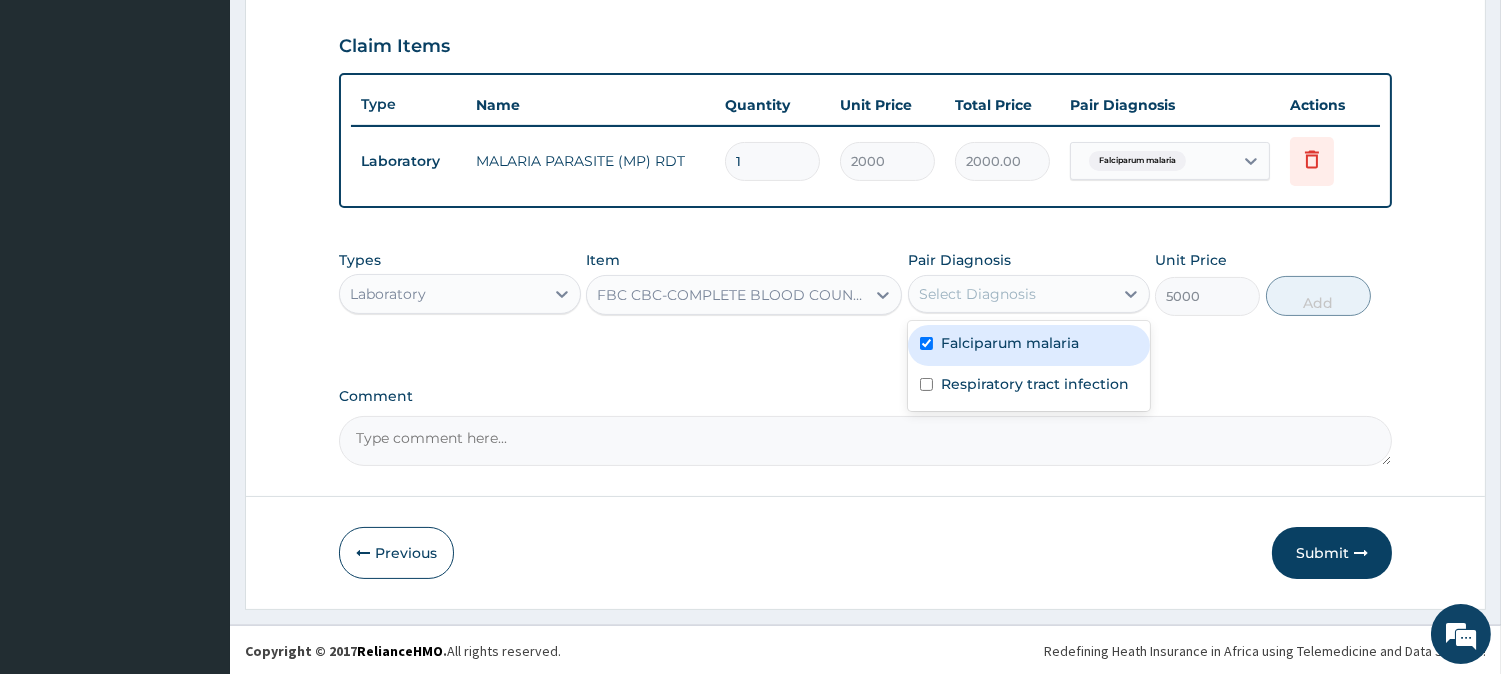 checkbox on "true" 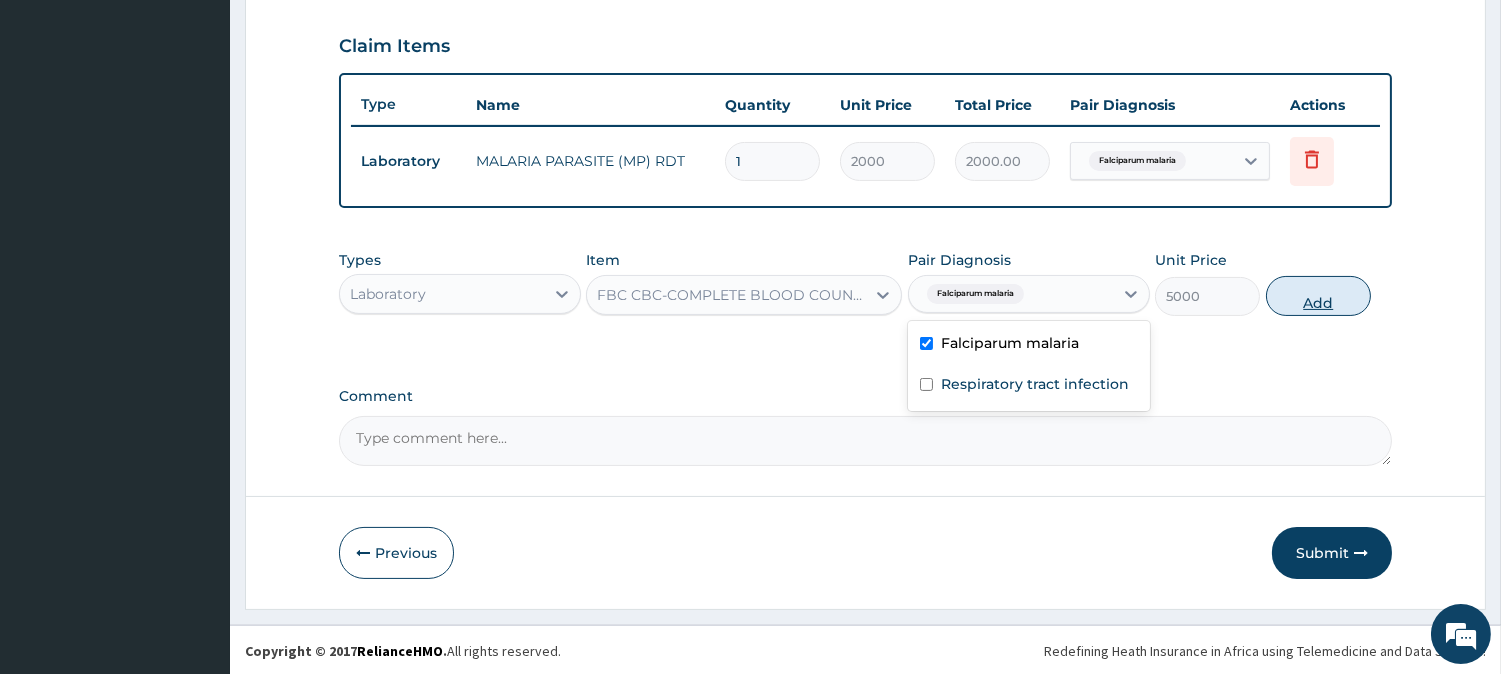 click on "Add" at bounding box center (1318, 296) 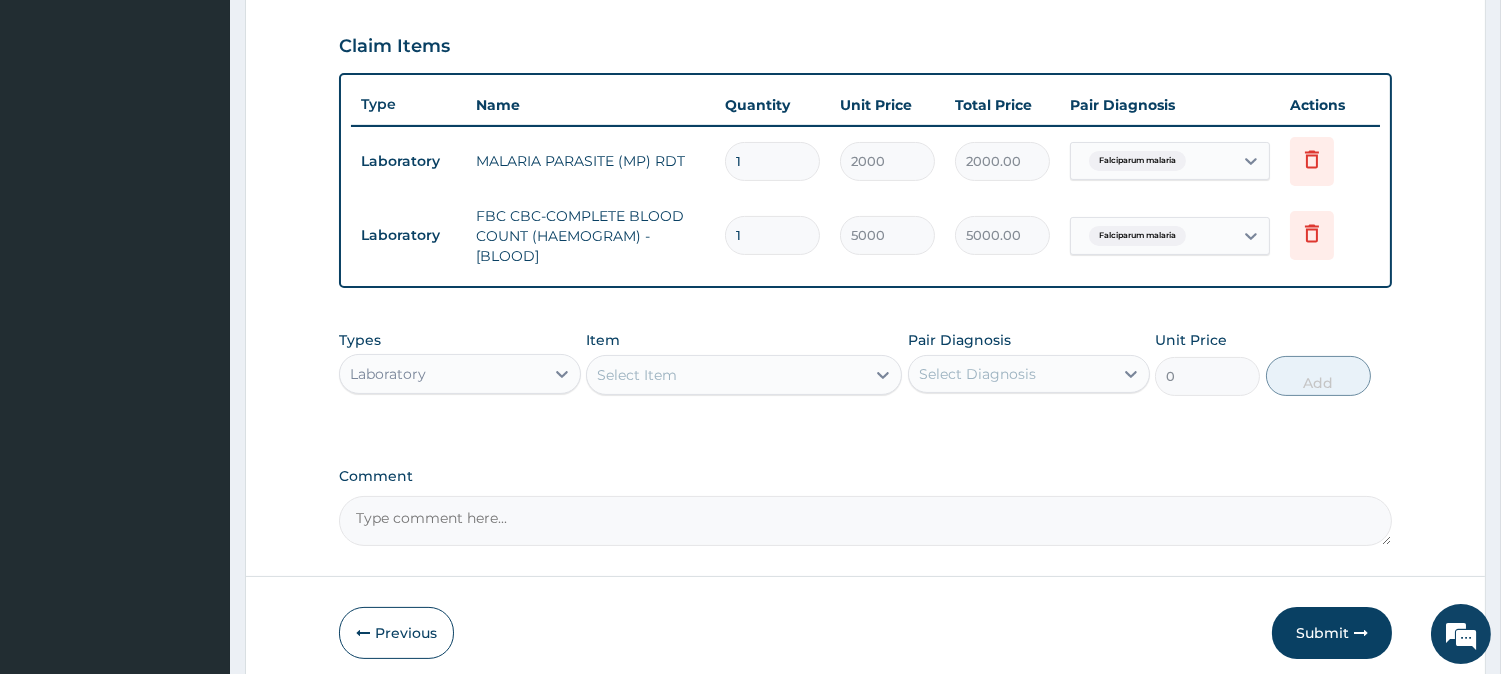 click on "Select Item" at bounding box center [726, 375] 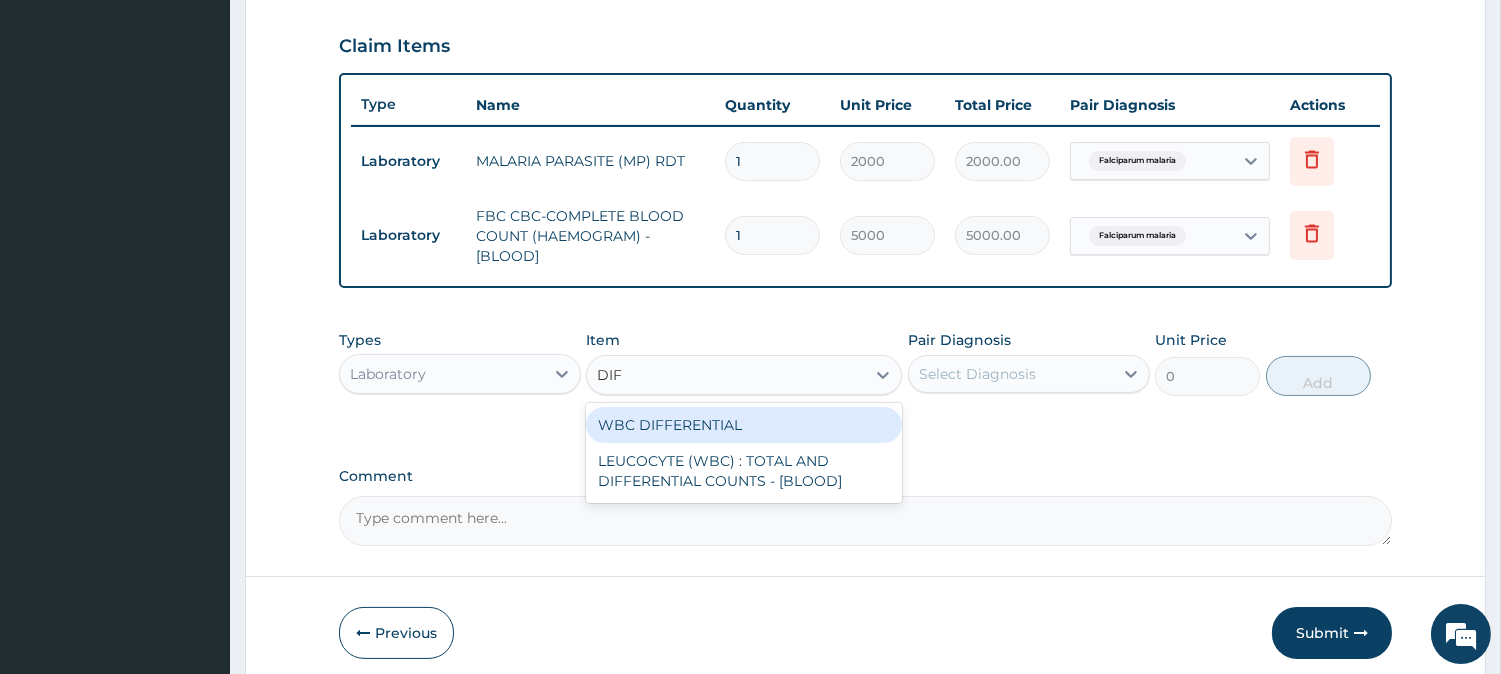 type on "DIFF" 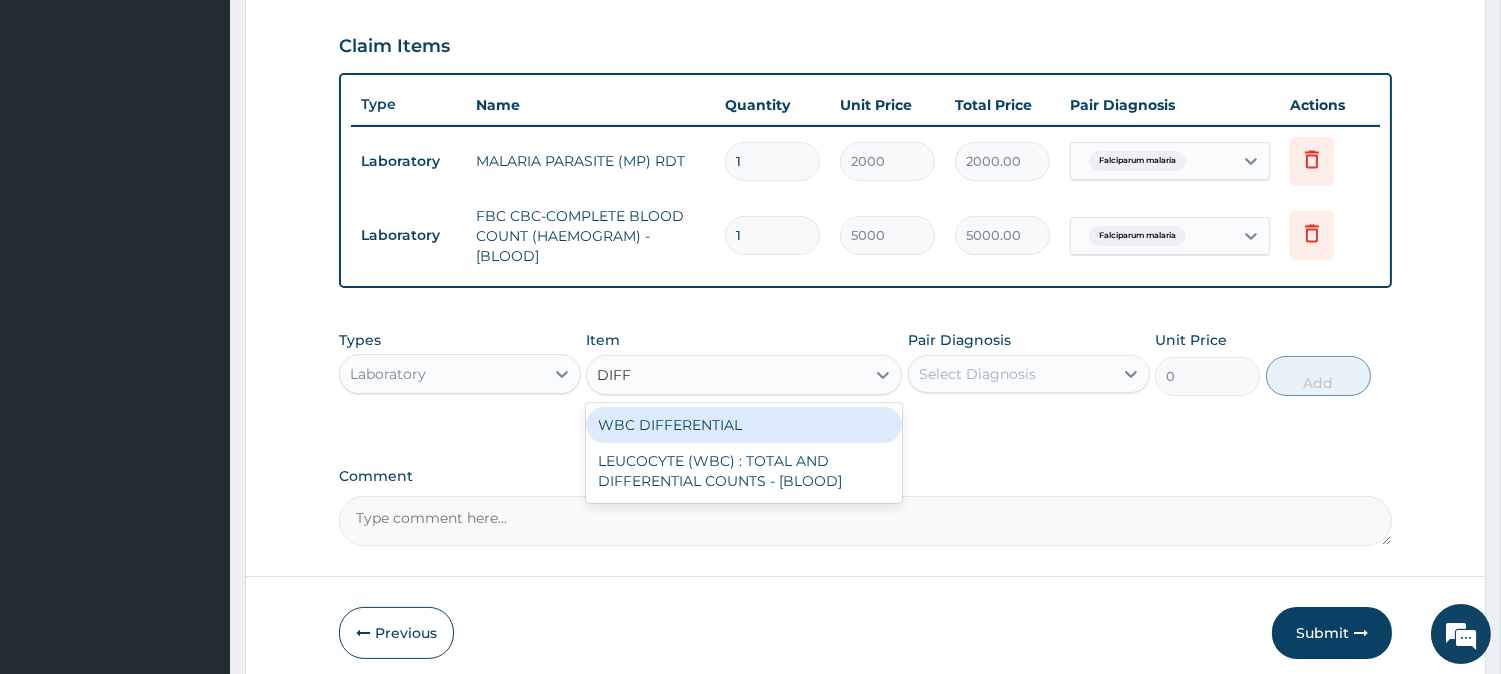 click on "WBC DIFFERENTIAL" at bounding box center [744, 425] 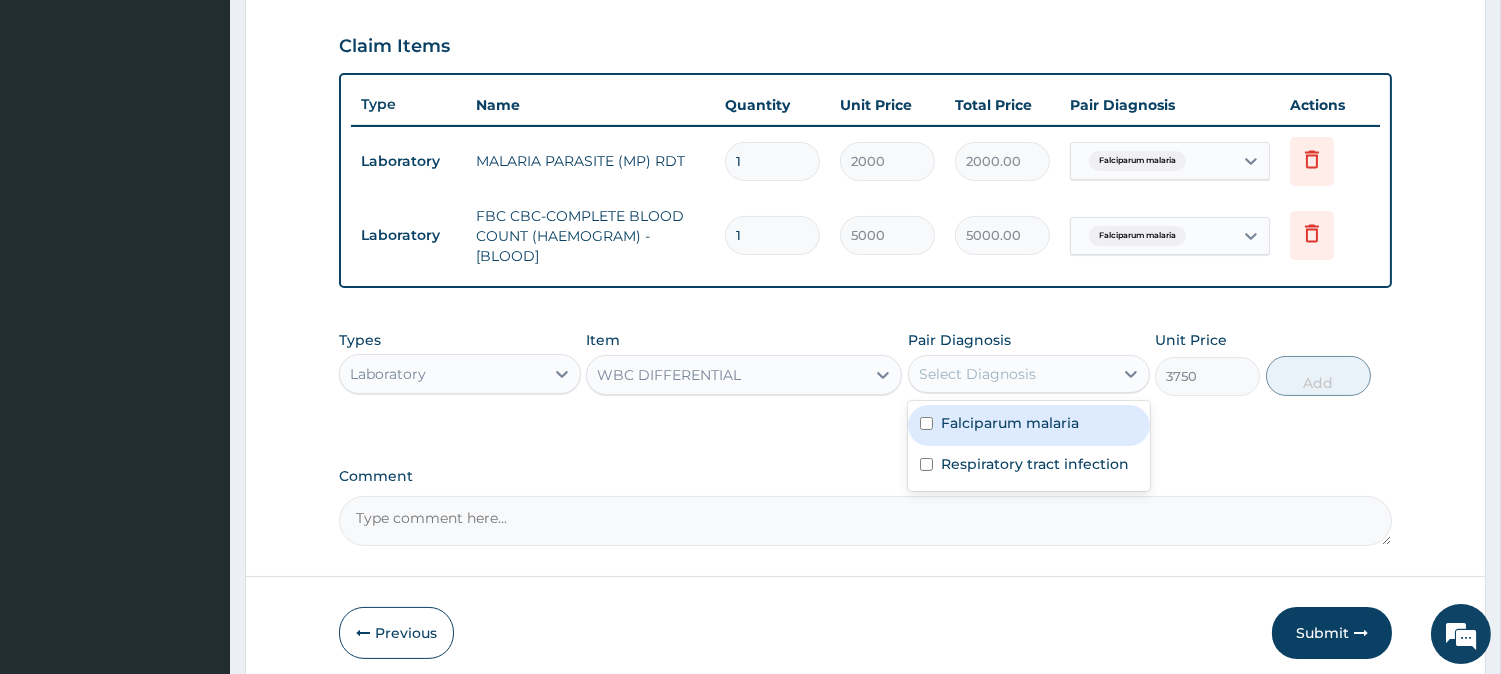 click on "Select Diagnosis" at bounding box center (1011, 374) 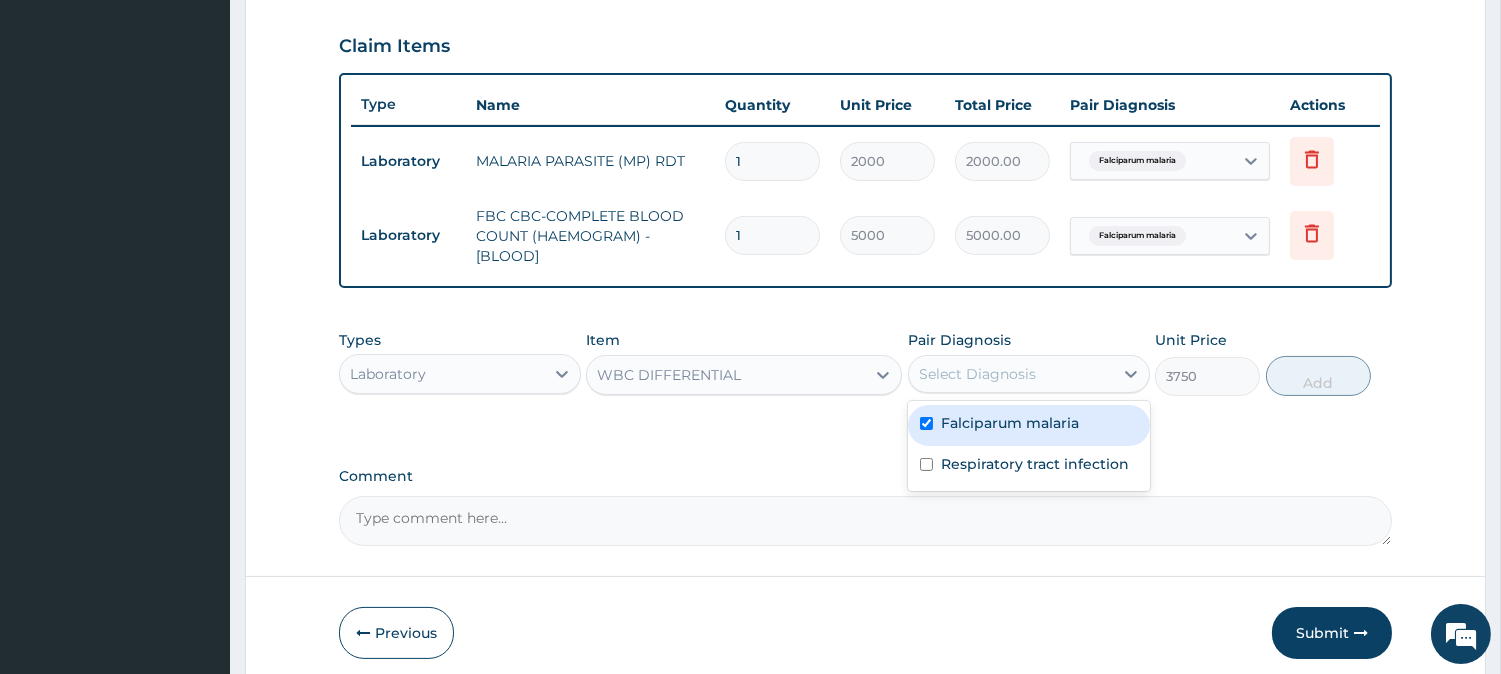 checkbox on "true" 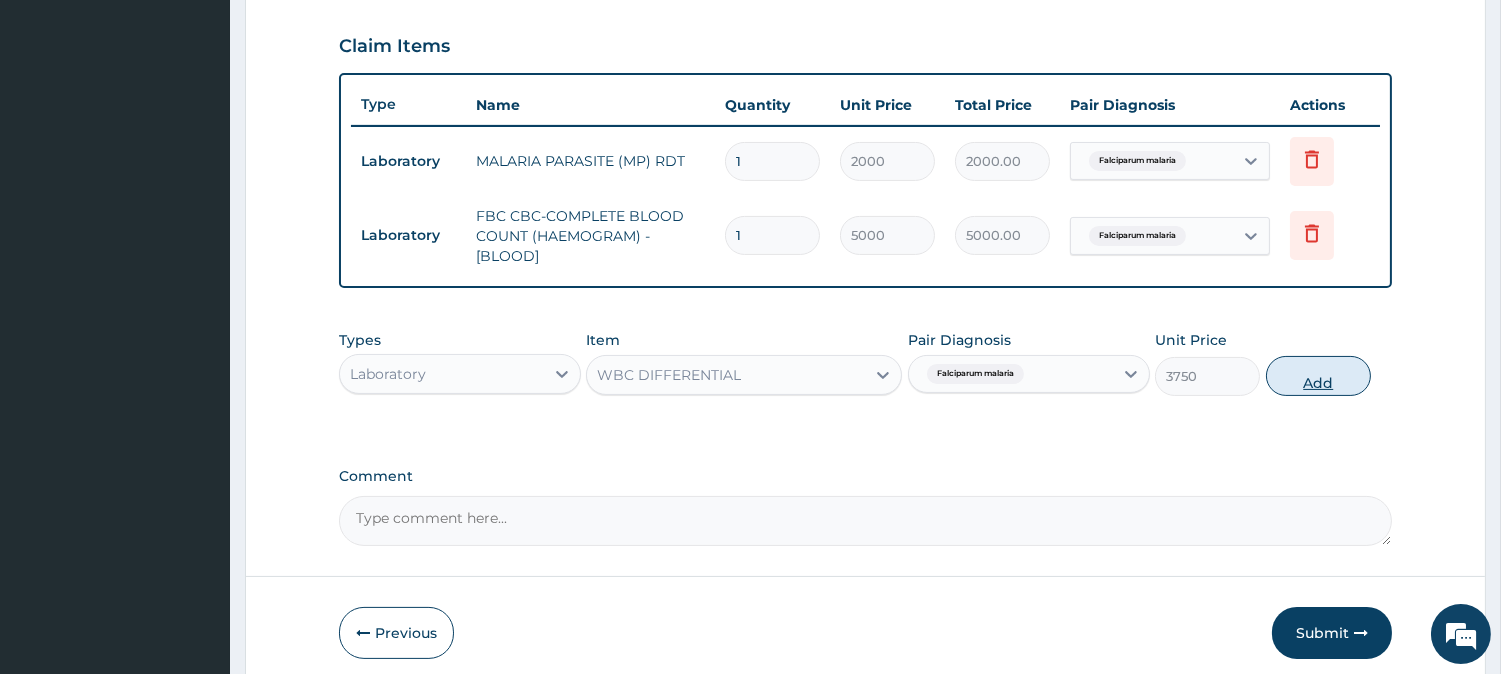 click on "Add" at bounding box center (1318, 376) 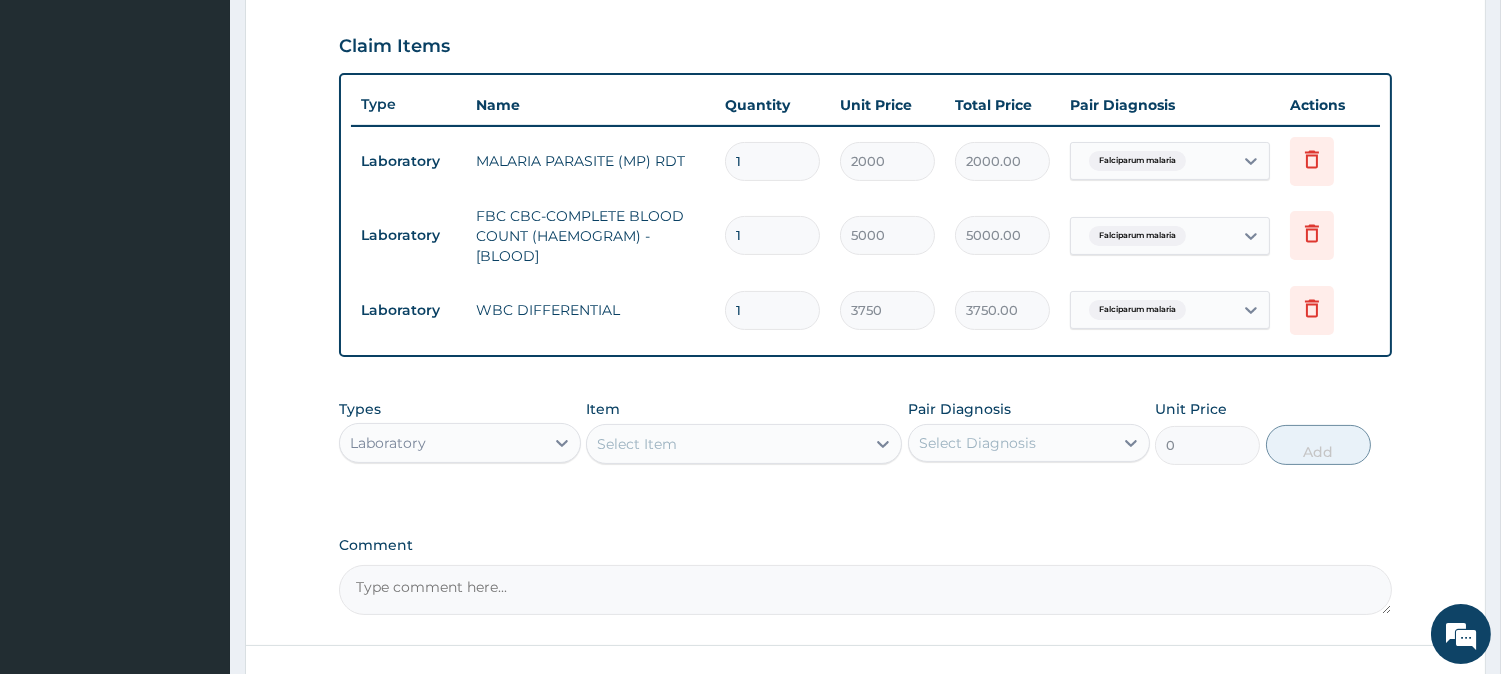 click on "Comment" at bounding box center [865, 545] 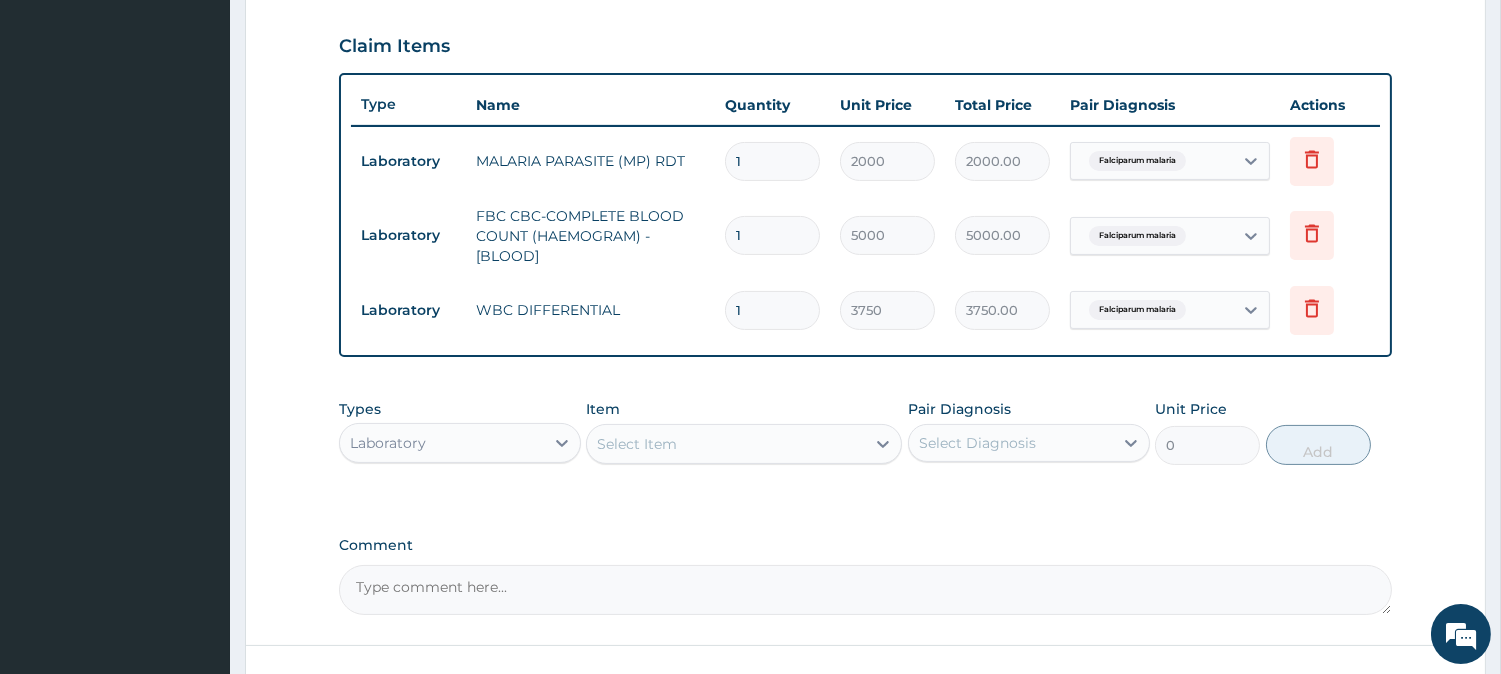click on "Comment" at bounding box center [865, 545] 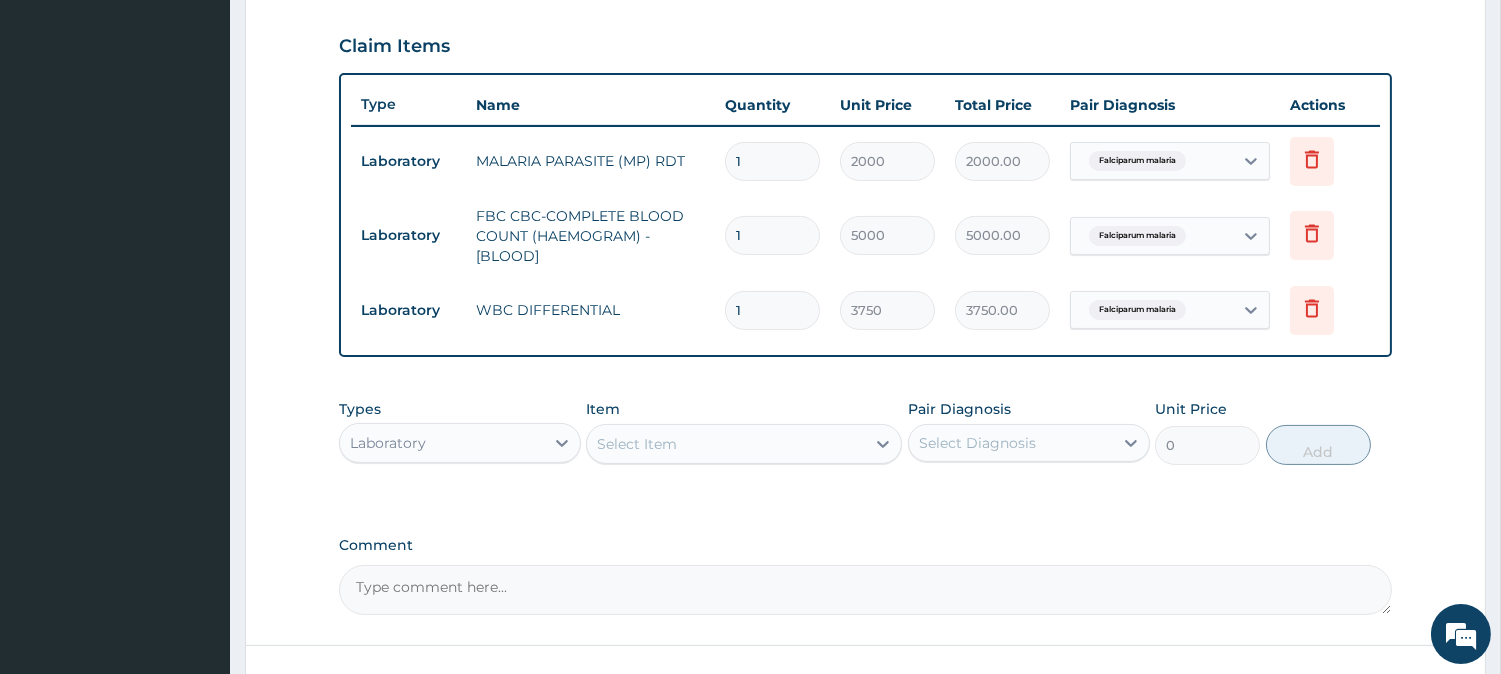 click on "Comment" at bounding box center [865, 590] 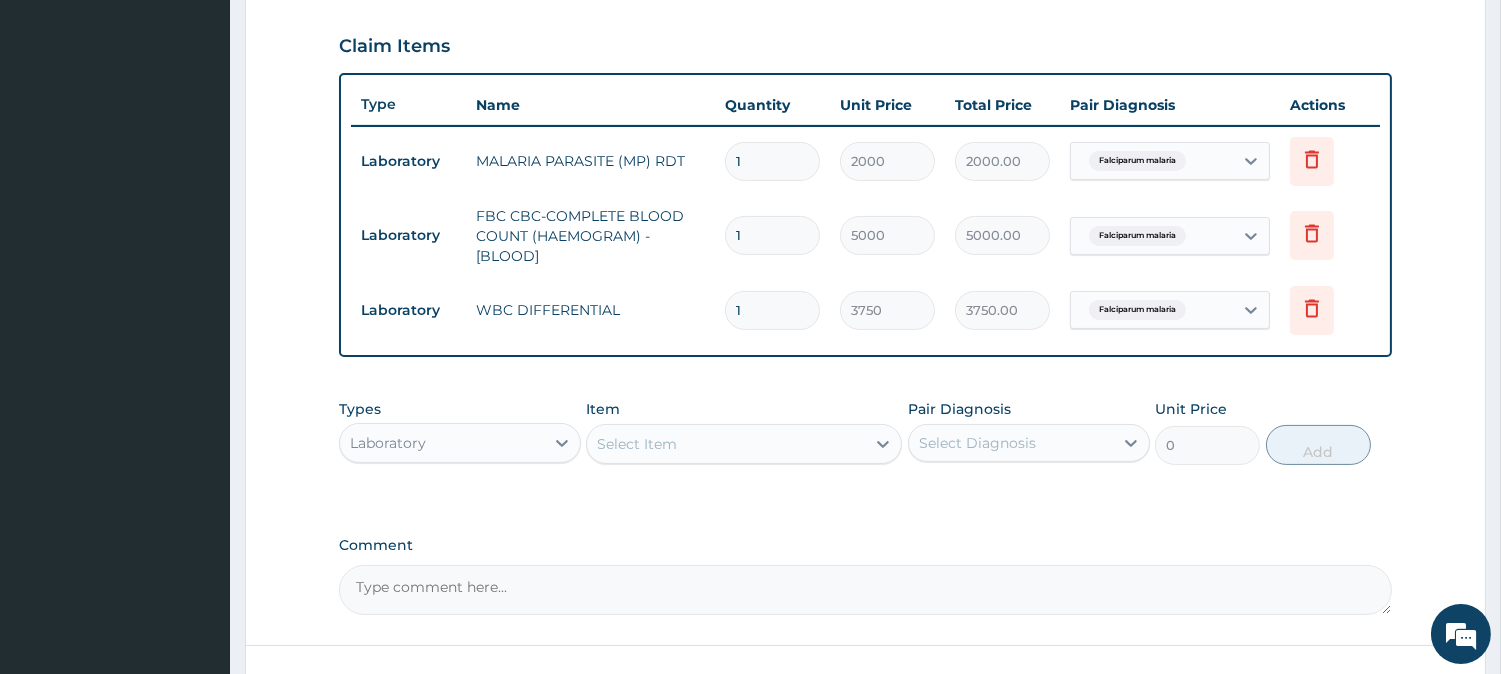 click on "PA Code / Prescription Code Enter Code(Secondary Care Only) Encounter Date 06-07-2025 Important Notice Please enter PA codes before entering items that are not attached to a PA code   All diagnoses entered must be linked to a claim item. Diagnosis & Claim Items that are visible but inactive cannot be edited because they were imported from an already approved PA code. Diagnosis Falciparum malaria Confirmed Respiratory tract infection Confirmed NB: All diagnosis must be linked to a claim item Claim Items Type Name Quantity Unit Price Total Price Pair Diagnosis Actions Laboratory MALARIA PARASITE (MP) RDT 1 2000 2000.00 Falciparum malaria Delete Laboratory FBC CBC-COMPLETE BLOOD COUNT (HAEMOGRAM) - [BLOOD] 1 5000 5000.00 Falciparum malaria Delete Laboratory WBC DIFFERENTIAL 1 3750 3750.00 Falciparum malaria Delete Types Laboratory Item Select Item Pair Diagnosis Select Diagnosis Unit Price 0 Add Comment" at bounding box center [865, 67] 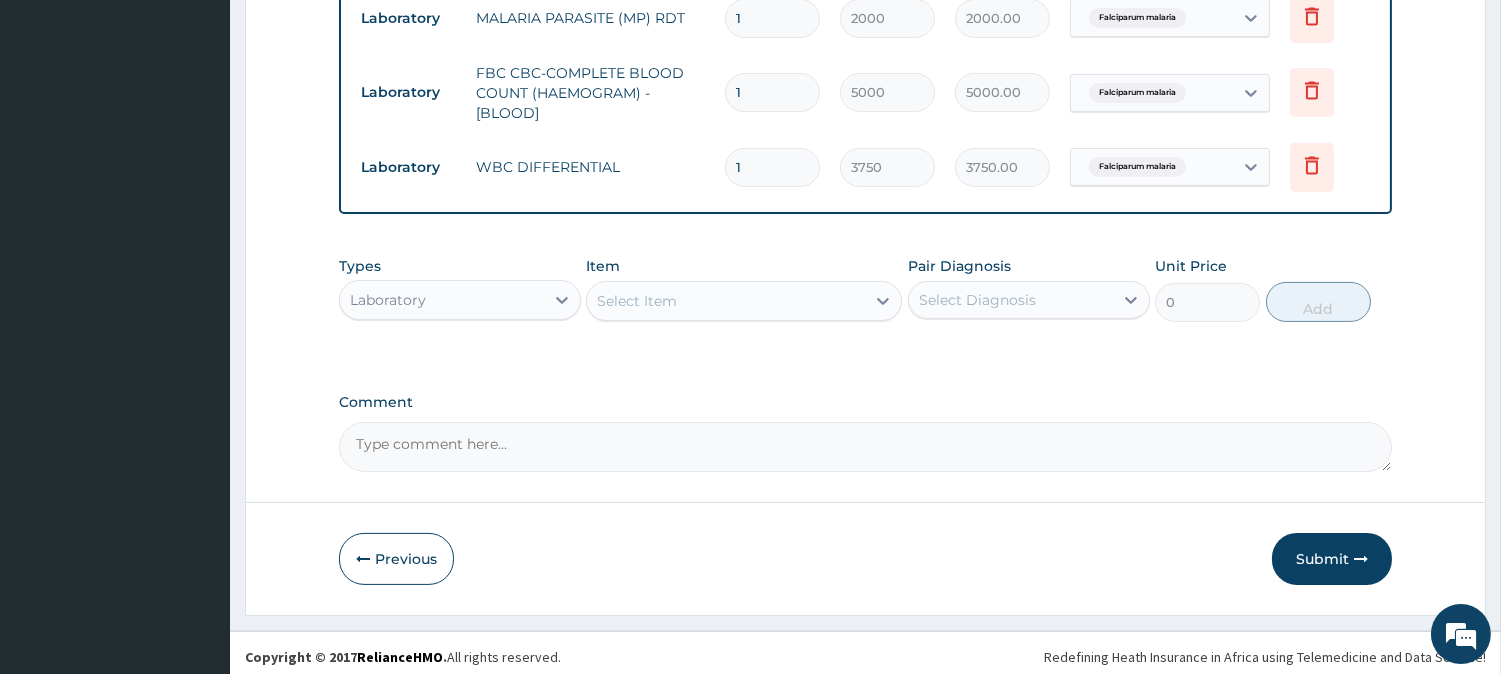scroll, scrollTop: 820, scrollLeft: 0, axis: vertical 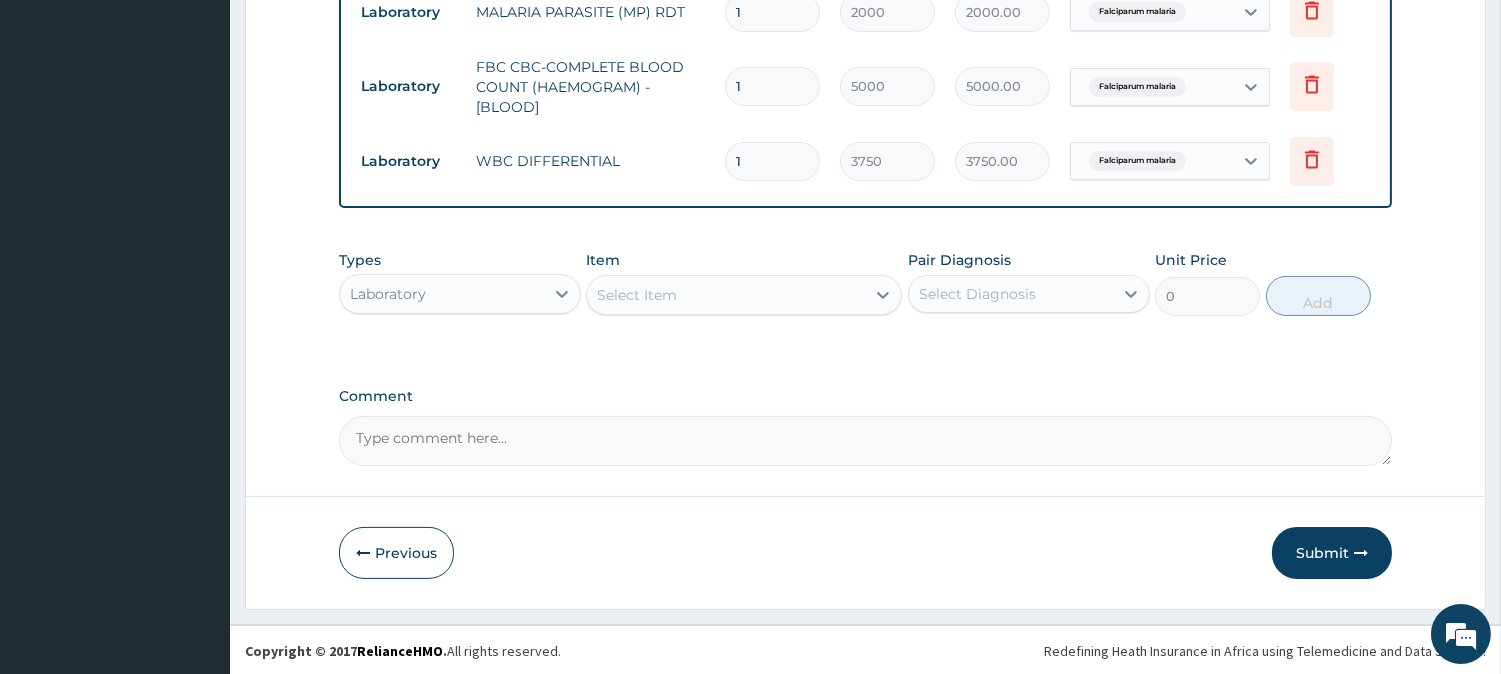 click on "Select Item" at bounding box center [726, 295] 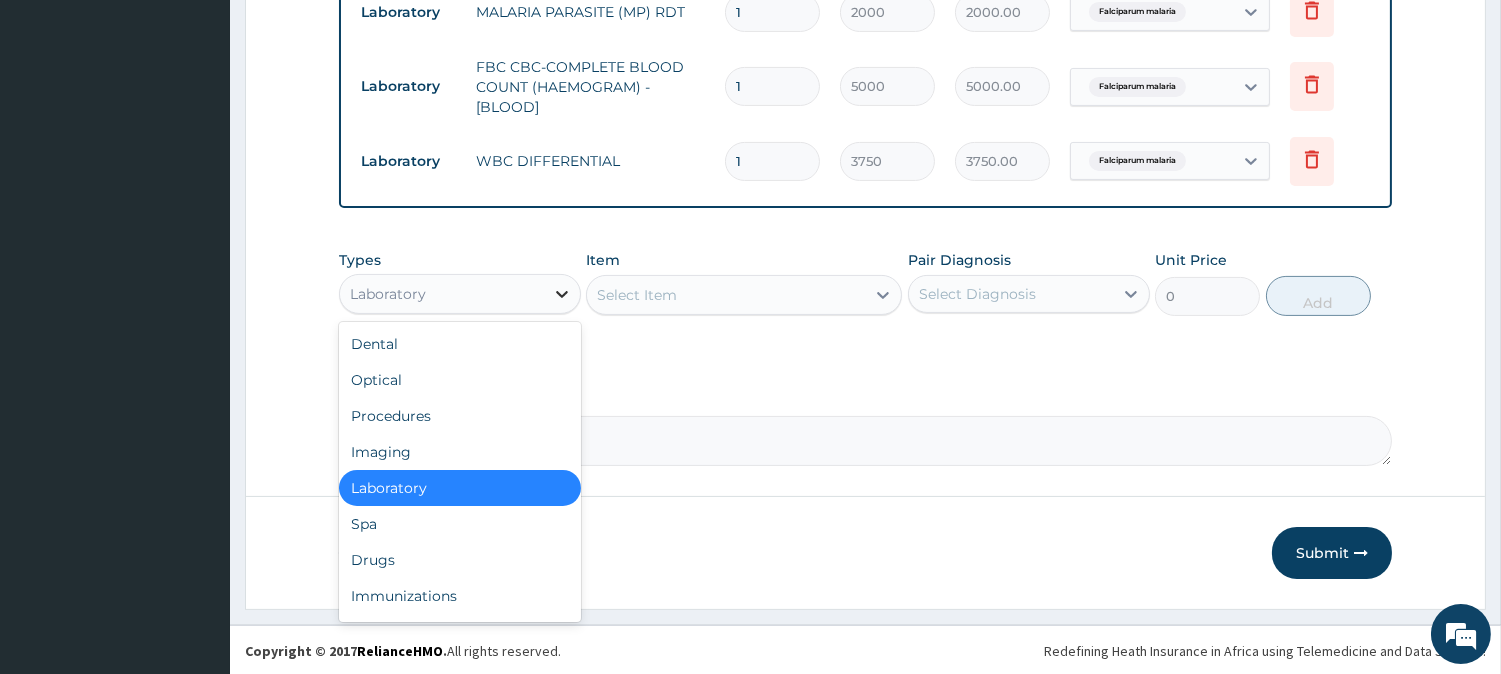 click at bounding box center (562, 294) 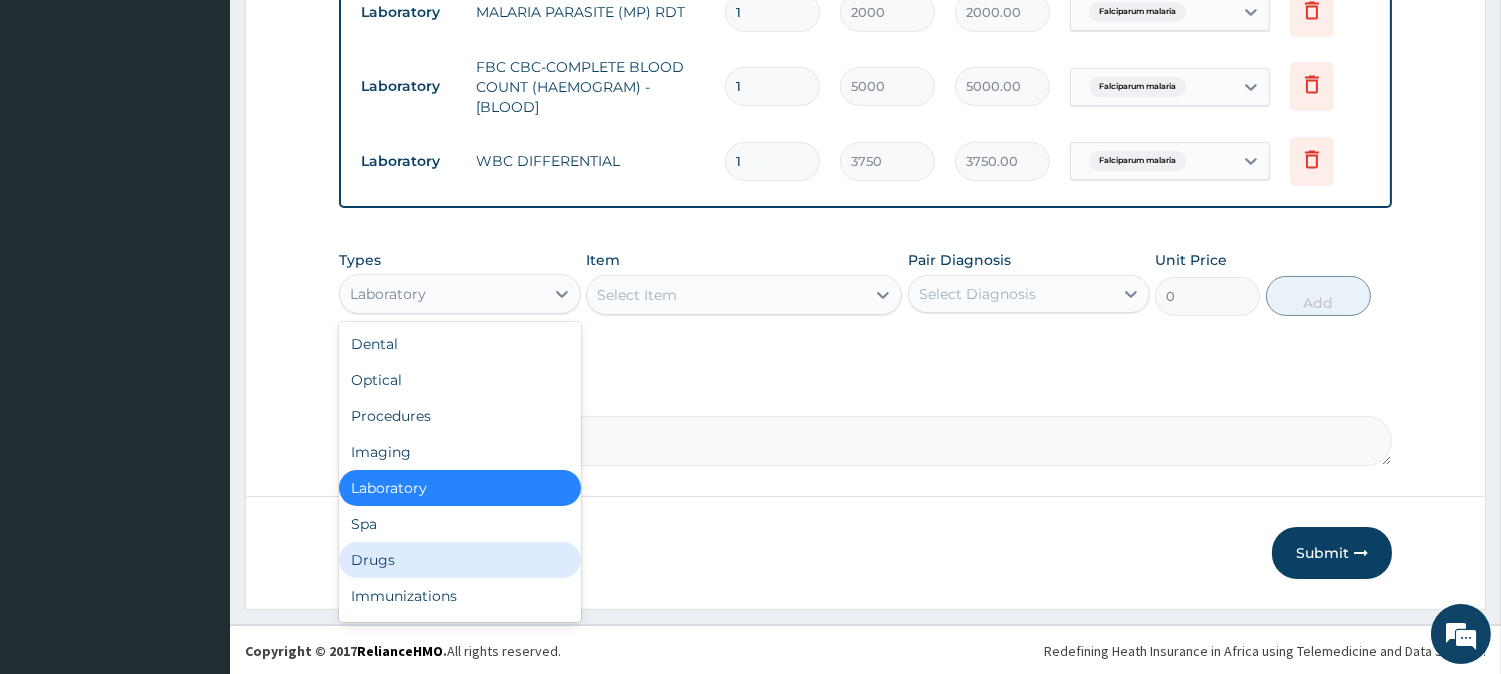 click on "Drugs" at bounding box center (460, 560) 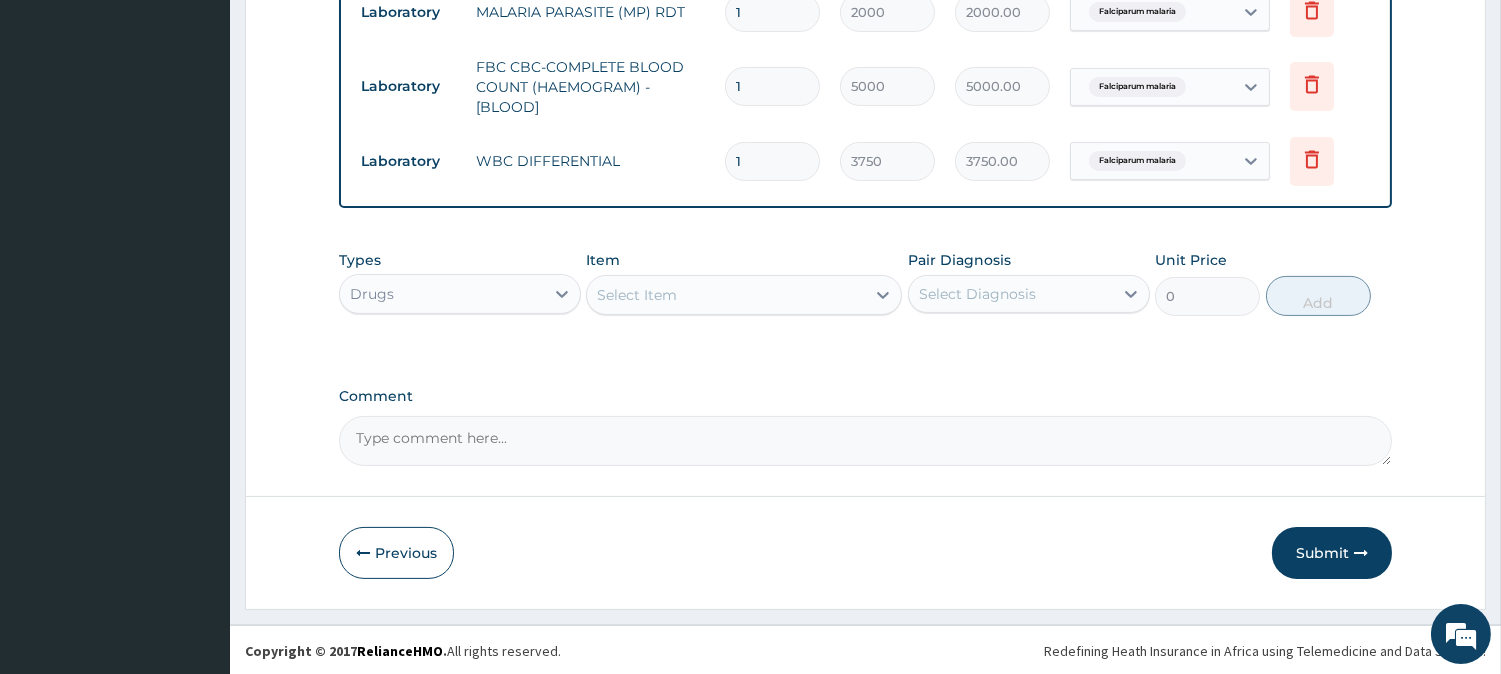 click on "Select Item" at bounding box center (726, 295) 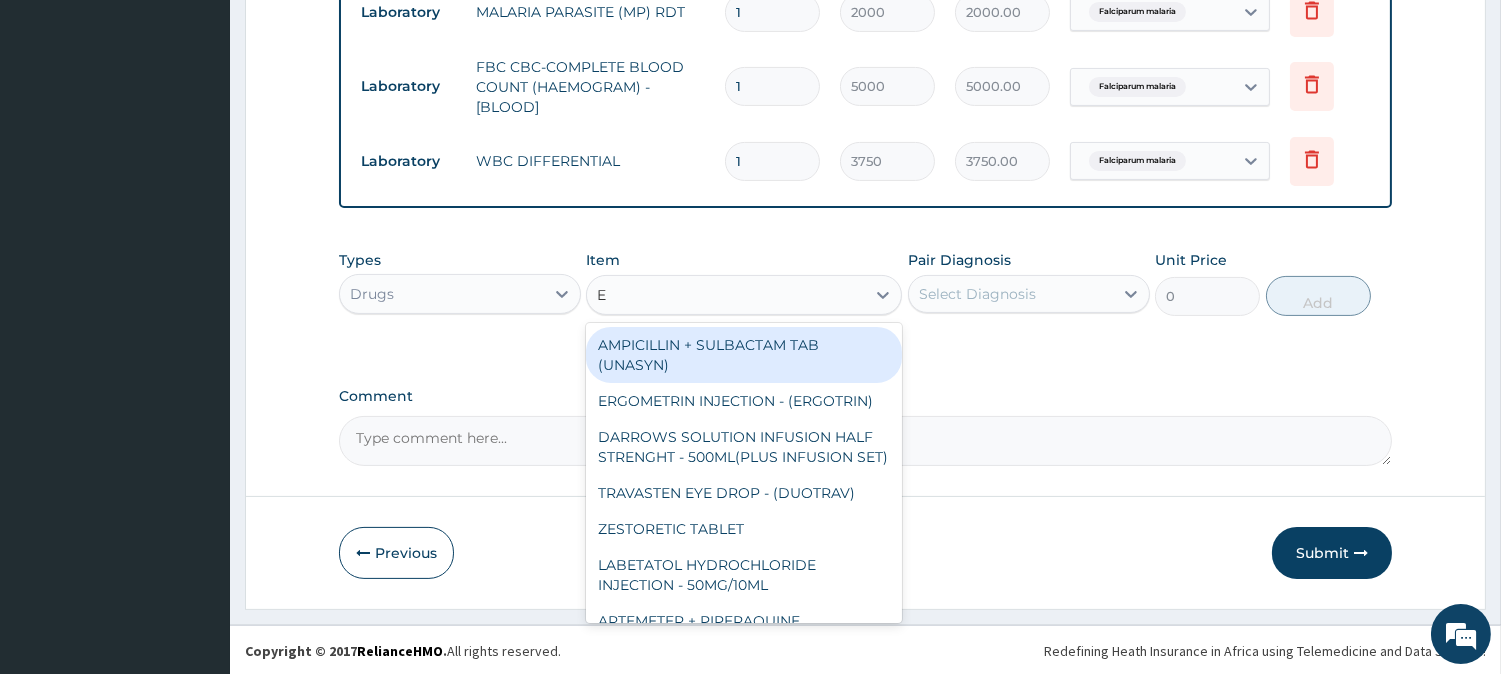 type on "E-" 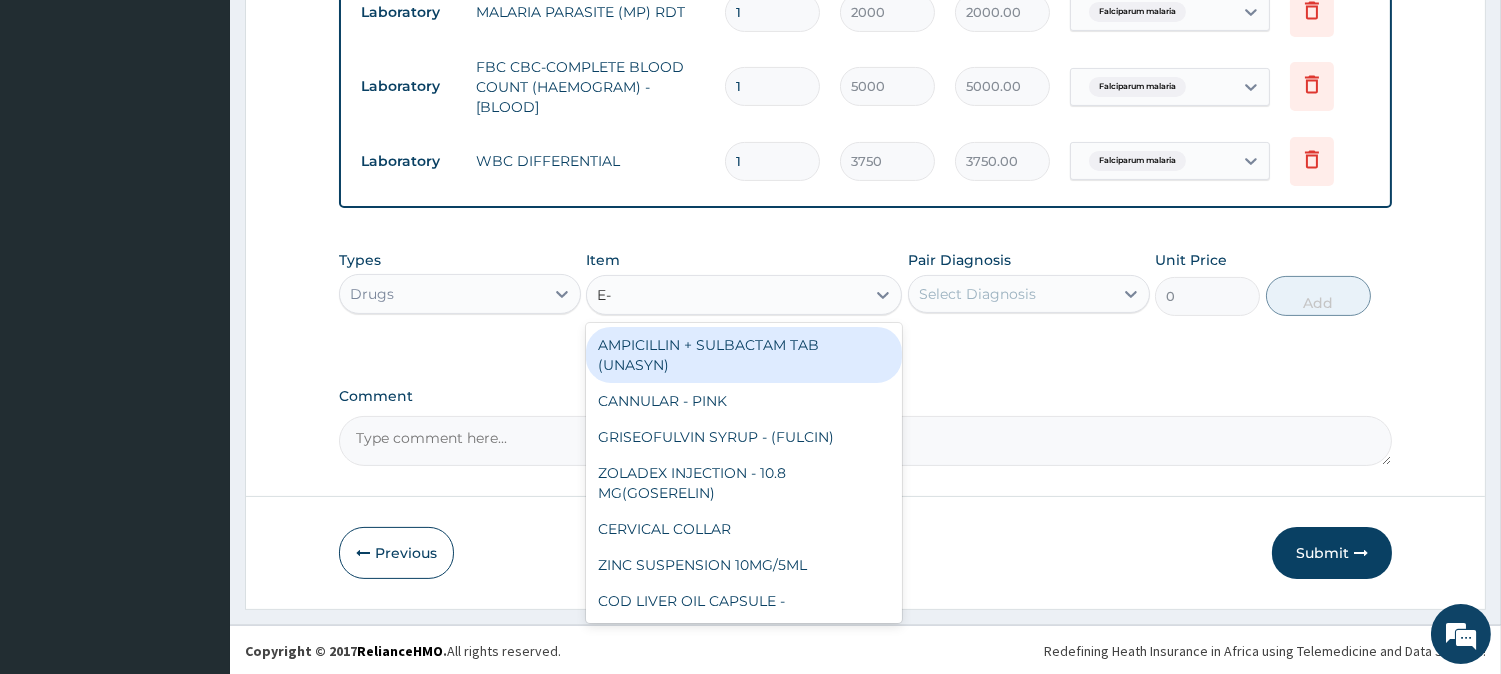 type 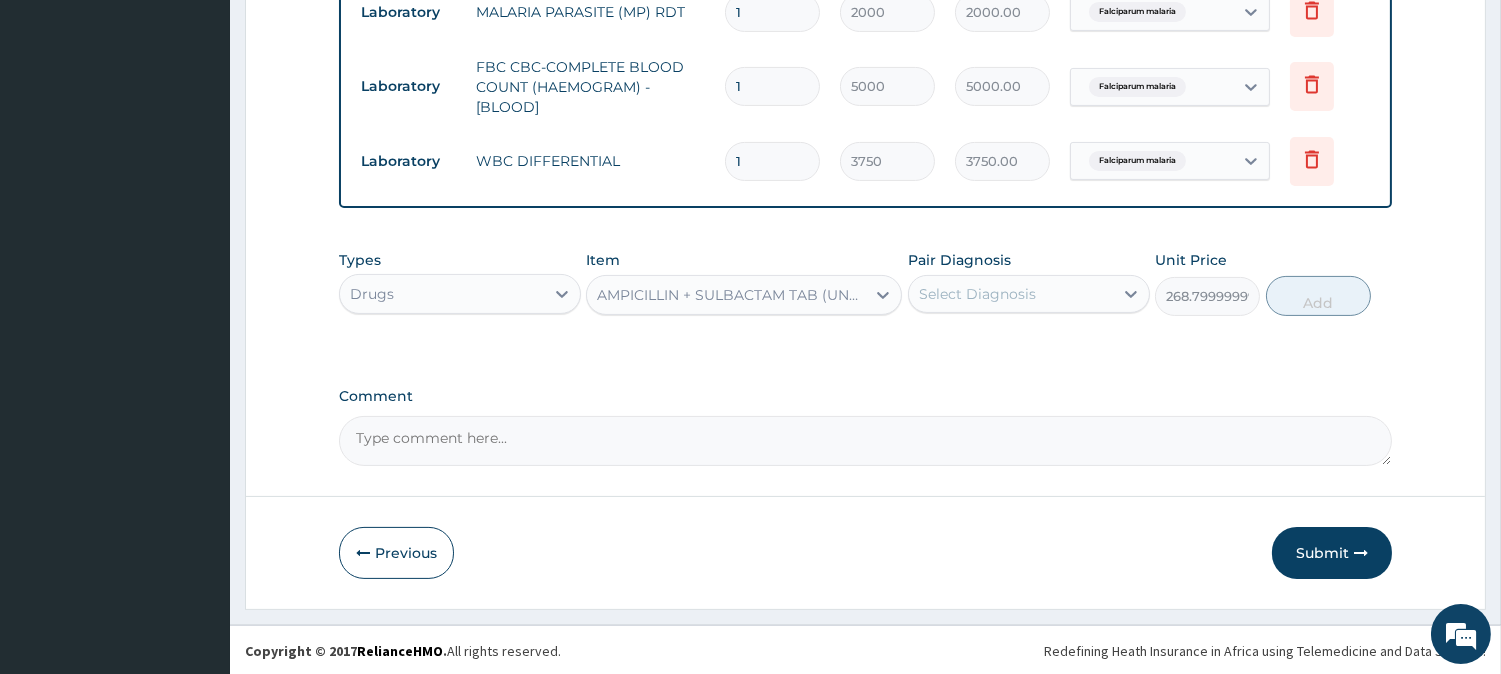 click on "AMPICILLIN  + SULBACTAM  TAB (UNASYN)" at bounding box center (732, 295) 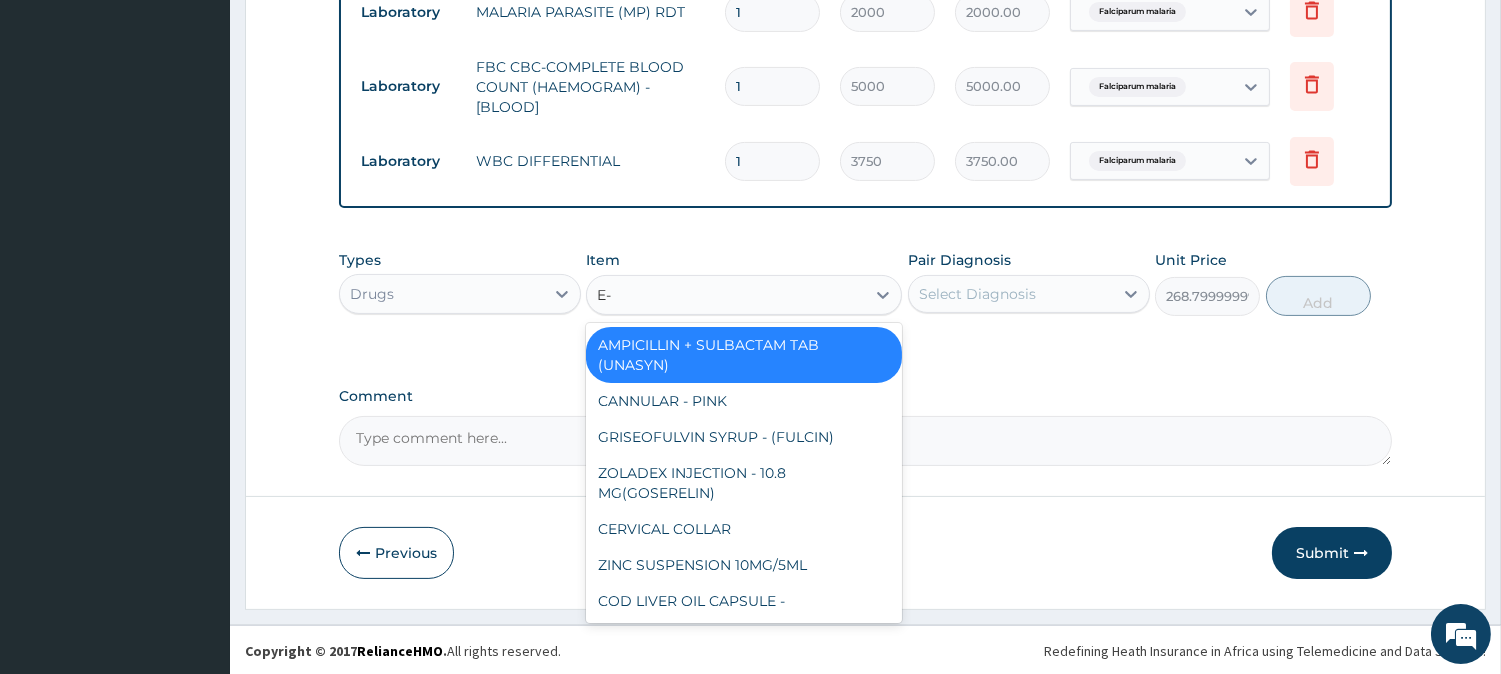 type on "E-M" 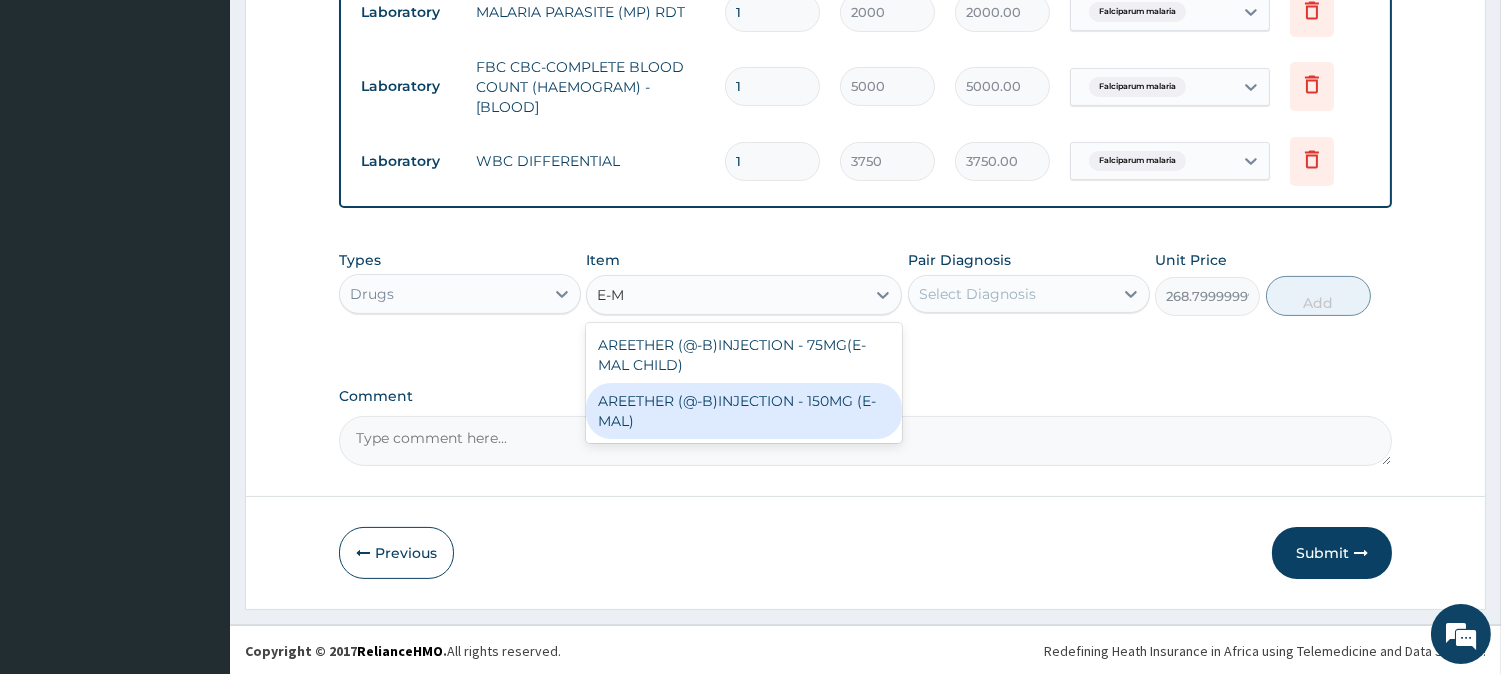 click on "AREETHER (@-B)INJECTION - 150MG (E-MAL)" at bounding box center (744, 411) 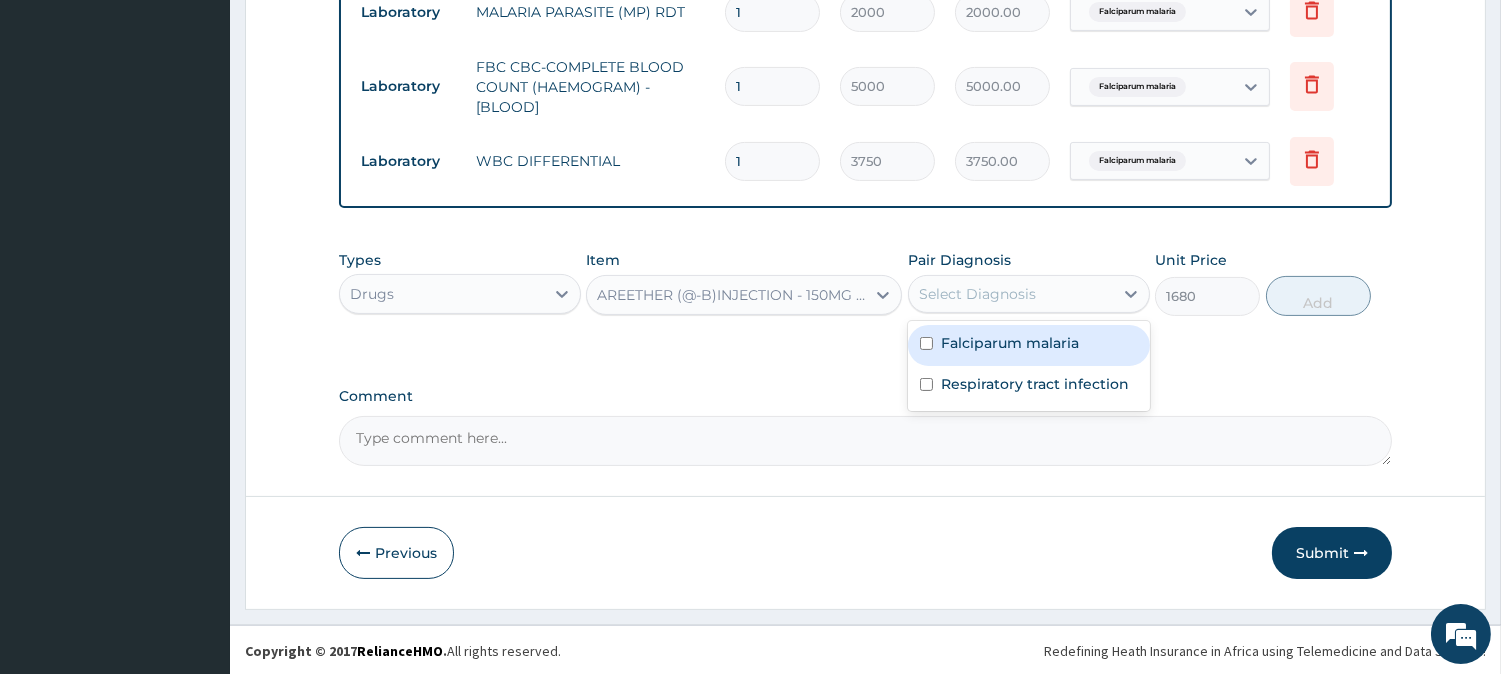 click on "Select Diagnosis" at bounding box center [1011, 294] 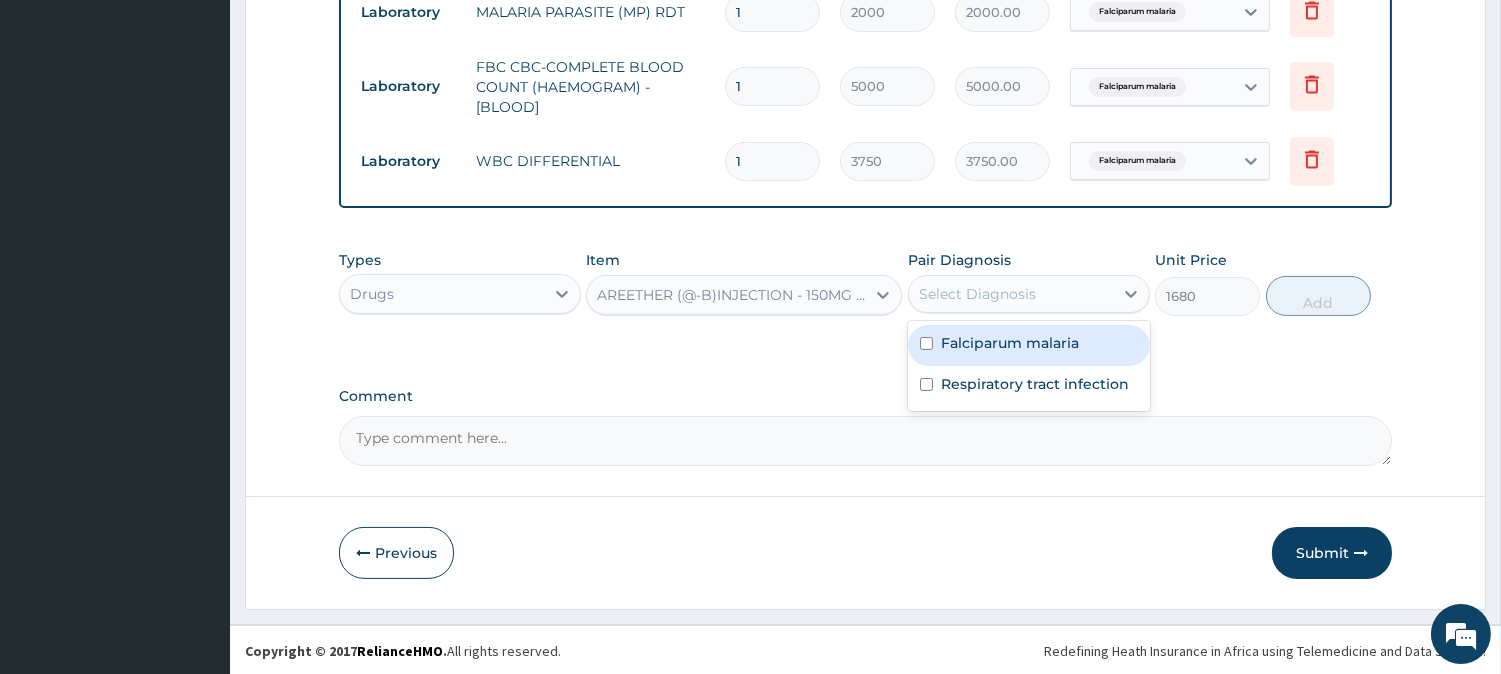 click on "Falciparum malaria" at bounding box center [1010, 343] 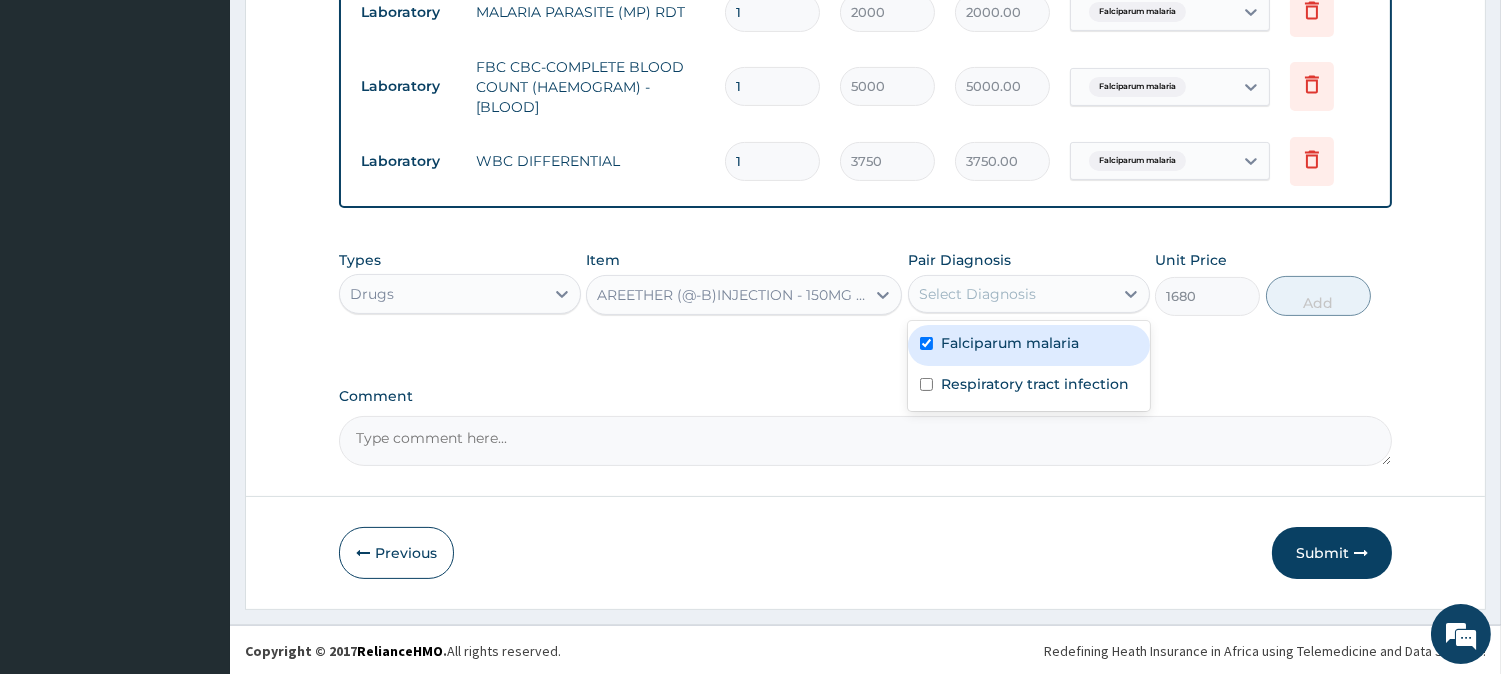 checkbox on "true" 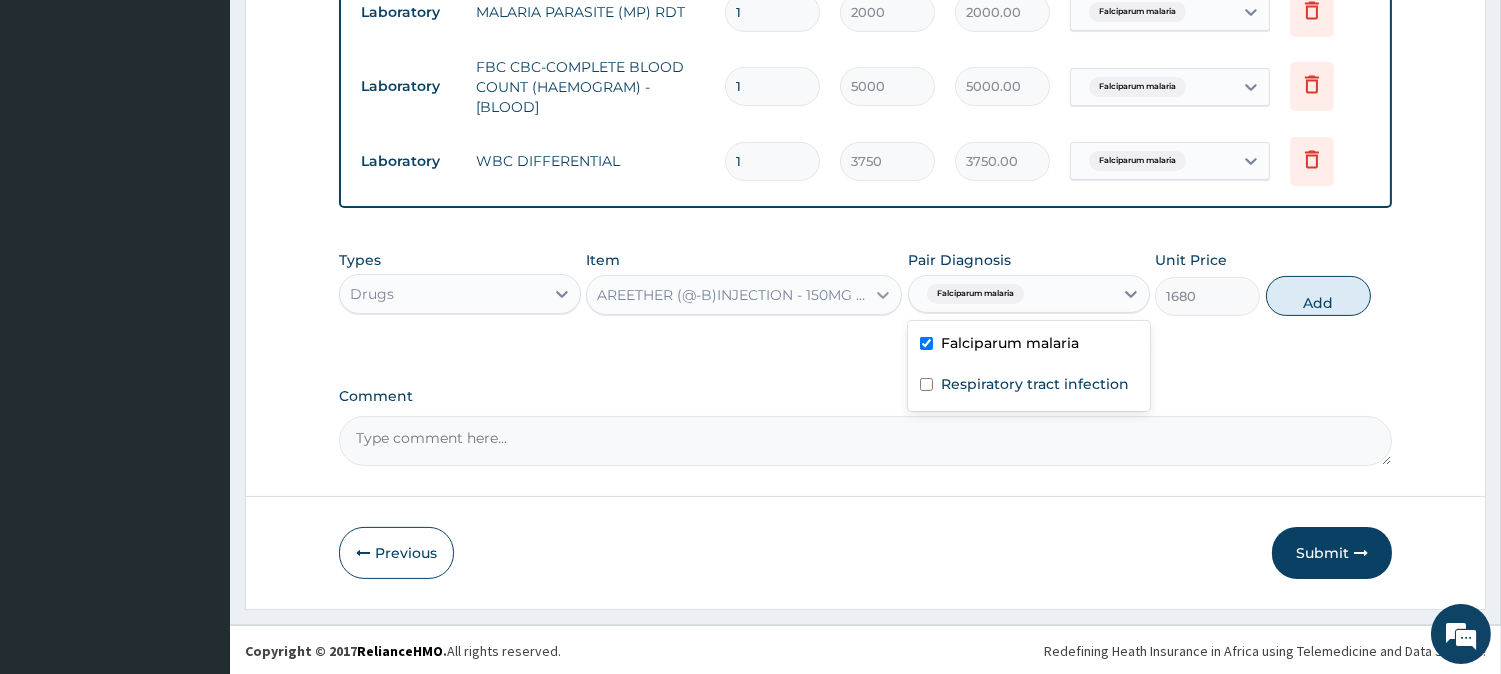 click 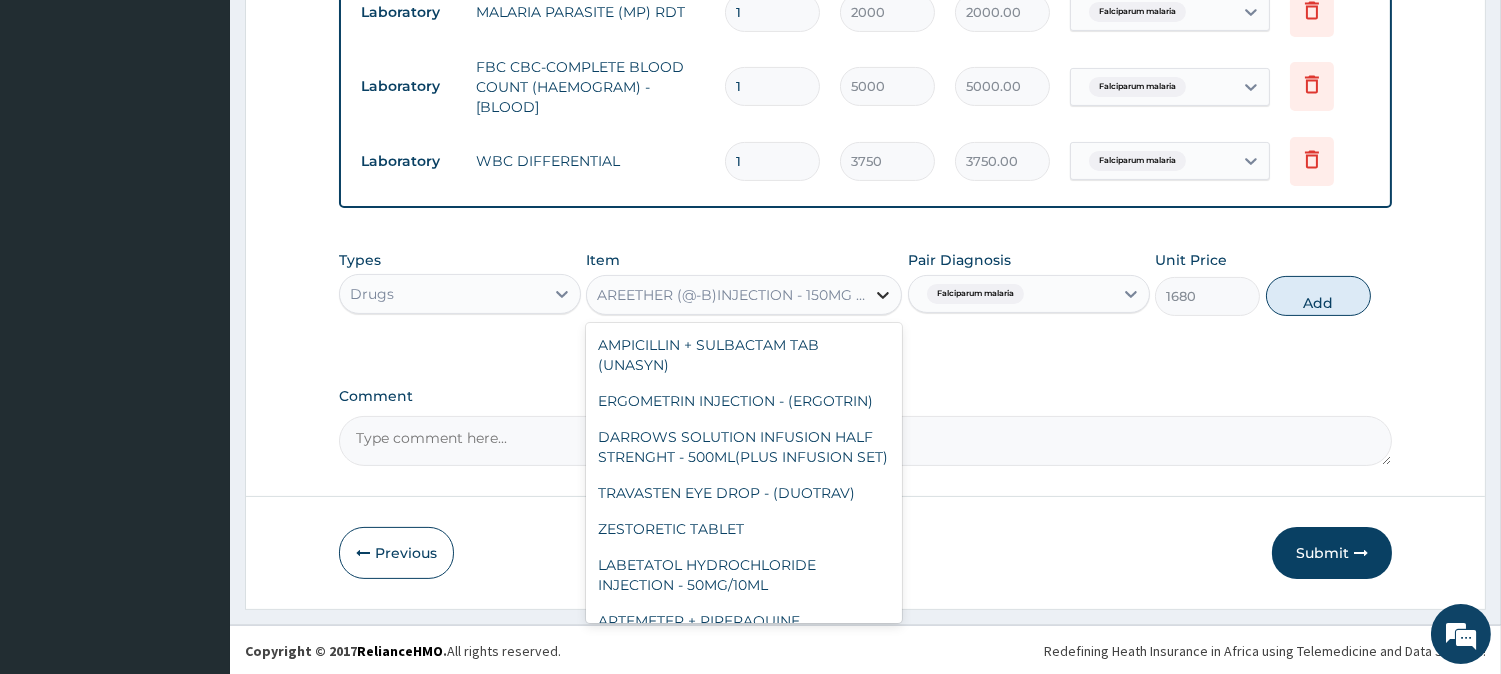 scroll, scrollTop: 6702, scrollLeft: 0, axis: vertical 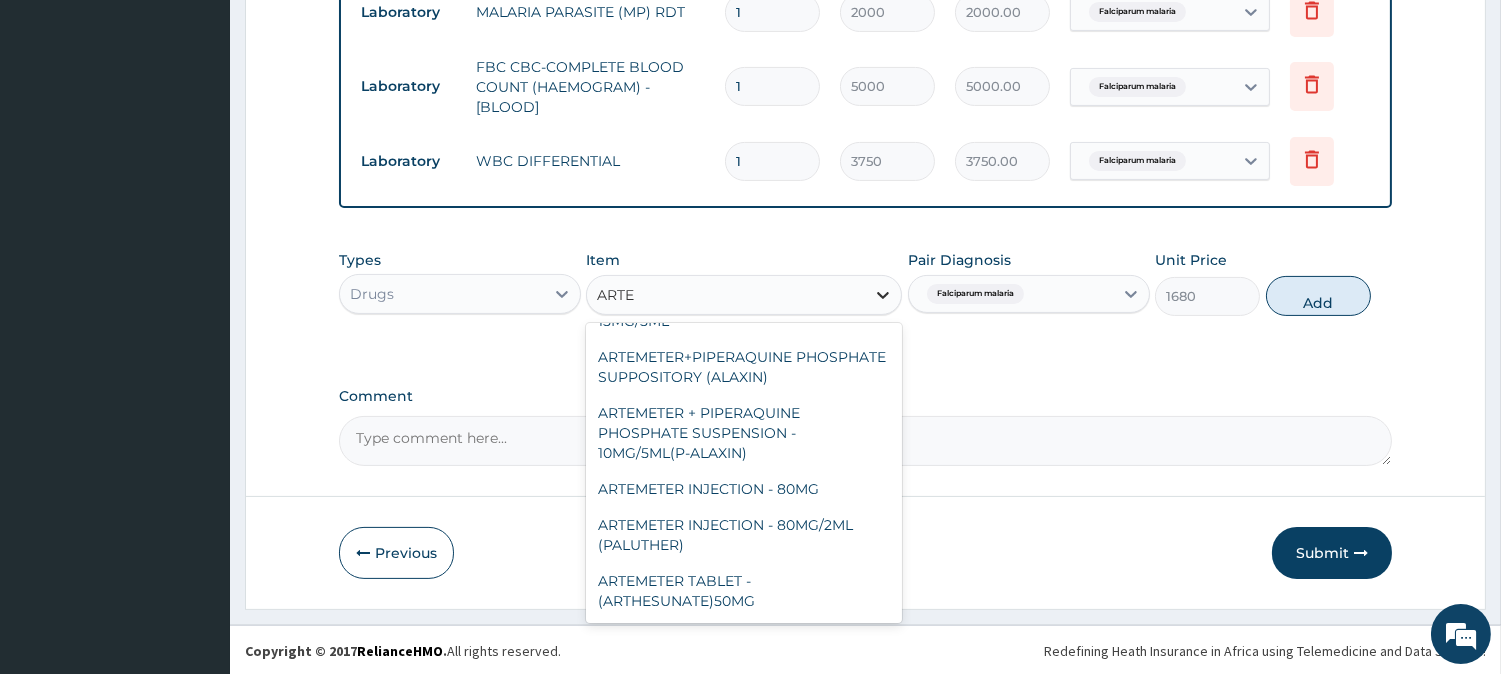type on "ARTES" 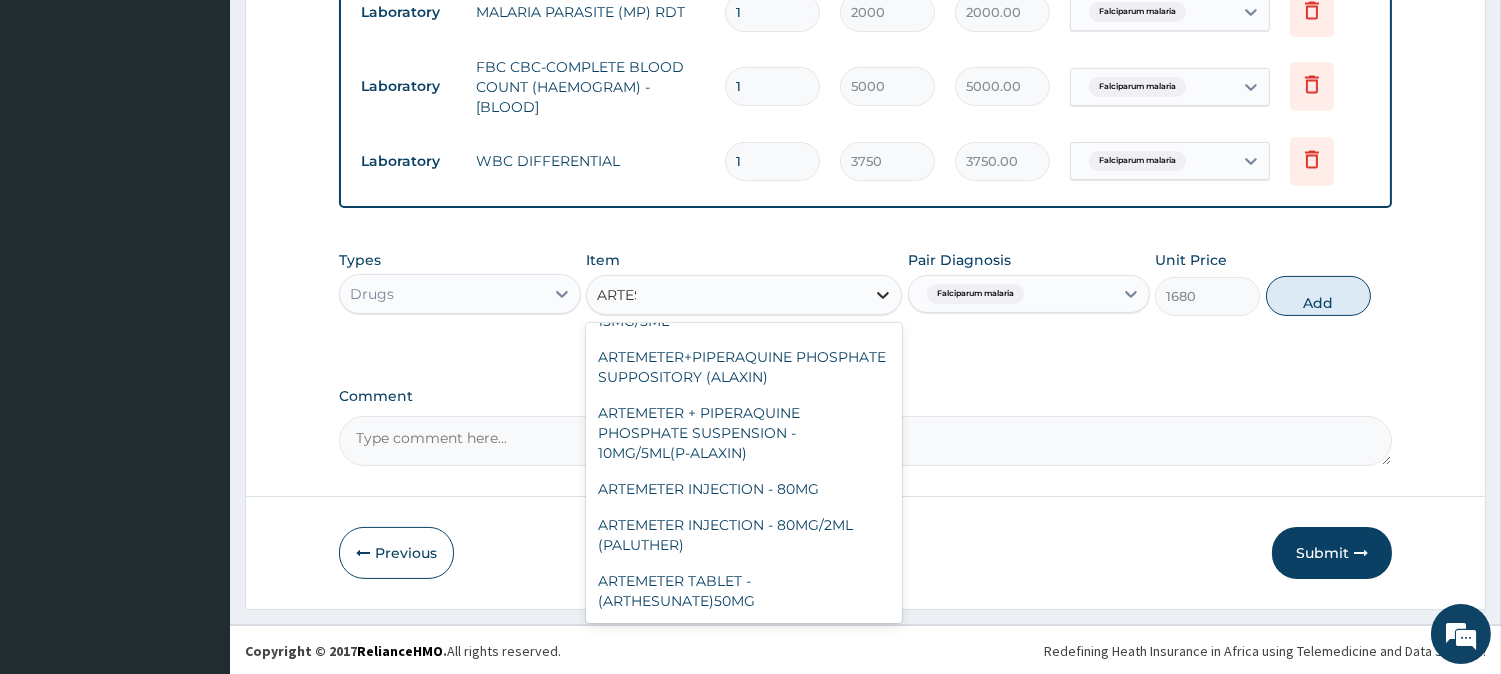 scroll, scrollTop: 0, scrollLeft: 0, axis: both 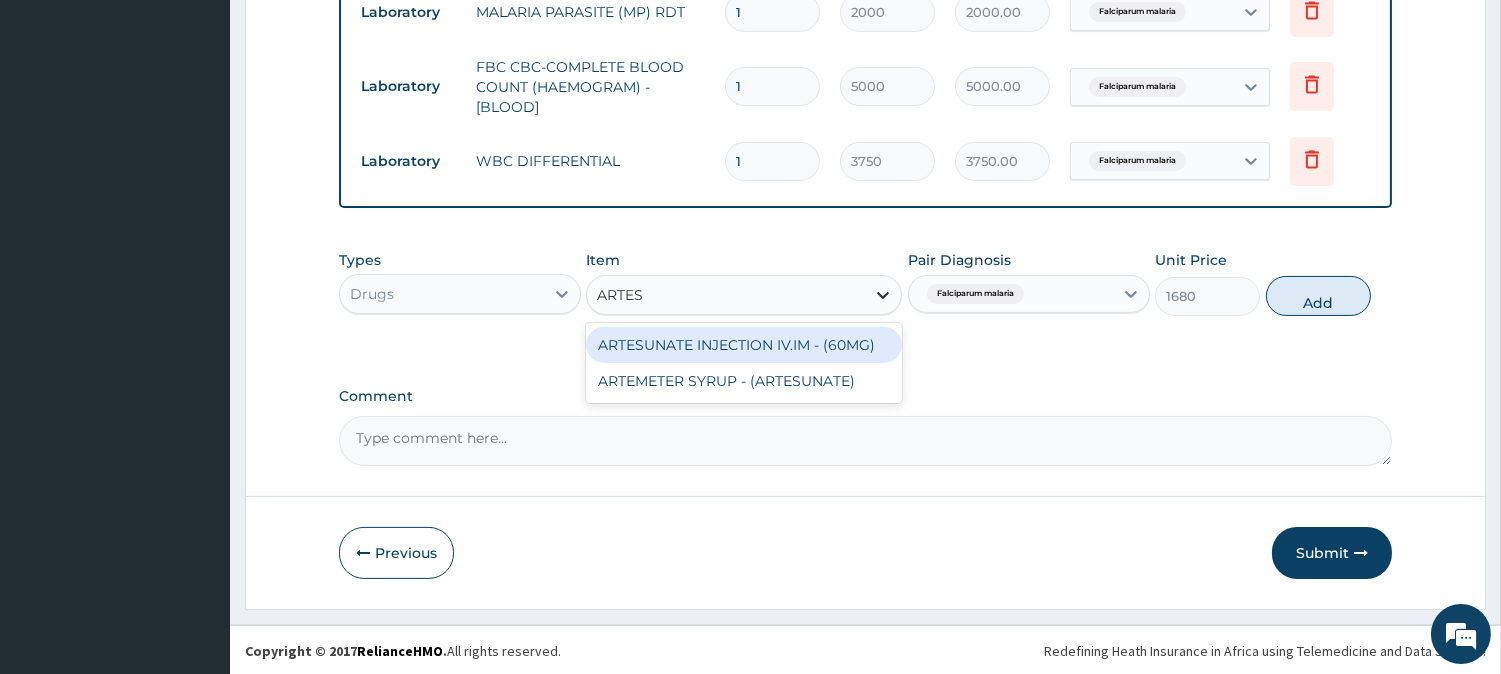 type 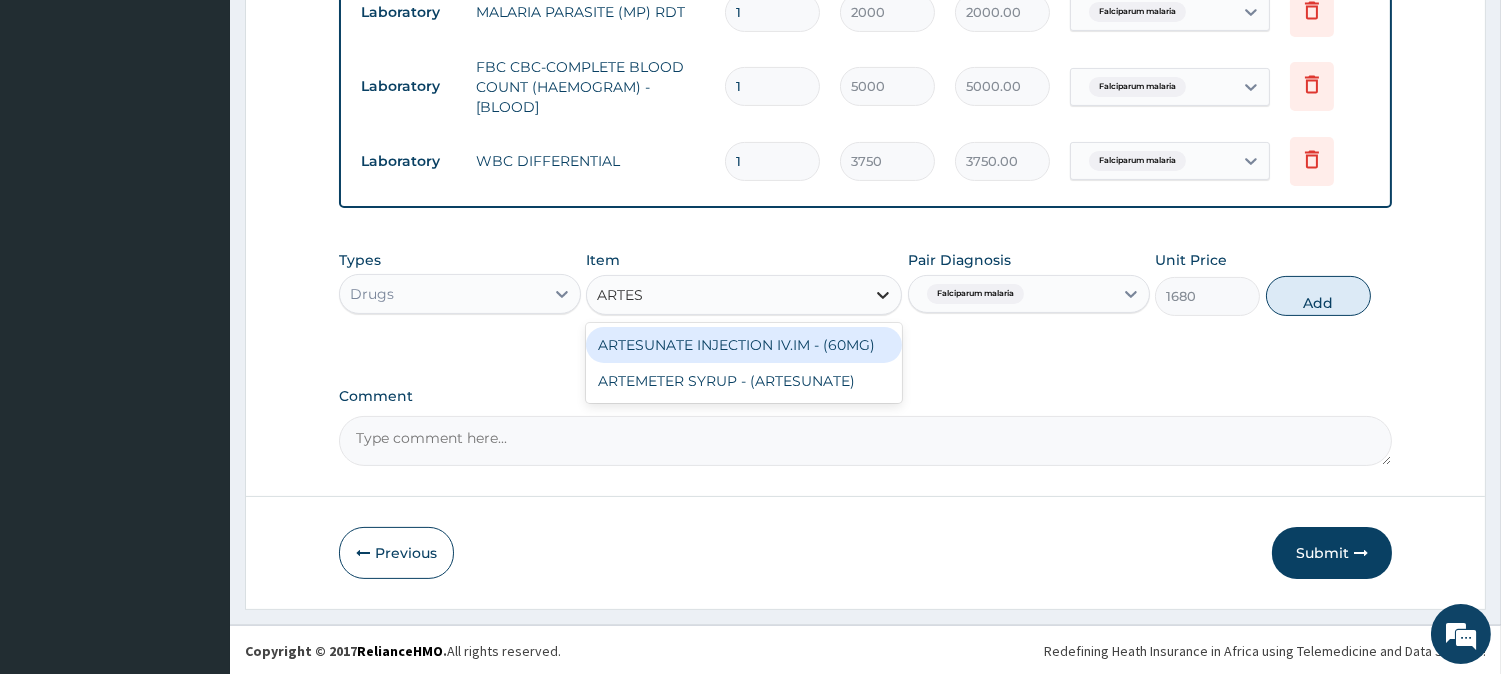 type on "1596" 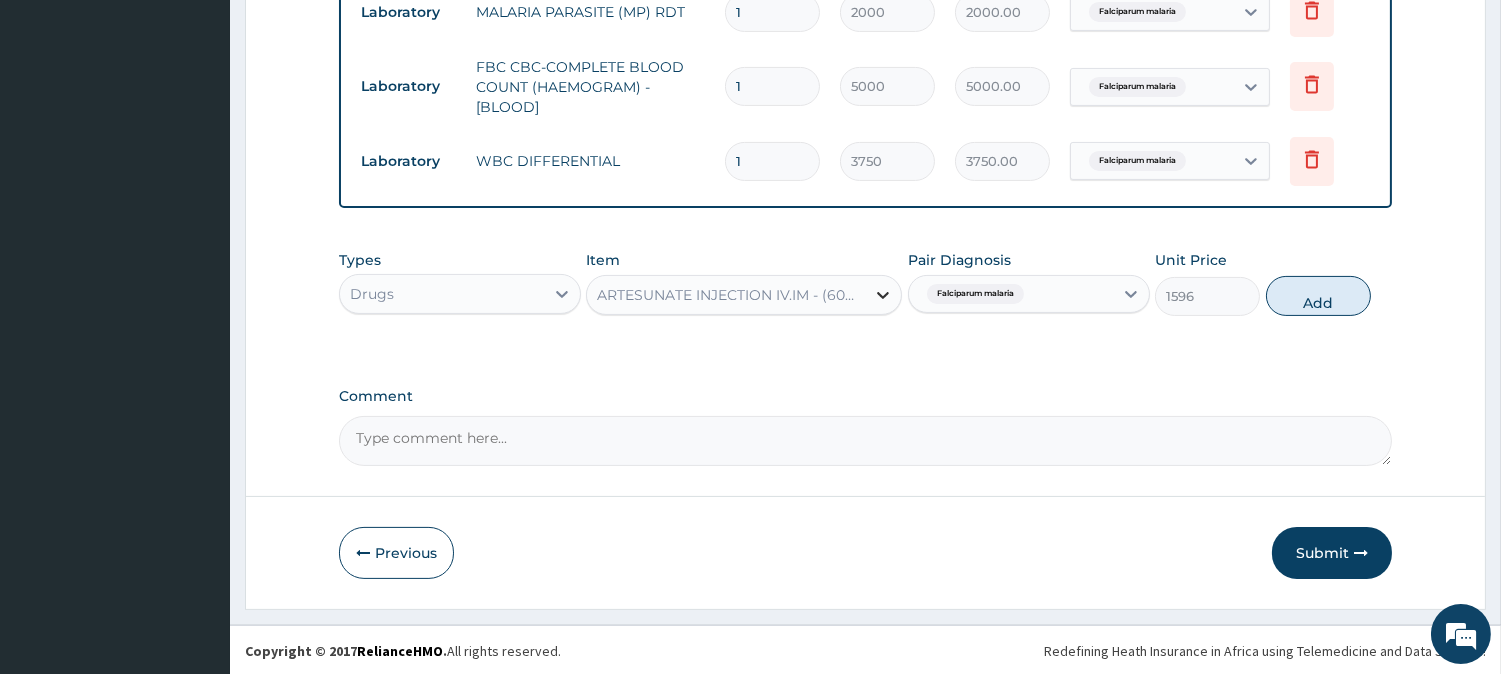 click 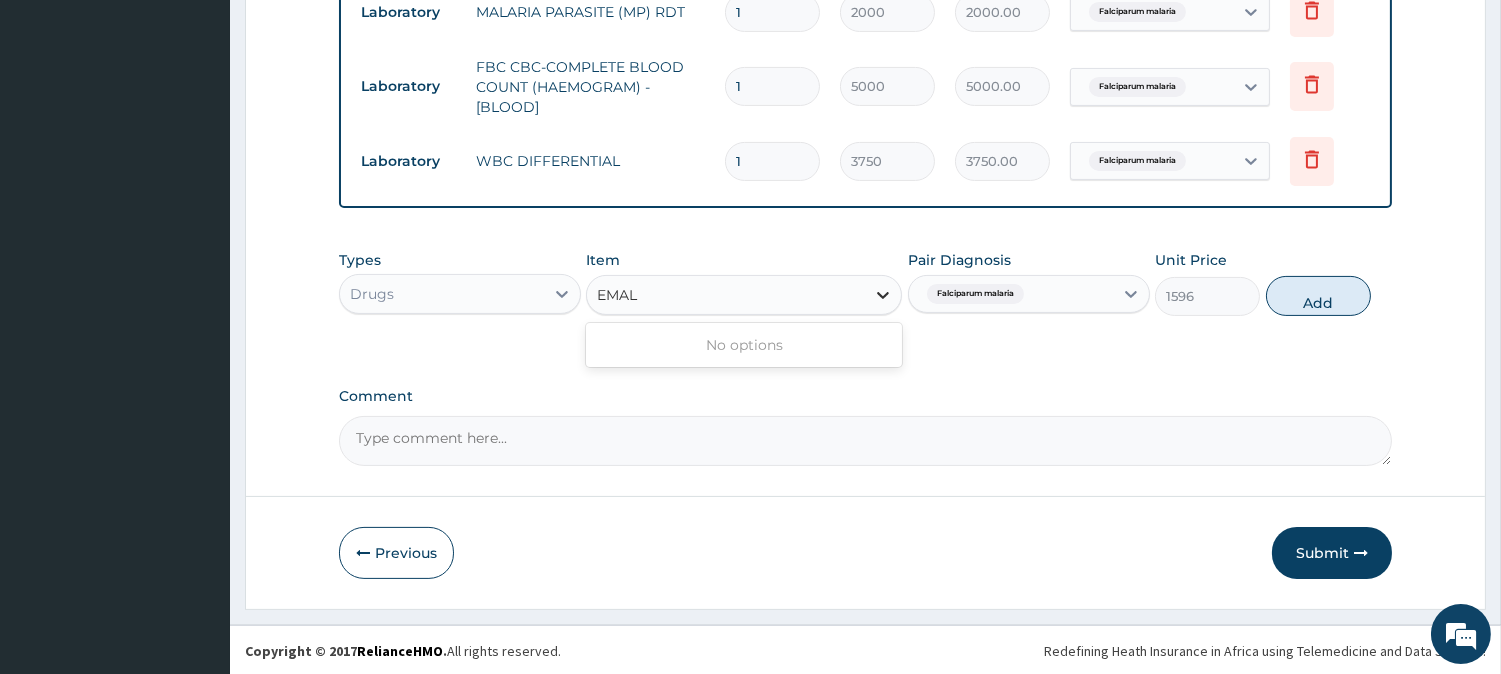 scroll, scrollTop: 0, scrollLeft: 0, axis: both 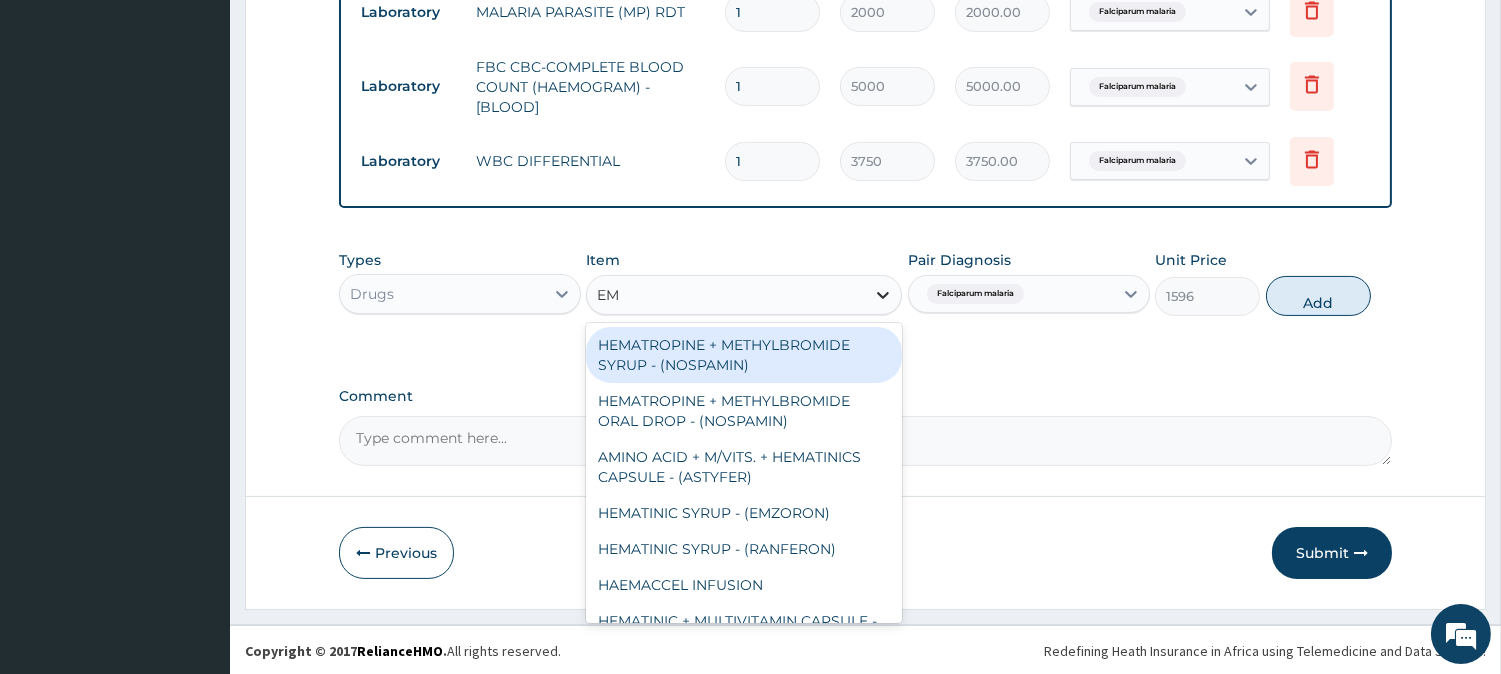 type on "E" 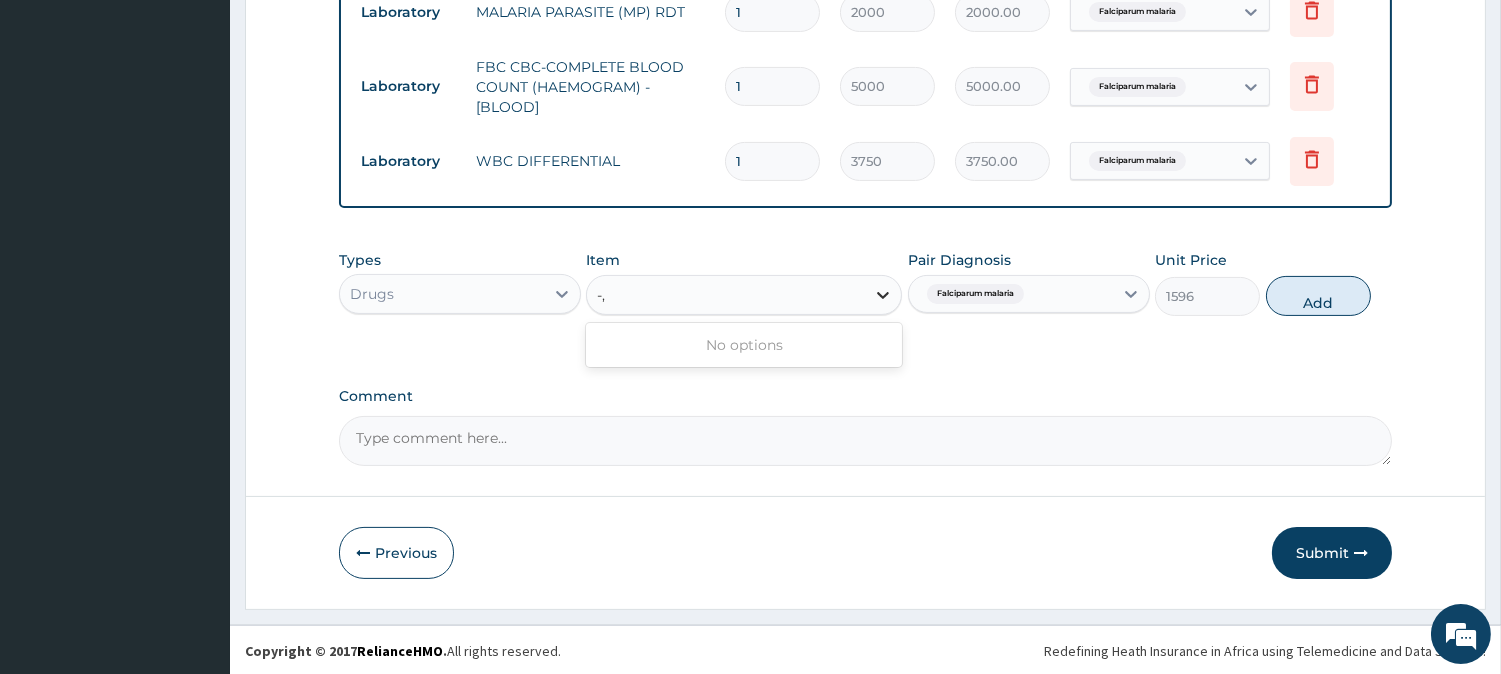 type on "-" 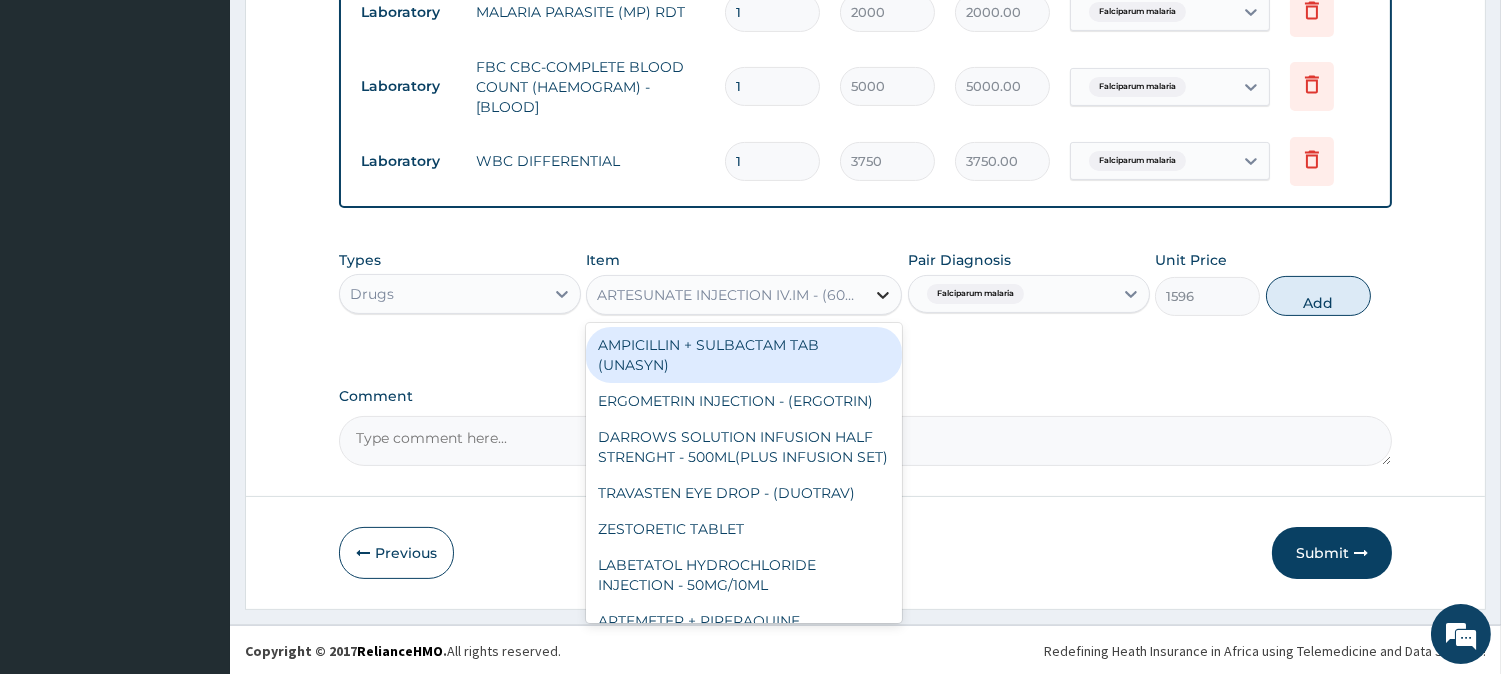 type on "M" 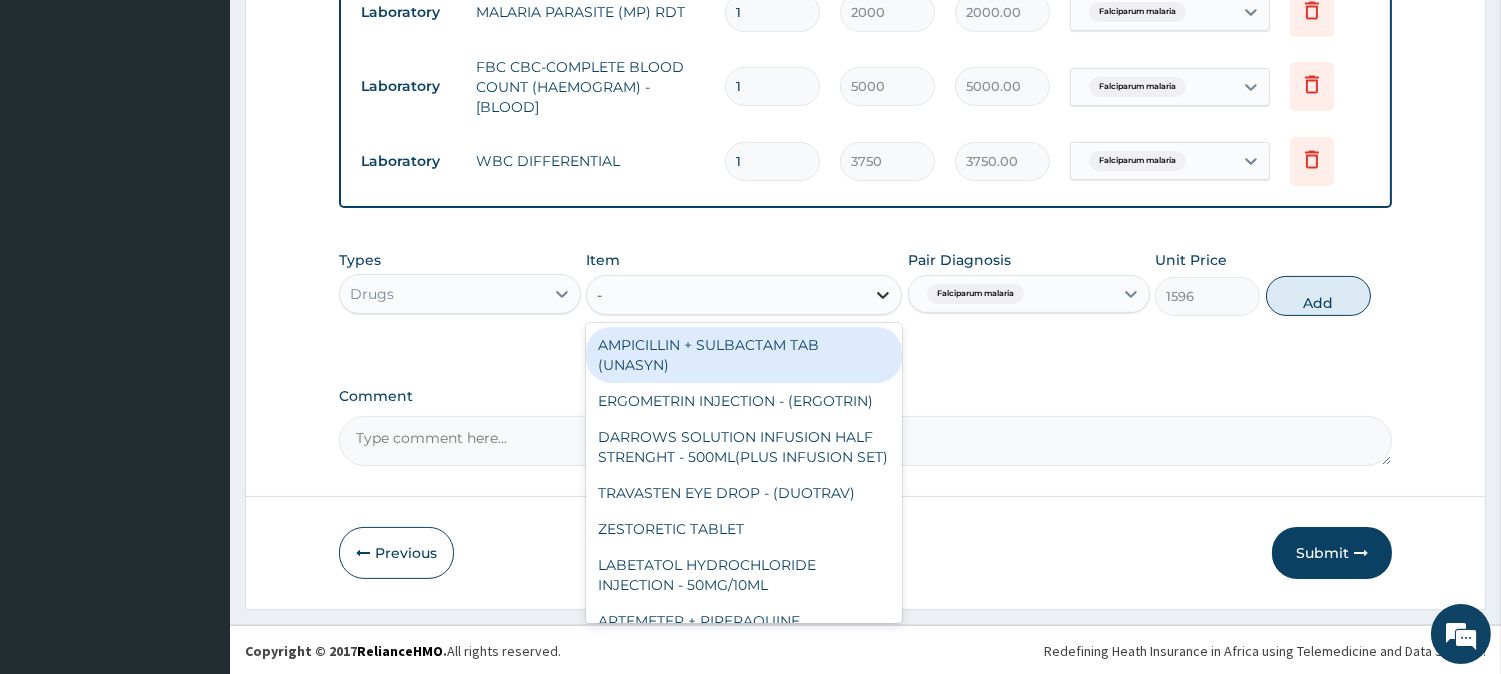 type on "-M" 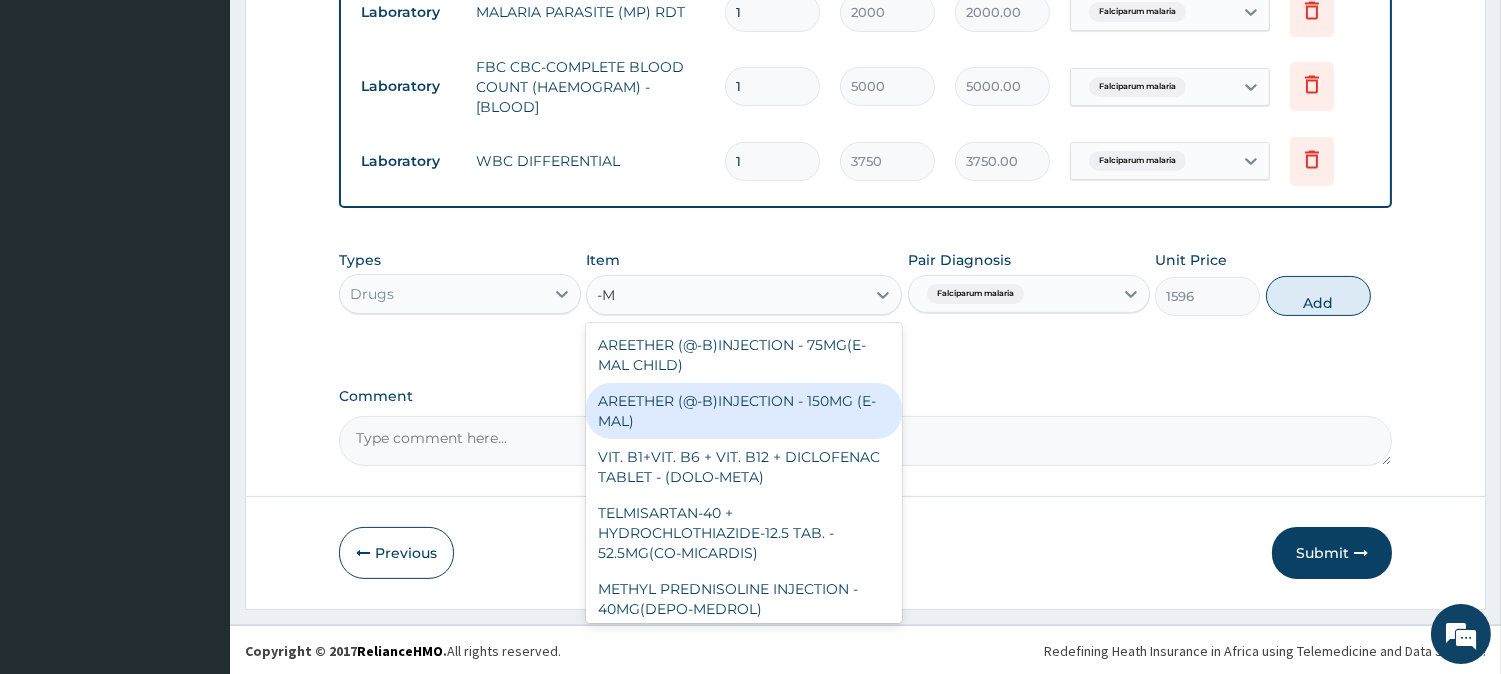 click on "AREETHER (@-B)INJECTION - 150MG (E-MAL)" at bounding box center [744, 411] 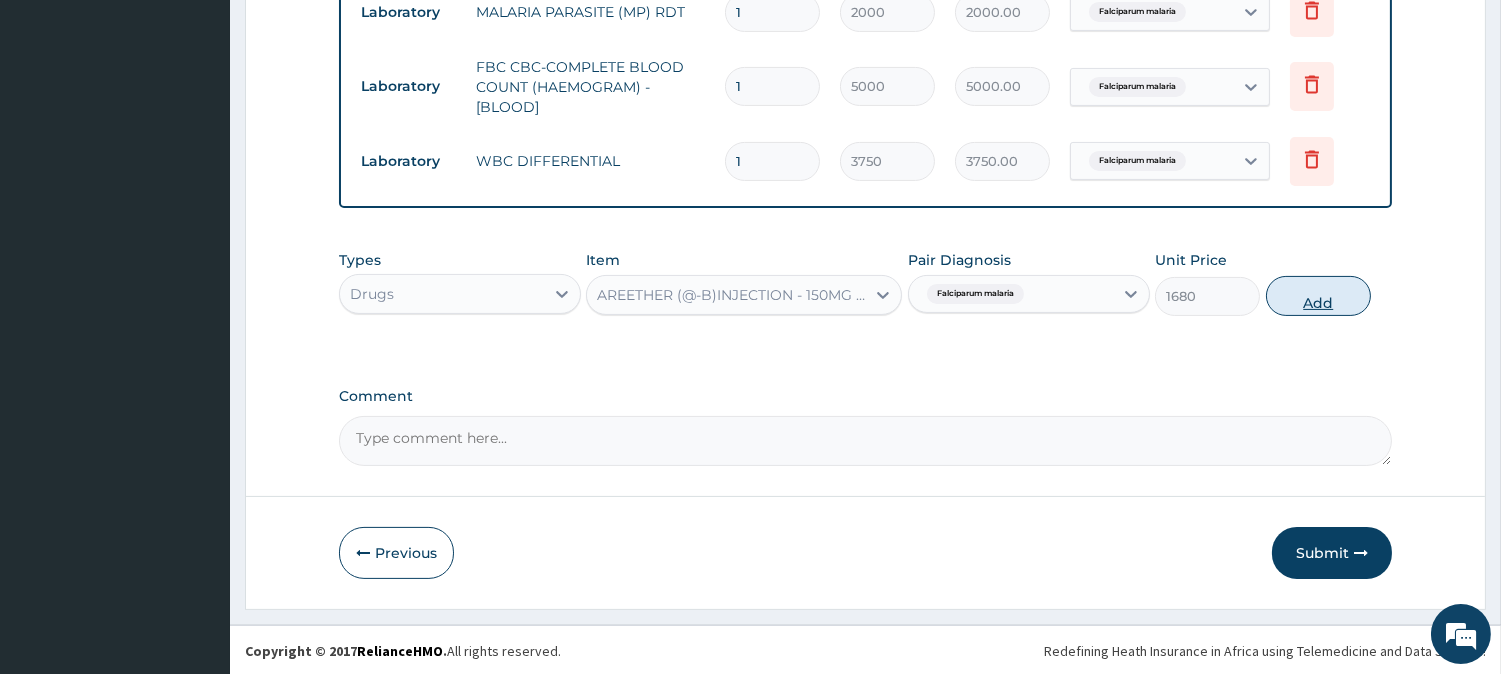 click on "Add" at bounding box center [1318, 296] 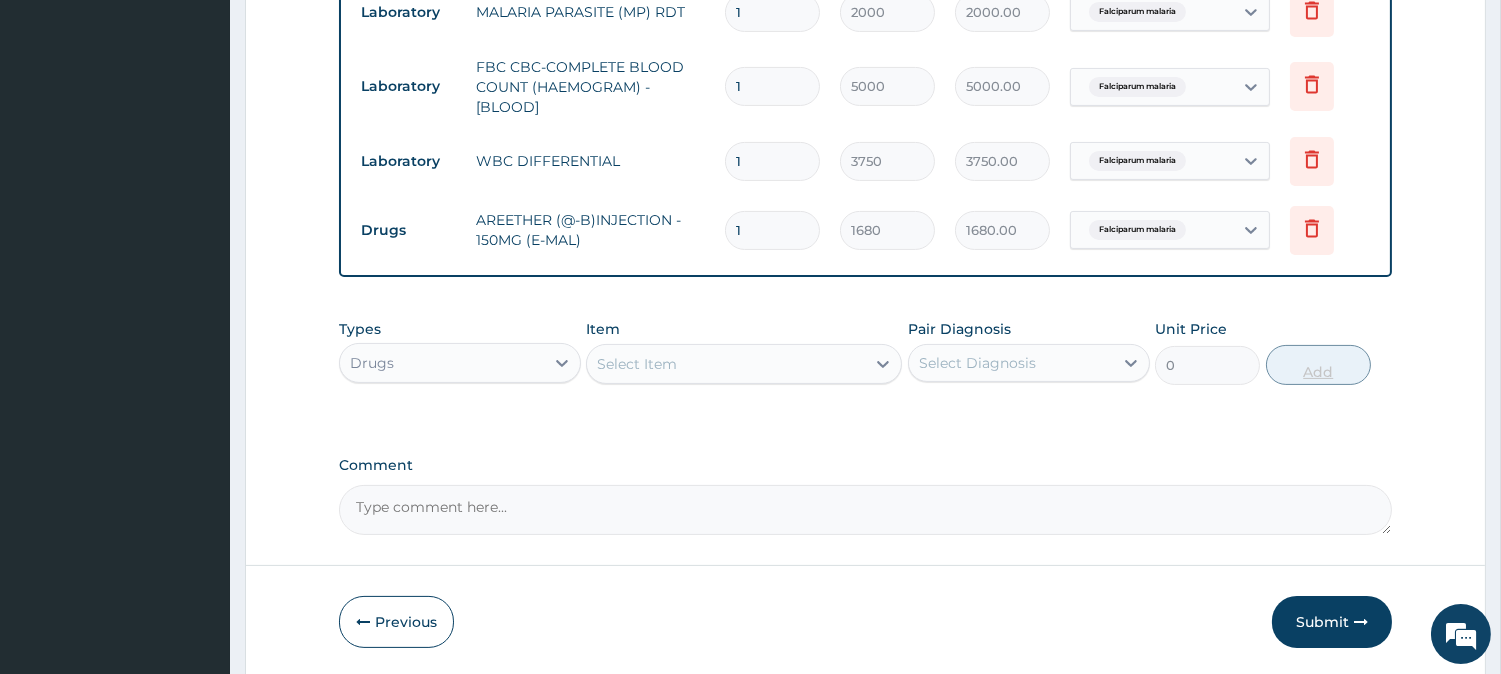 type 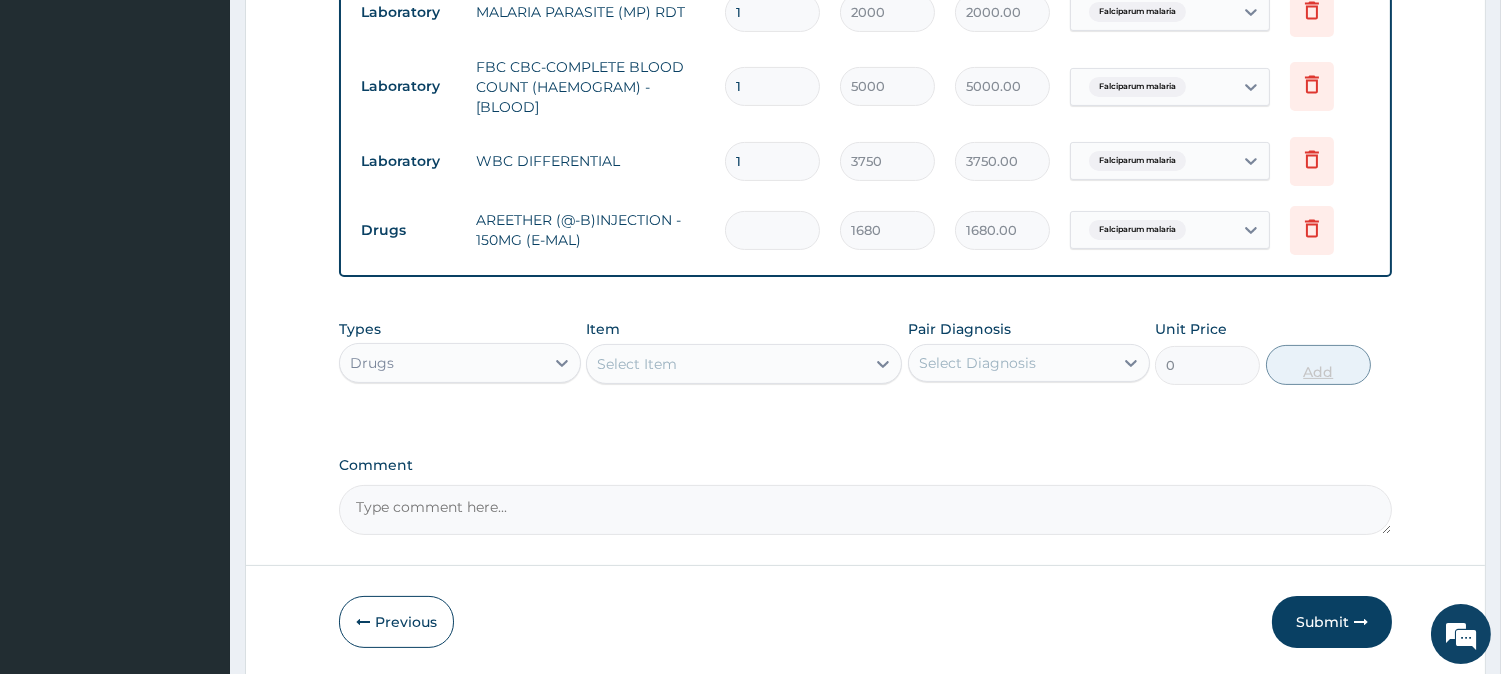 type on "0.00" 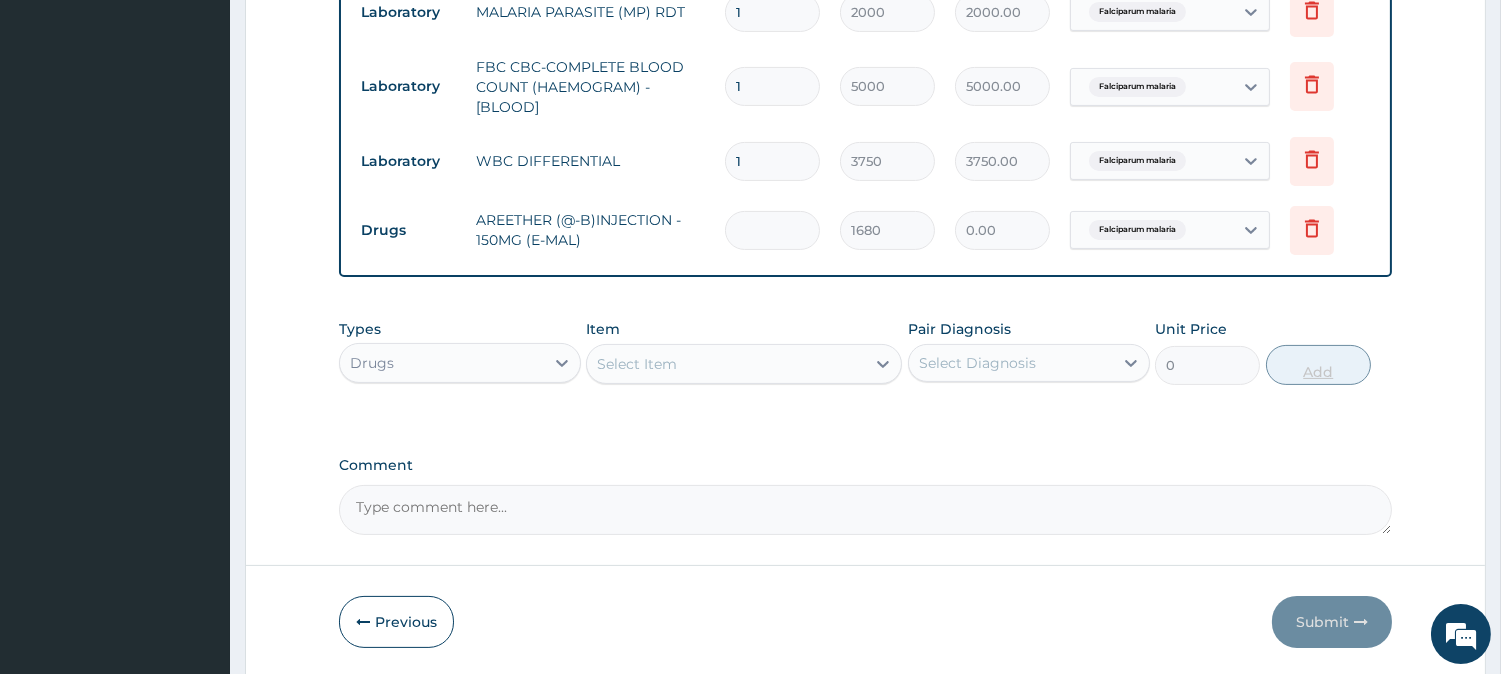 type on "3" 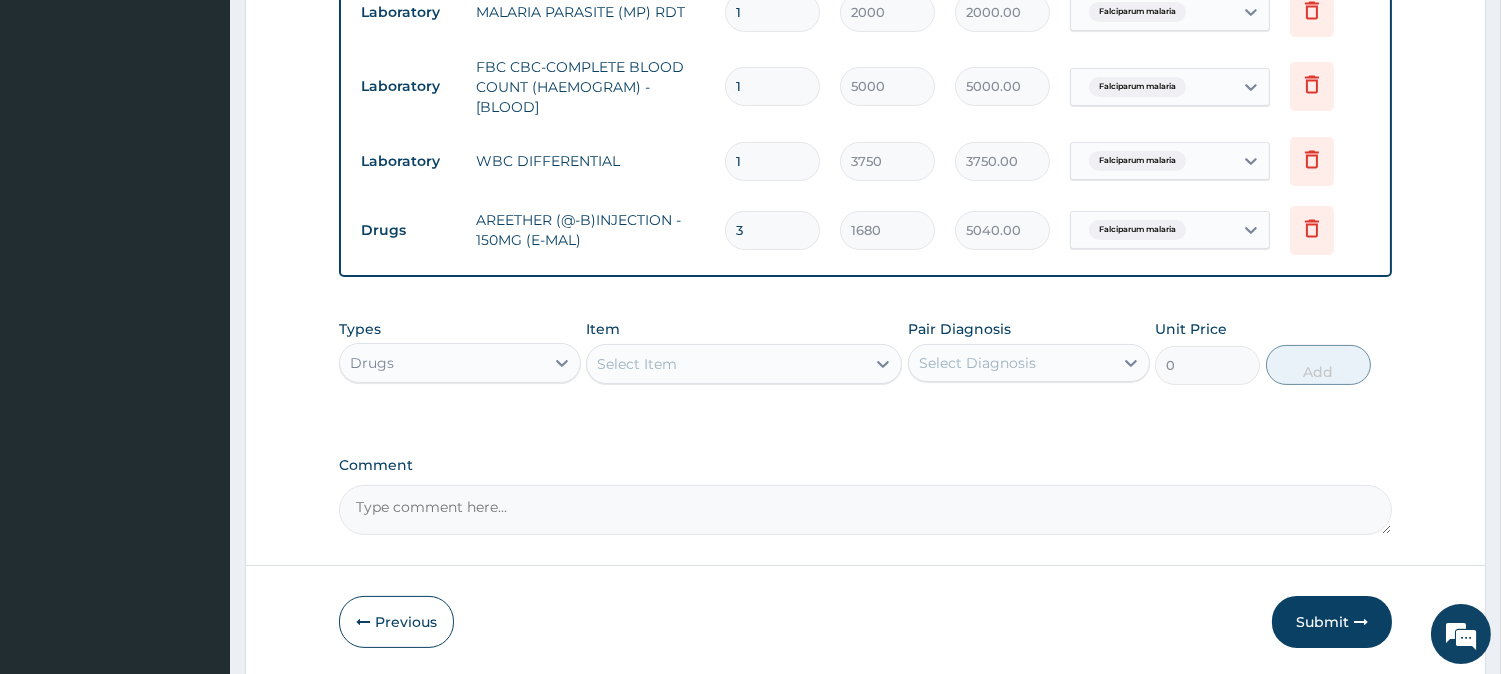 type on "3" 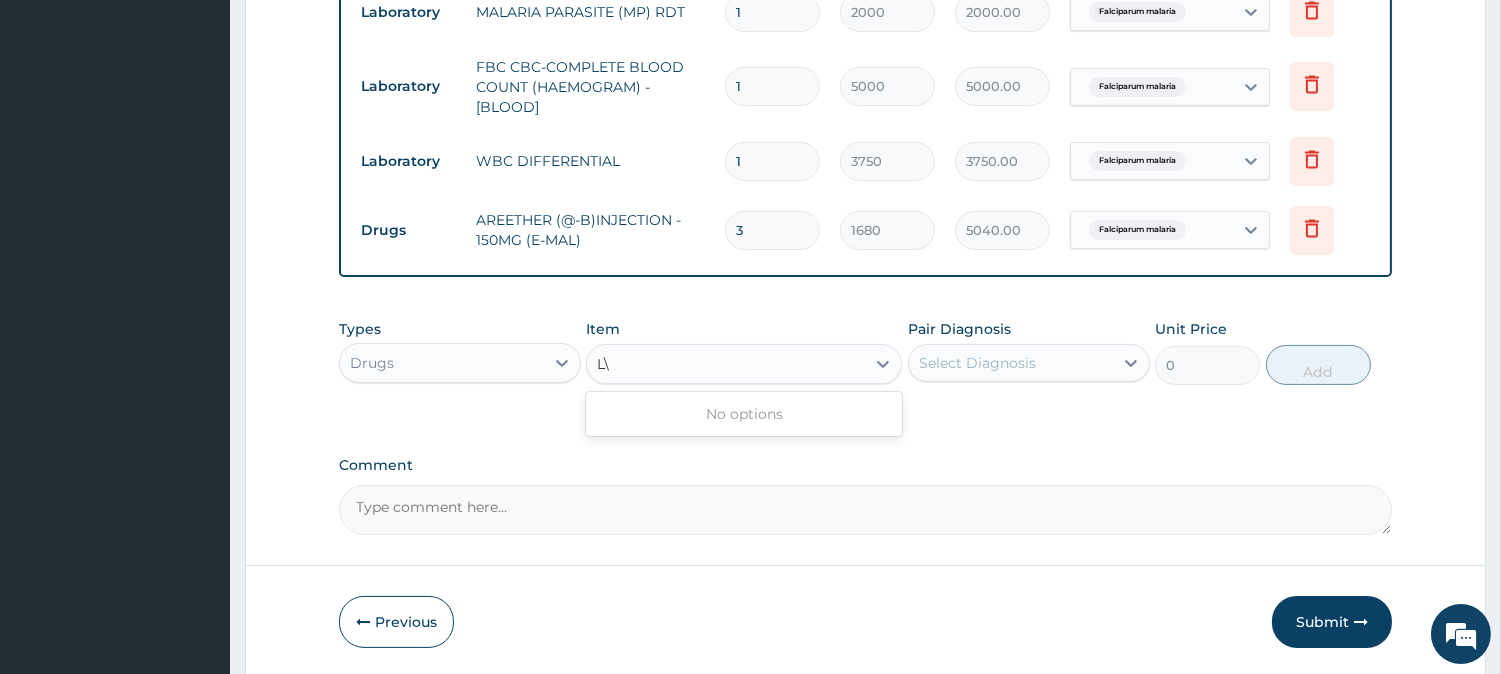 type on "L" 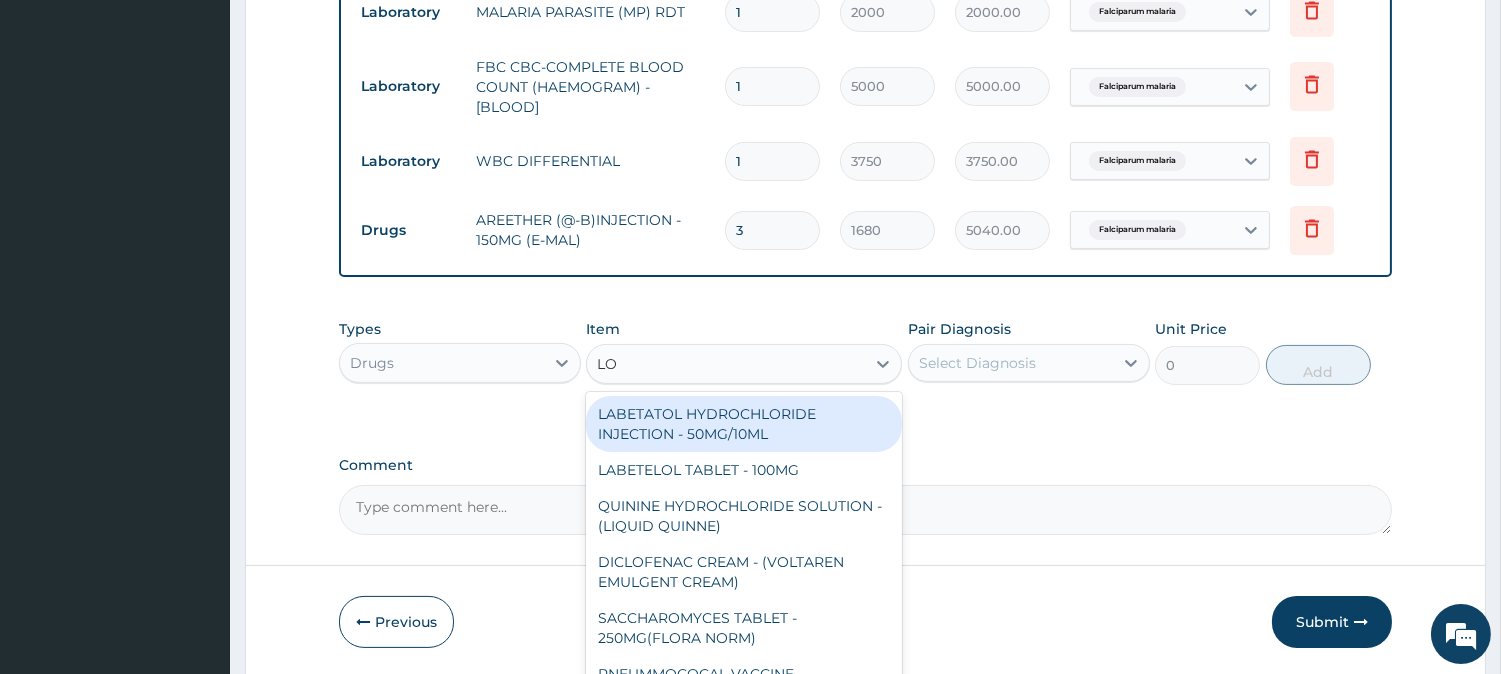 type on "LON" 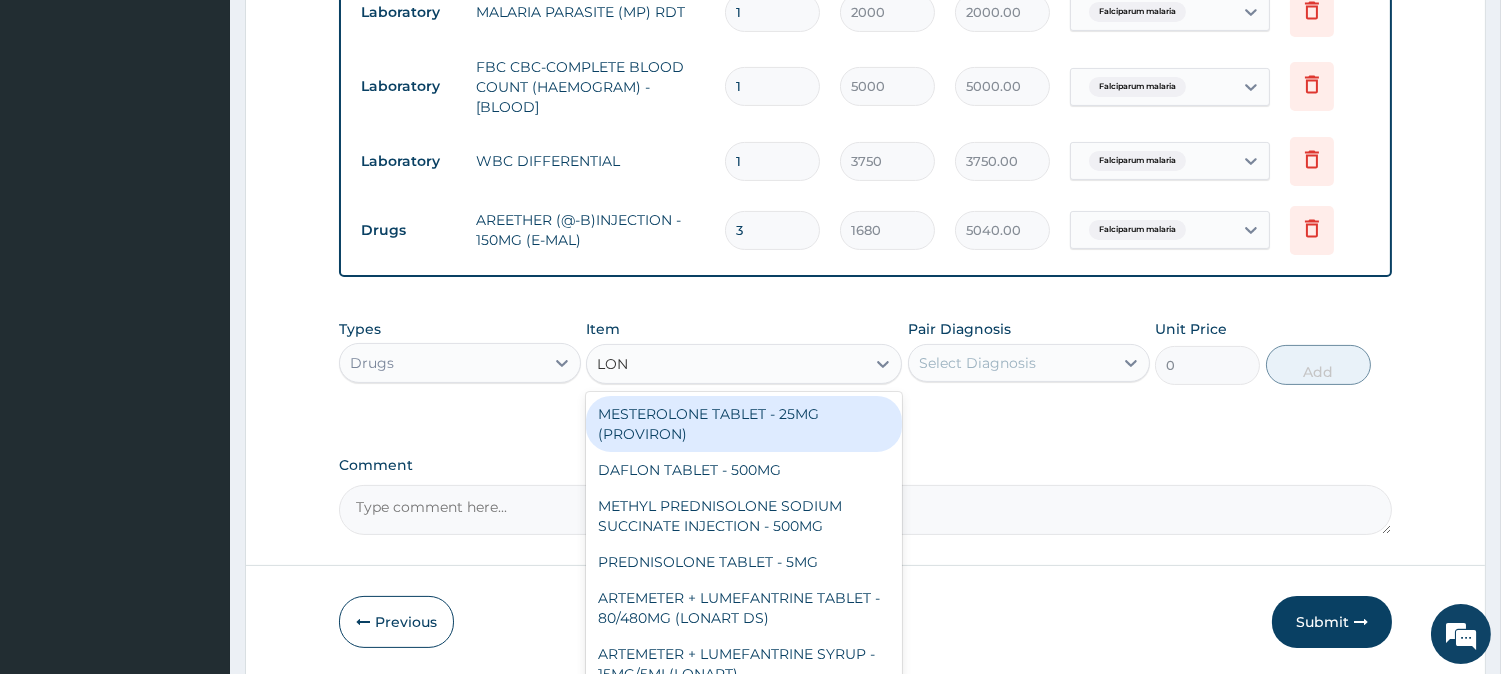 type 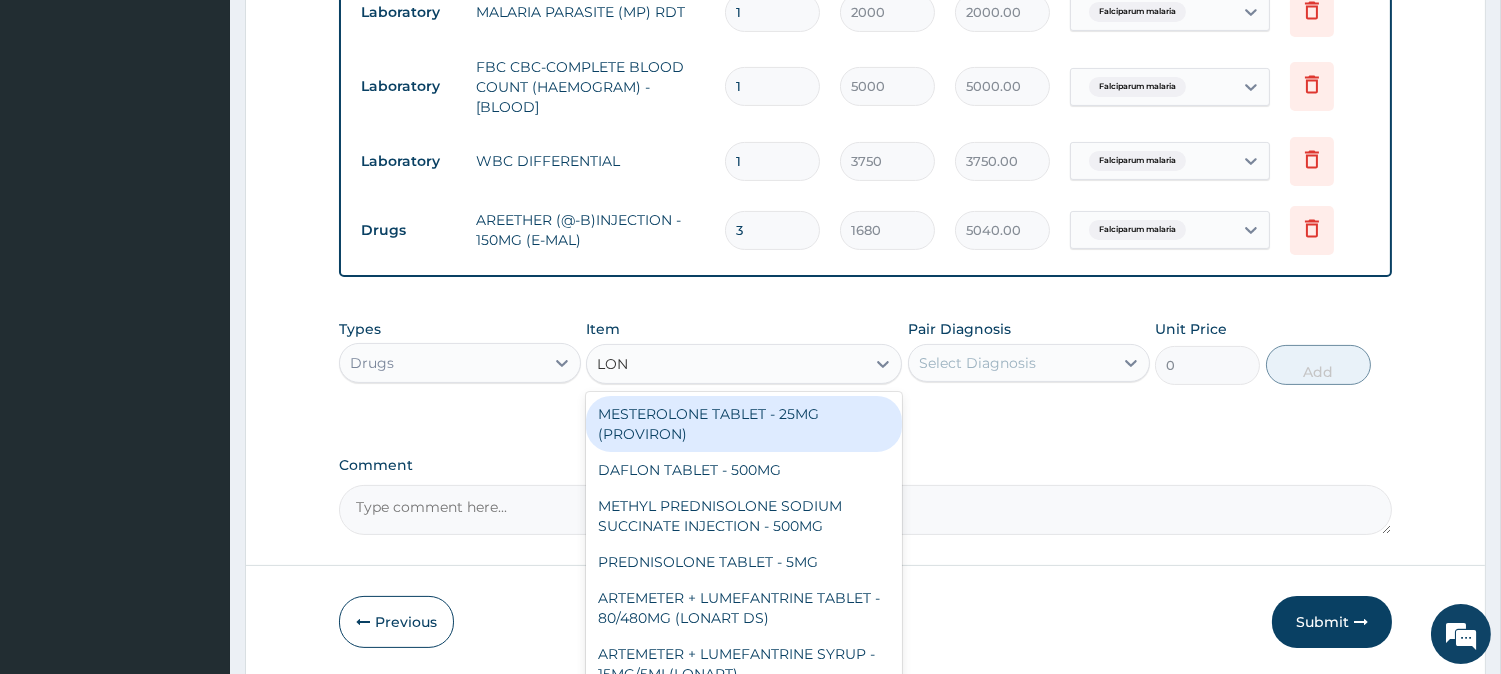 type on "67.19999999999999" 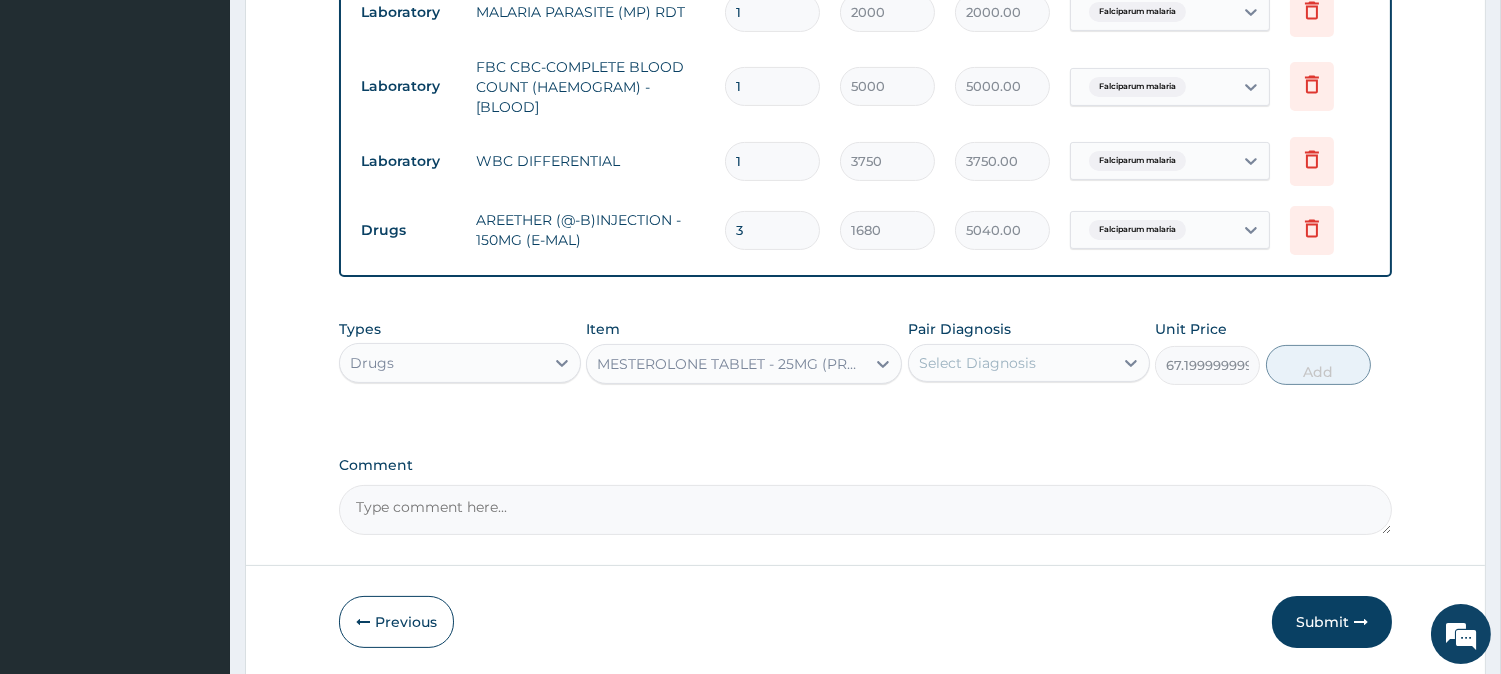 click on "MESTEROLONE TABLET - 25MG (PROVIRON)" at bounding box center [732, 364] 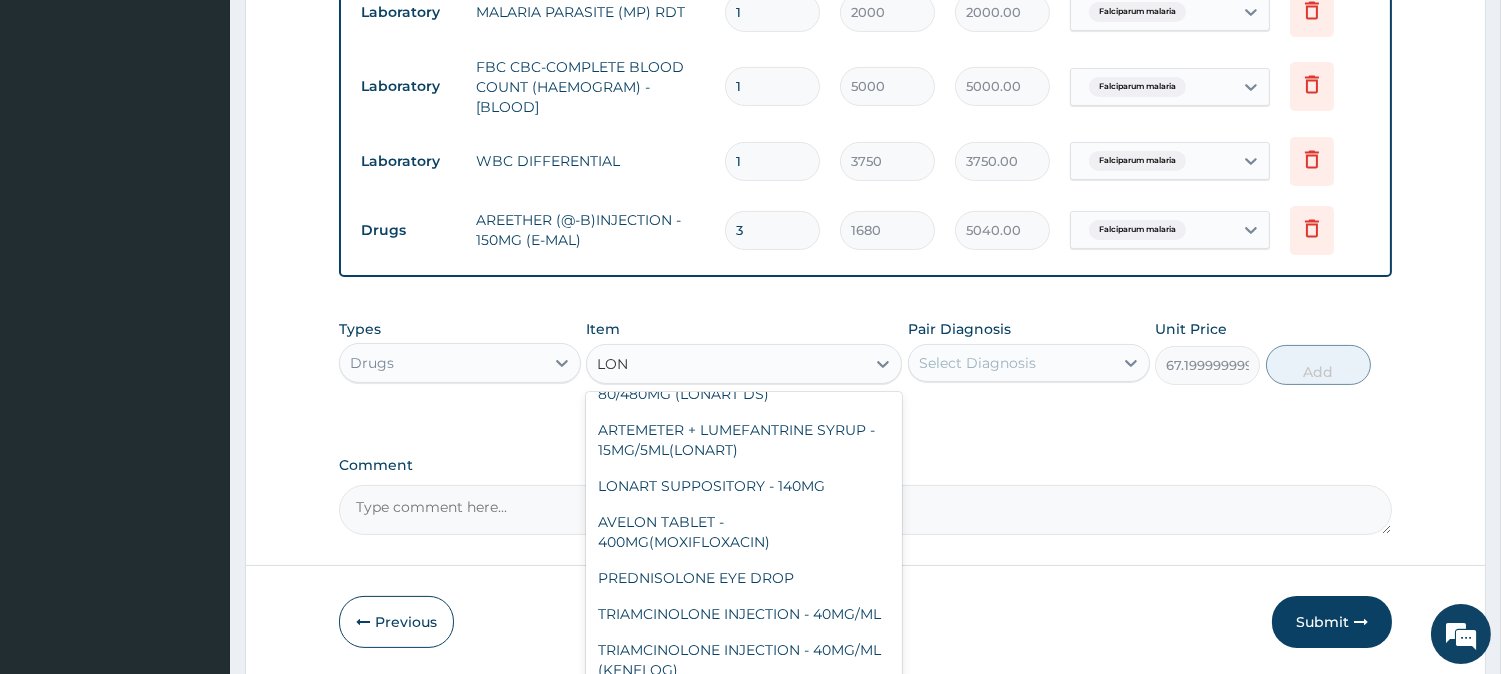 scroll, scrollTop: 0, scrollLeft: 0, axis: both 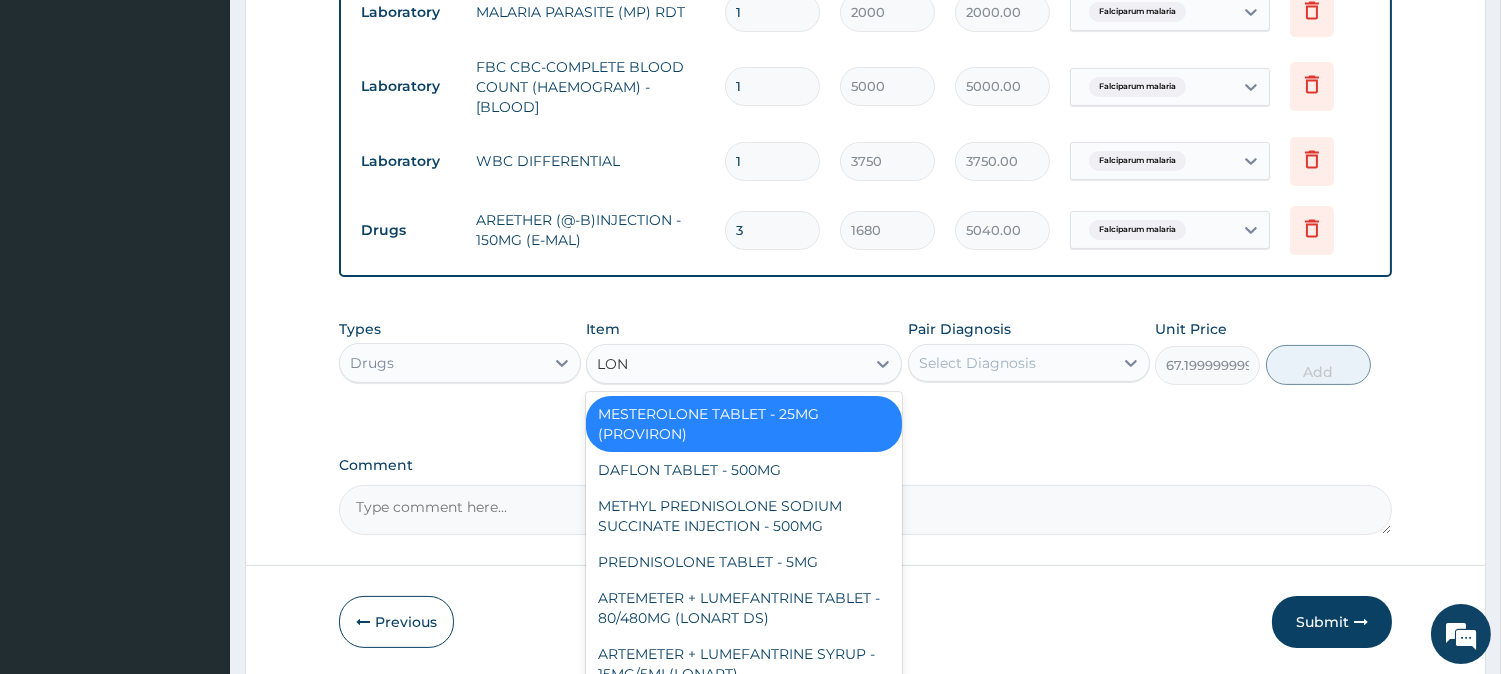 type on "LONA" 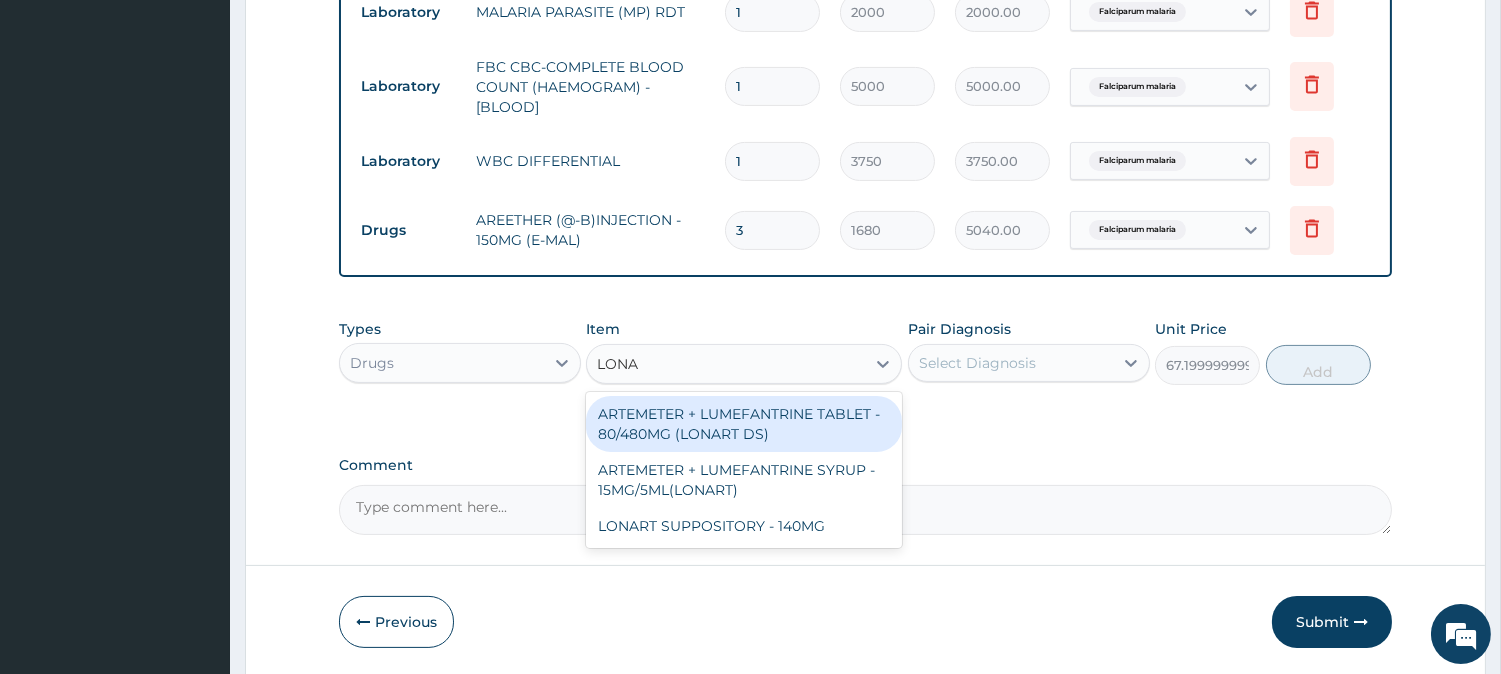 click on "ARTEMETER + LUMEFANTRINE TABLET -  80/480MG (LONART DS)" at bounding box center (744, 424) 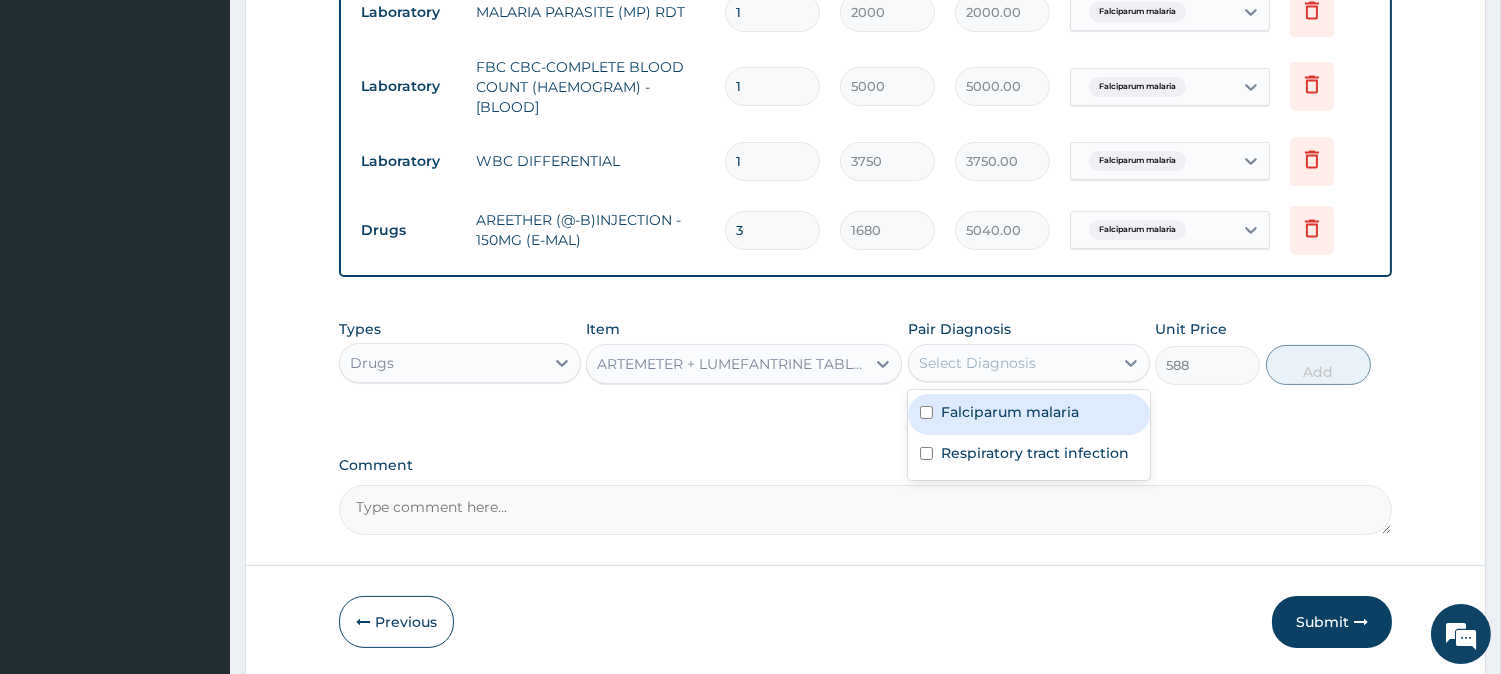 click on "Select Diagnosis" at bounding box center (1011, 363) 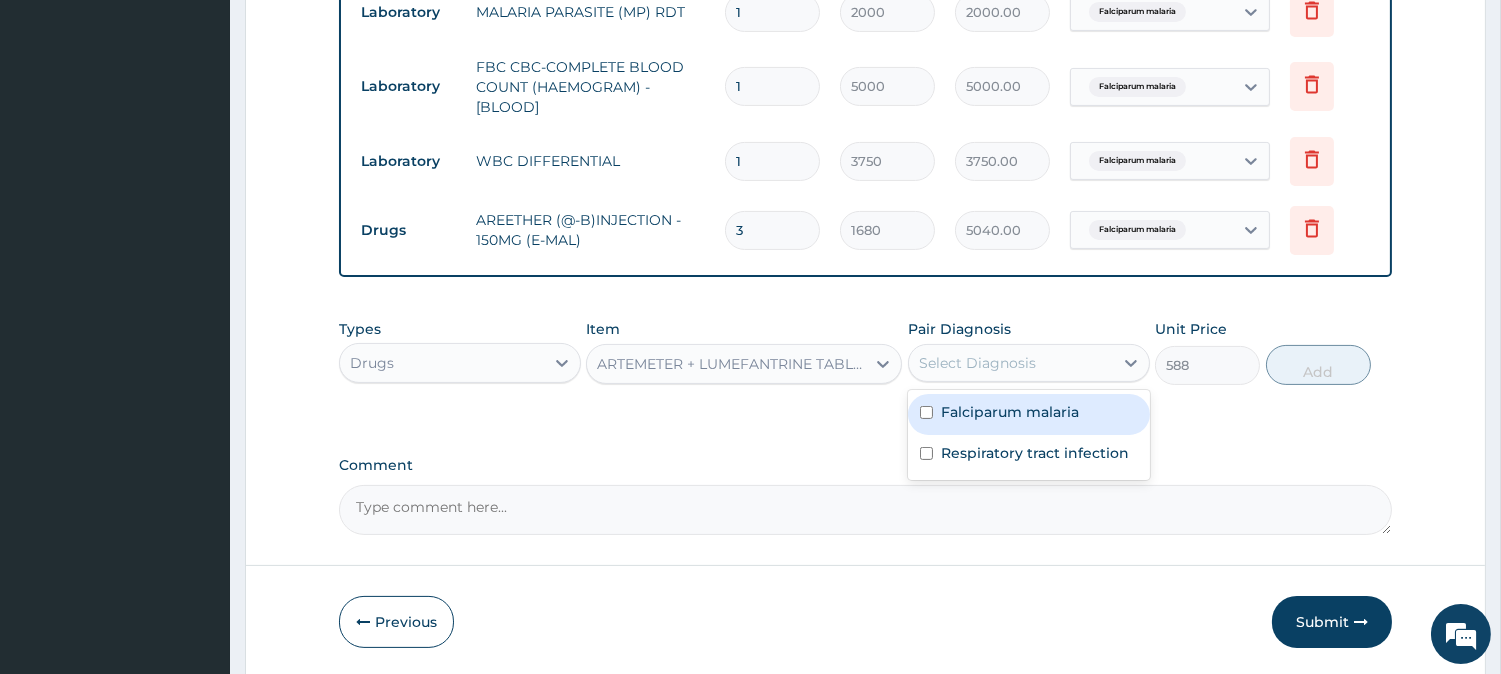 click on "Falciparum malaria" at bounding box center (1029, 414) 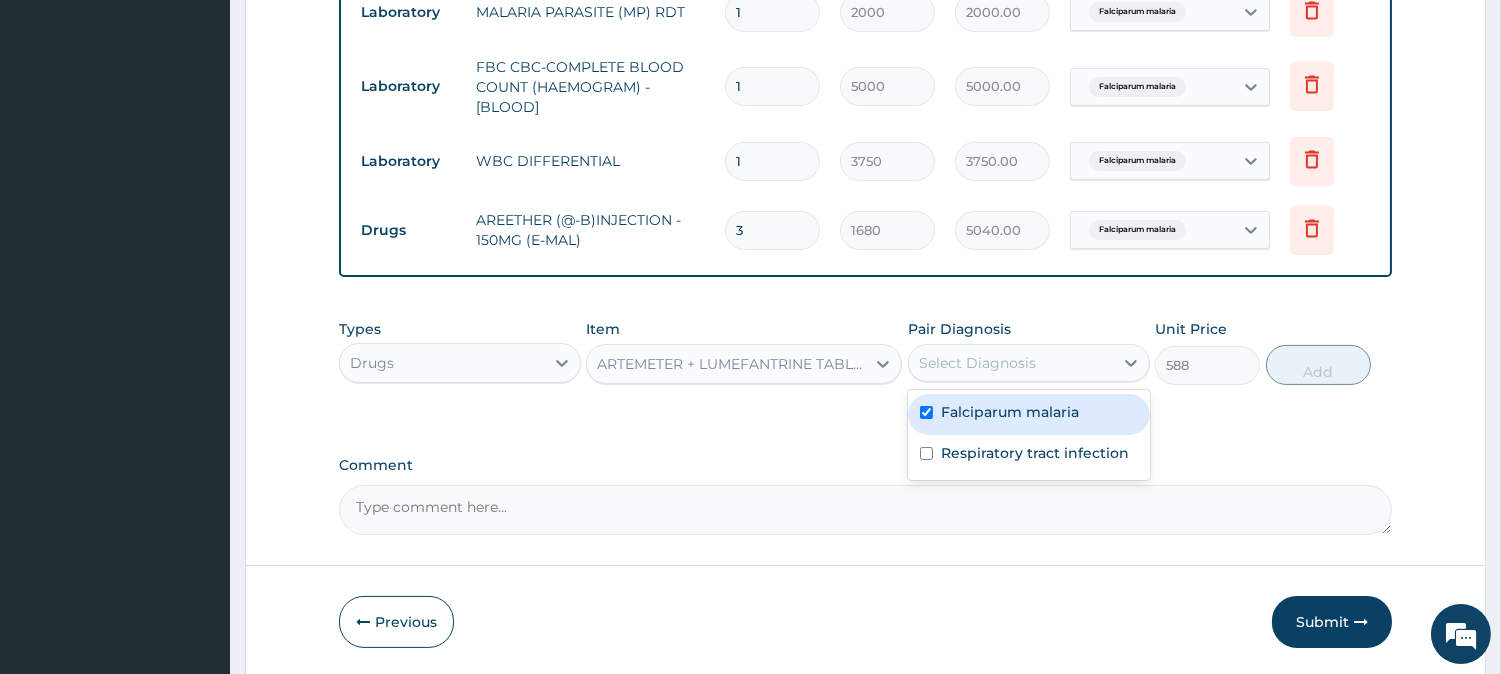 checkbox on "true" 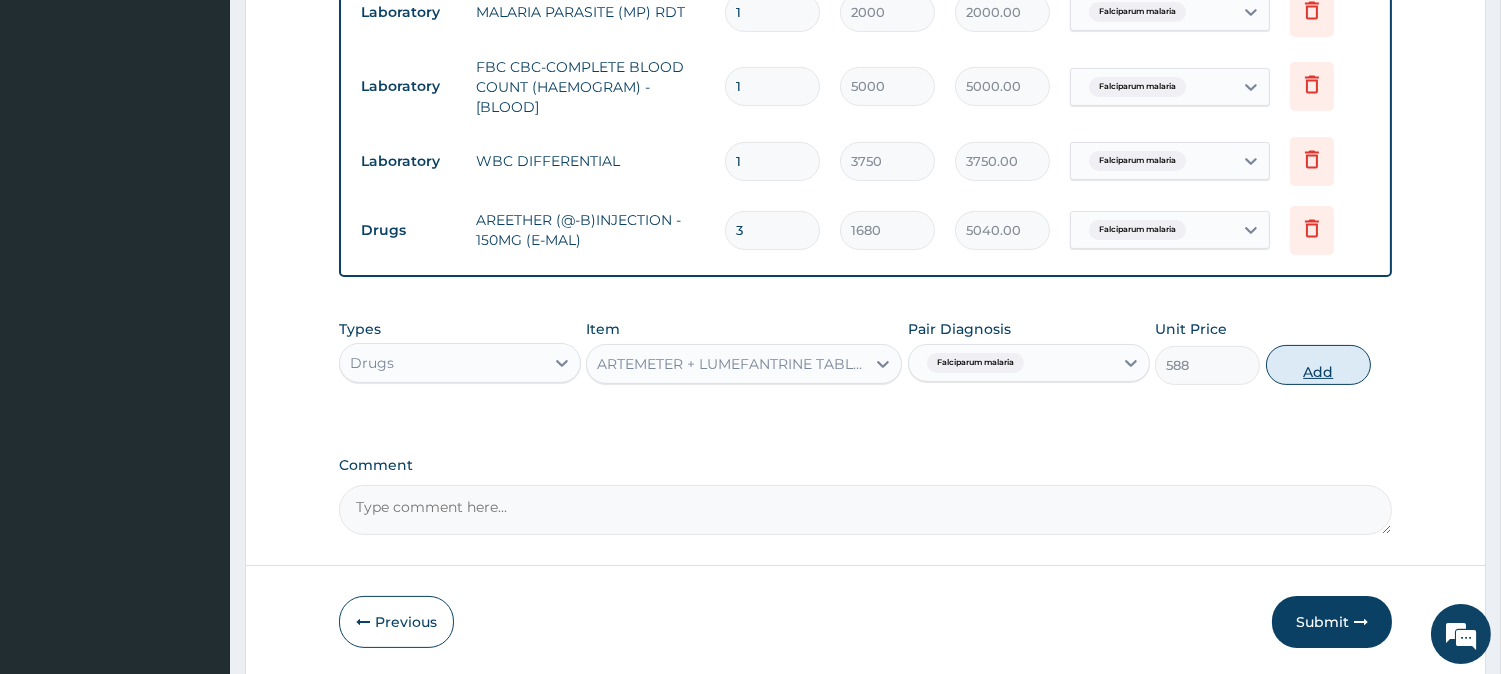 click on "Add" at bounding box center [1318, 365] 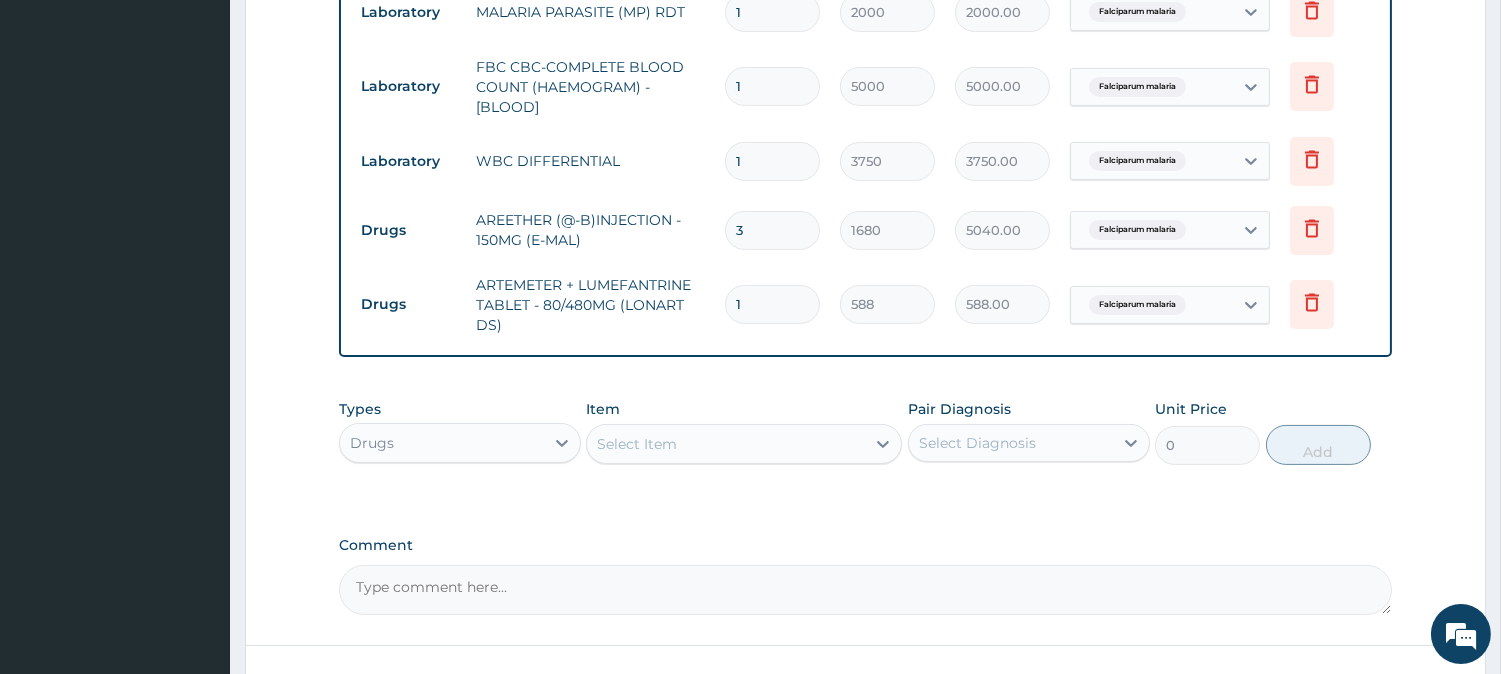 type 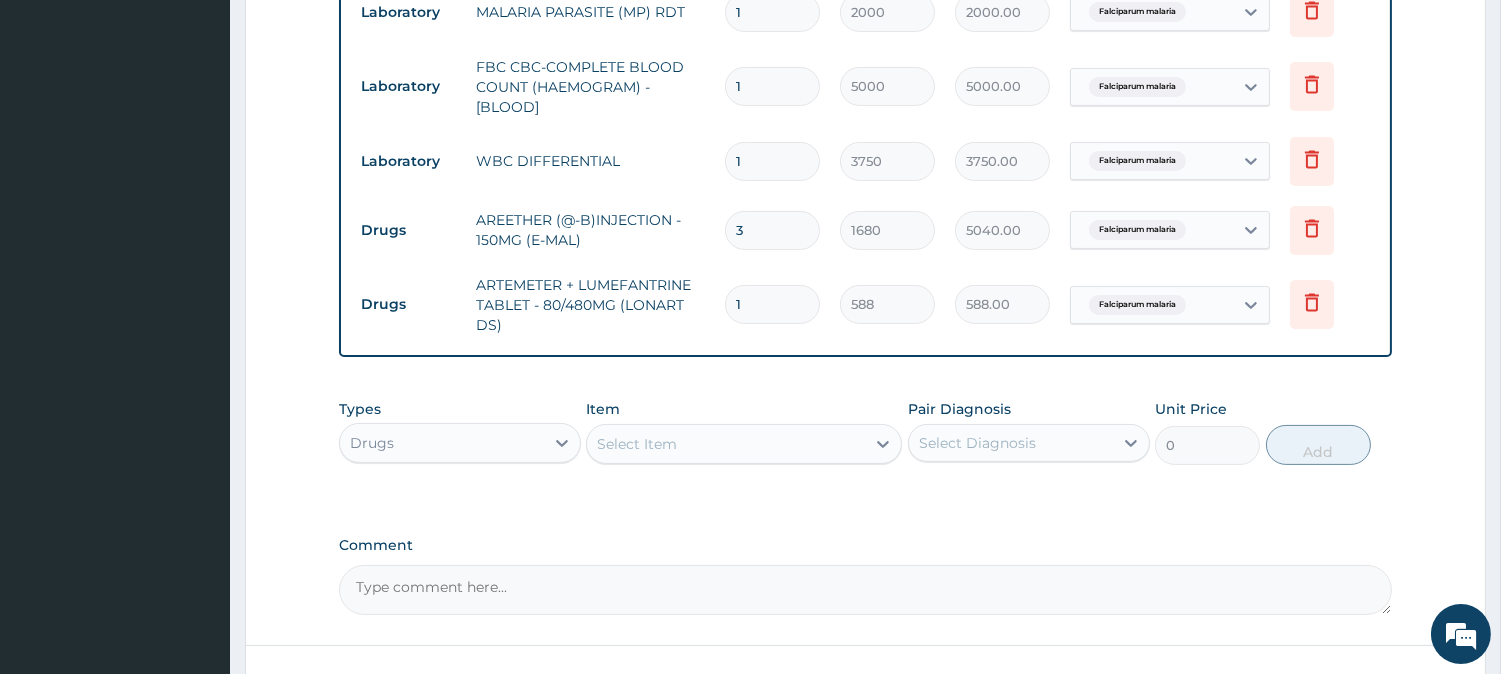 type on "0.00" 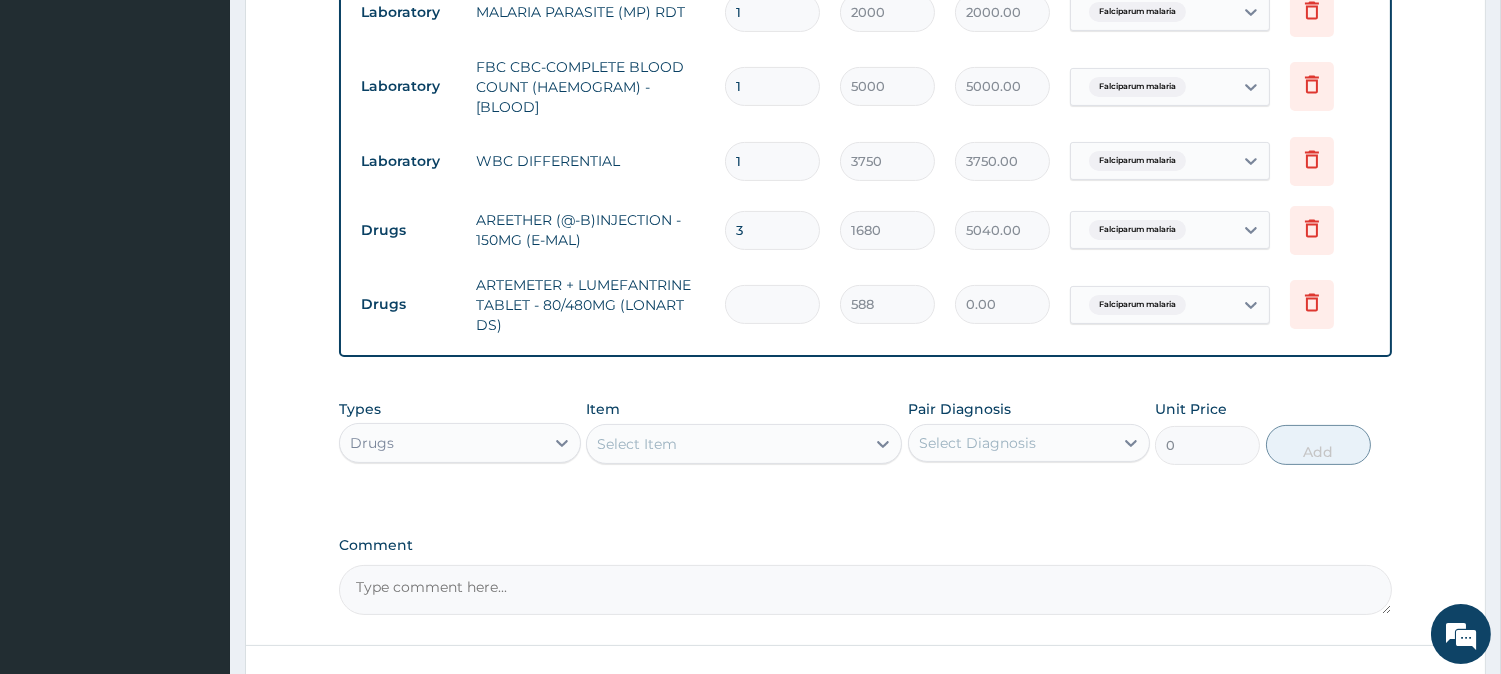 type on "6" 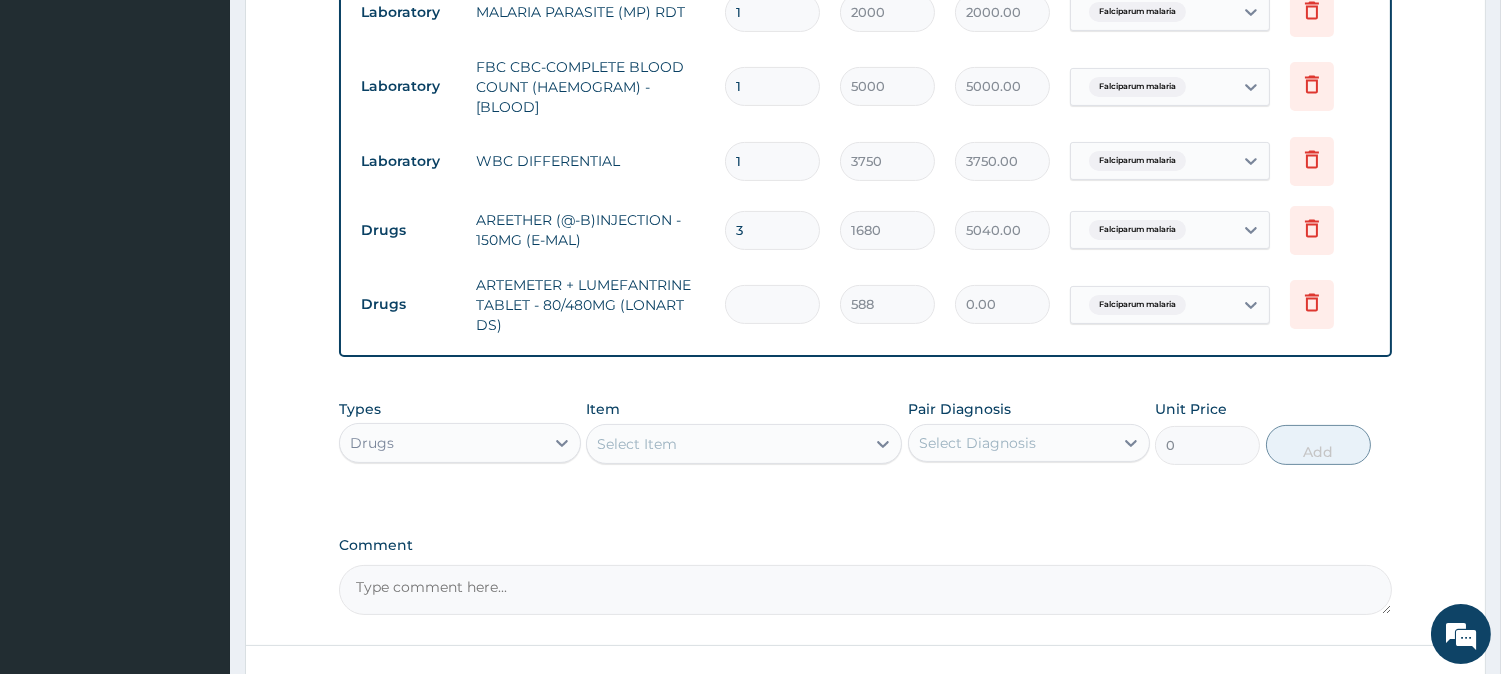 type on "3528.00" 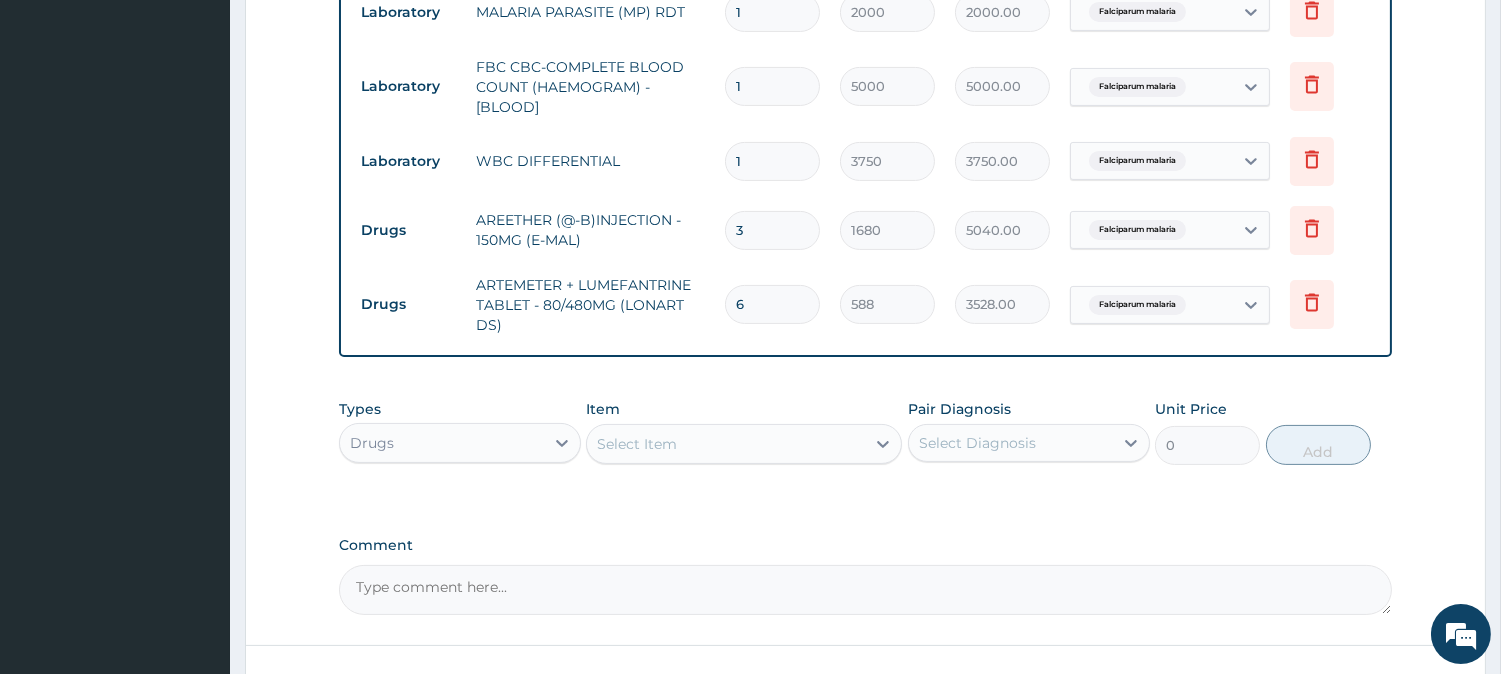 type on "6" 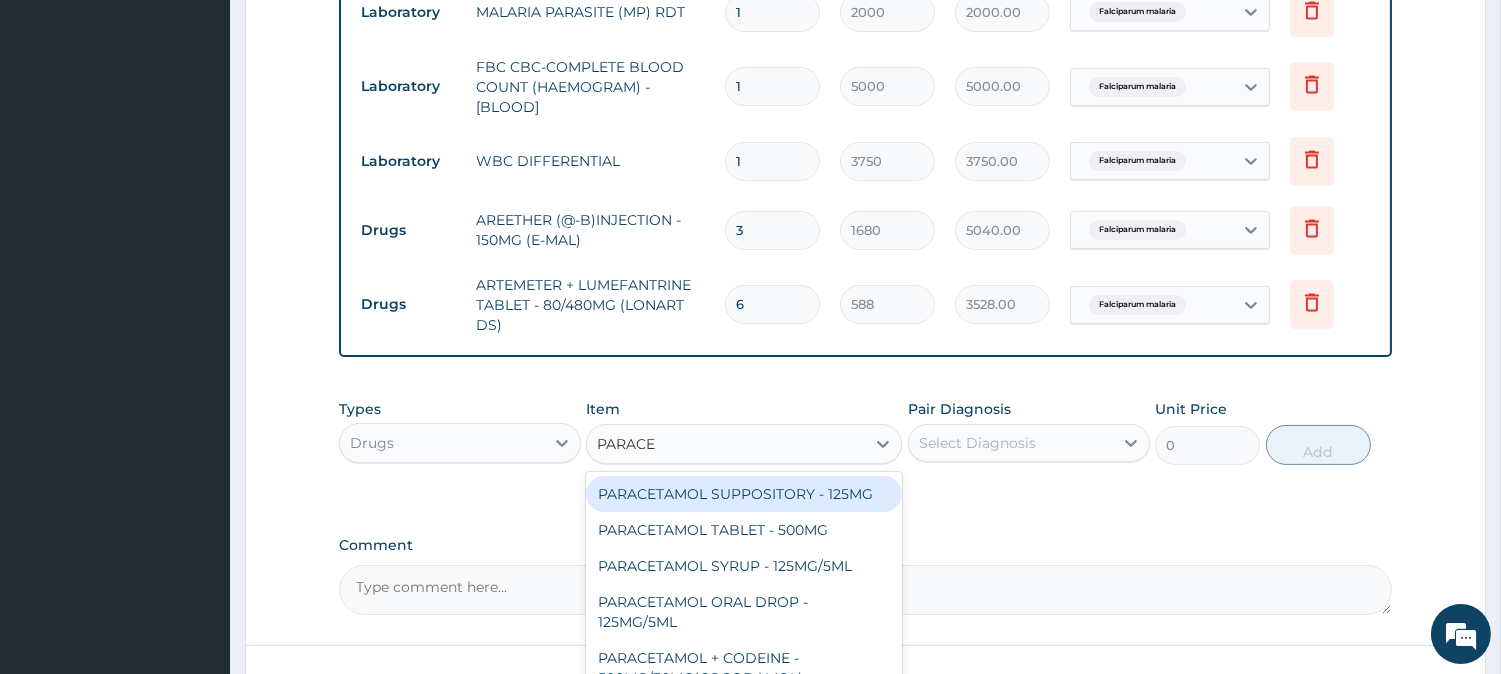type on "PARACET" 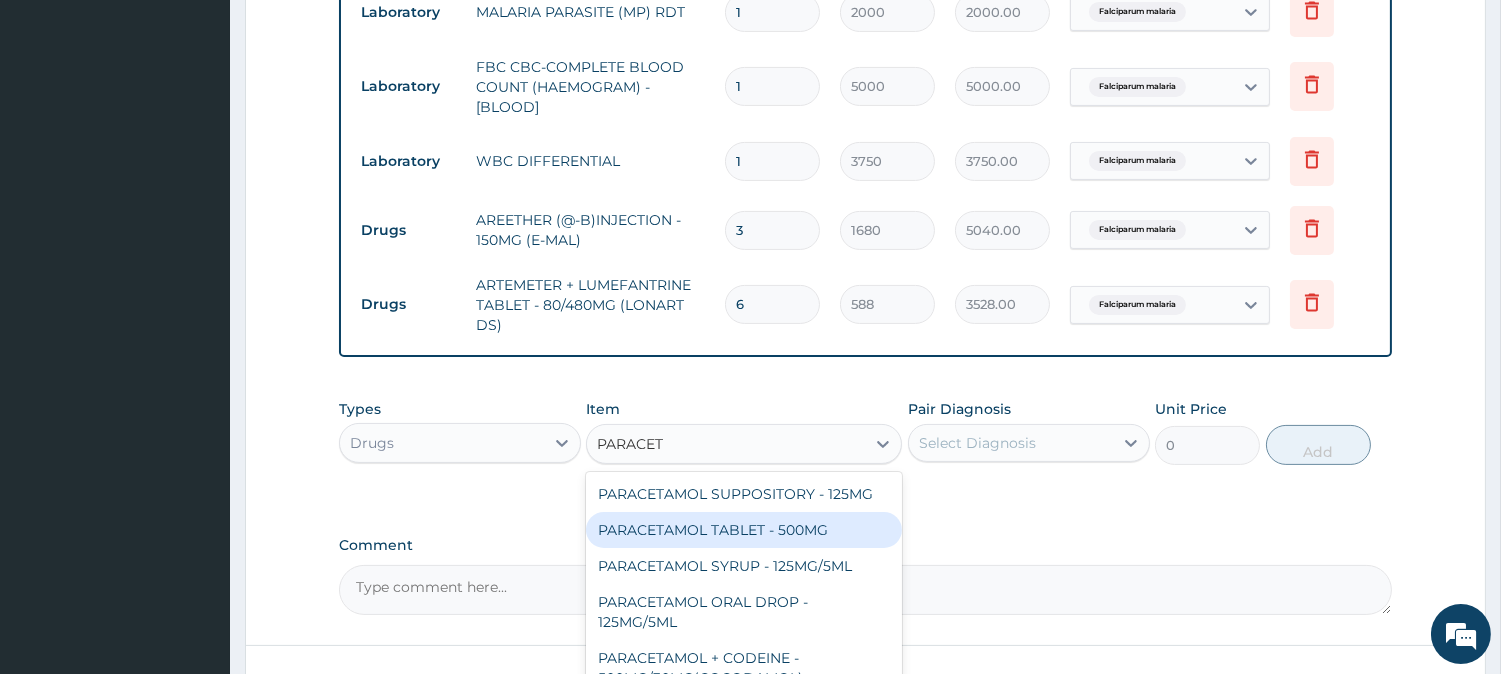 click on "PARACETAMOL TABLET - 500MG" at bounding box center (744, 530) 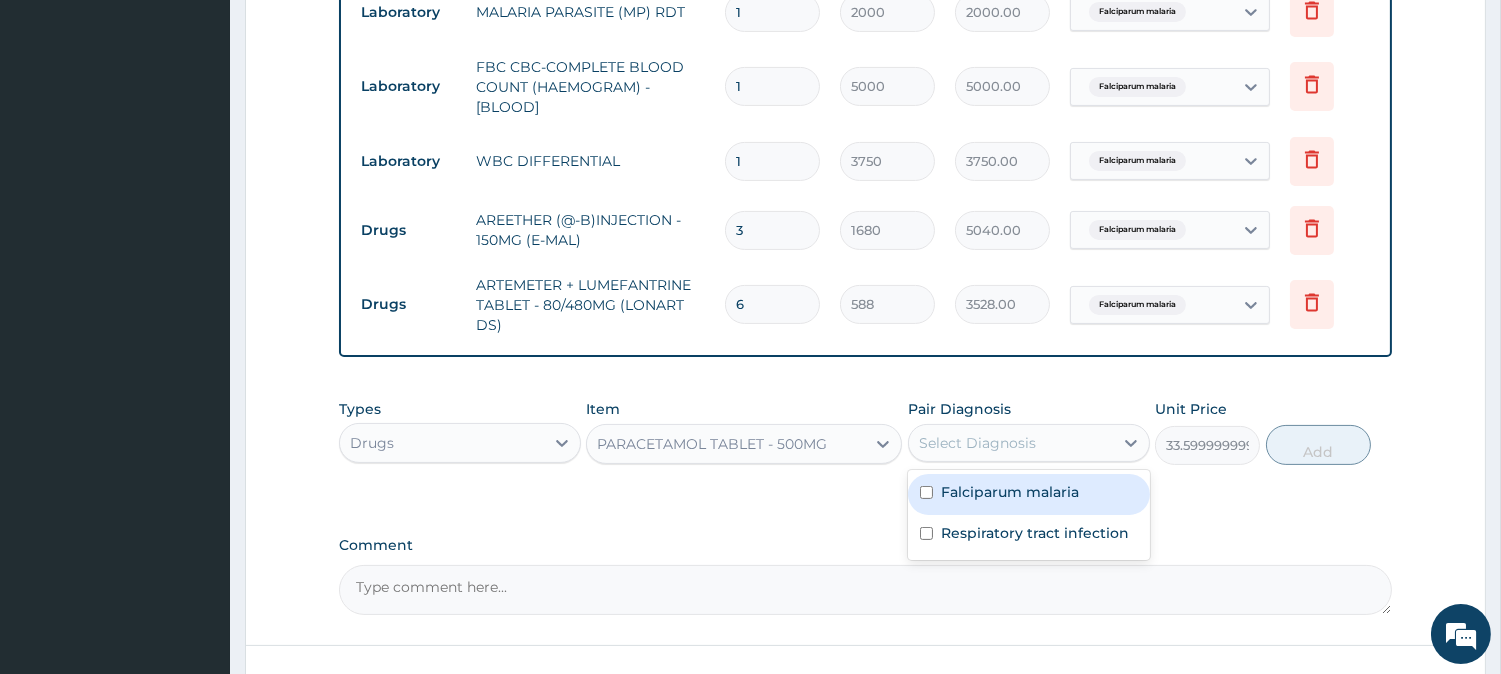click on "Select Diagnosis" at bounding box center (1011, 443) 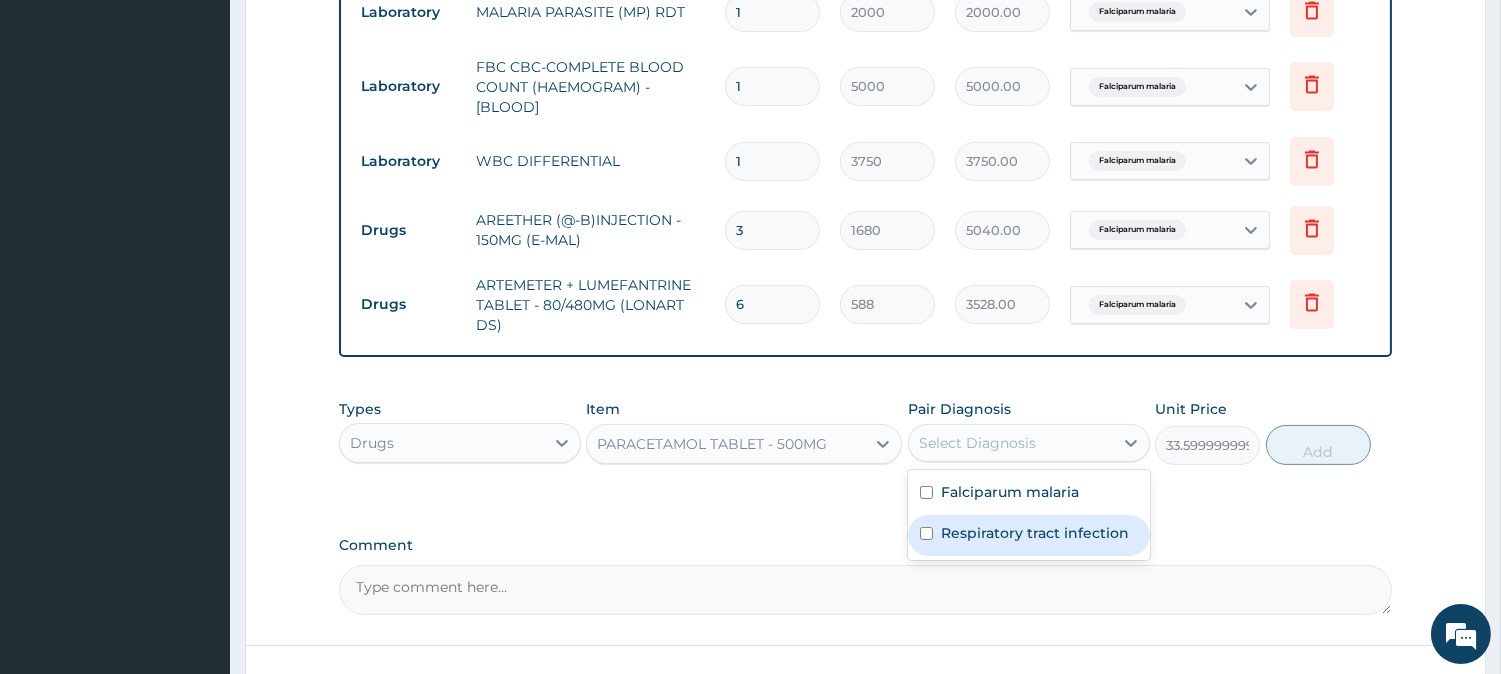 click on "Respiratory tract infection" at bounding box center [1029, 535] 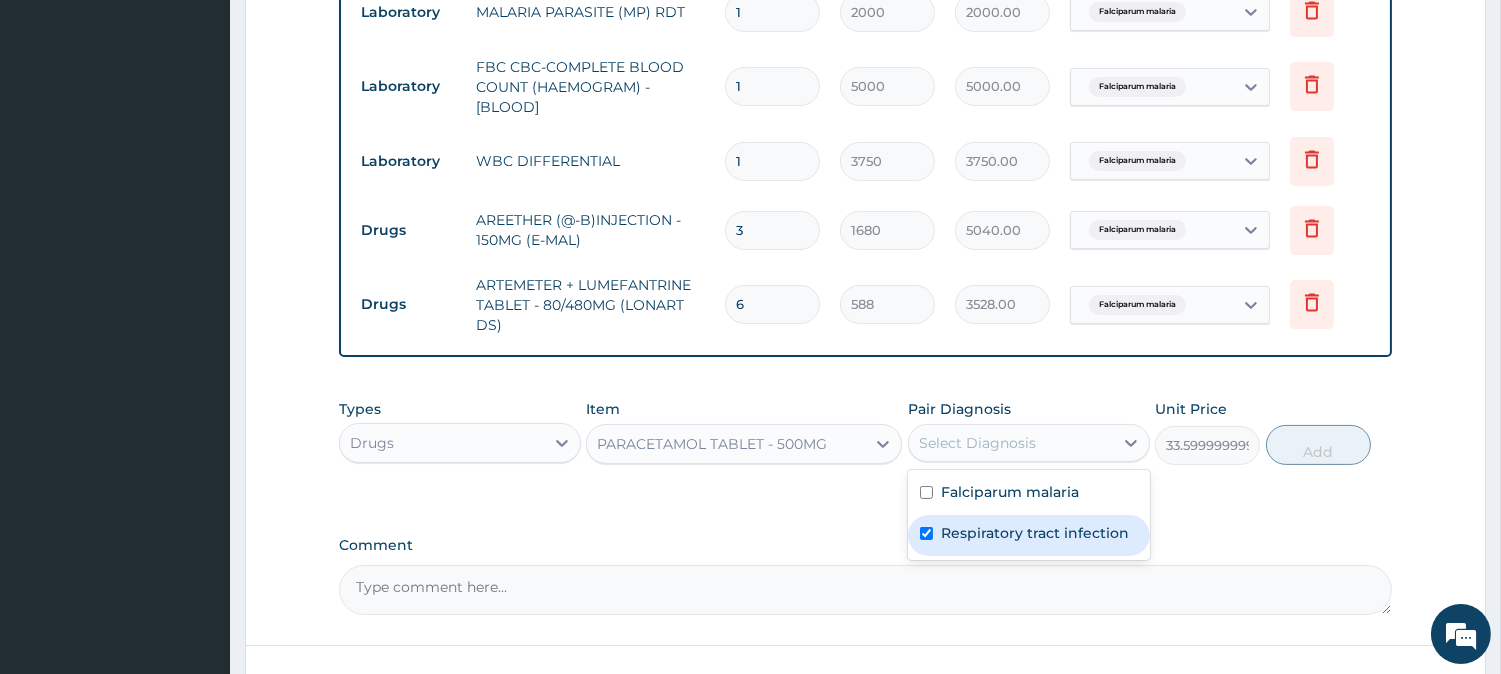 checkbox on "true" 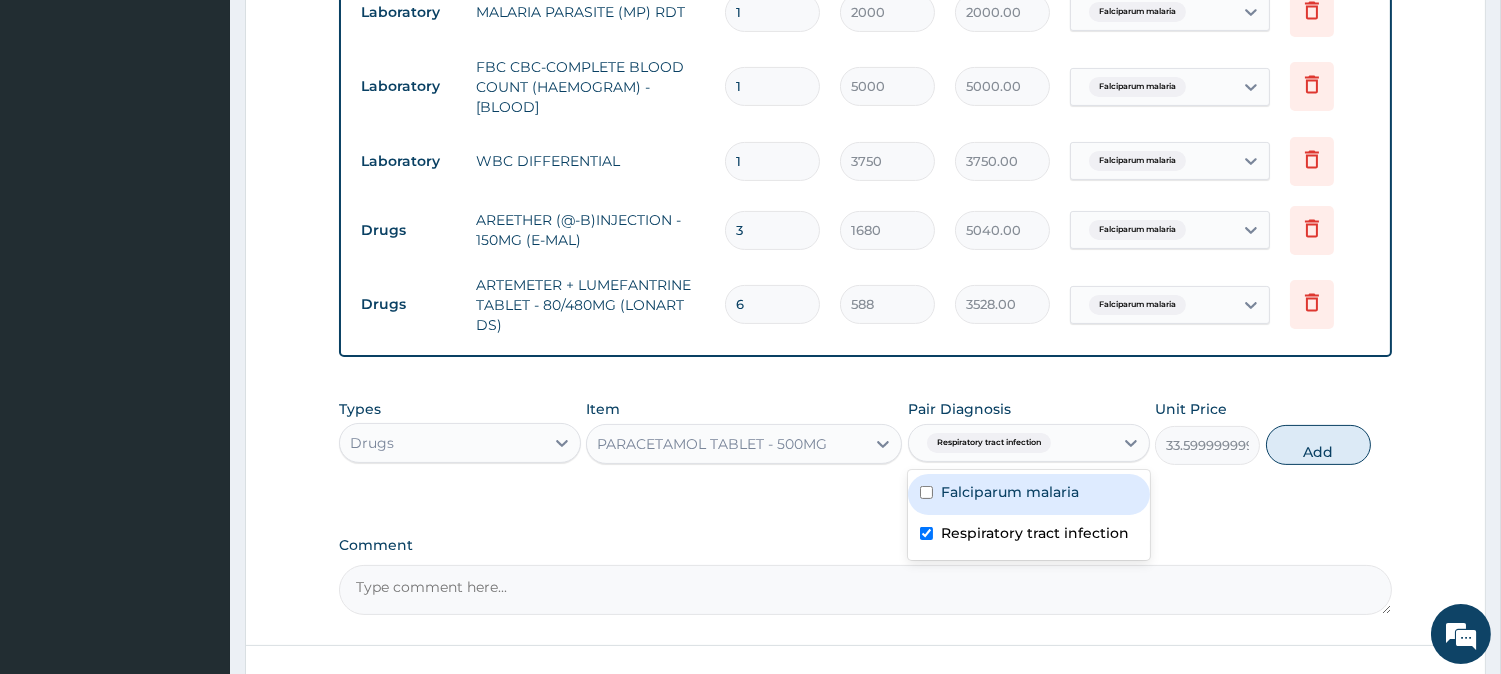 click on "Falciparum malaria" at bounding box center [1010, 492] 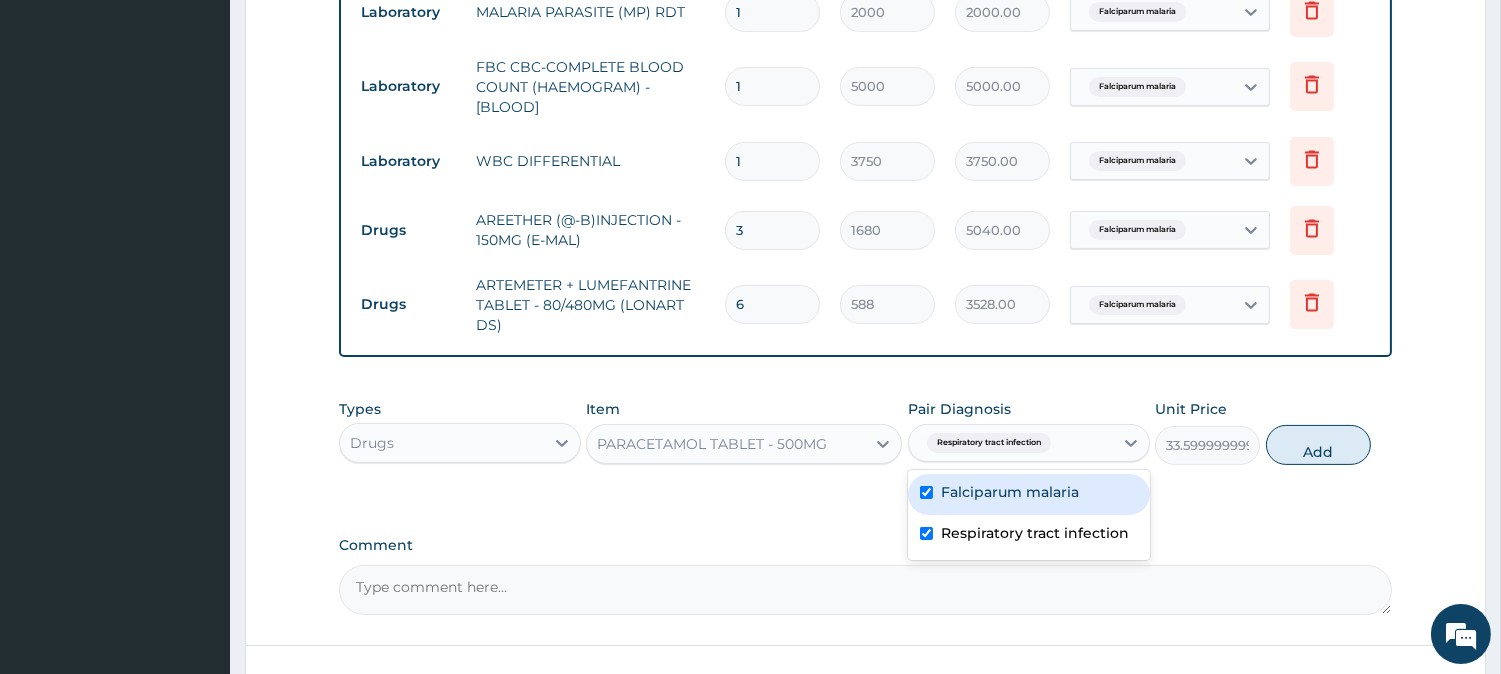 checkbox on "true" 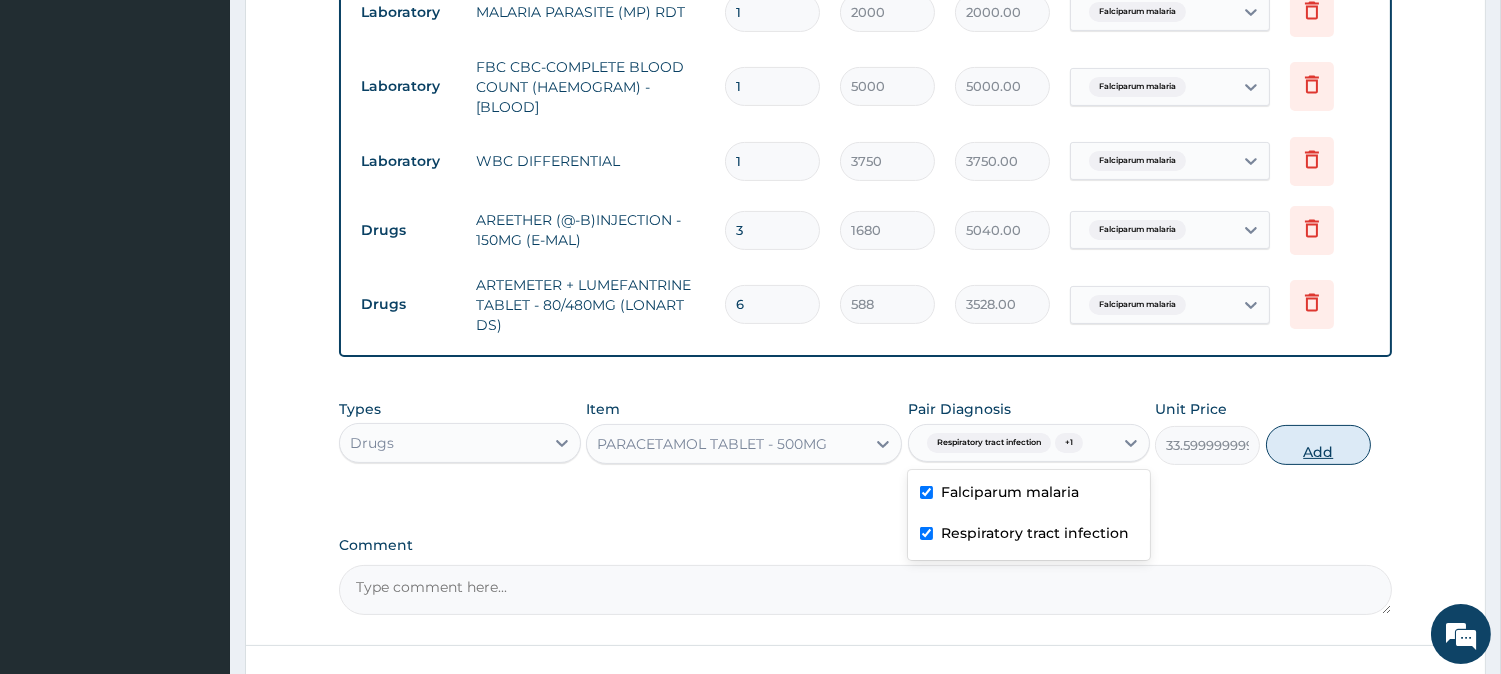 click on "Add" at bounding box center (1318, 445) 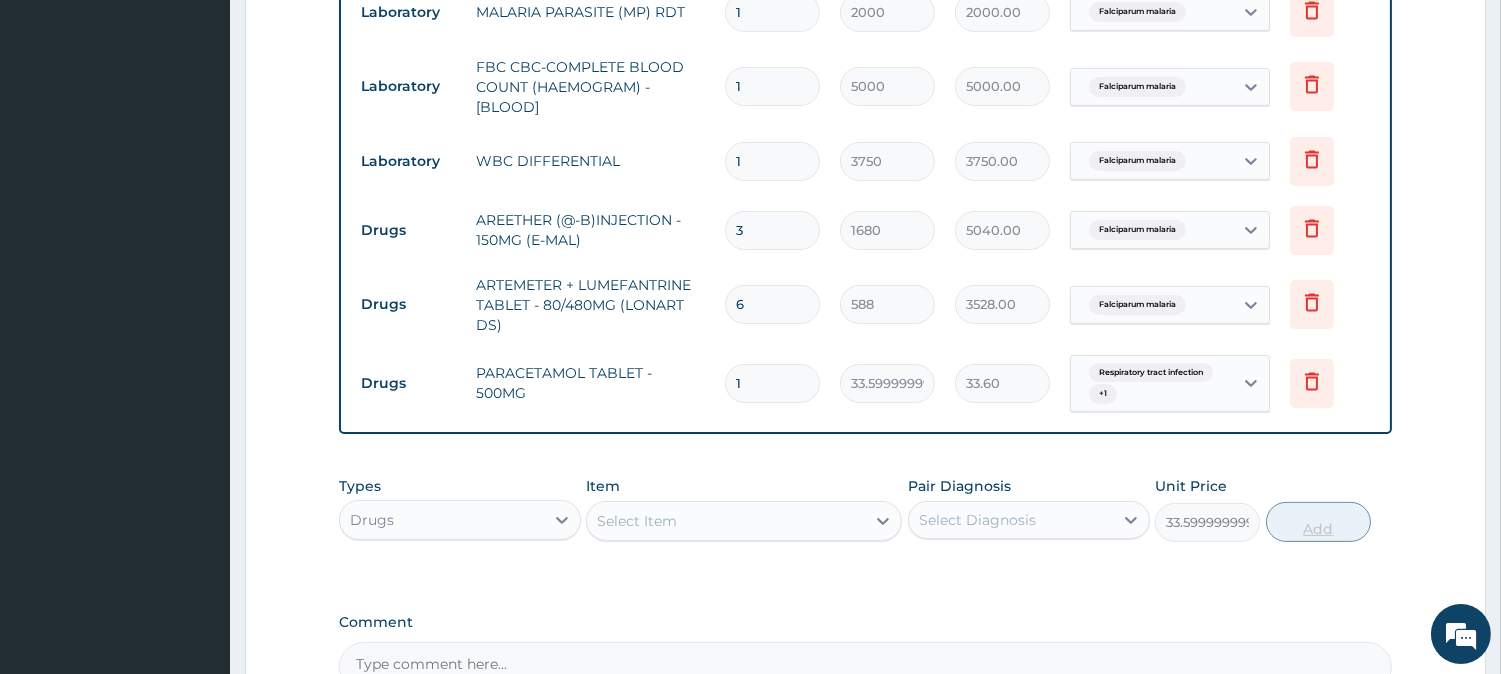 type on "0" 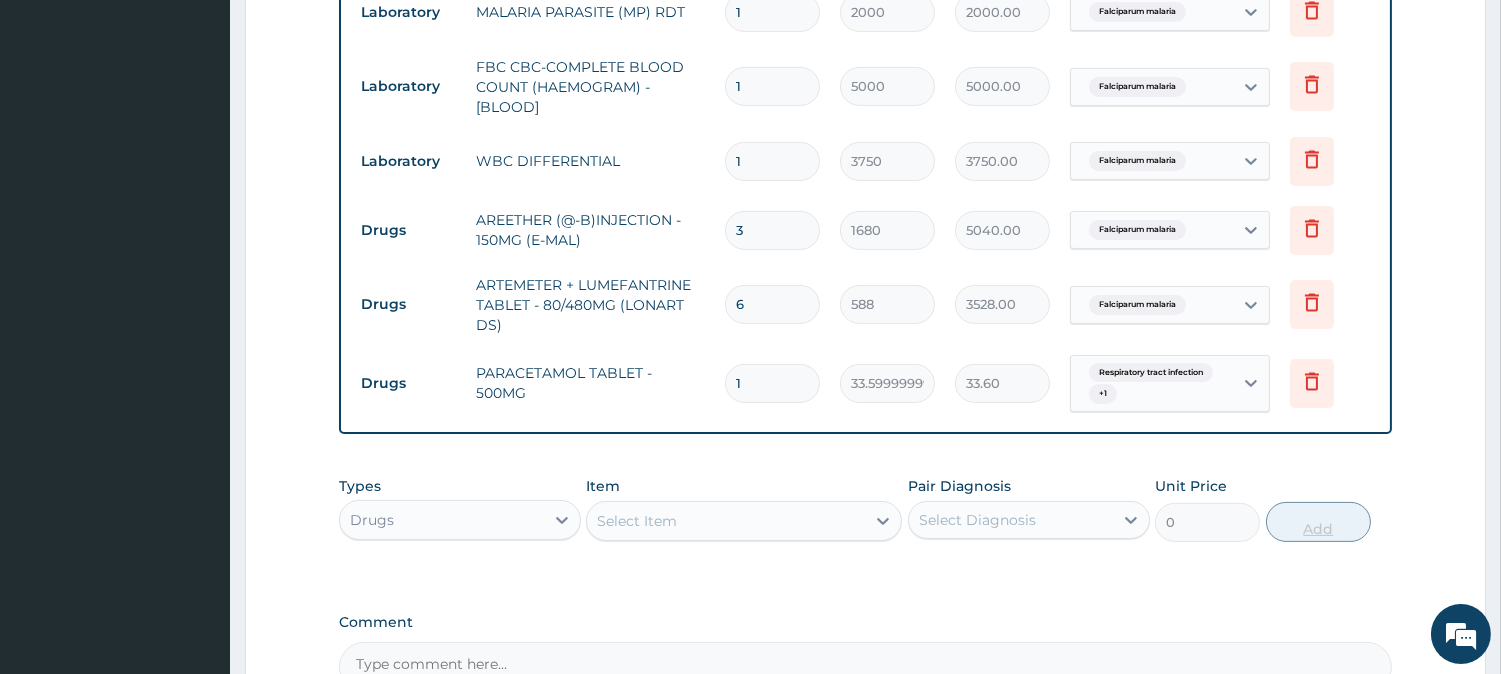 type on "18" 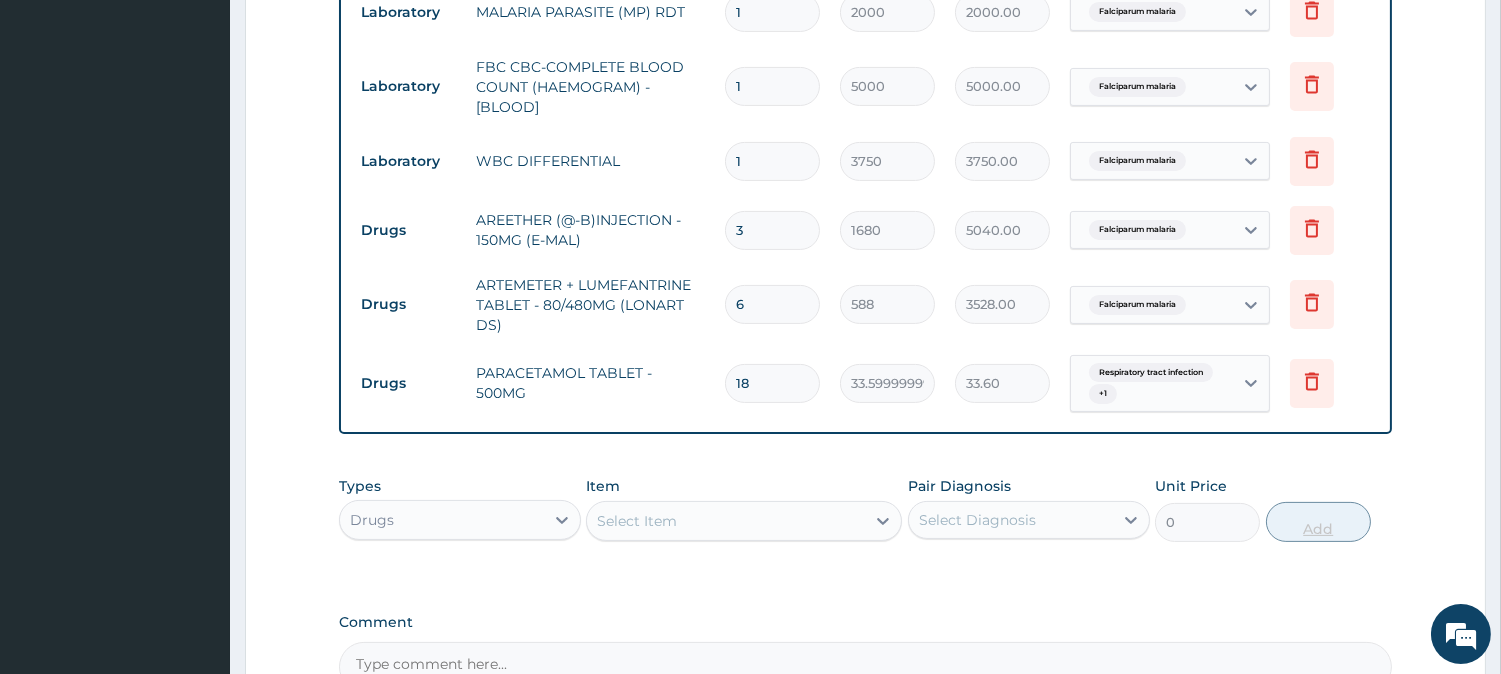 type on "604.80" 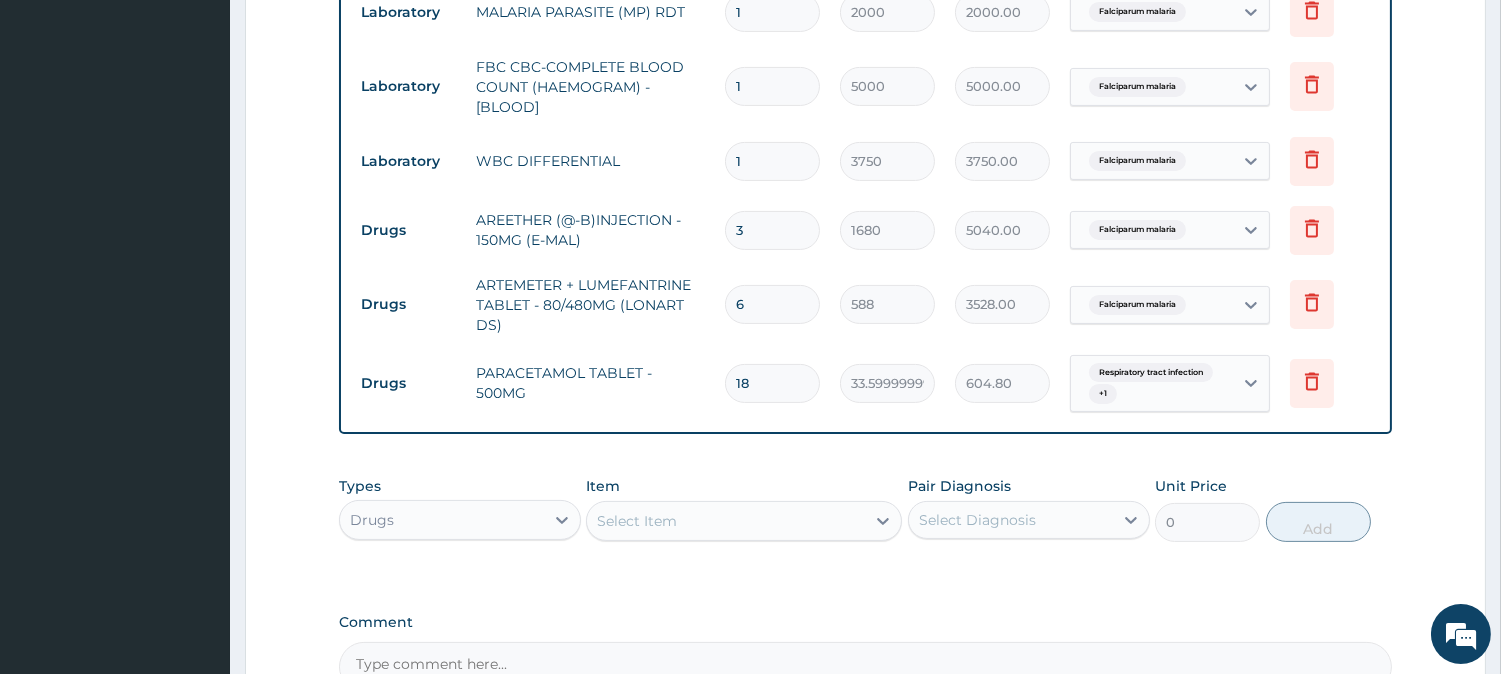 type on "18" 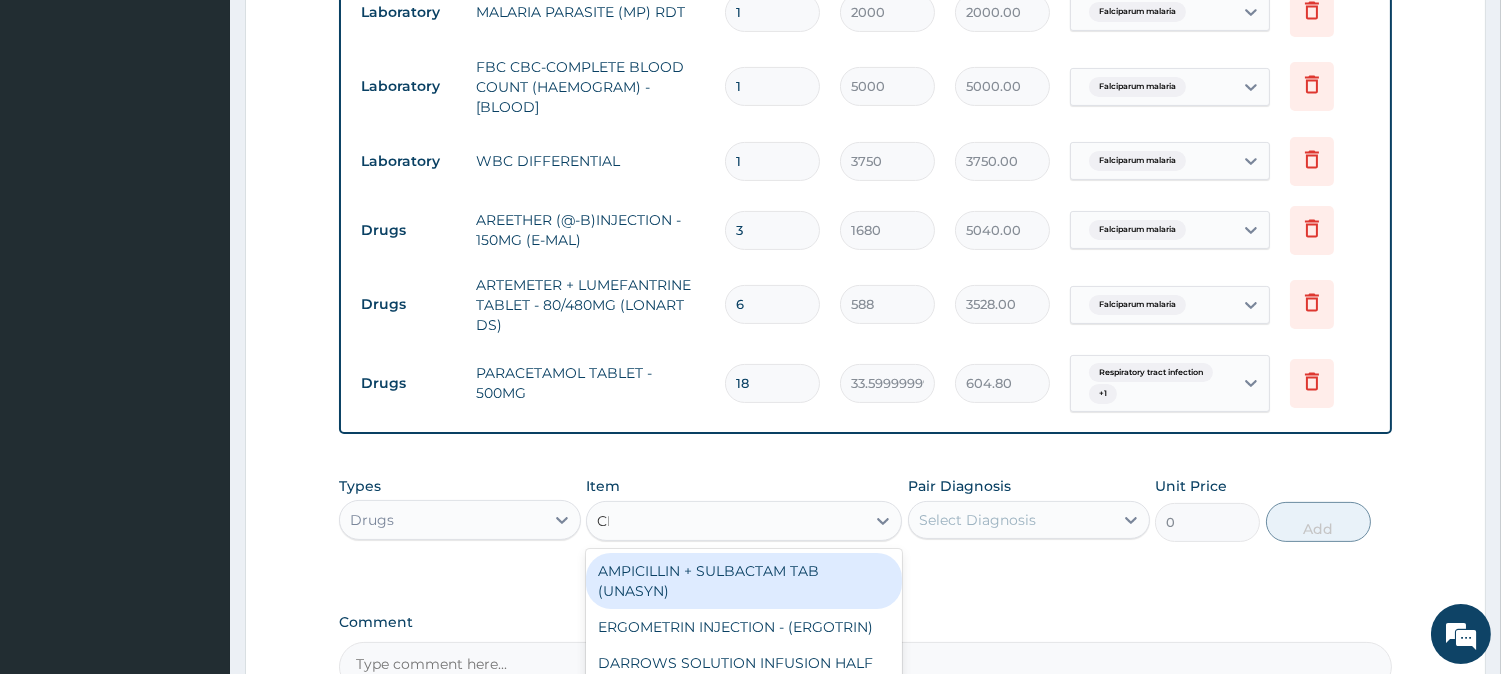 type on "CIP" 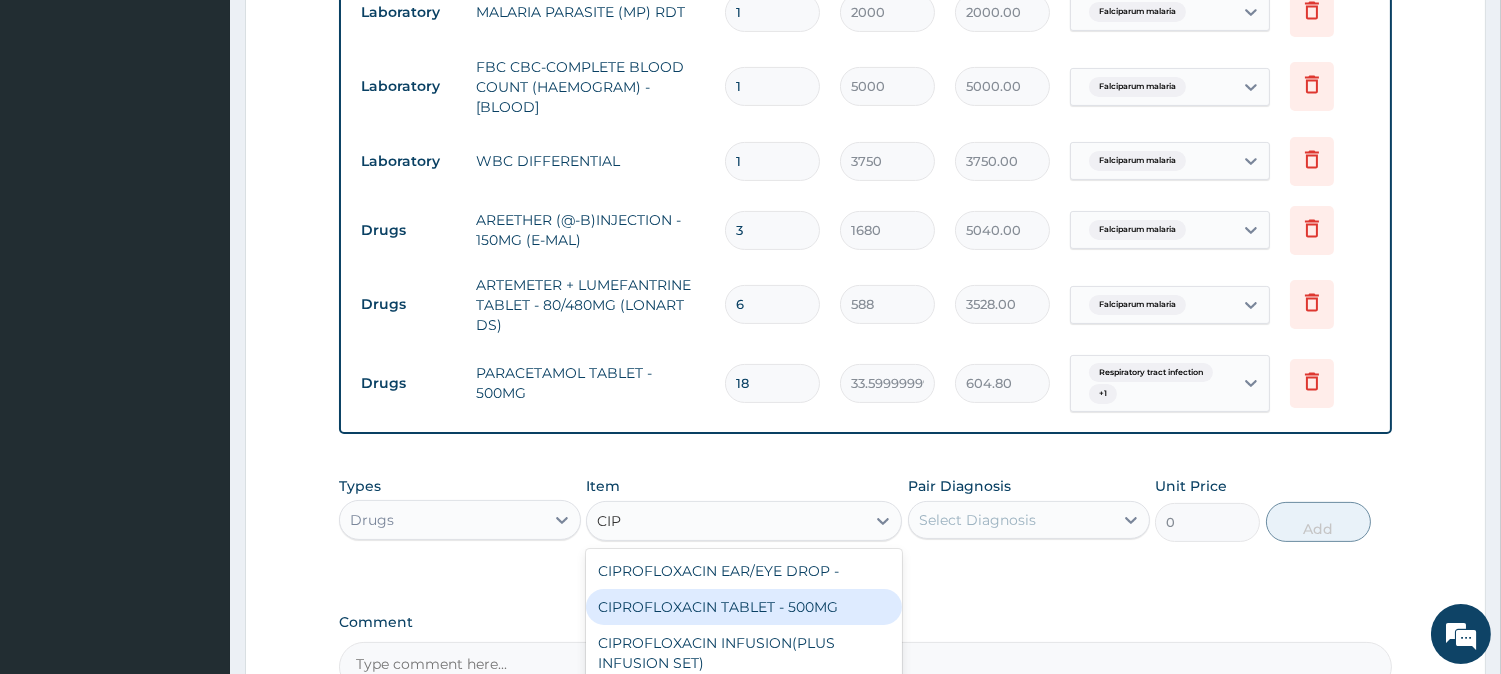 click on "CIPROFLOXACIN TABLET - 500MG" at bounding box center (744, 607) 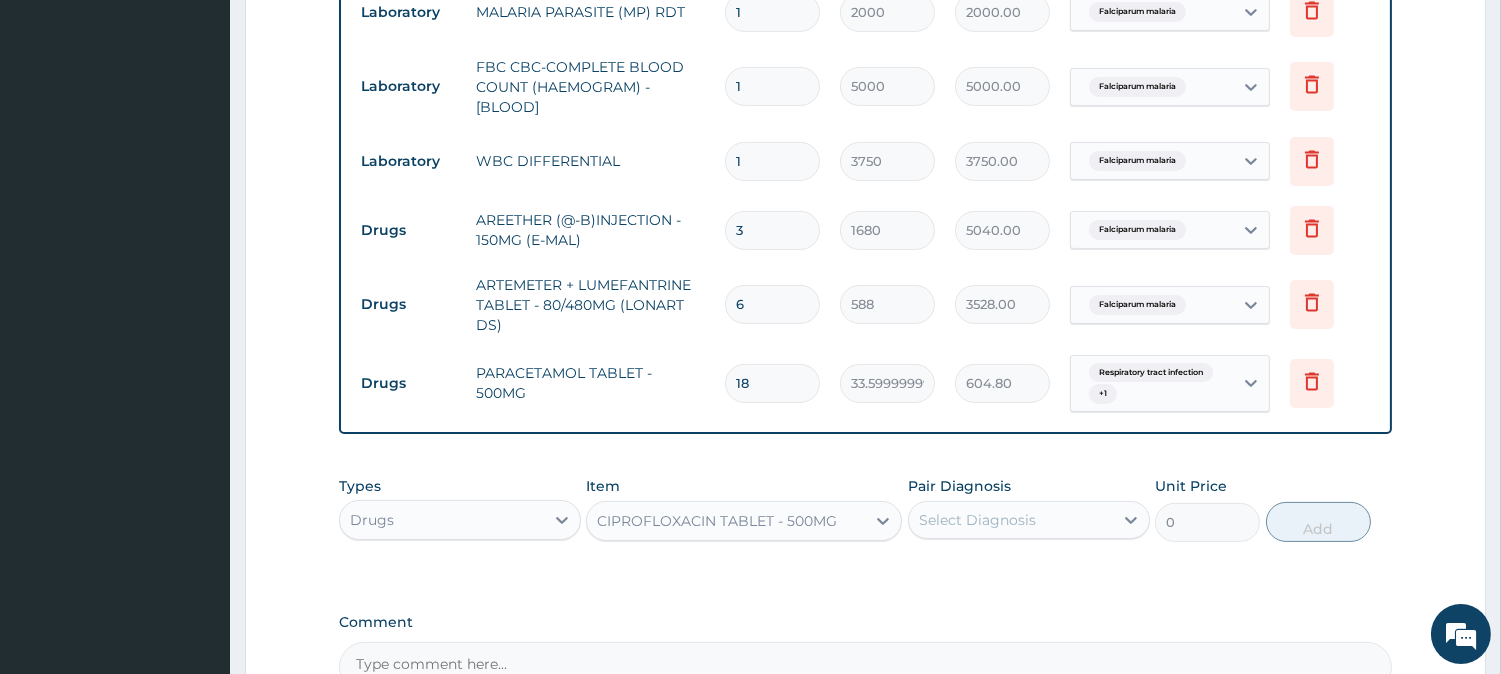 type 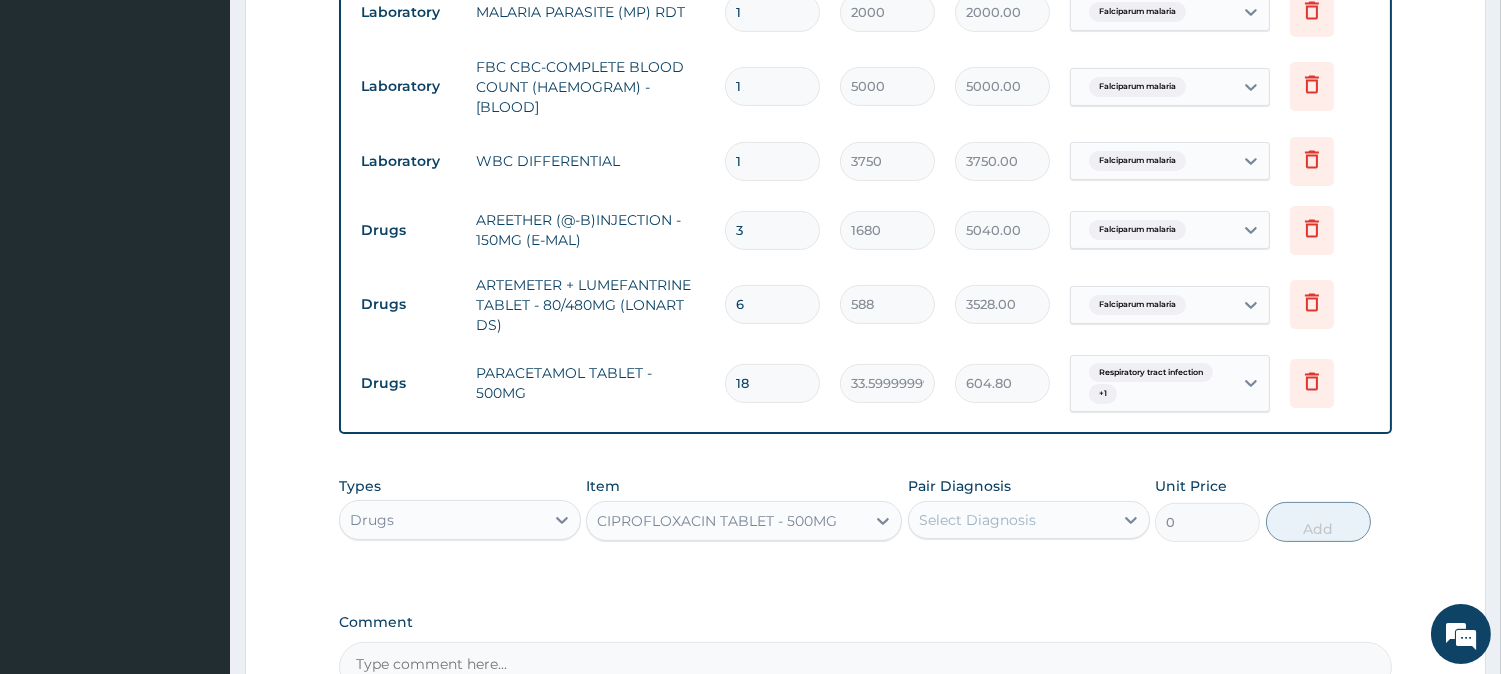 type on "196" 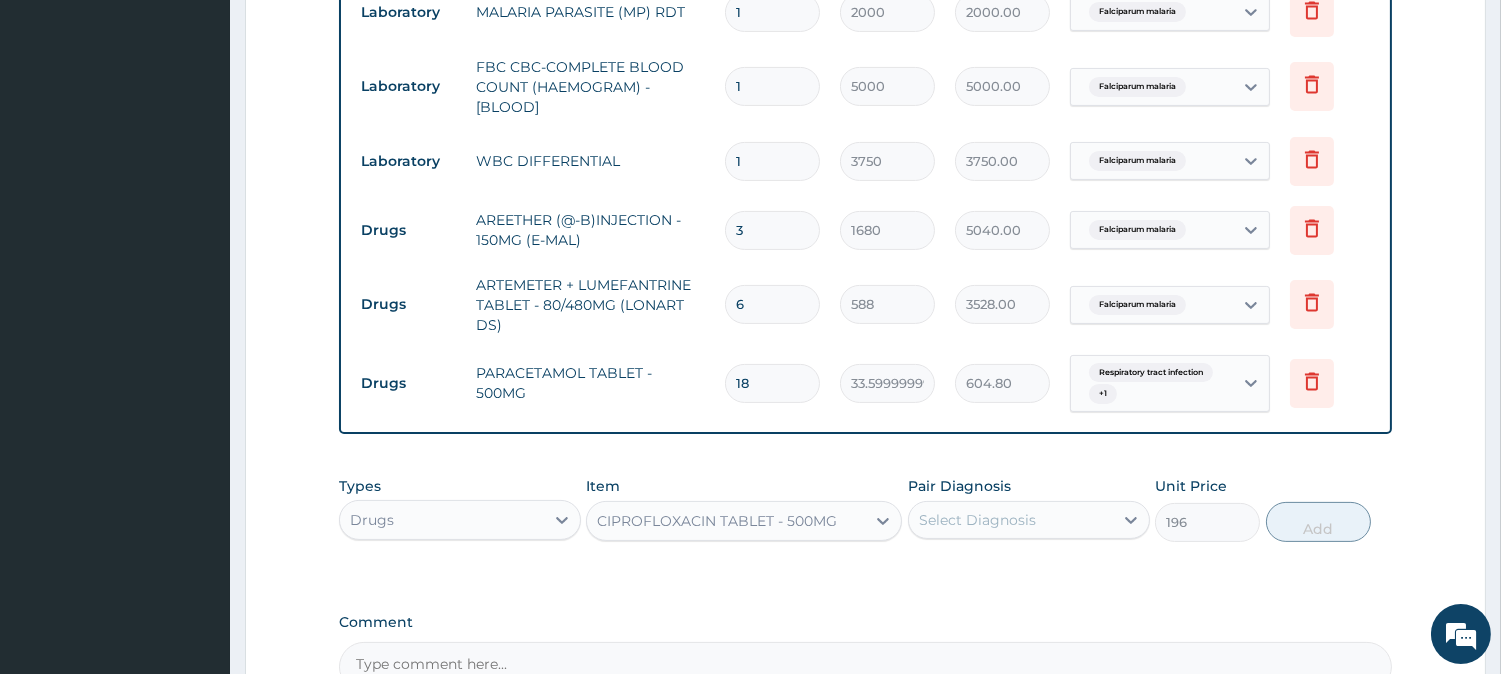 click on "Select Diagnosis" at bounding box center (1011, 520) 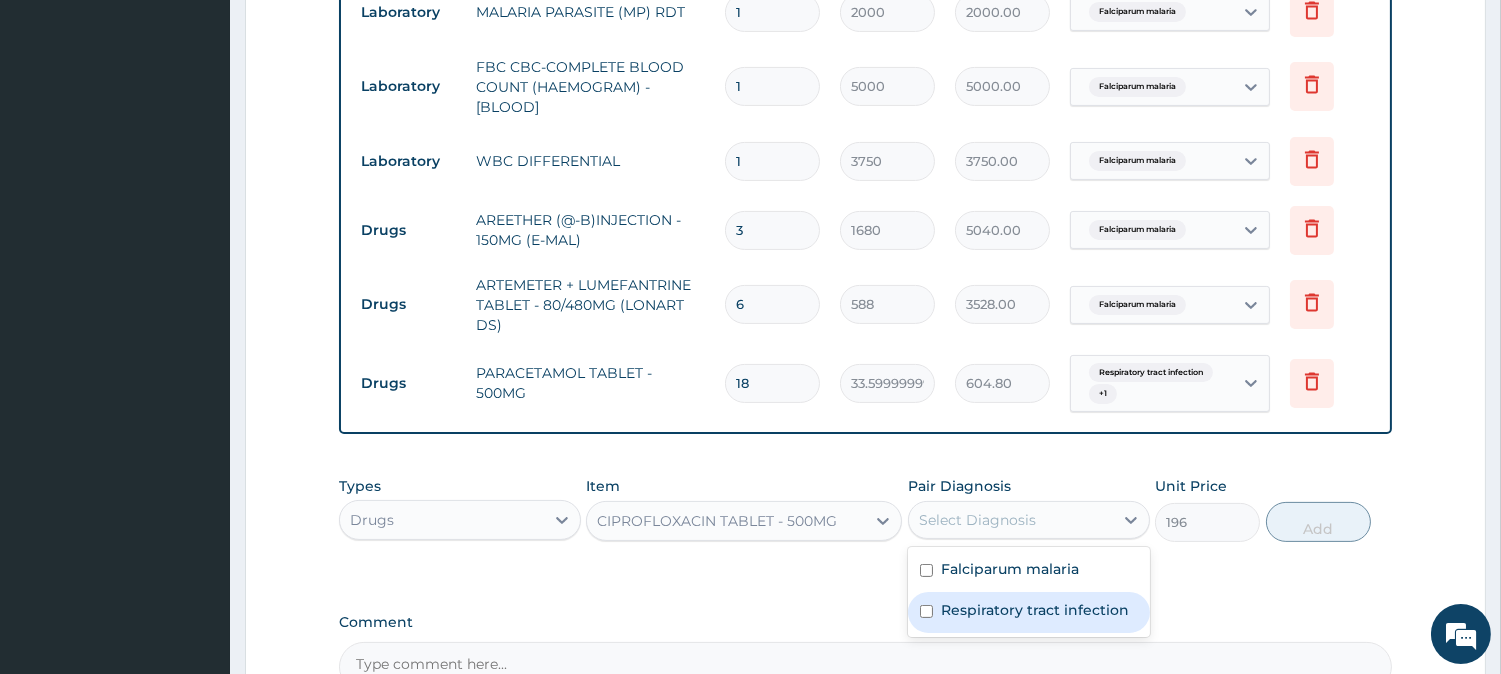 click on "Respiratory tract infection" at bounding box center [1029, 612] 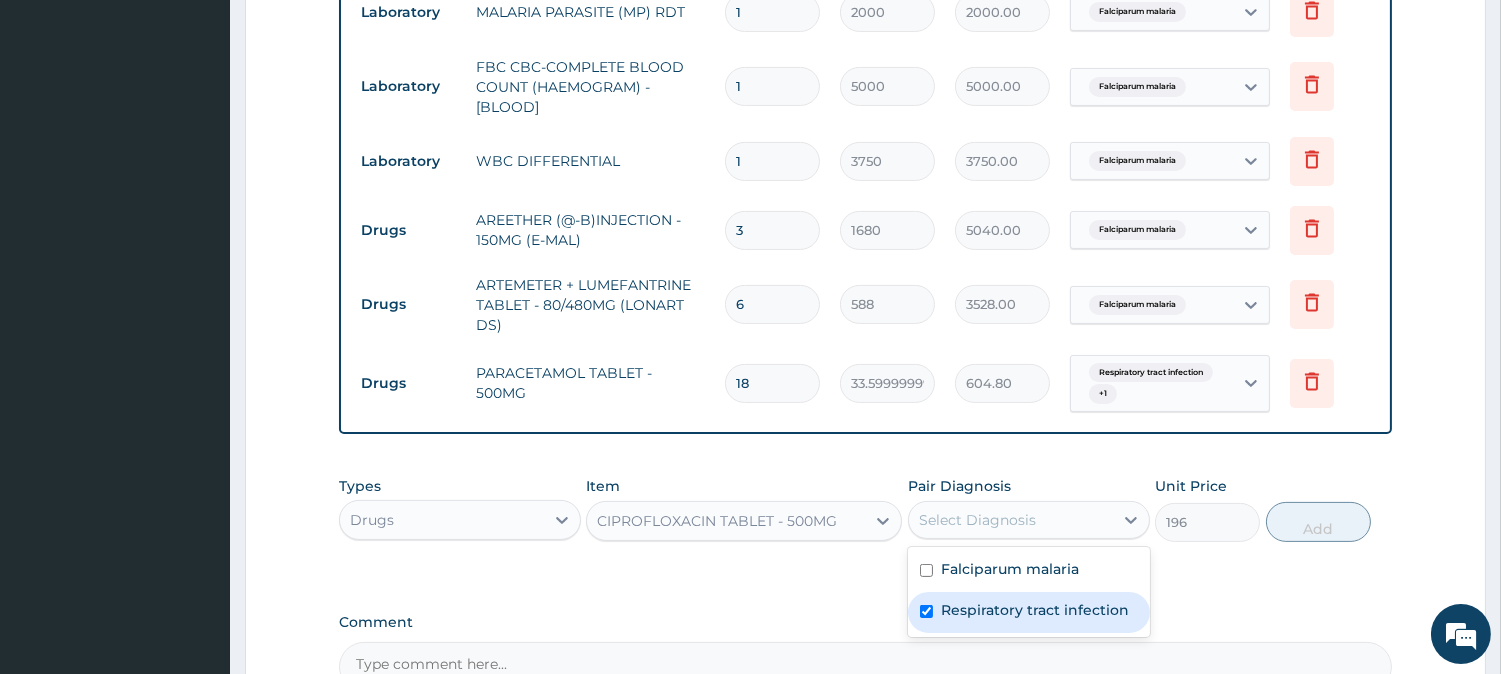 checkbox on "true" 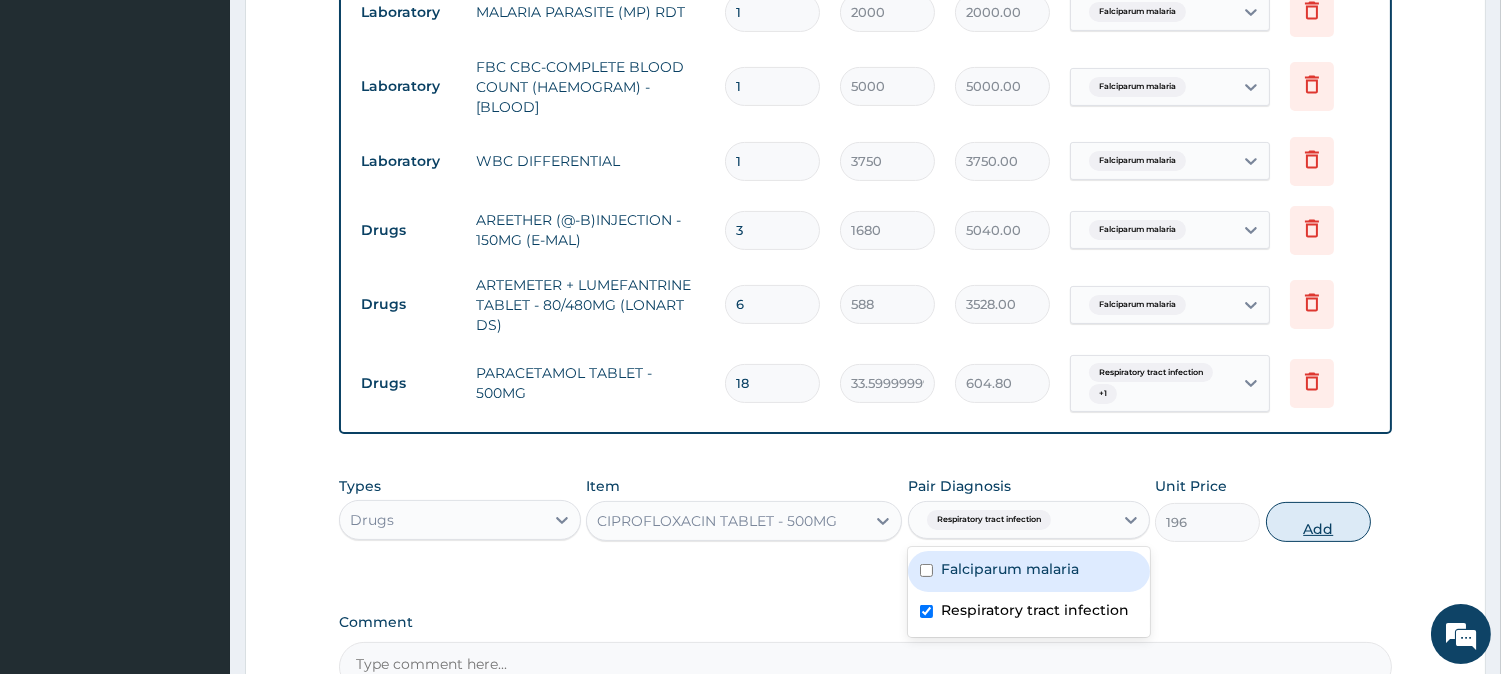 click on "Add" at bounding box center [1318, 522] 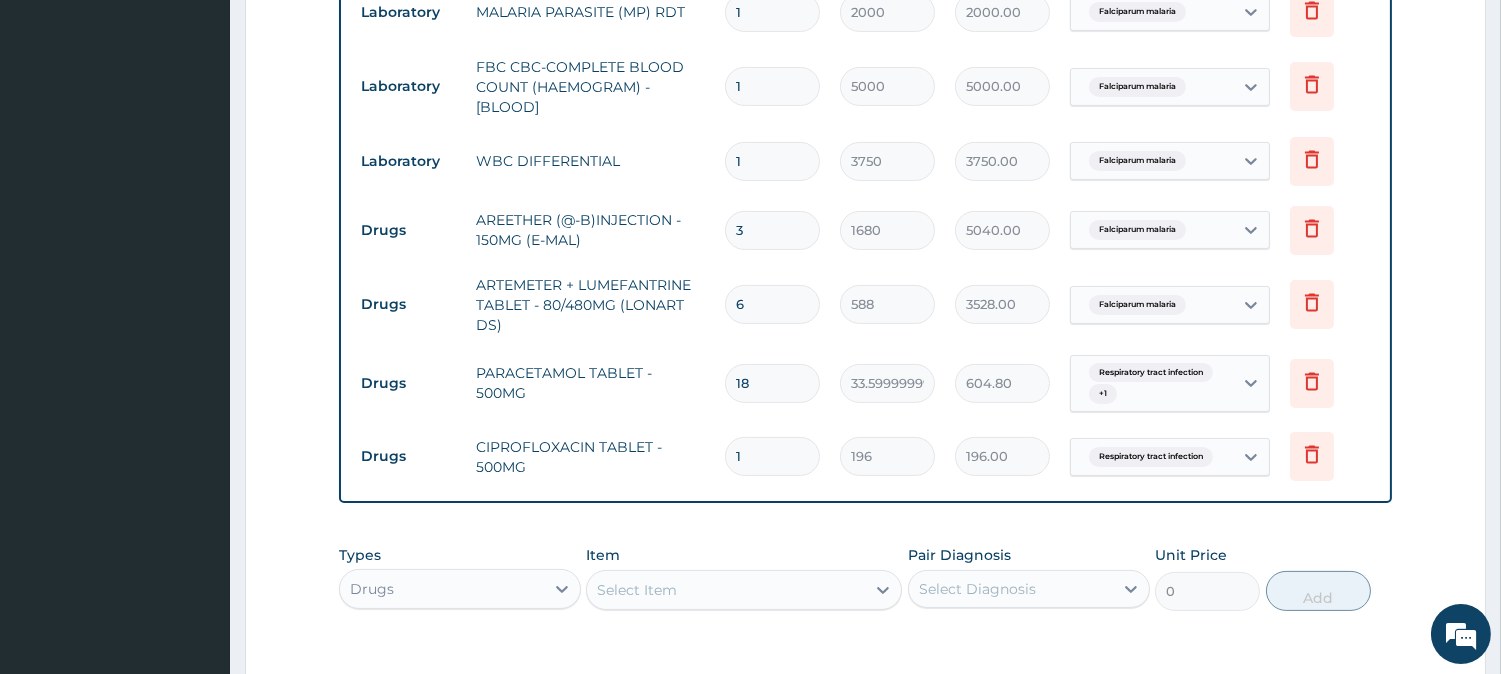 type on "10" 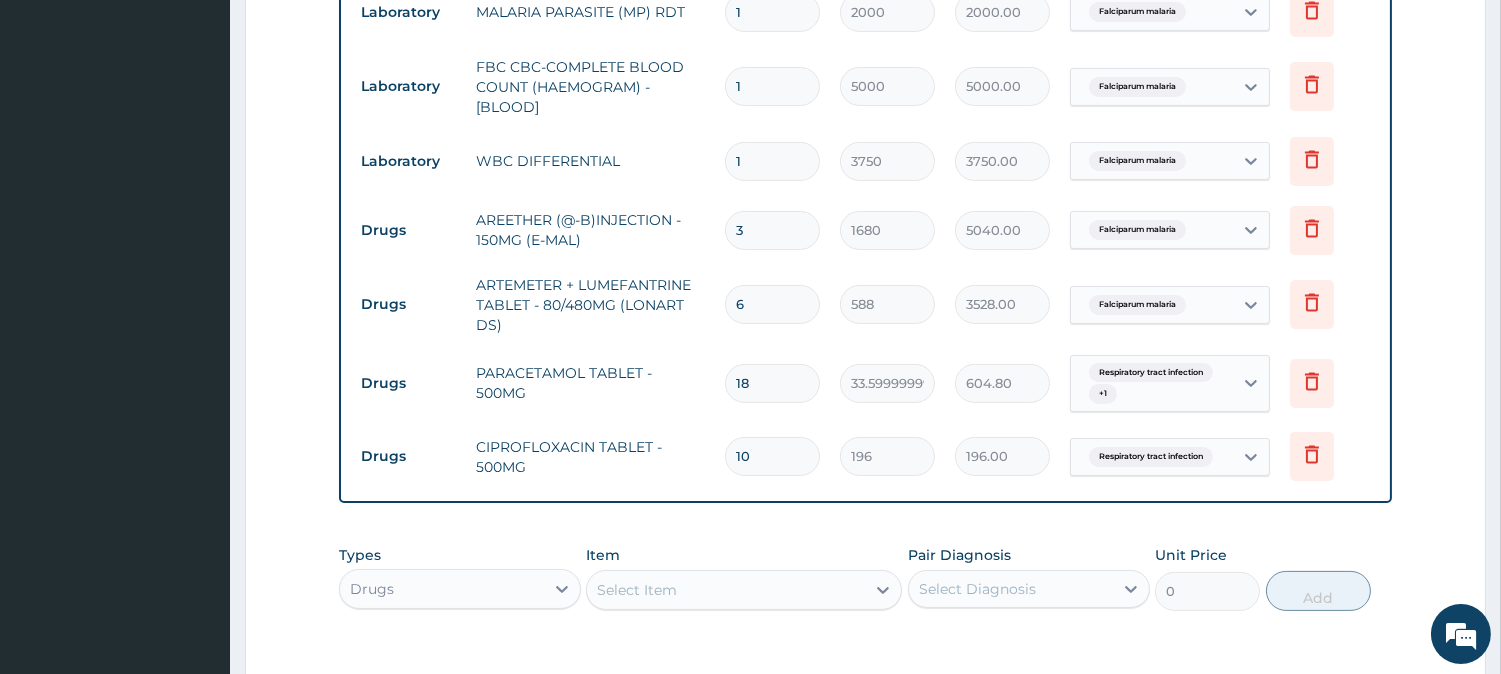 type on "1960.00" 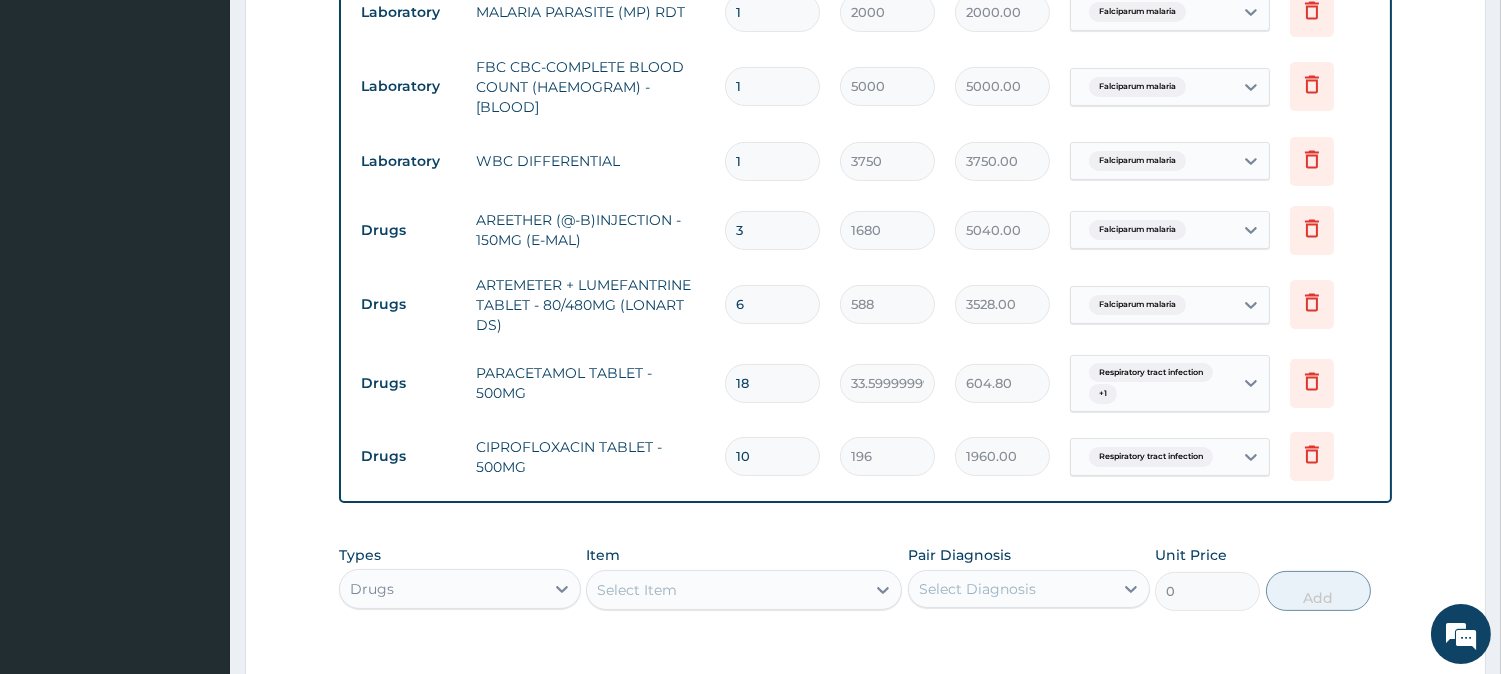 type on "10" 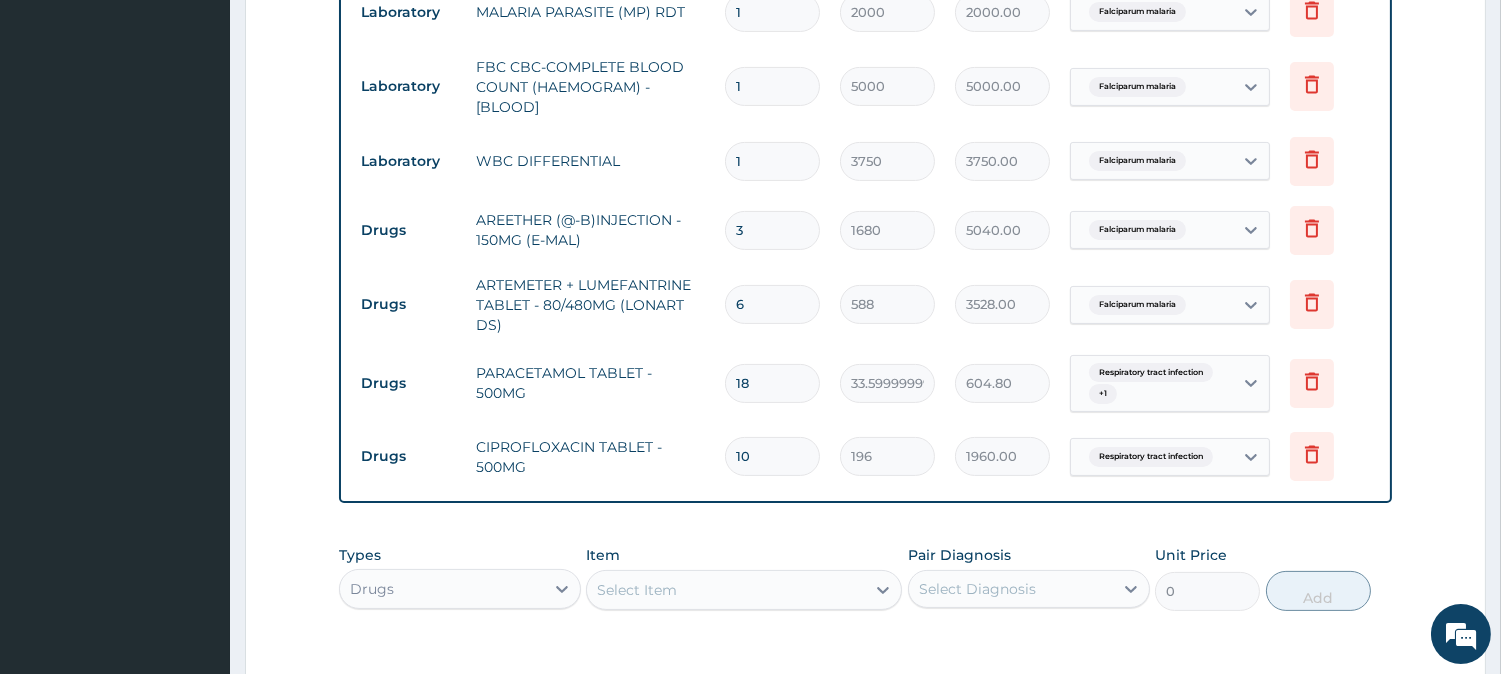 click on "Select Item" at bounding box center [637, 590] 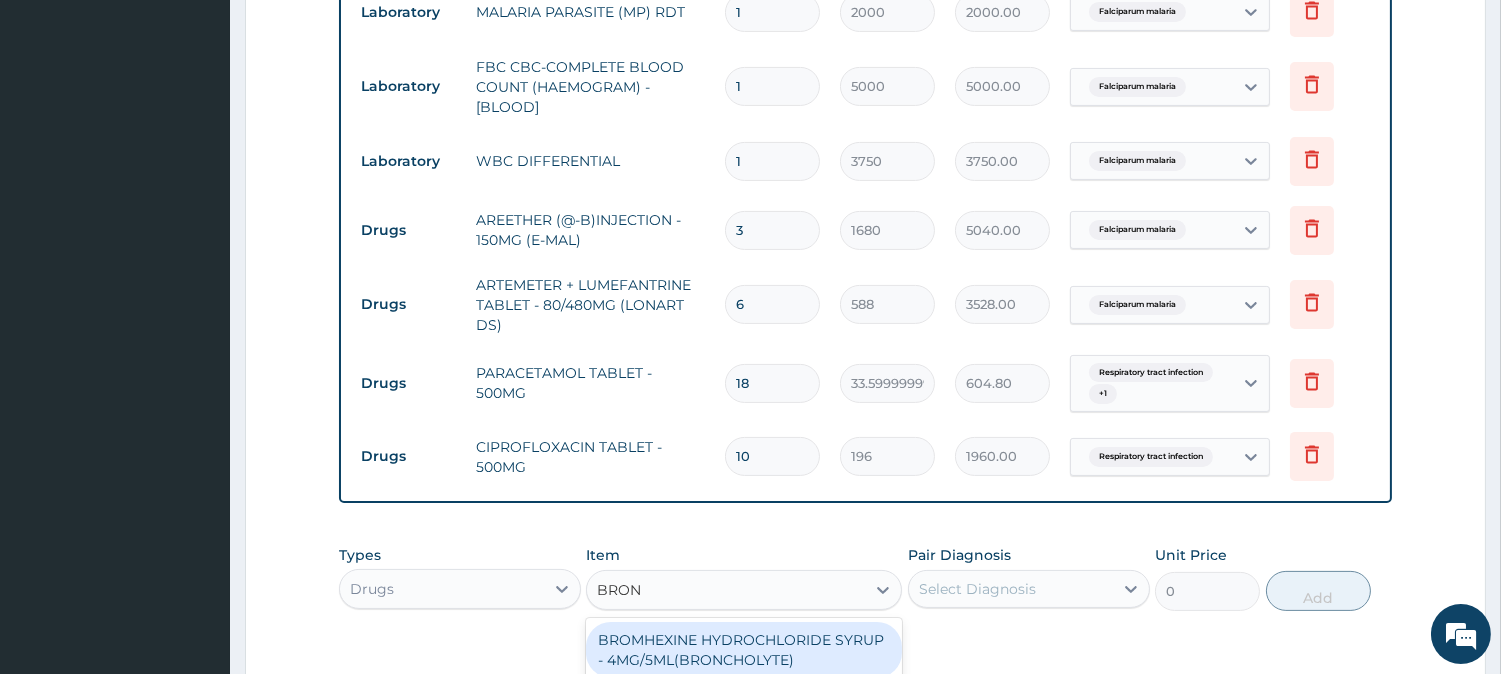 type on "BRONC" 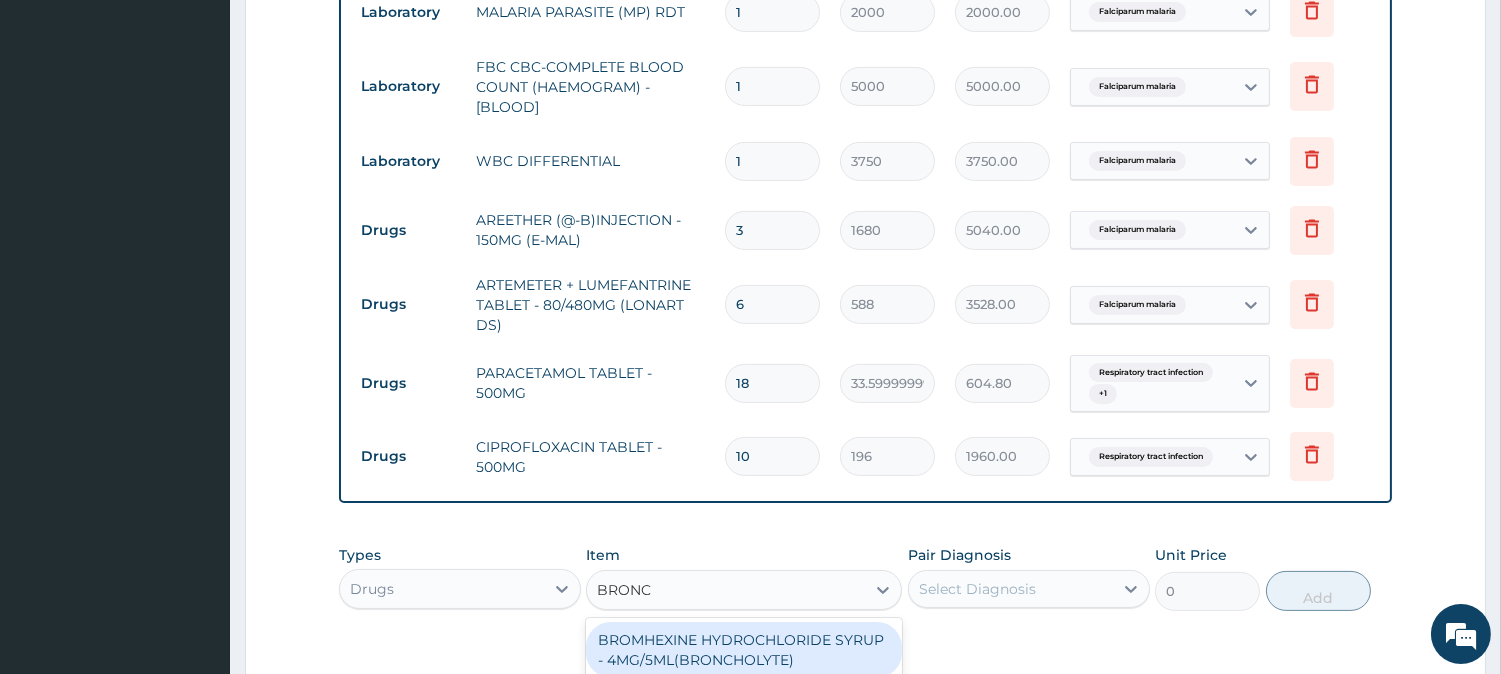 click on "BROMHEXINE HYDROCHLORIDE SYRUP - 4MG/5ML(BRONCHOLYTE)" at bounding box center [744, 650] 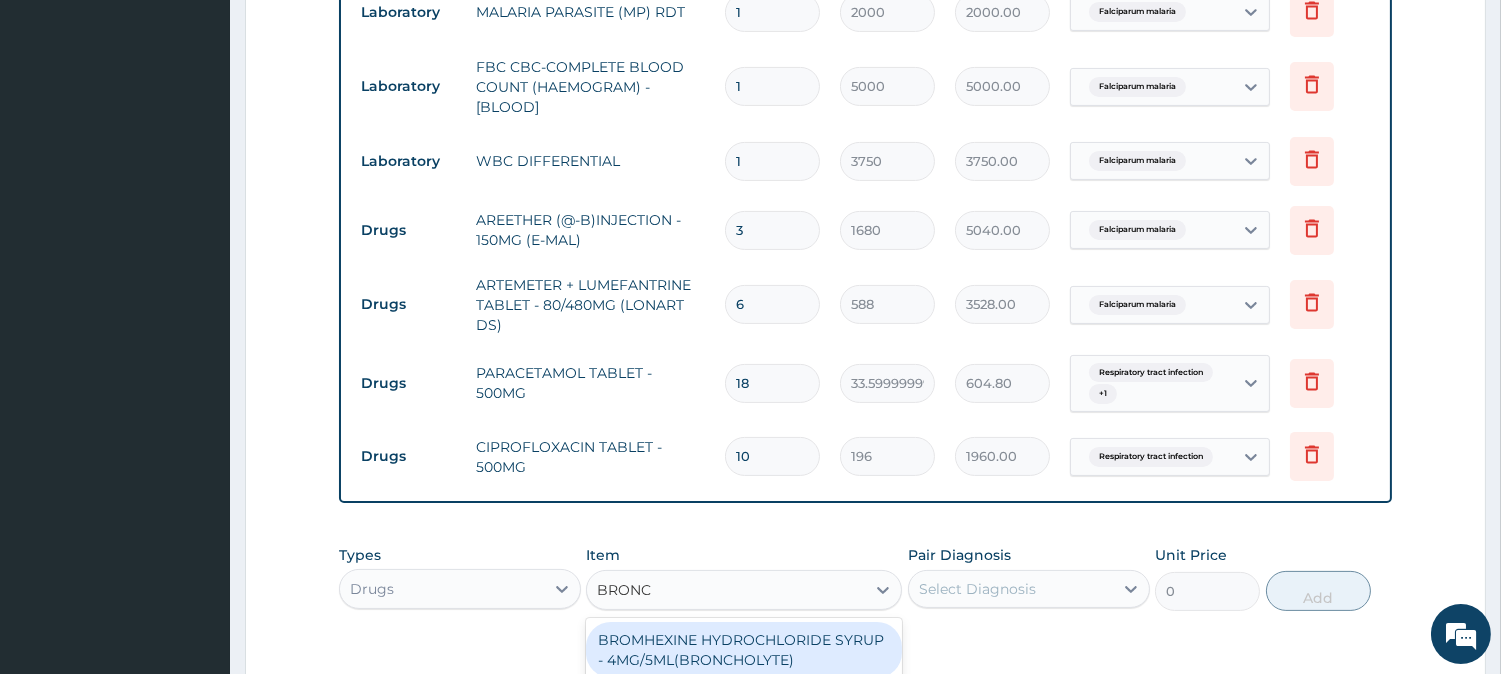 type 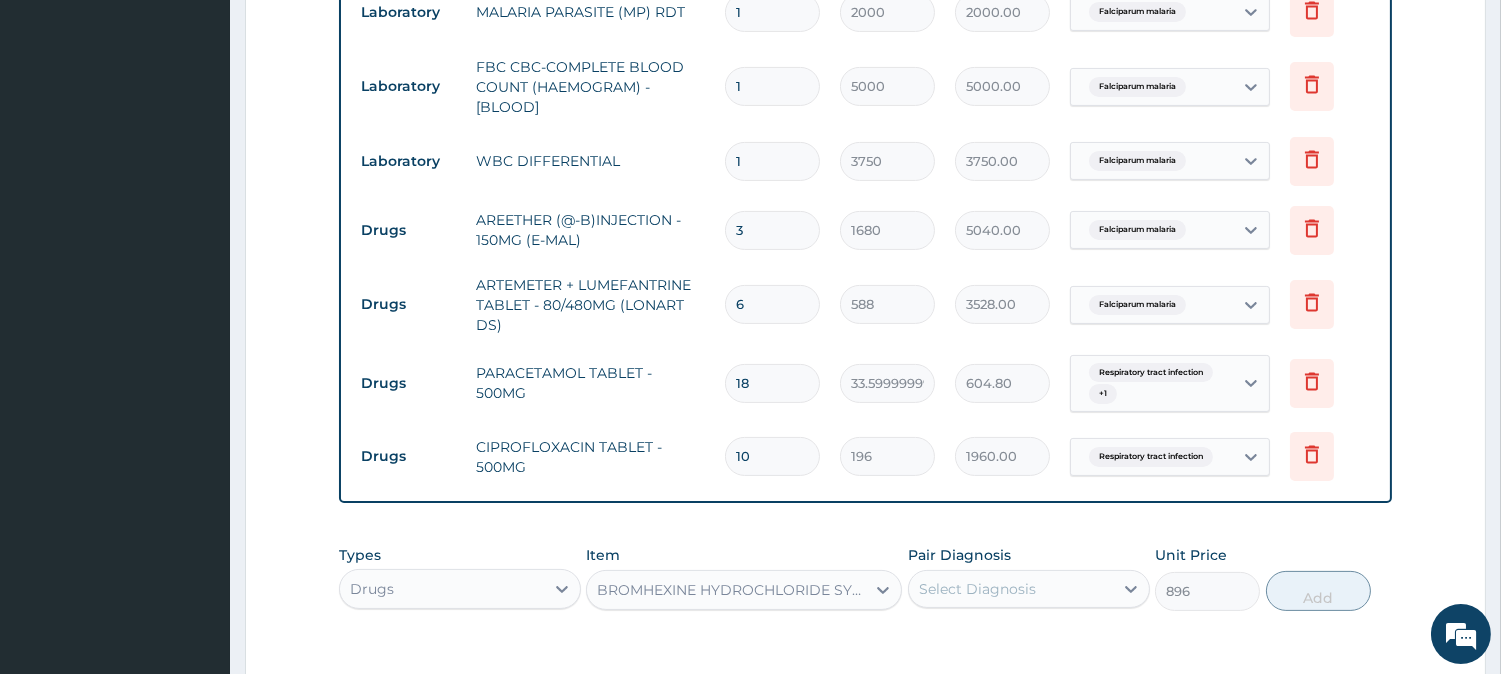 click on "Select Diagnosis" at bounding box center [1011, 589] 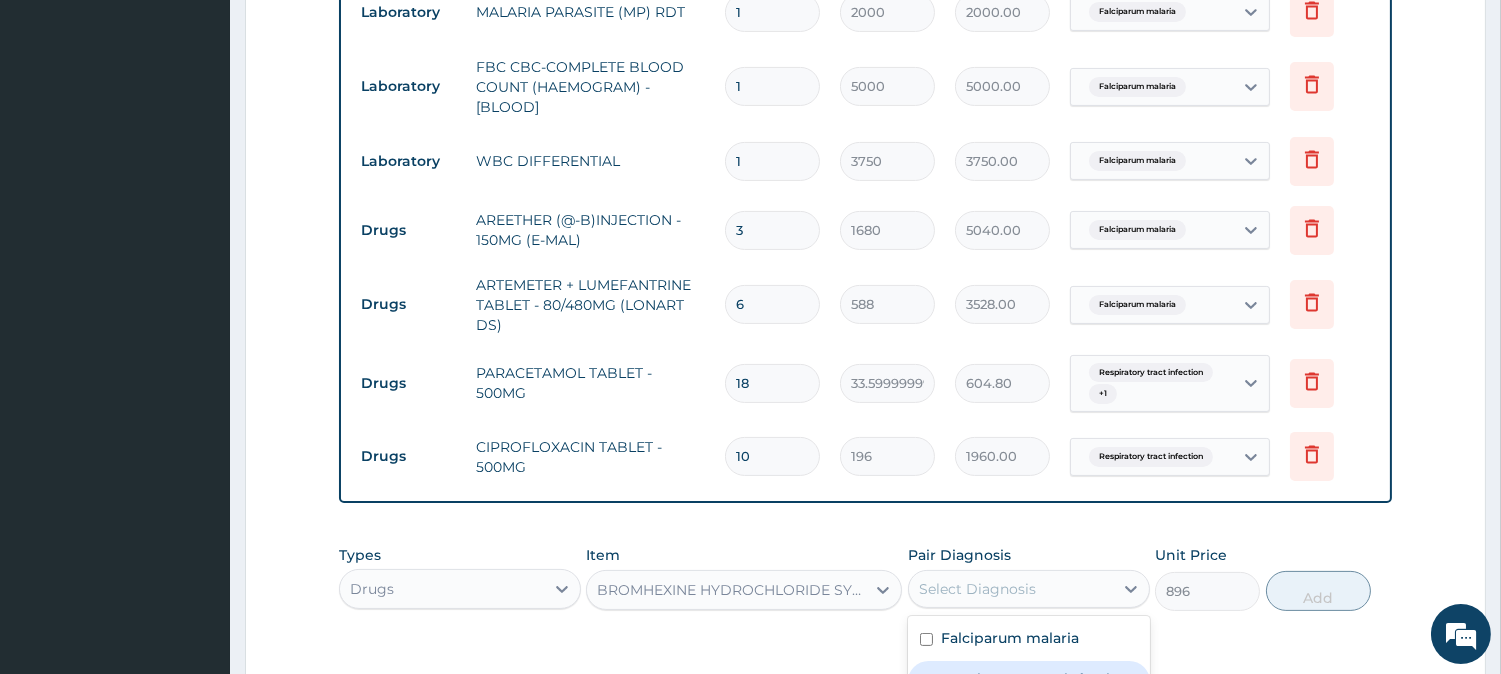 click on "Respiratory tract infection" at bounding box center [1035, 679] 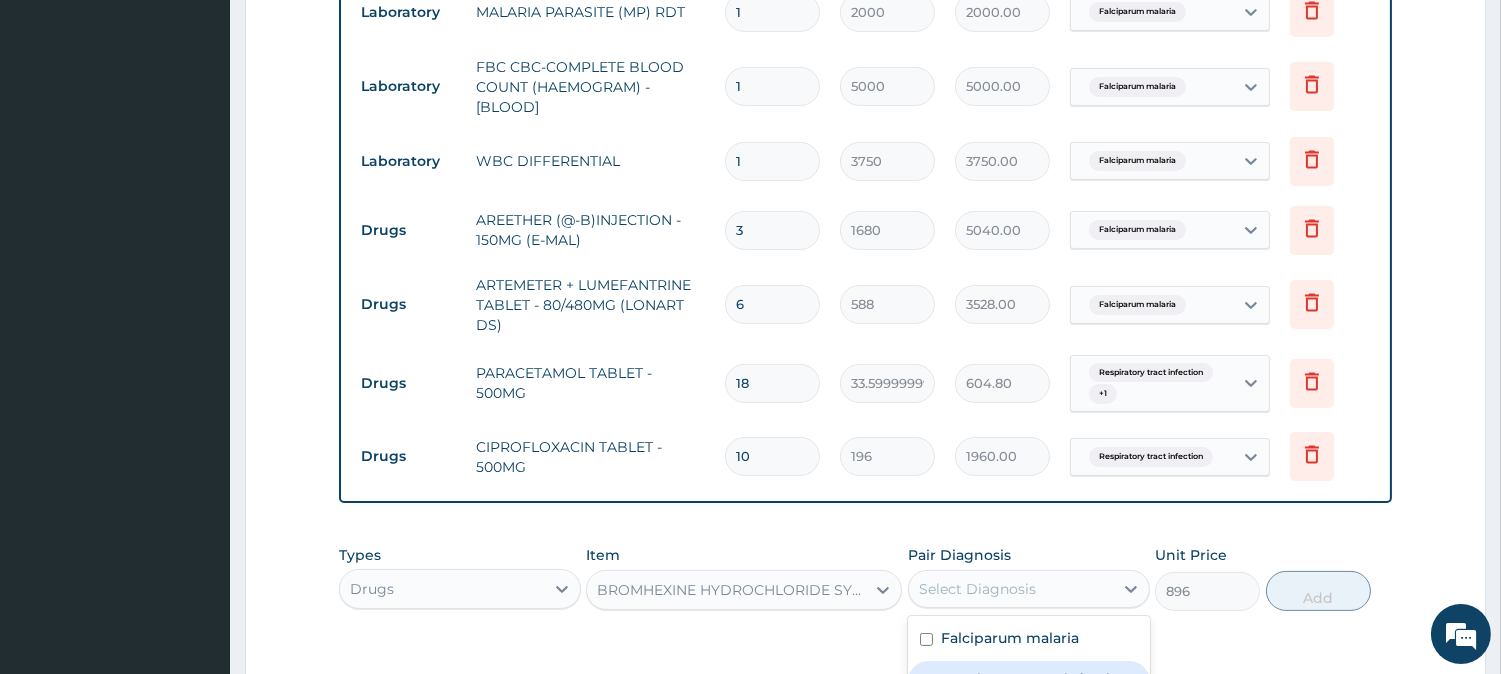 checkbox on "true" 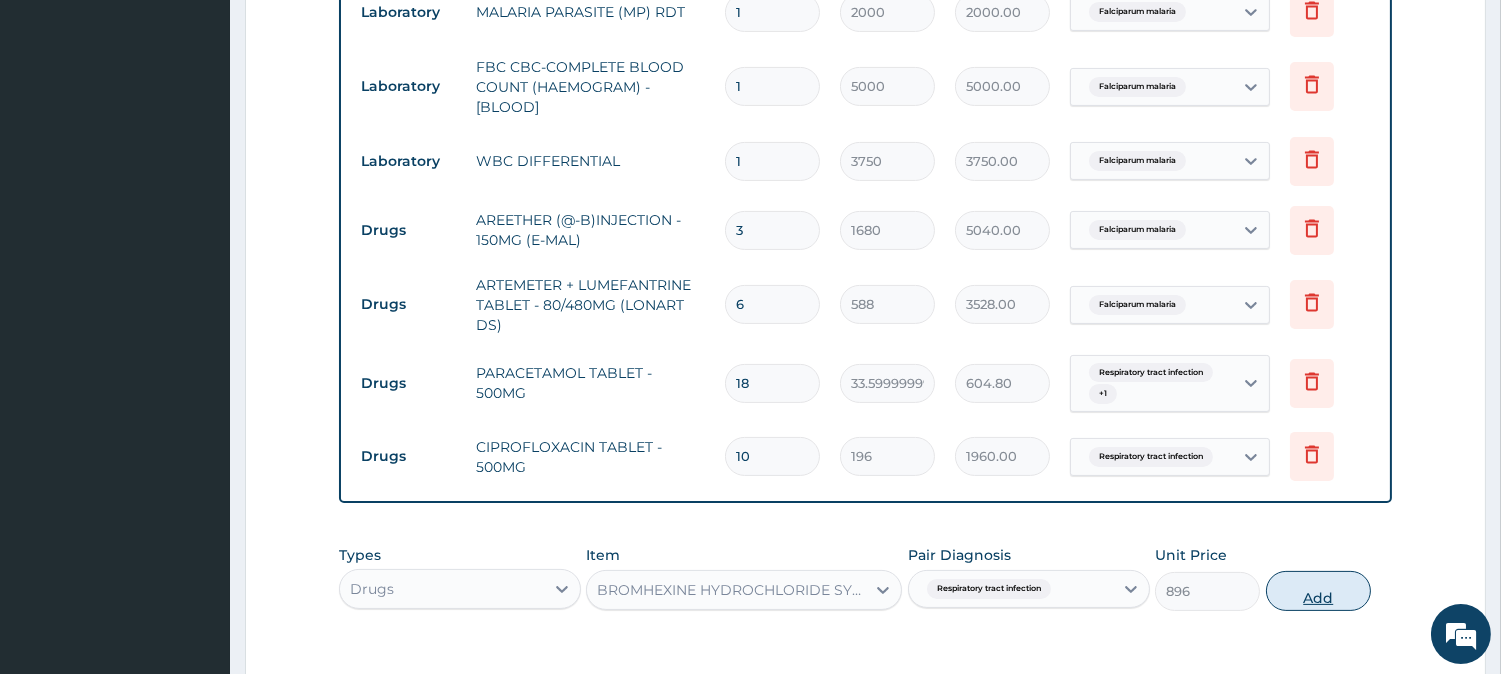click on "Add" at bounding box center (1318, 591) 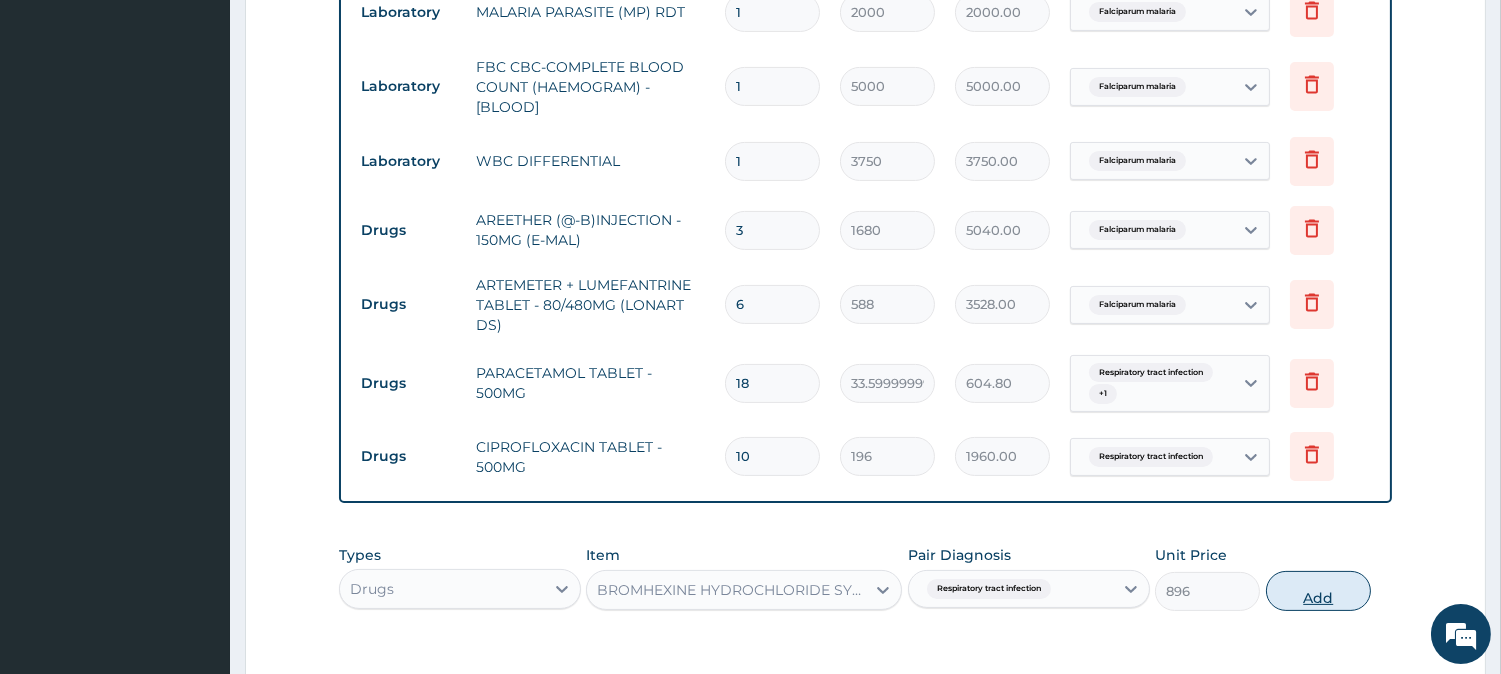 type on "0" 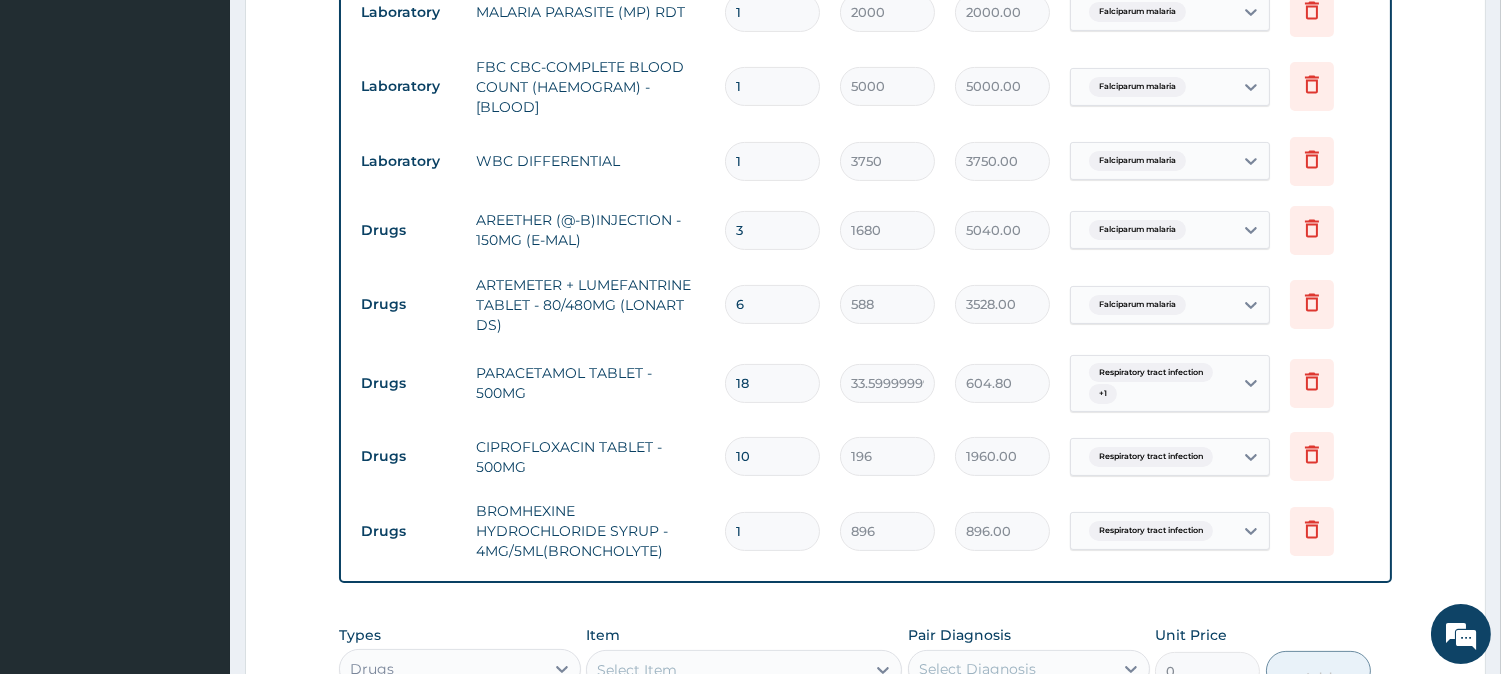 type 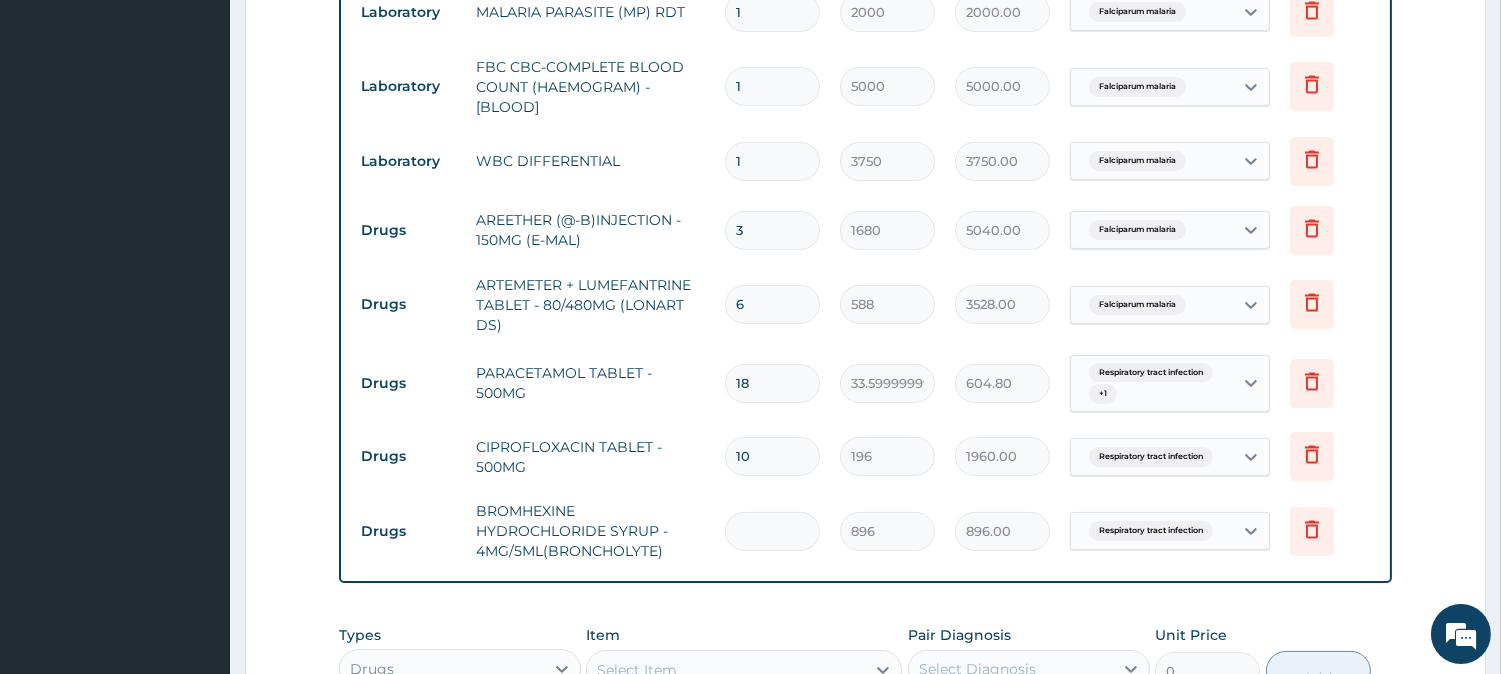 type on "0.00" 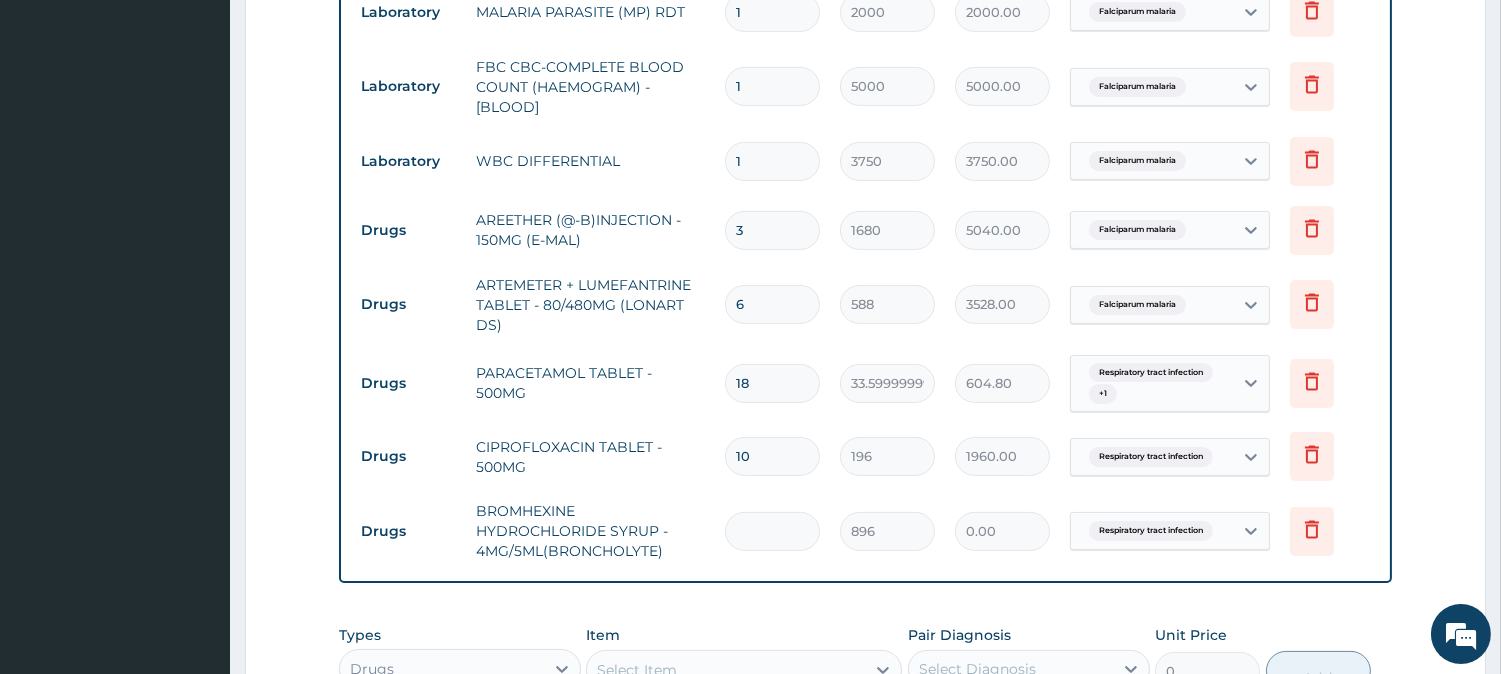 type on "2" 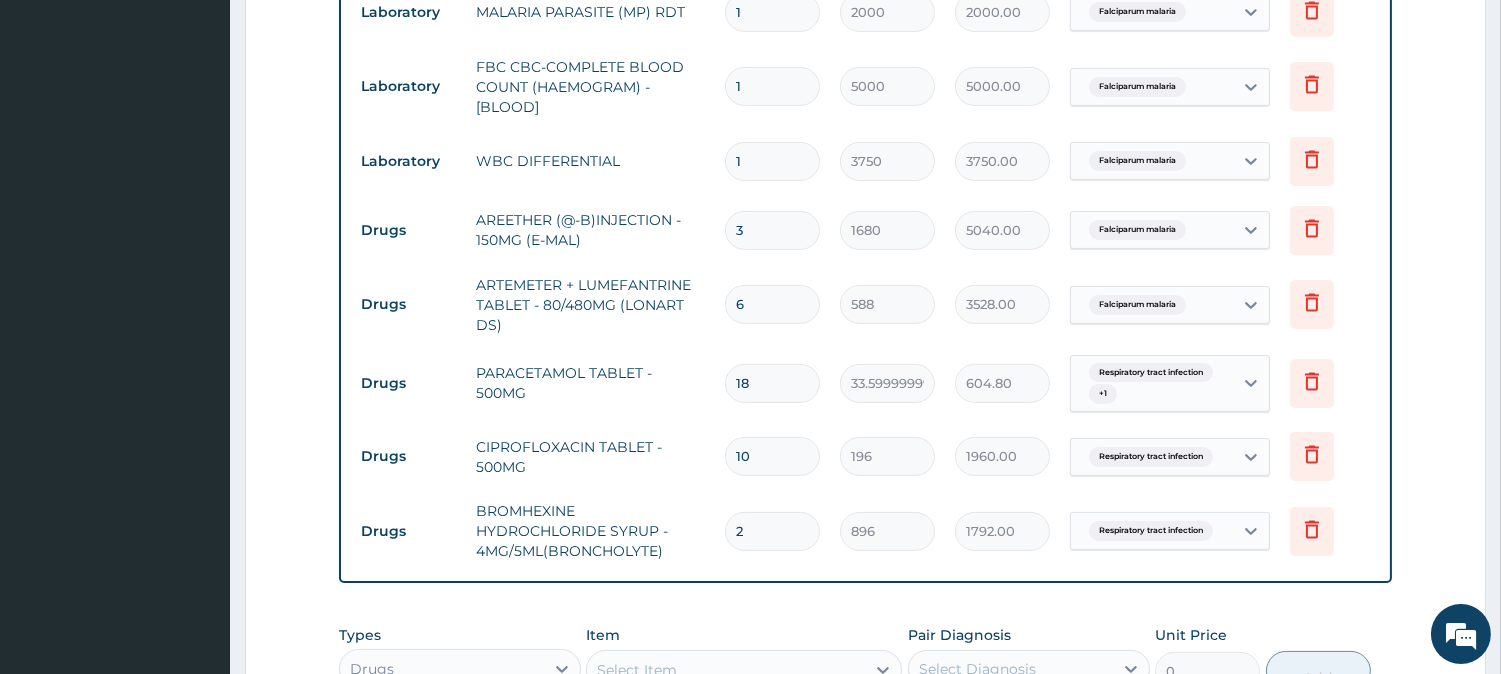 type on "2" 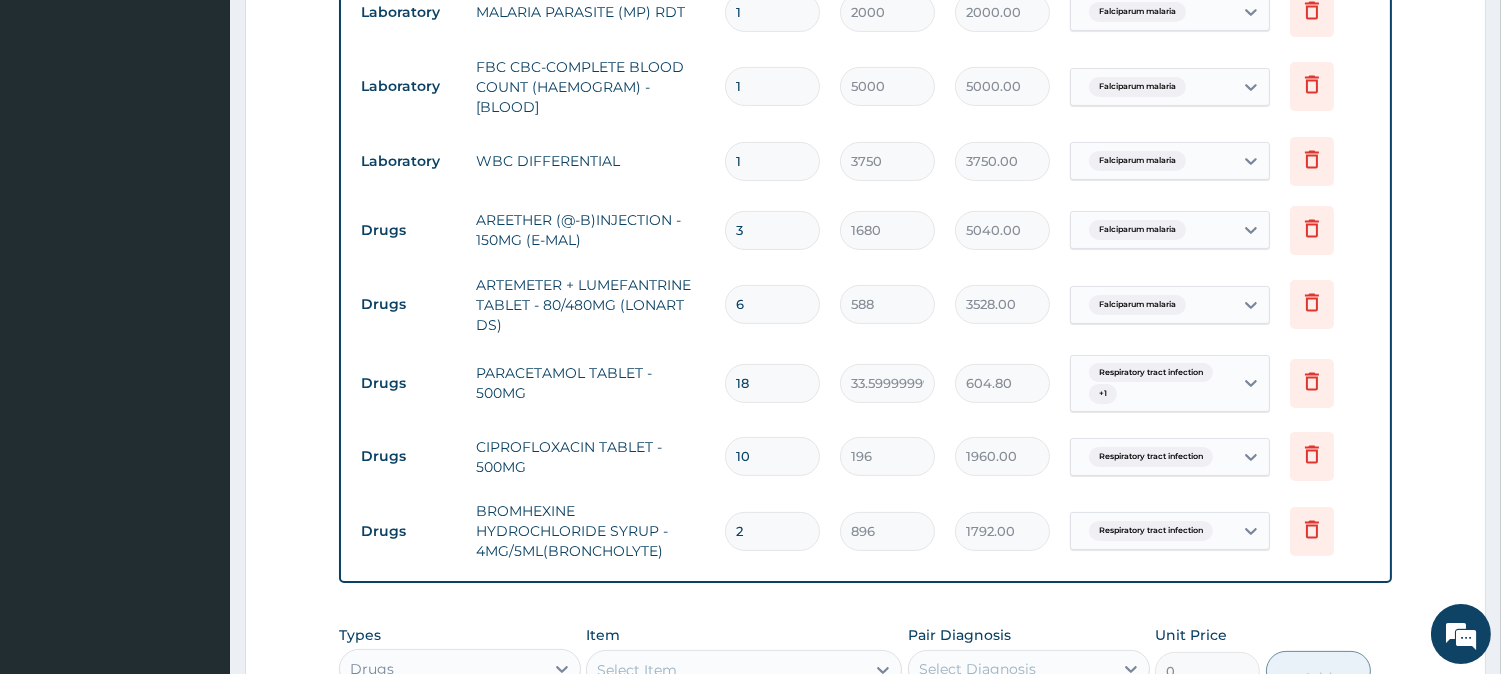 click on "PA Code / Prescription Code Enter Code(Secondary Care Only) Encounter Date 06-07-2025 Important Notice Please enter PA codes before entering items that are not attached to a PA code   All diagnoses entered must be linked to a claim item. Diagnosis & Claim Items that are visible but inactive cannot be edited because they were imported from an already approved PA code. Diagnosis Falciparum malaria Confirmed Respiratory tract infection Confirmed NB: All diagnosis must be linked to a claim item Claim Items Type Name Quantity Unit Price Total Price Pair Diagnosis Actions Laboratory MALARIA PARASITE (MP) RDT 1 2000 2000.00 Falciparum malaria Delete Laboratory FBC CBC-COMPLETE BLOOD COUNT (HAEMOGRAM) - [BLOOD] 1 5000 5000.00 Falciparum malaria Delete Laboratory WBC DIFFERENTIAL 1 3750 3750.00 Falciparum malaria Delete Drugs AREETHER (@-B)INJECTION - 150MG (E-MAL) 3 1680 5040.00 Falciparum malaria Delete Drugs ARTEMETER + LUMEFANTRINE TABLET -  80/480MG (LONART DS) 6 588 3528.00 Falciparum malaria Delete Drugs 18  +" at bounding box center (865, 106) 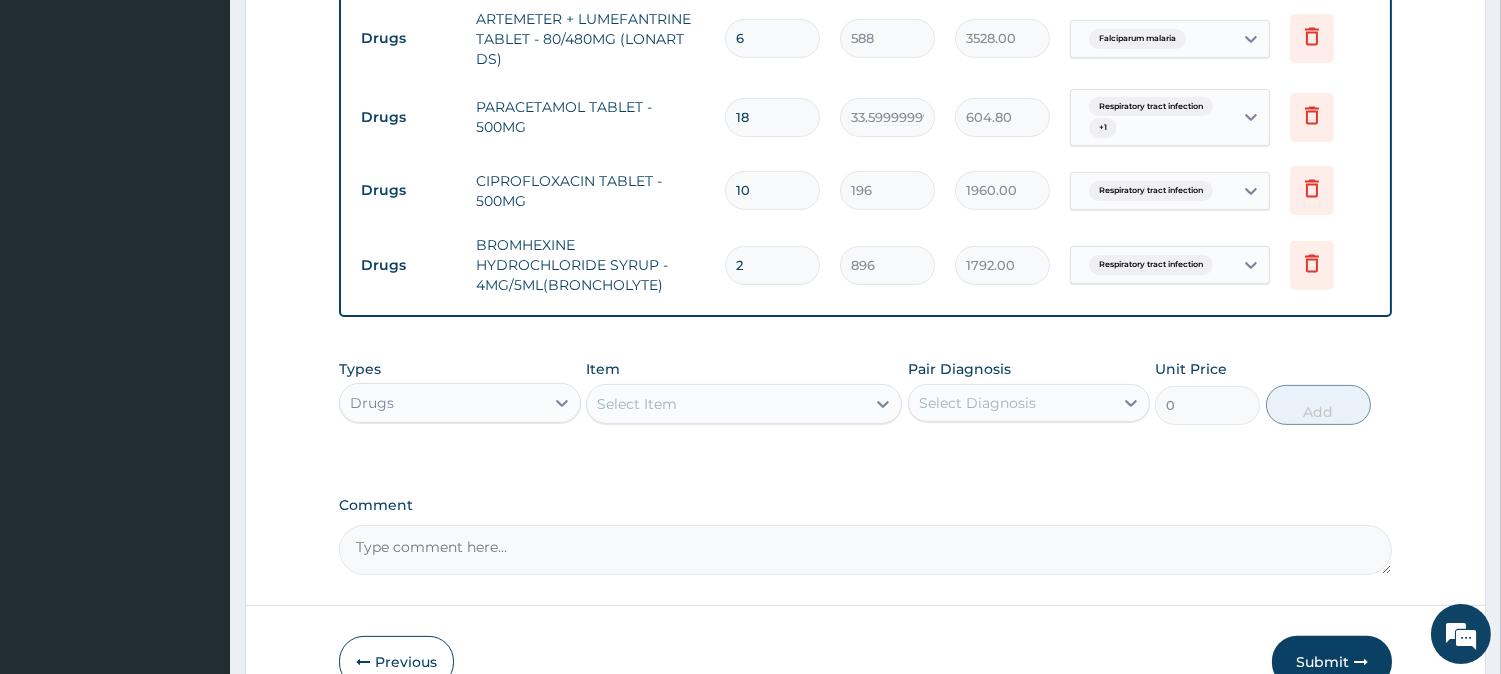 scroll, scrollTop: 1131, scrollLeft: 0, axis: vertical 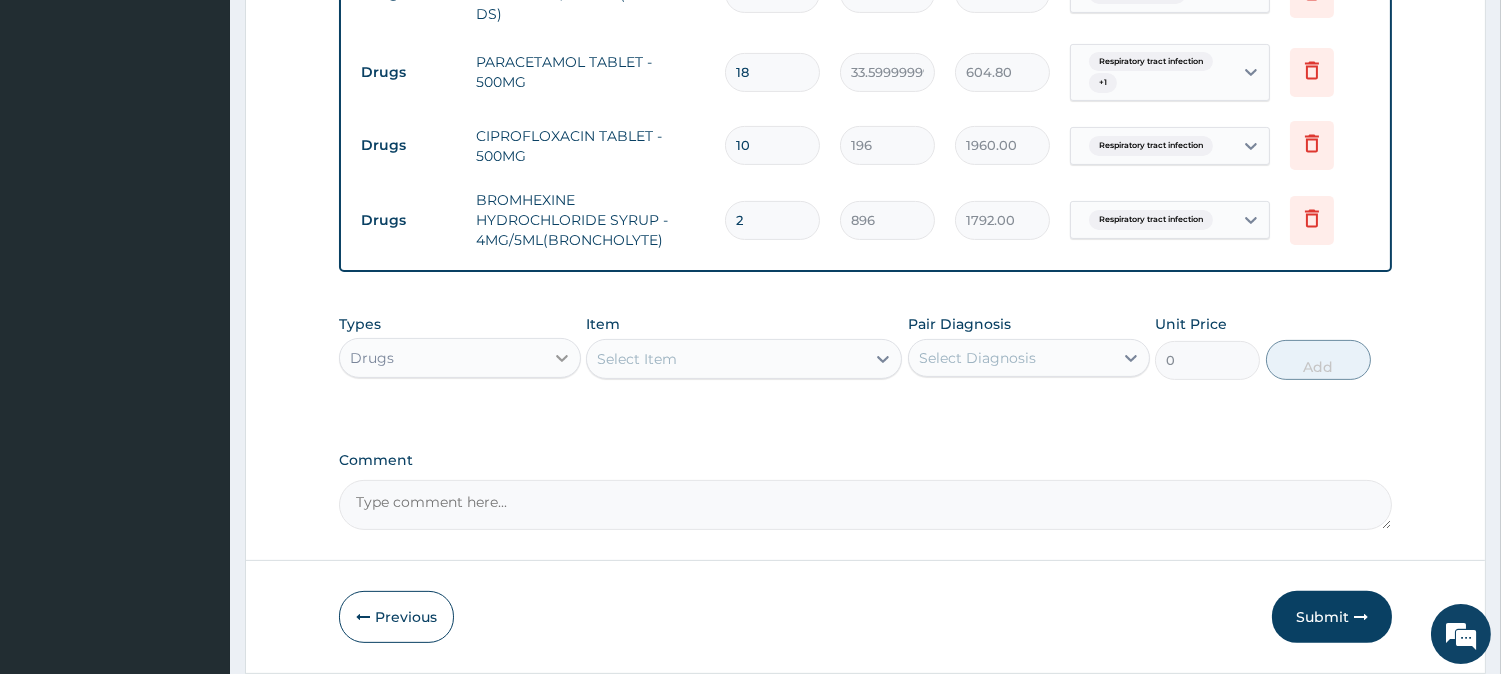 click 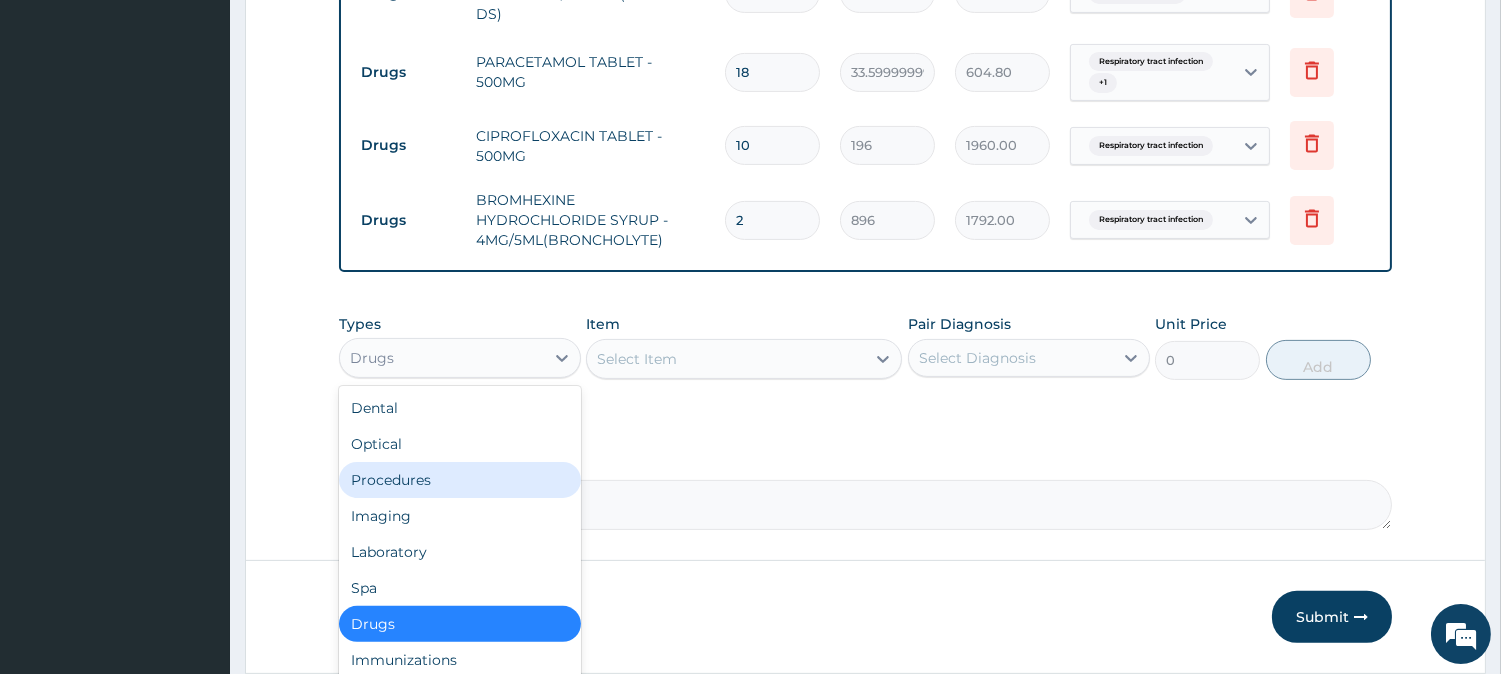 click on "Procedures" at bounding box center (460, 480) 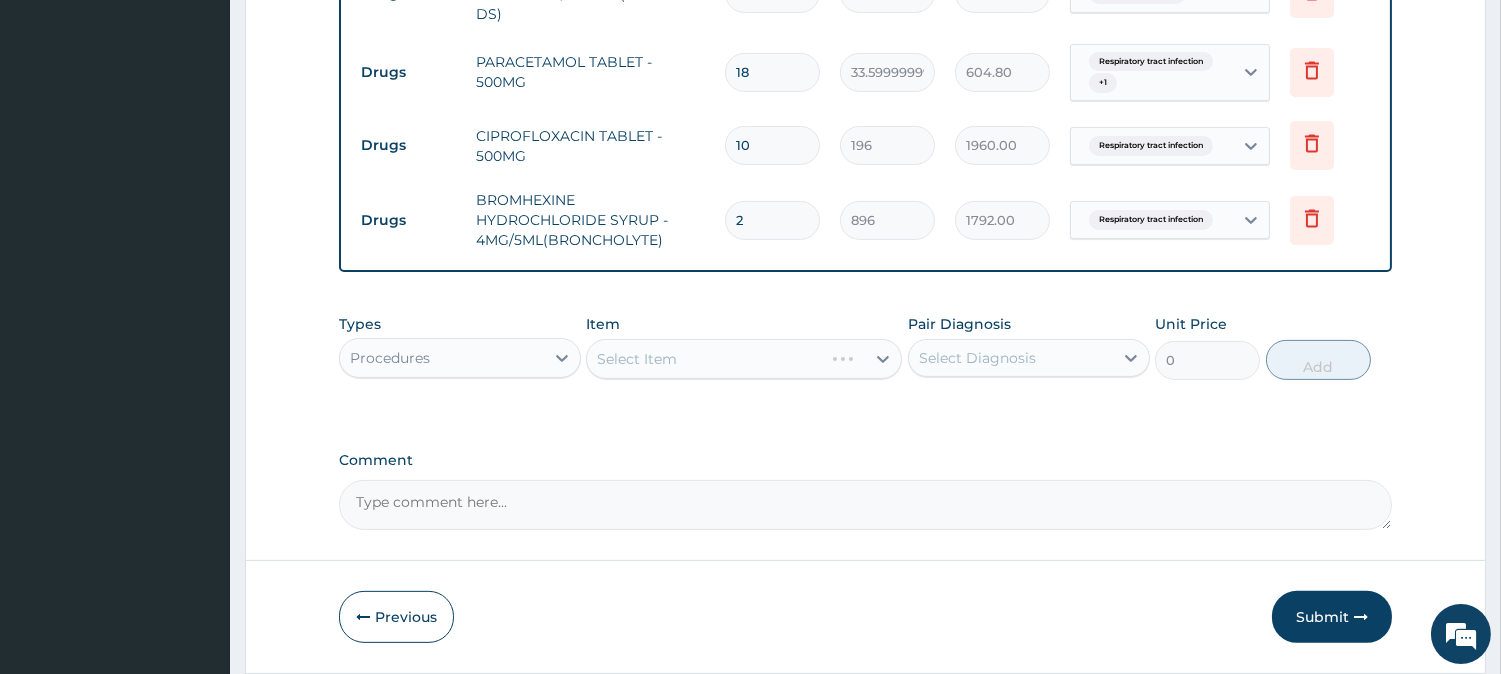 click on "Select Item" at bounding box center (744, 359) 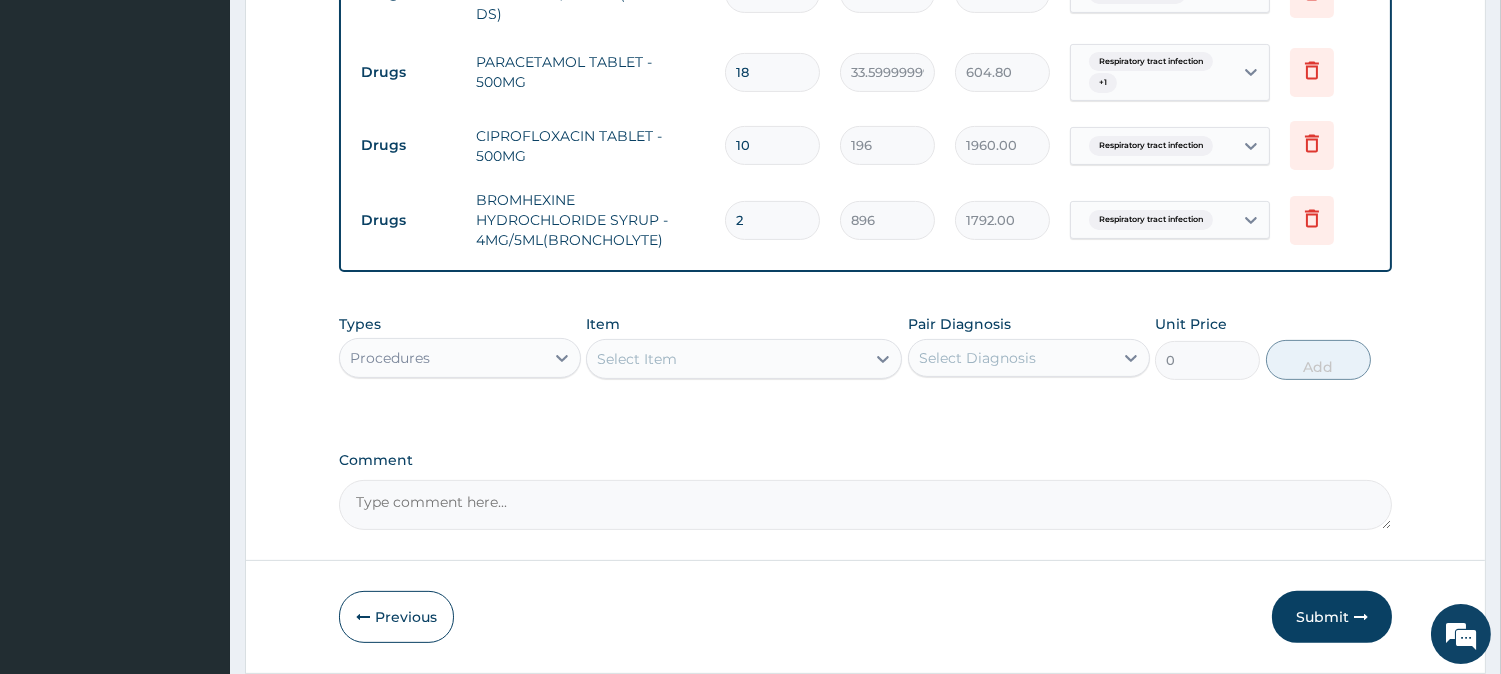 click 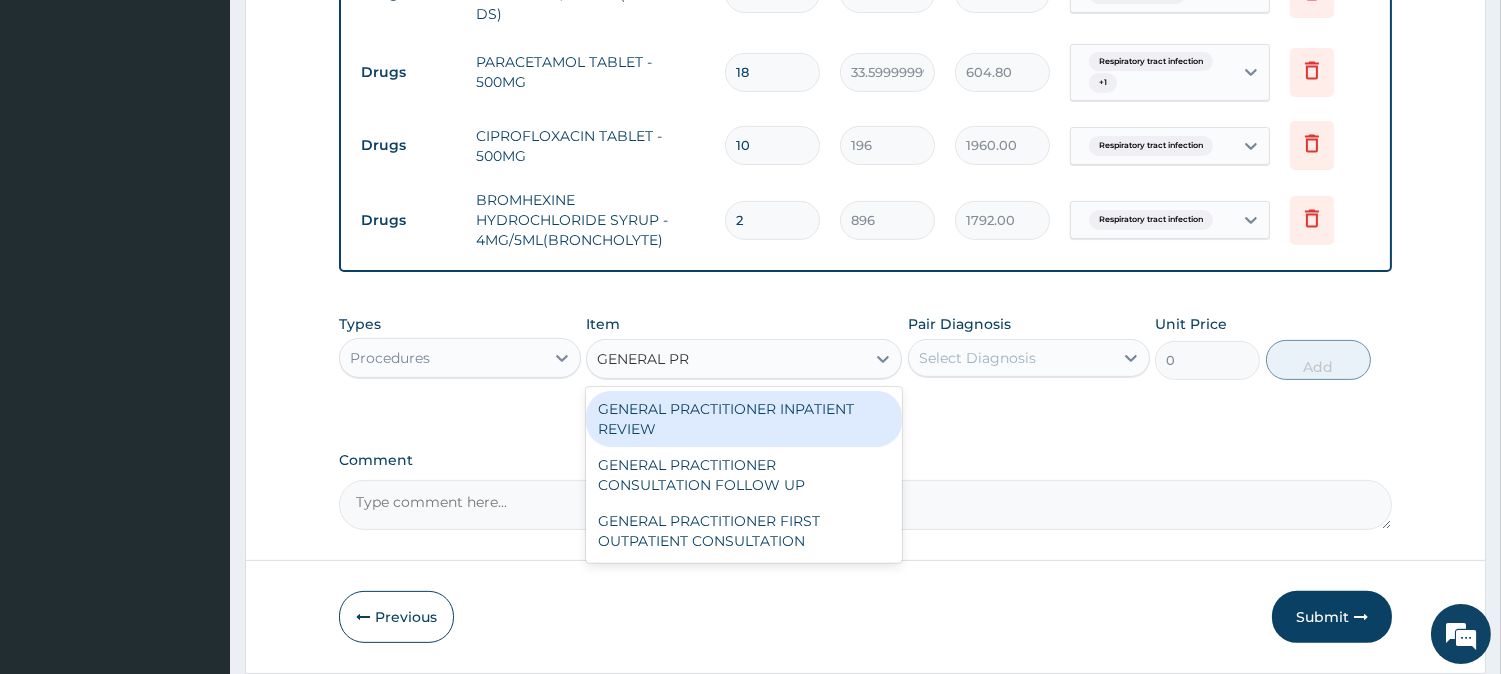 type on "GENERAL PRA" 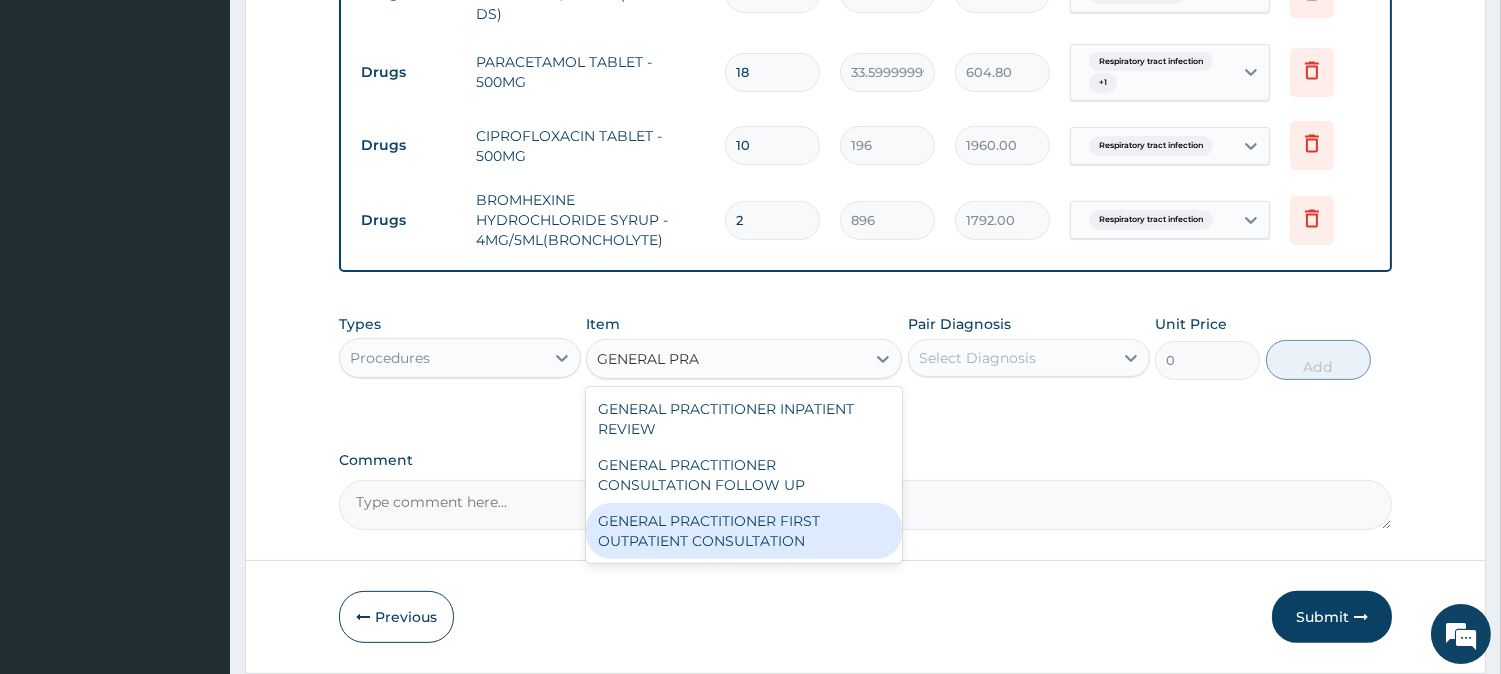 click on "GENERAL PRACTITIONER FIRST OUTPATIENT CONSULTATION" at bounding box center (744, 531) 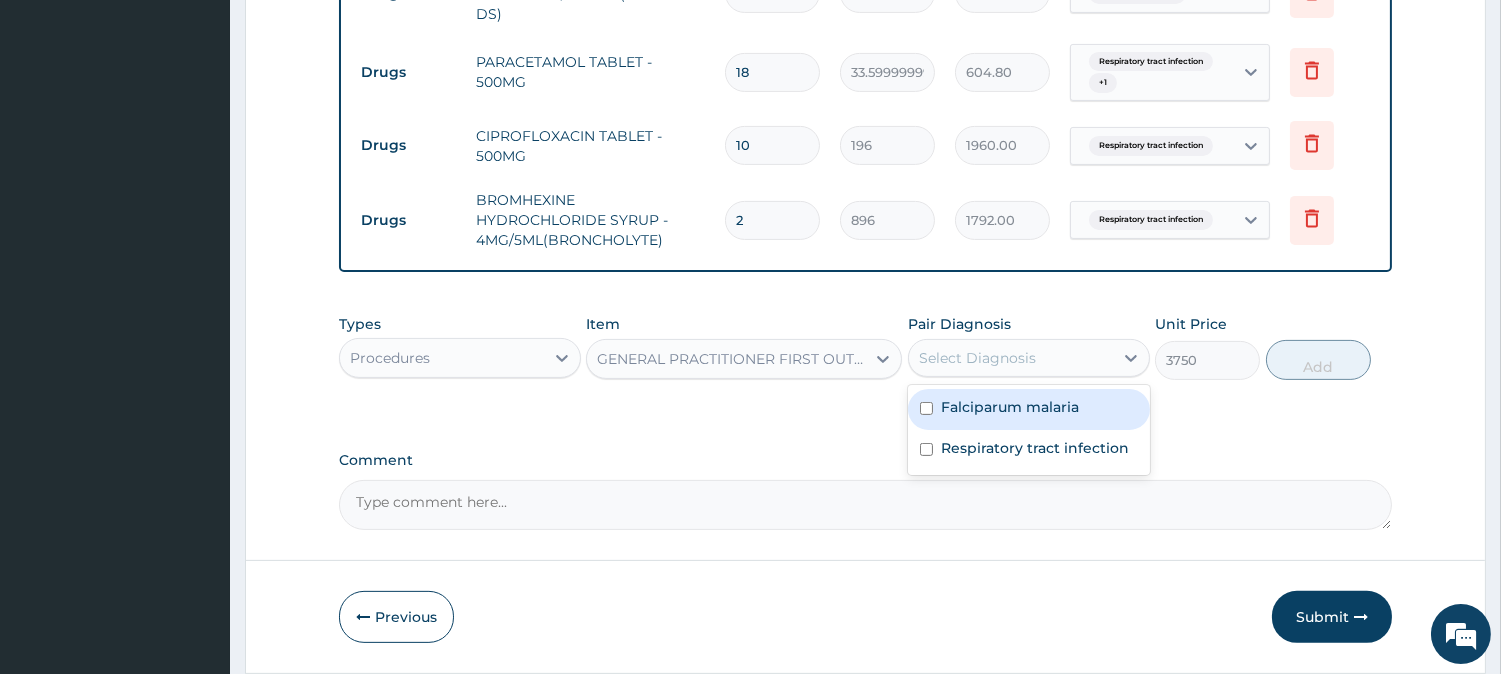 click on "Select Diagnosis" at bounding box center (977, 358) 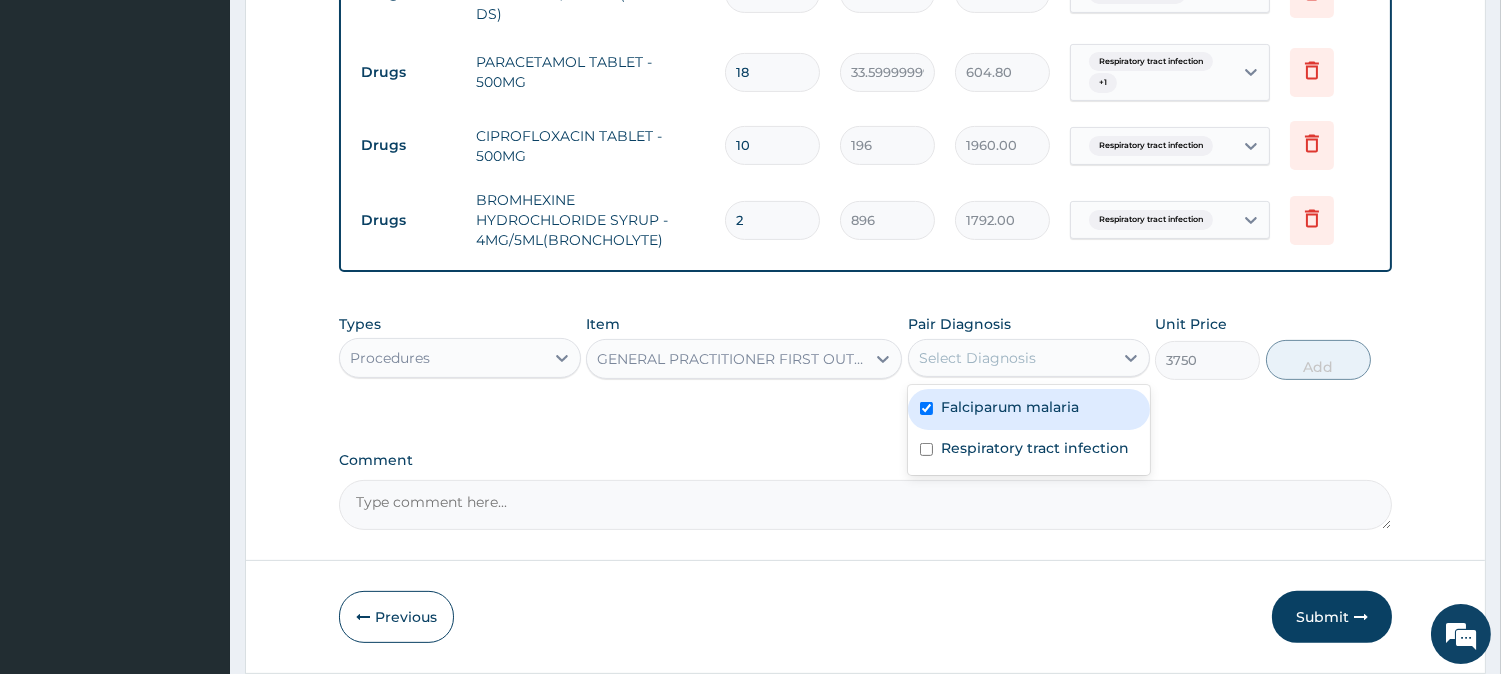 checkbox on "true" 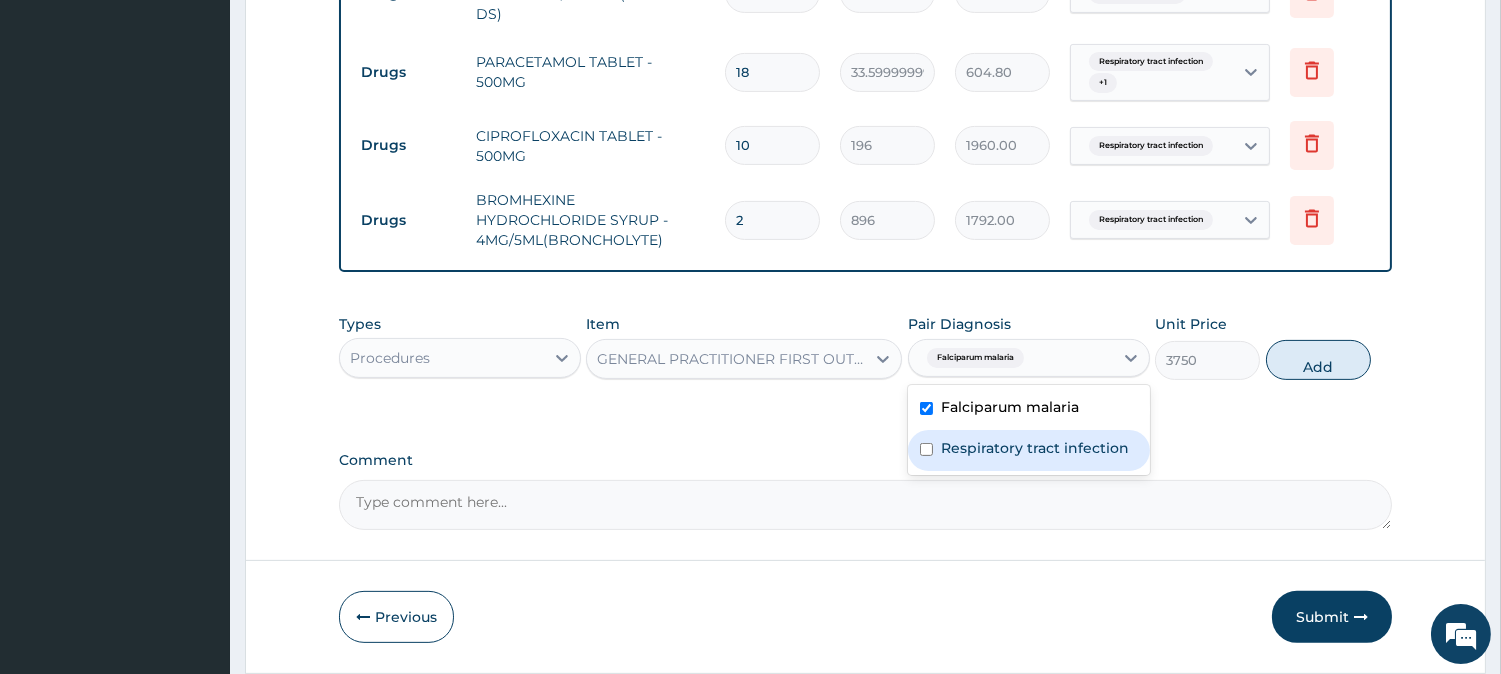 click on "Respiratory tract infection" at bounding box center (1035, 448) 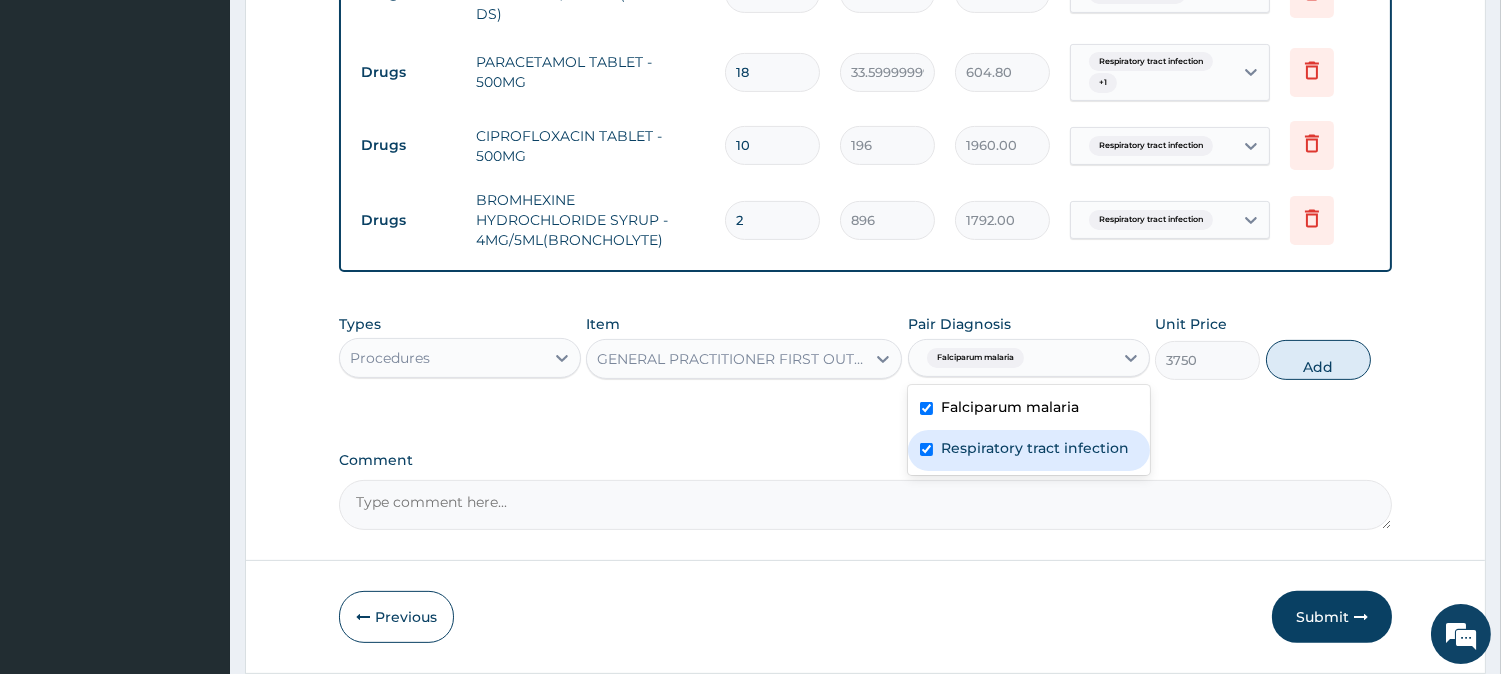 checkbox on "true" 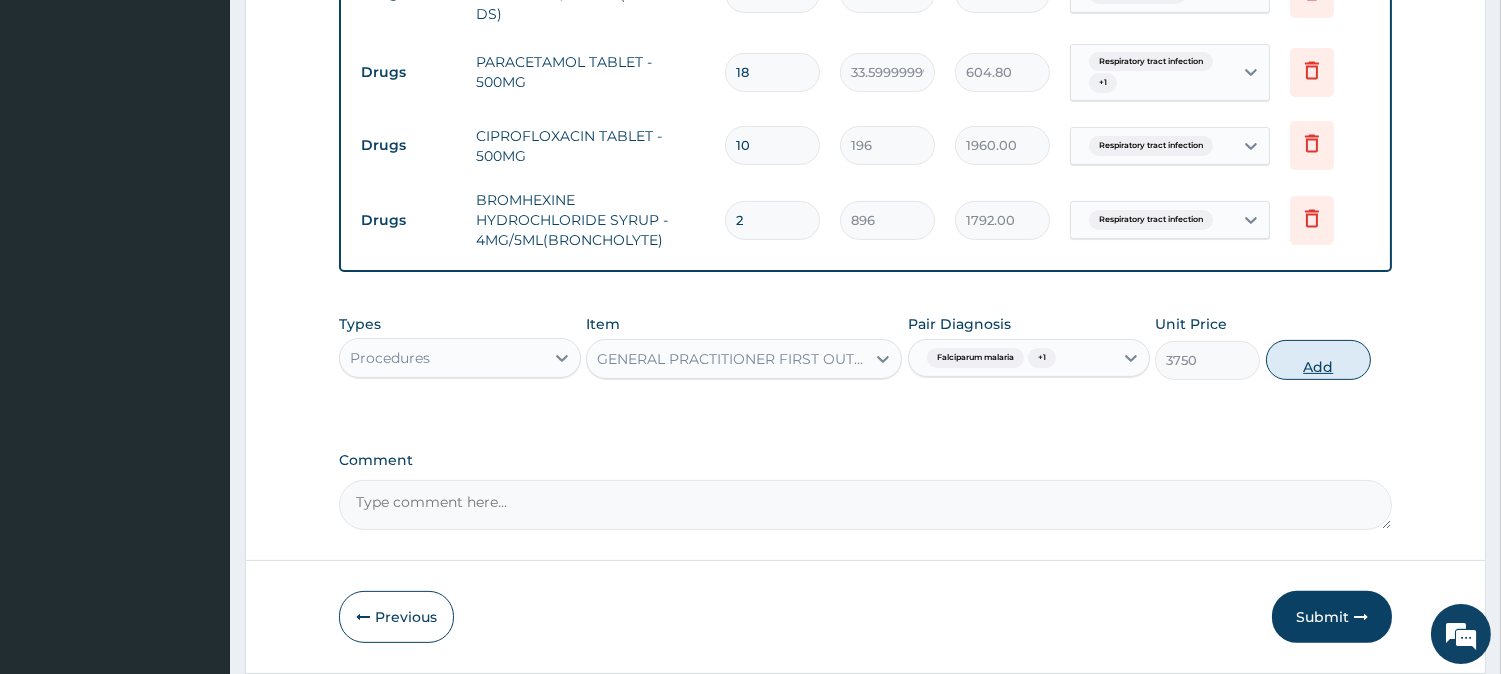 click on "Add" at bounding box center (1318, 360) 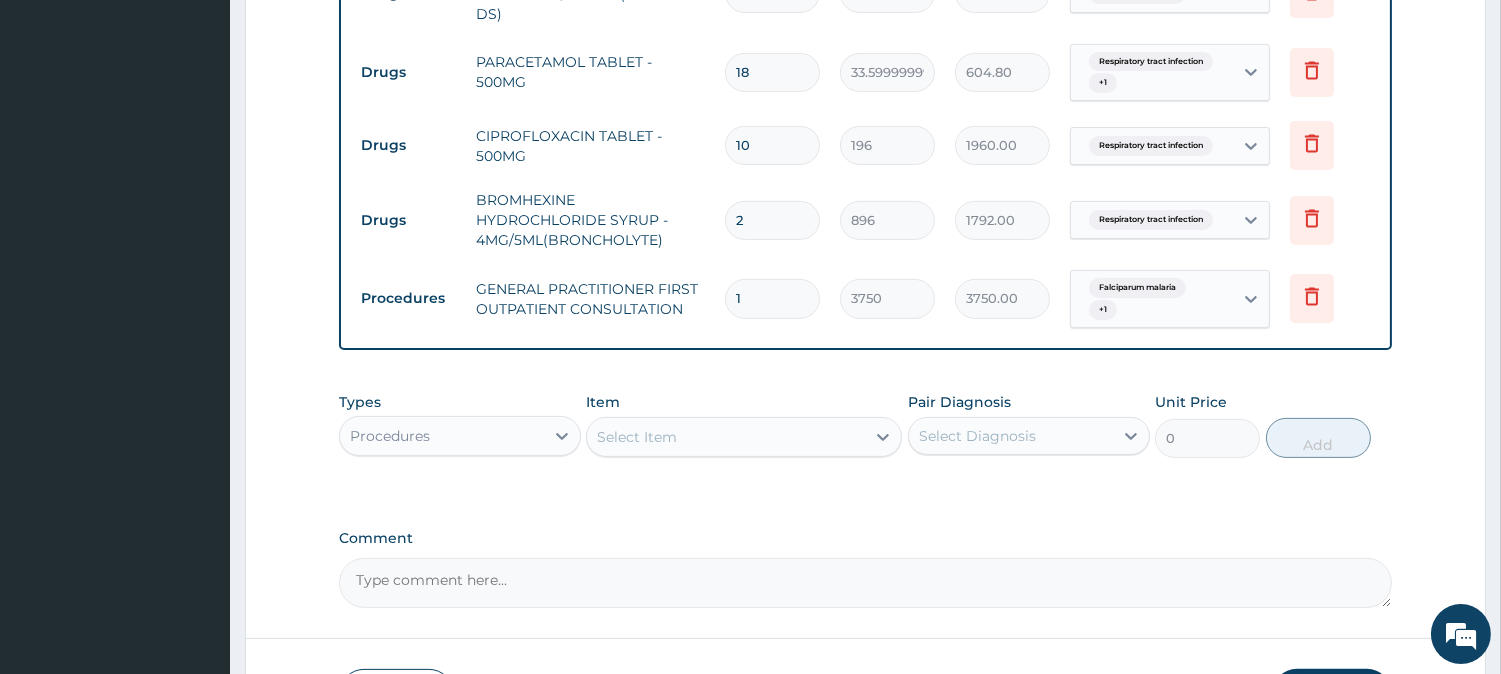 click on "Select Item" at bounding box center [726, 437] 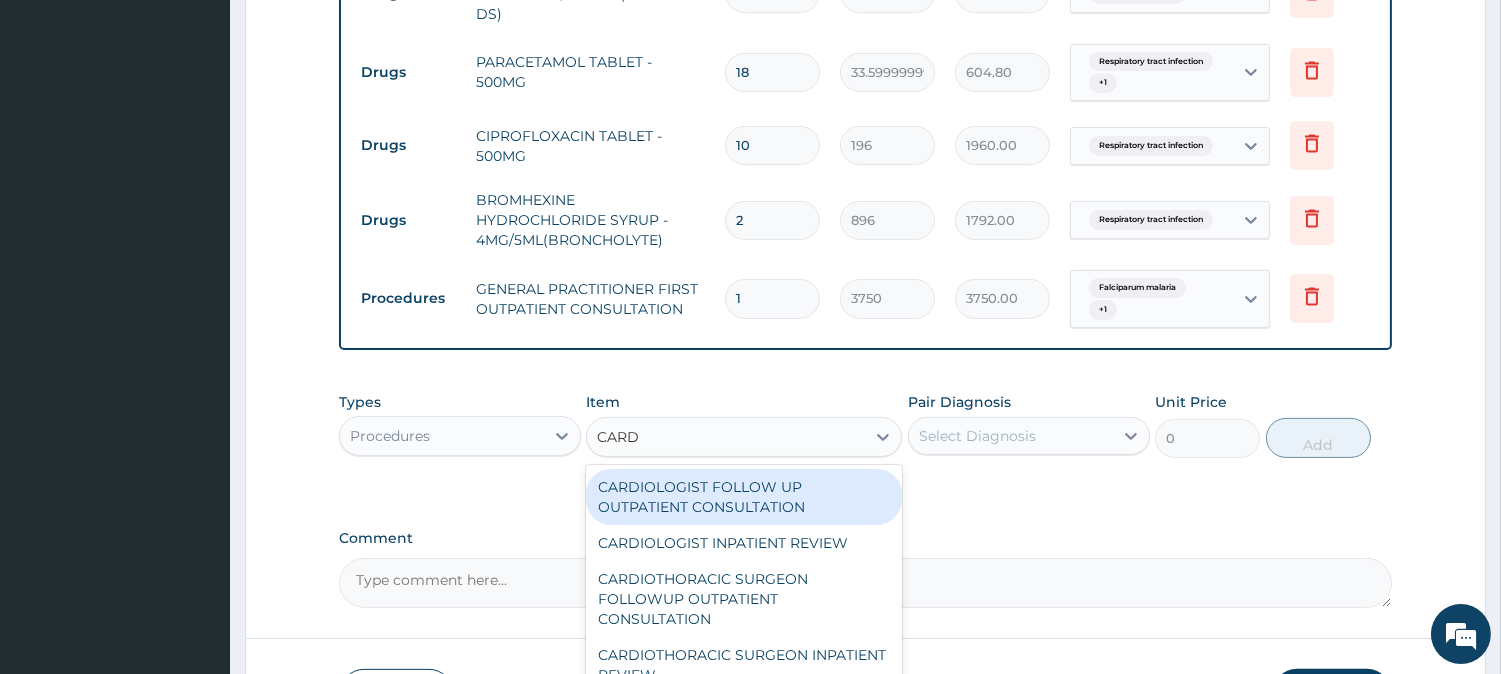 scroll, scrollTop: 1271, scrollLeft: 0, axis: vertical 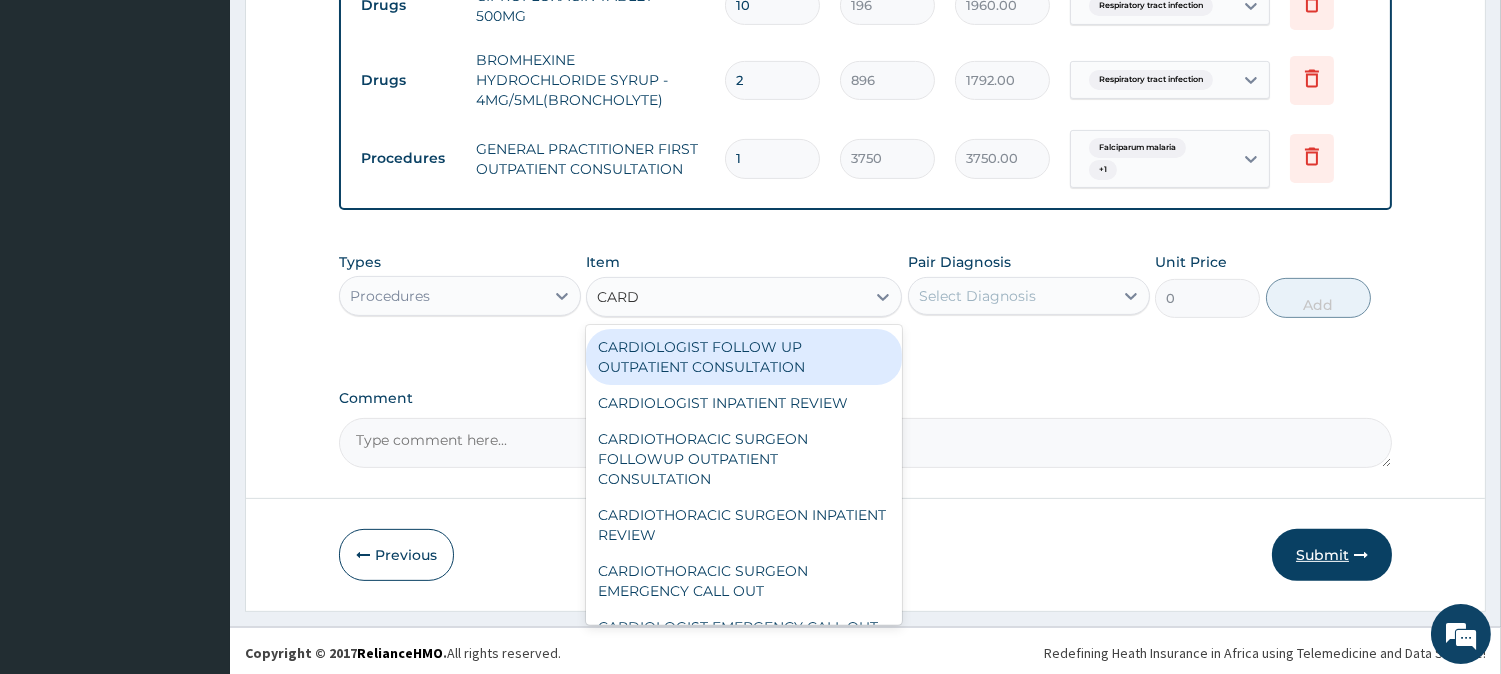 type on "CARD" 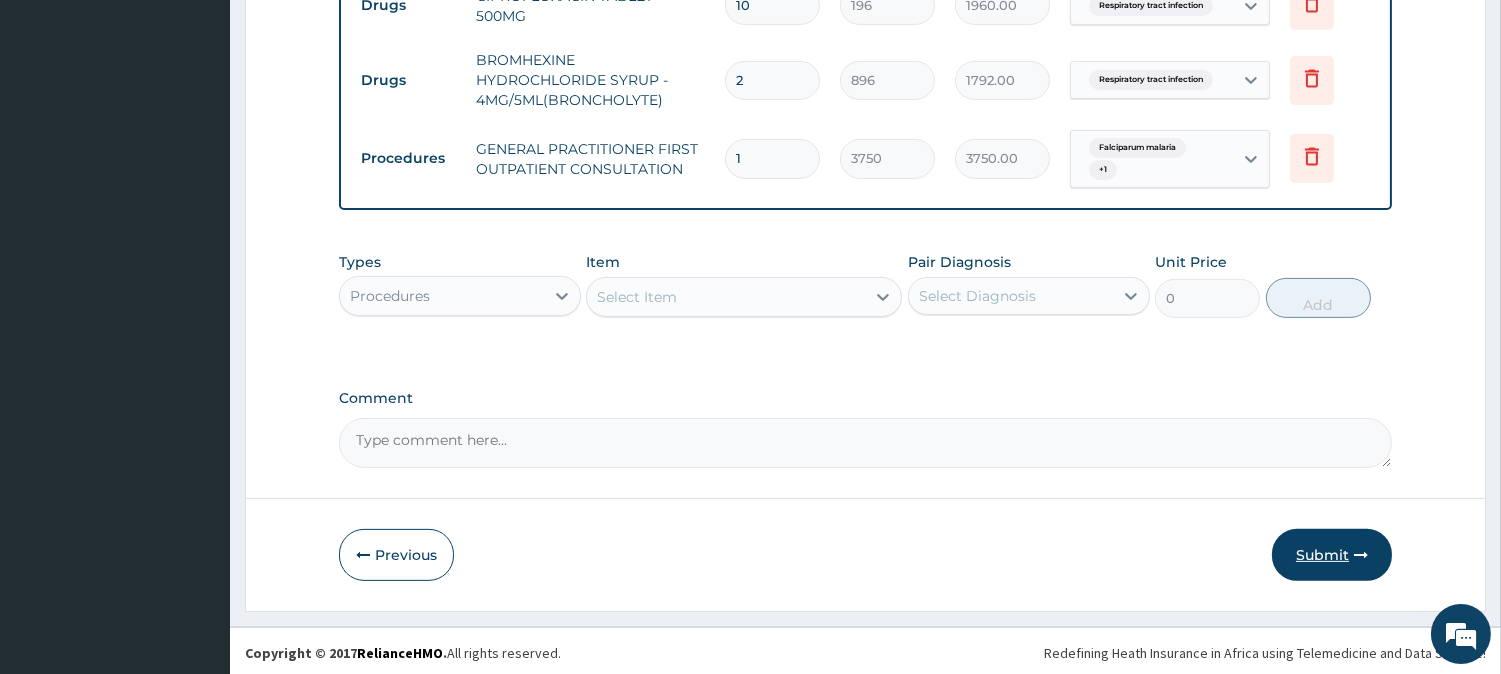 click on "Submit" at bounding box center [1332, 555] 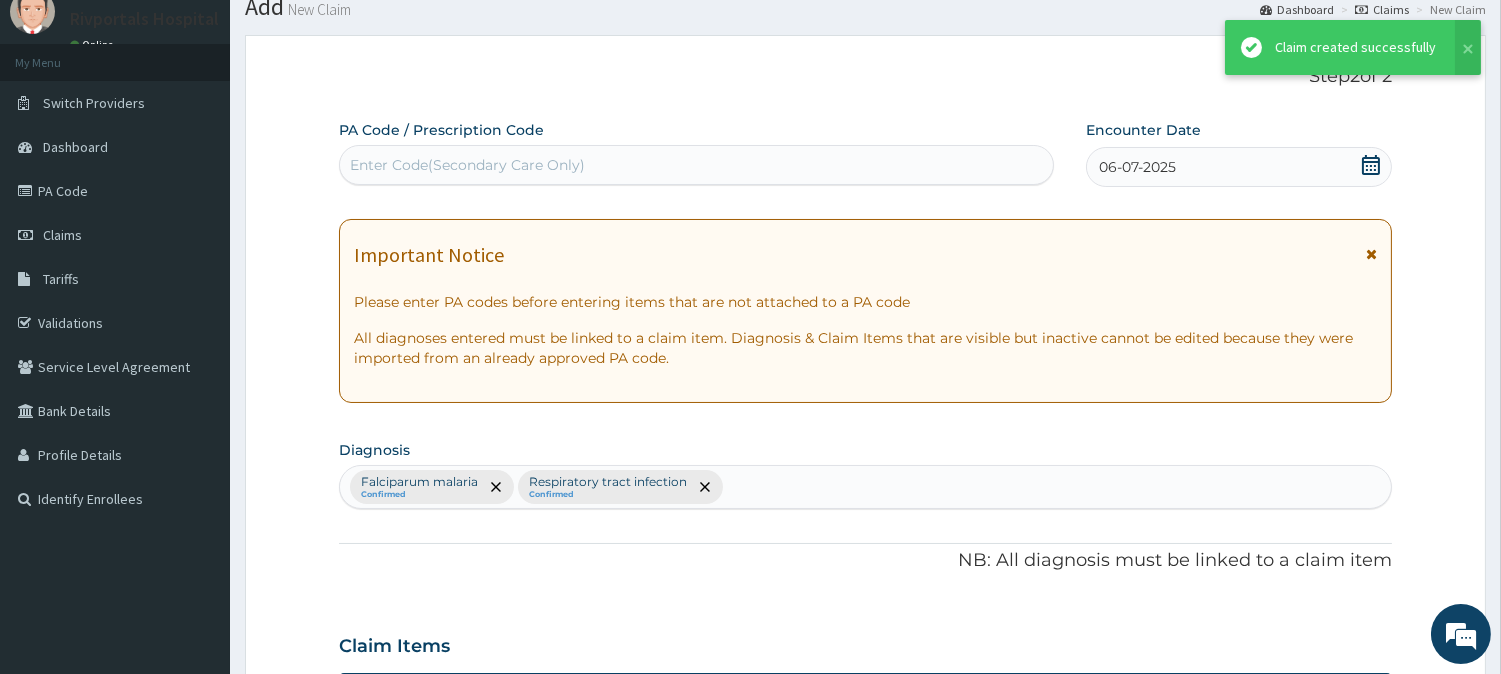 scroll, scrollTop: 1271, scrollLeft: 0, axis: vertical 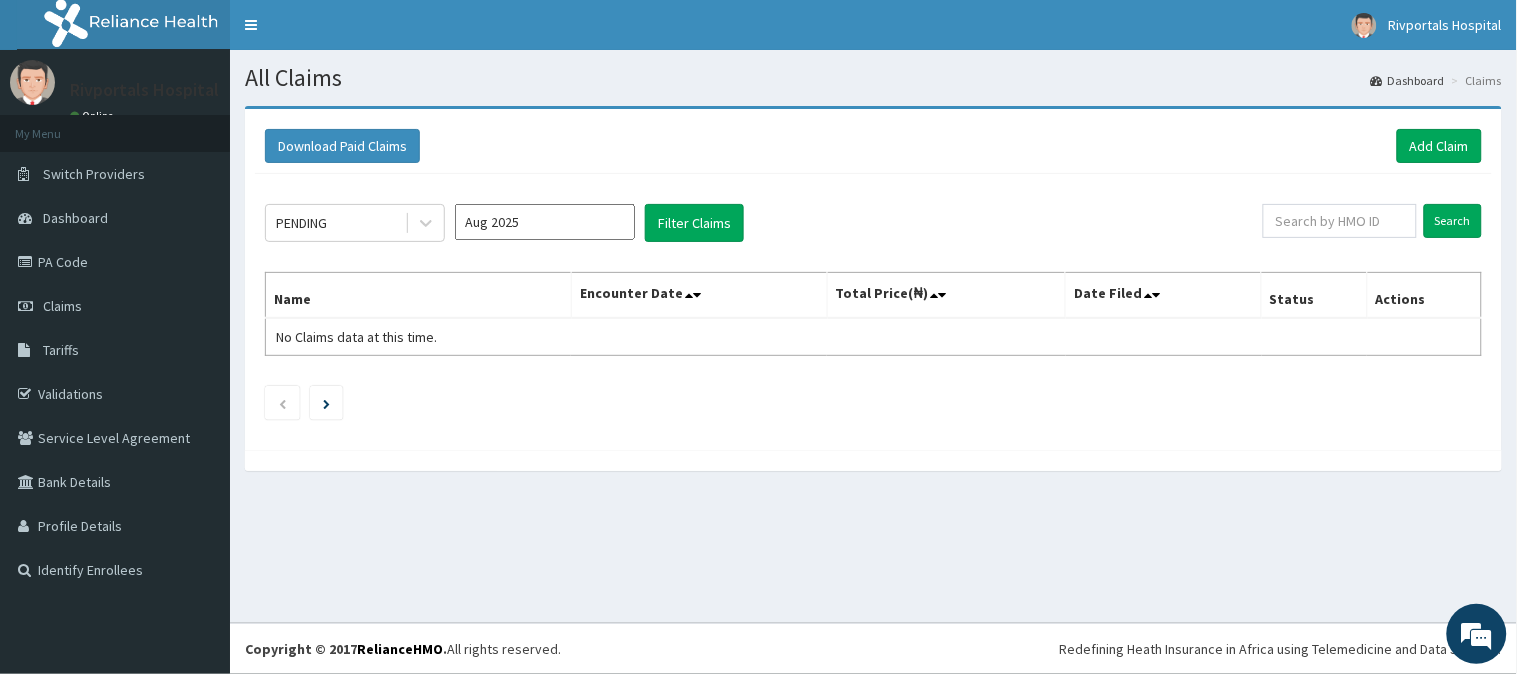 click on "Aug 2025" at bounding box center [545, 222] 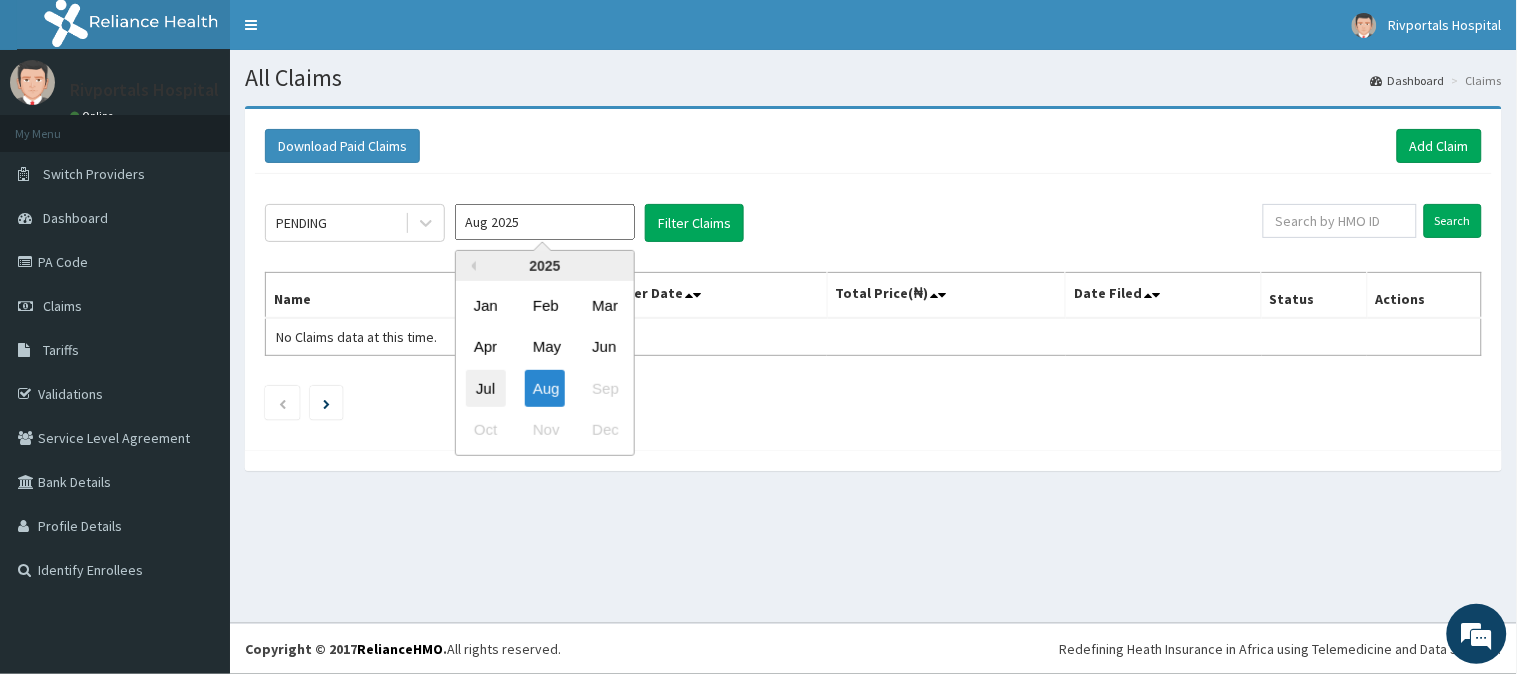 click on "Jul" at bounding box center (486, 388) 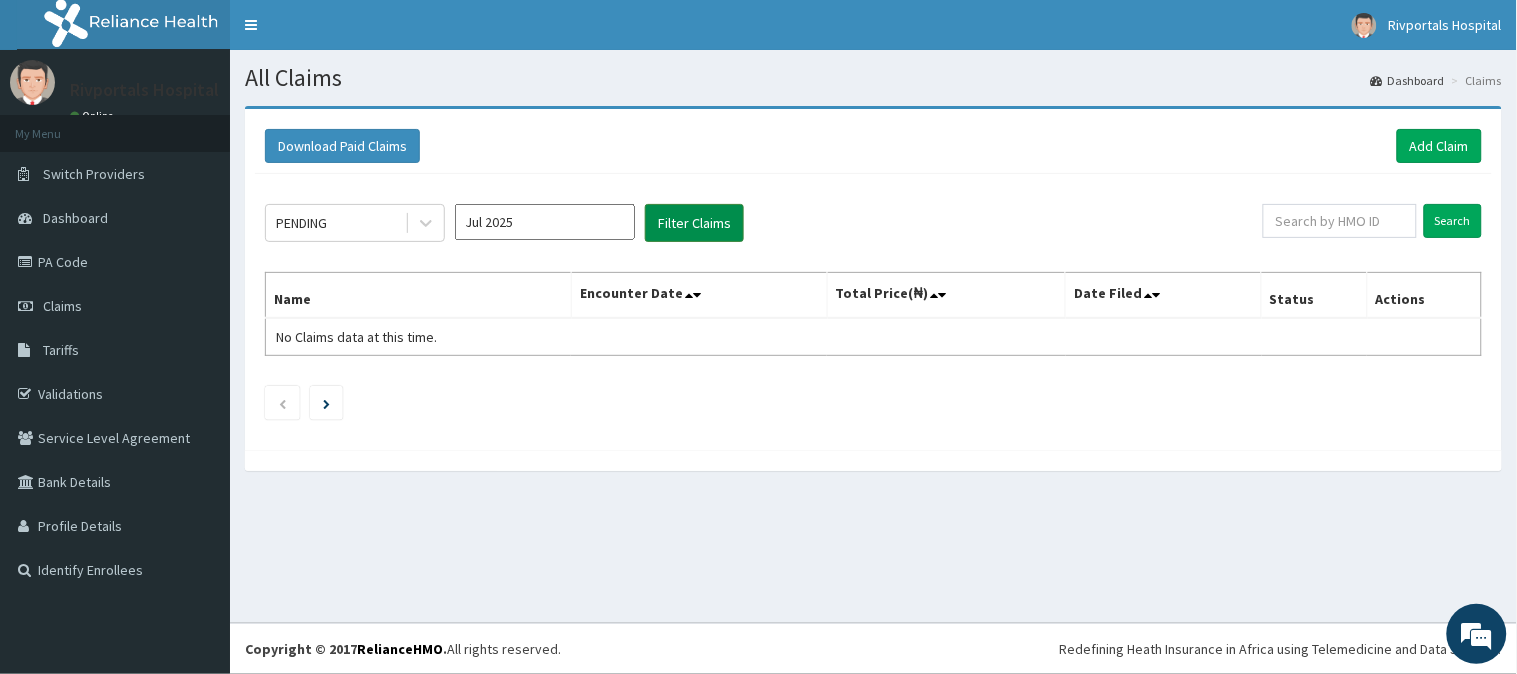 click on "Filter Claims" at bounding box center (694, 223) 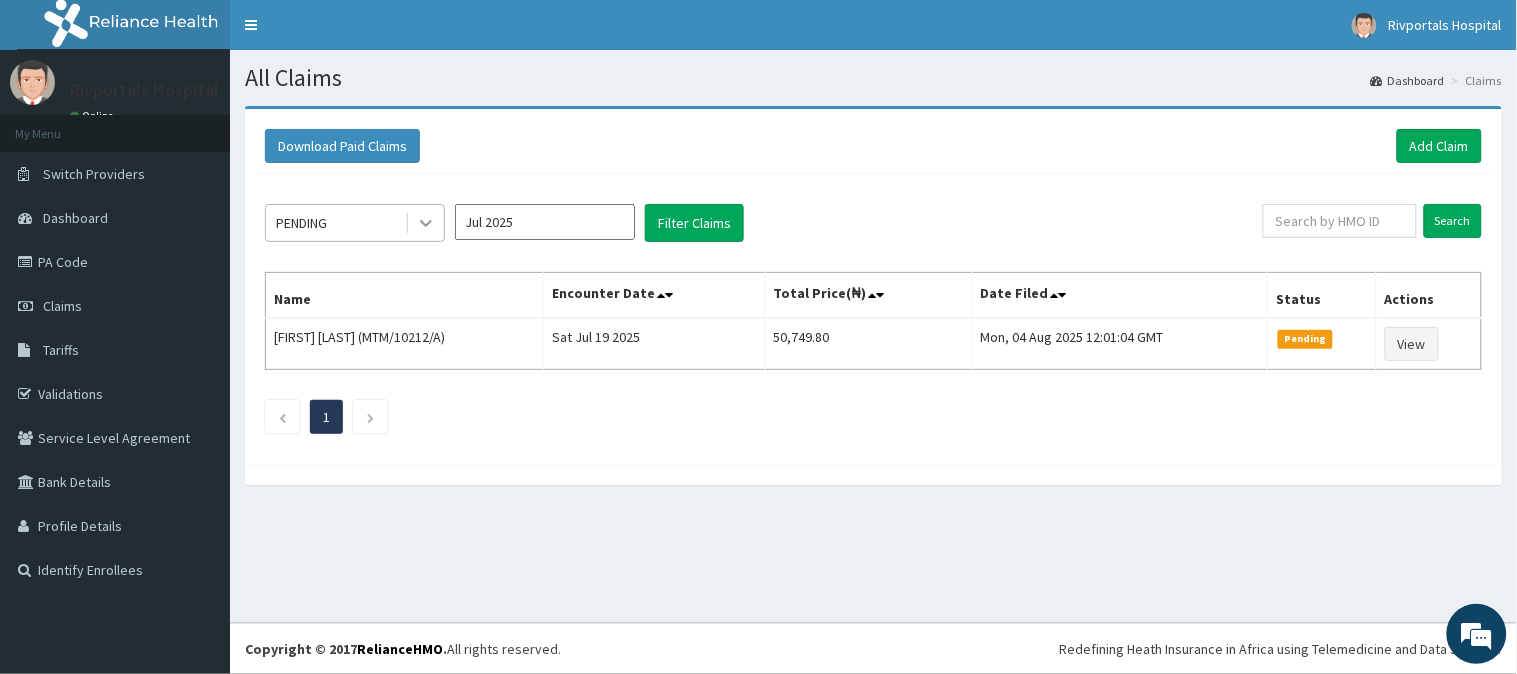 click 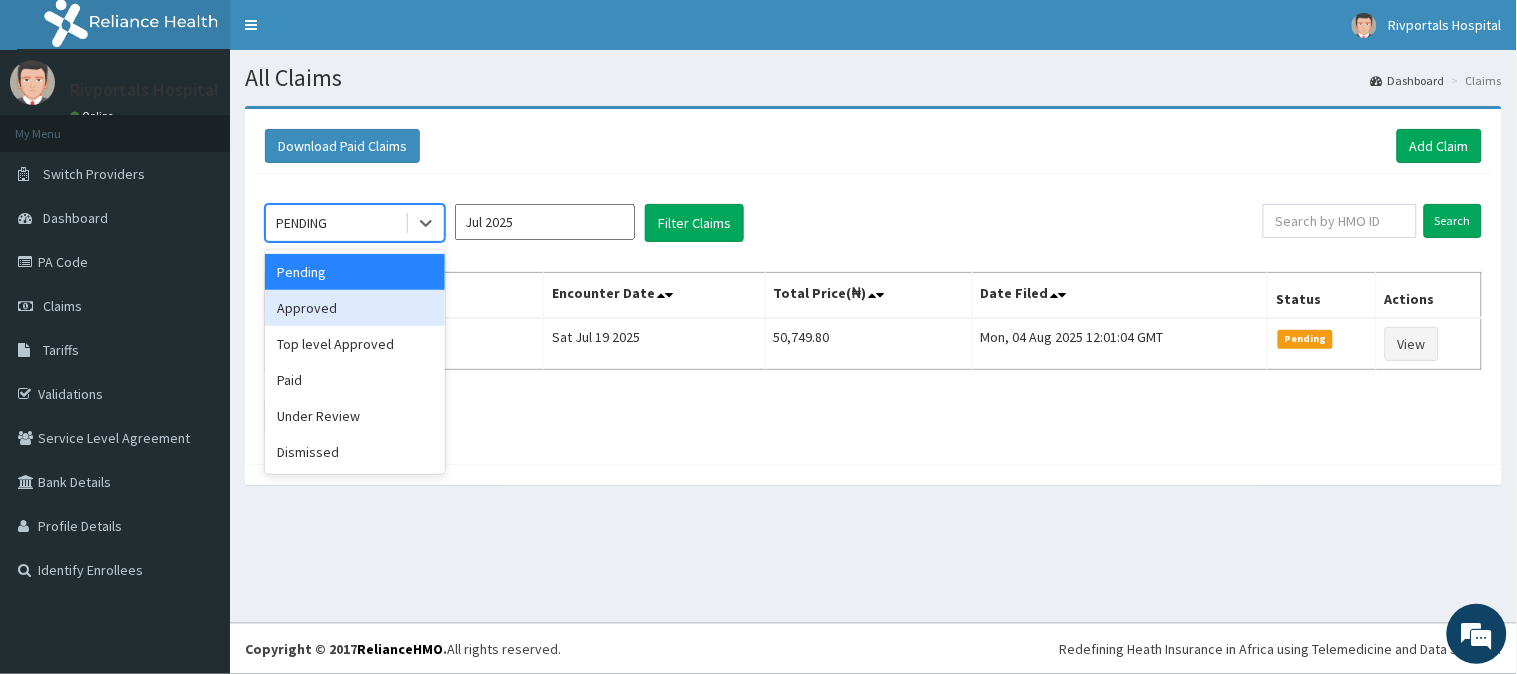 click on "Approved" at bounding box center [355, 308] 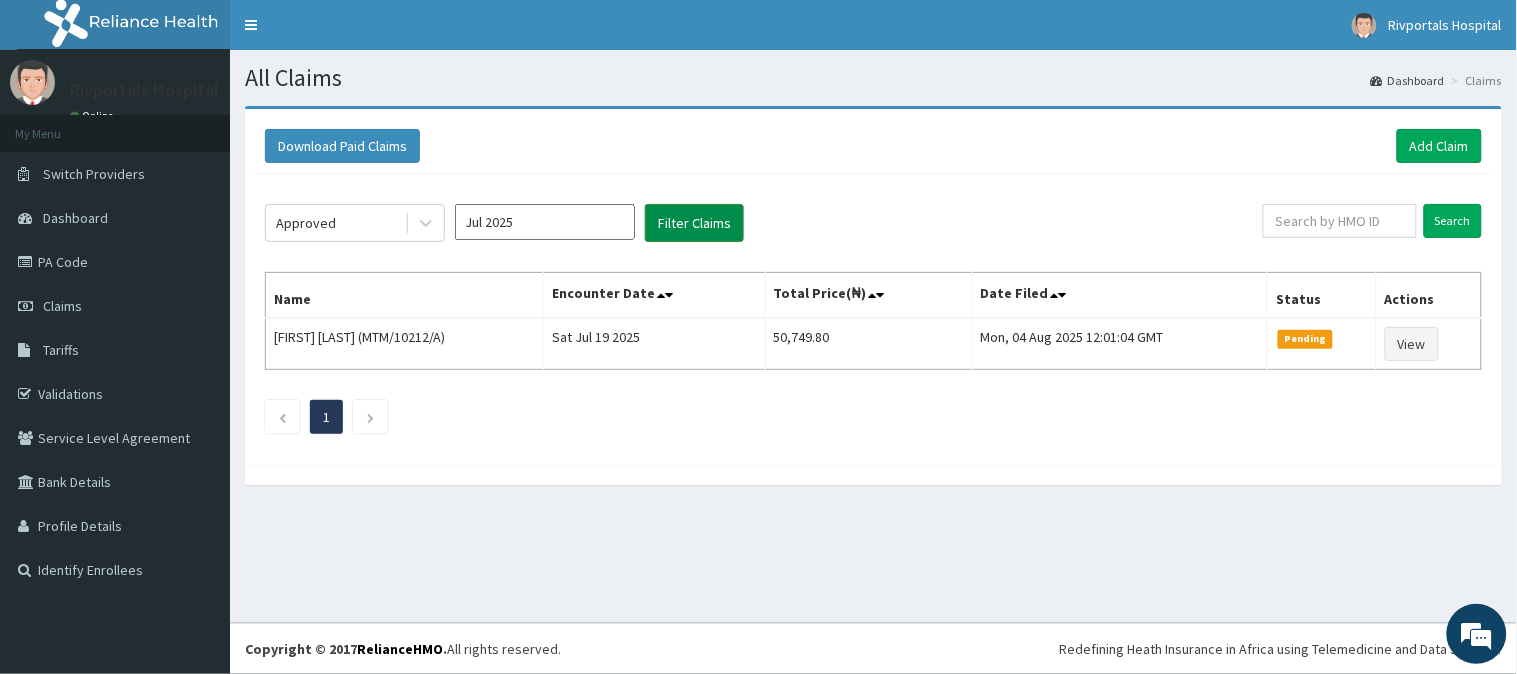 click on "Filter Claims" at bounding box center (694, 223) 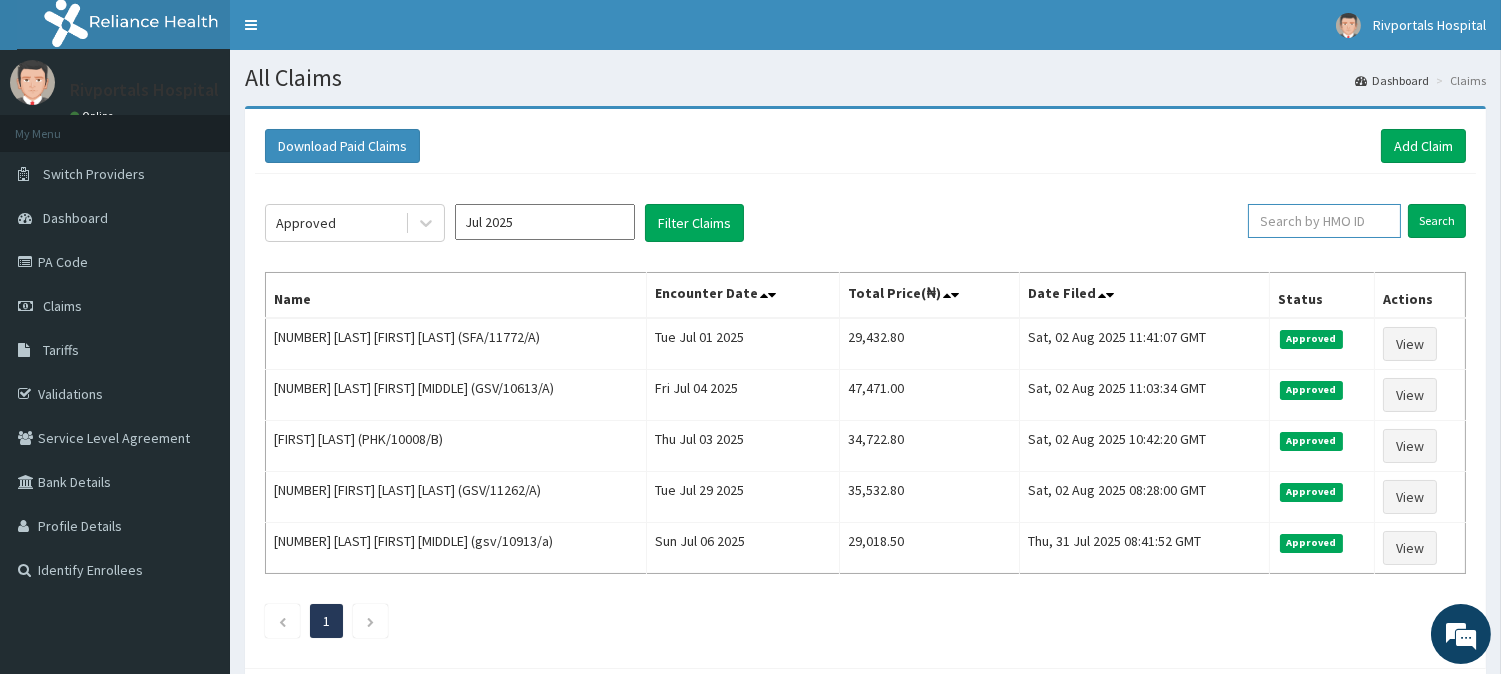 click at bounding box center (1324, 221) 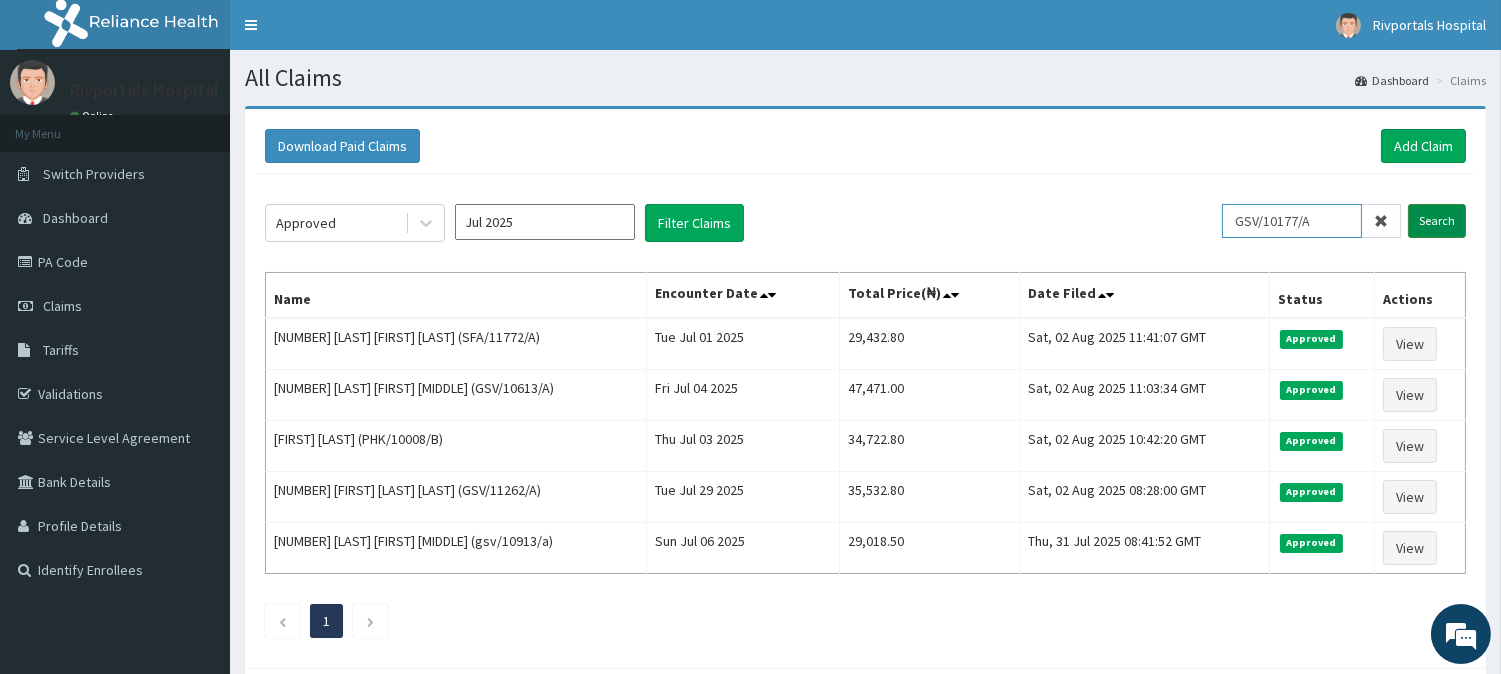 type on "GSV/10177/A" 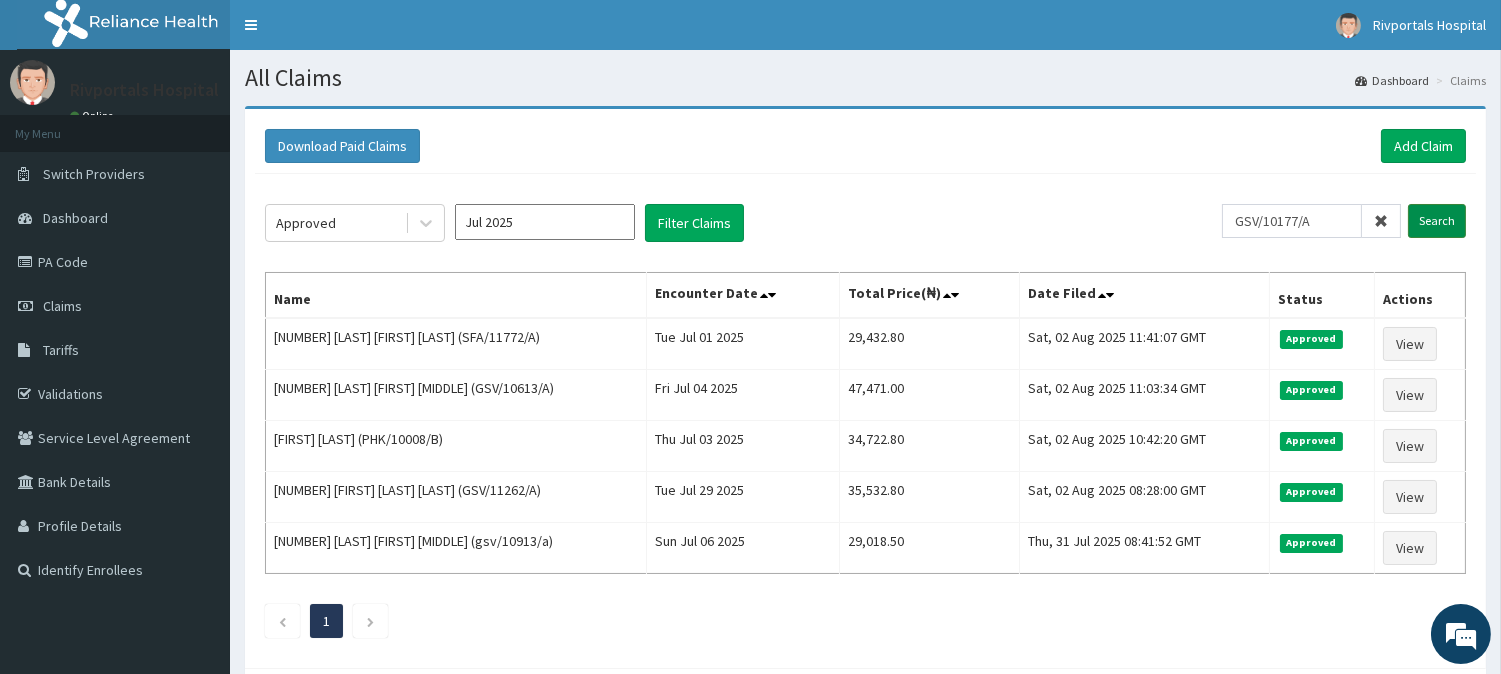 click on "Search" at bounding box center [1437, 221] 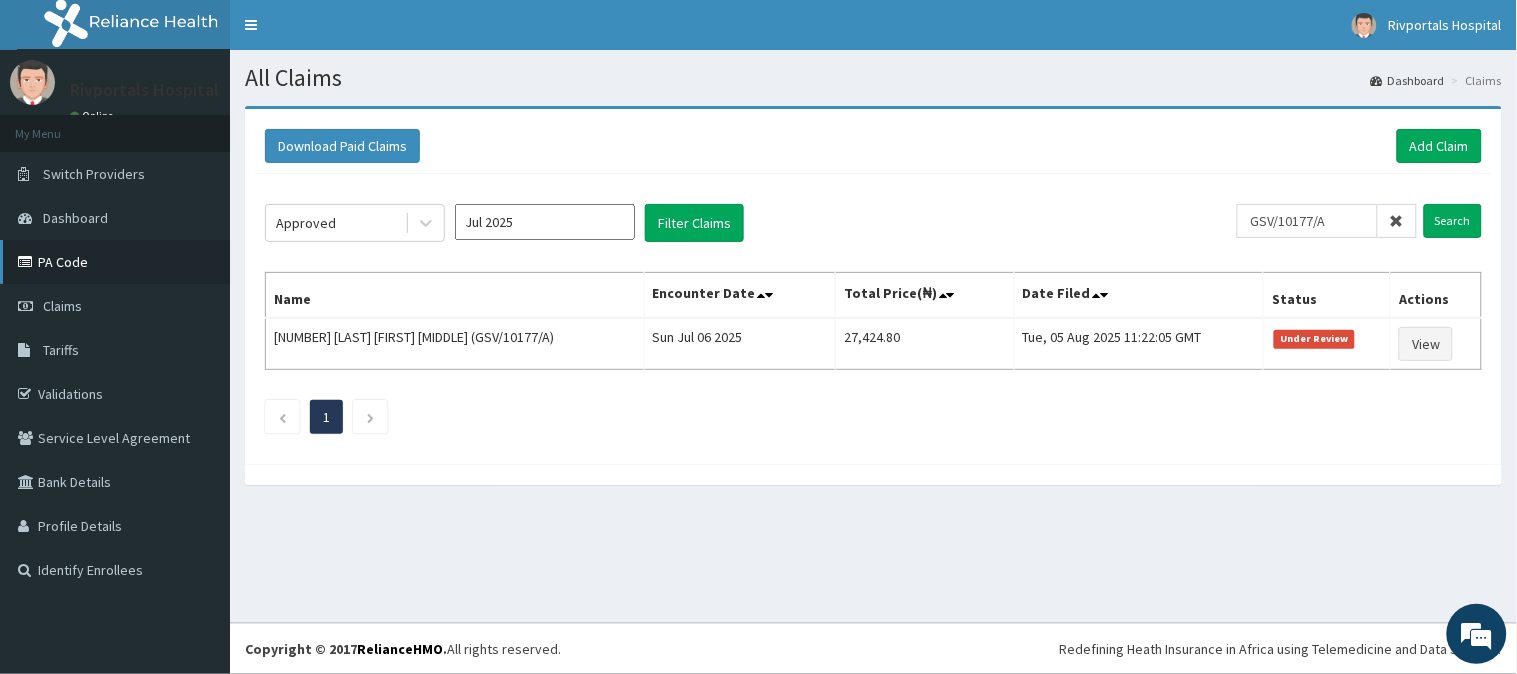 click on "PA Code" at bounding box center [115, 262] 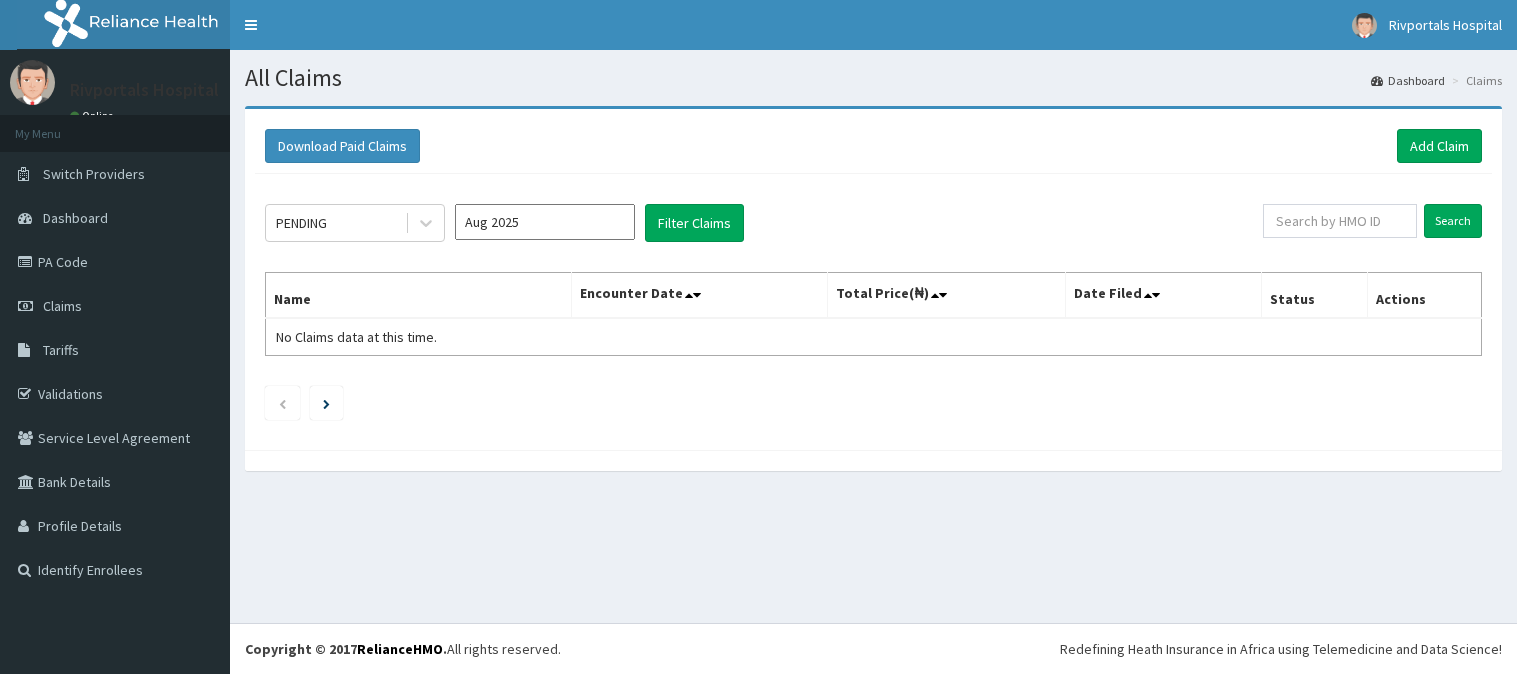 scroll, scrollTop: 0, scrollLeft: 0, axis: both 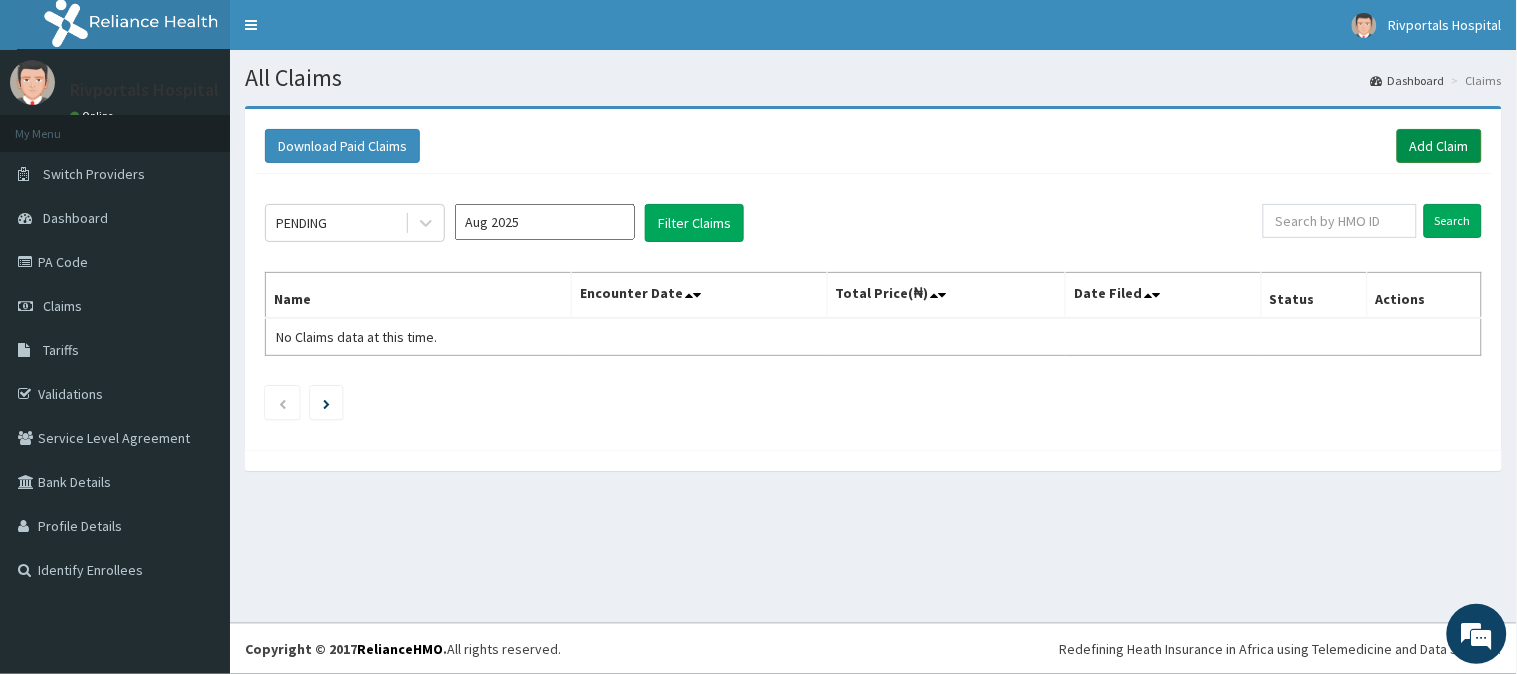 click on "Add Claim" at bounding box center [1439, 146] 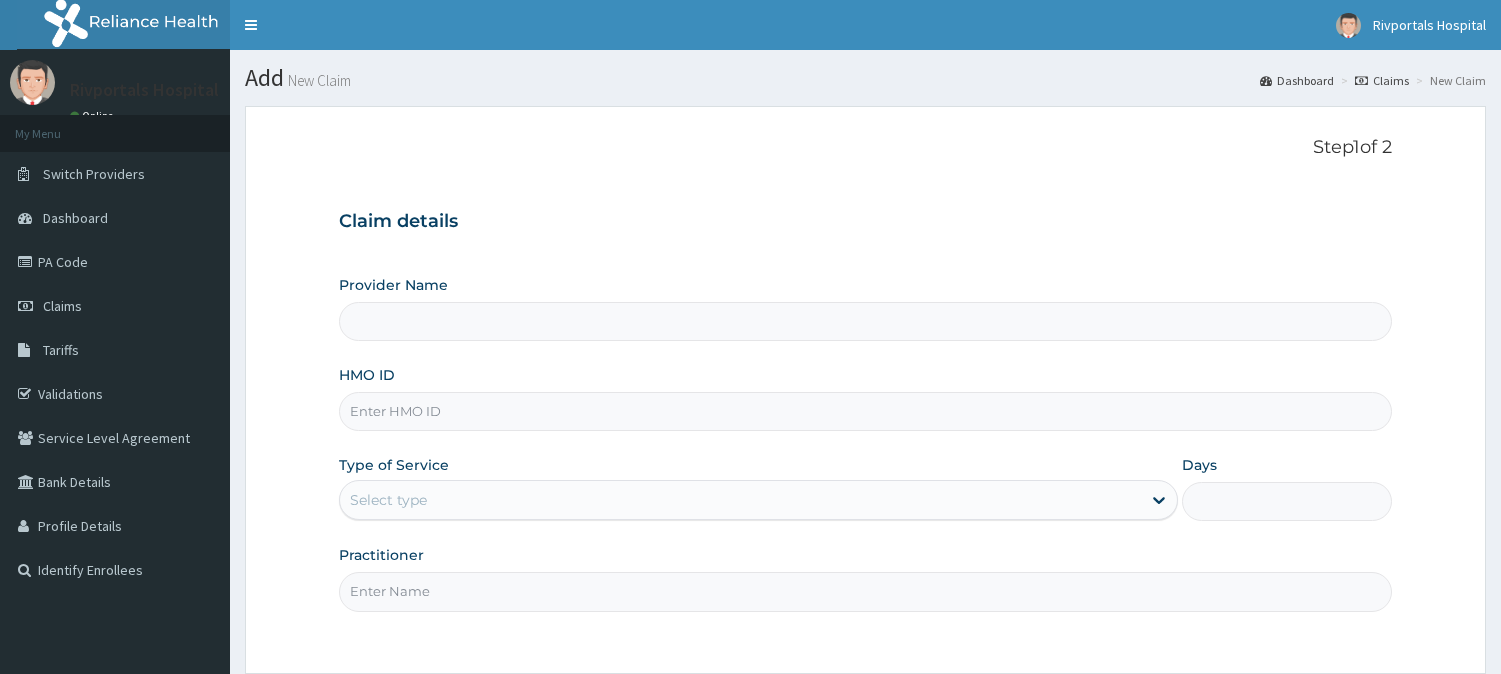 scroll, scrollTop: 0, scrollLeft: 0, axis: both 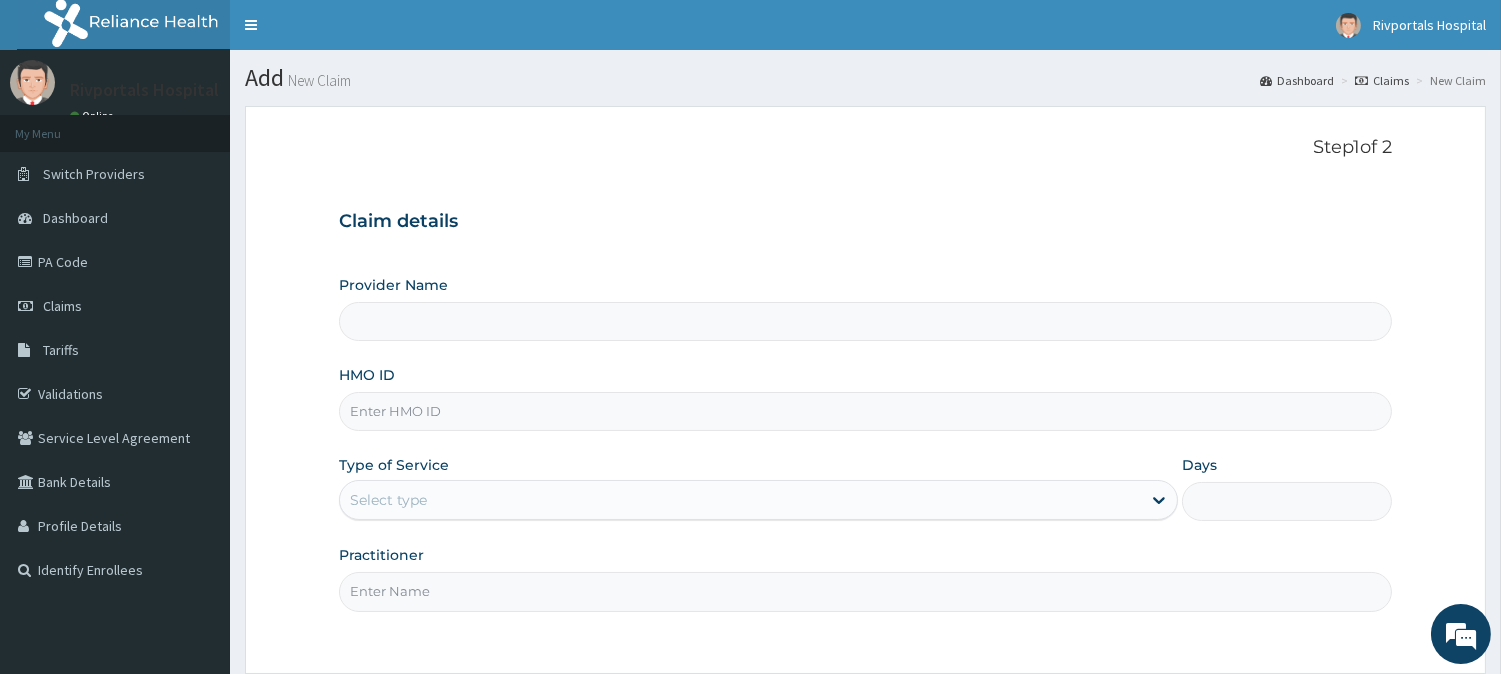 type on "Rivportals Hospital" 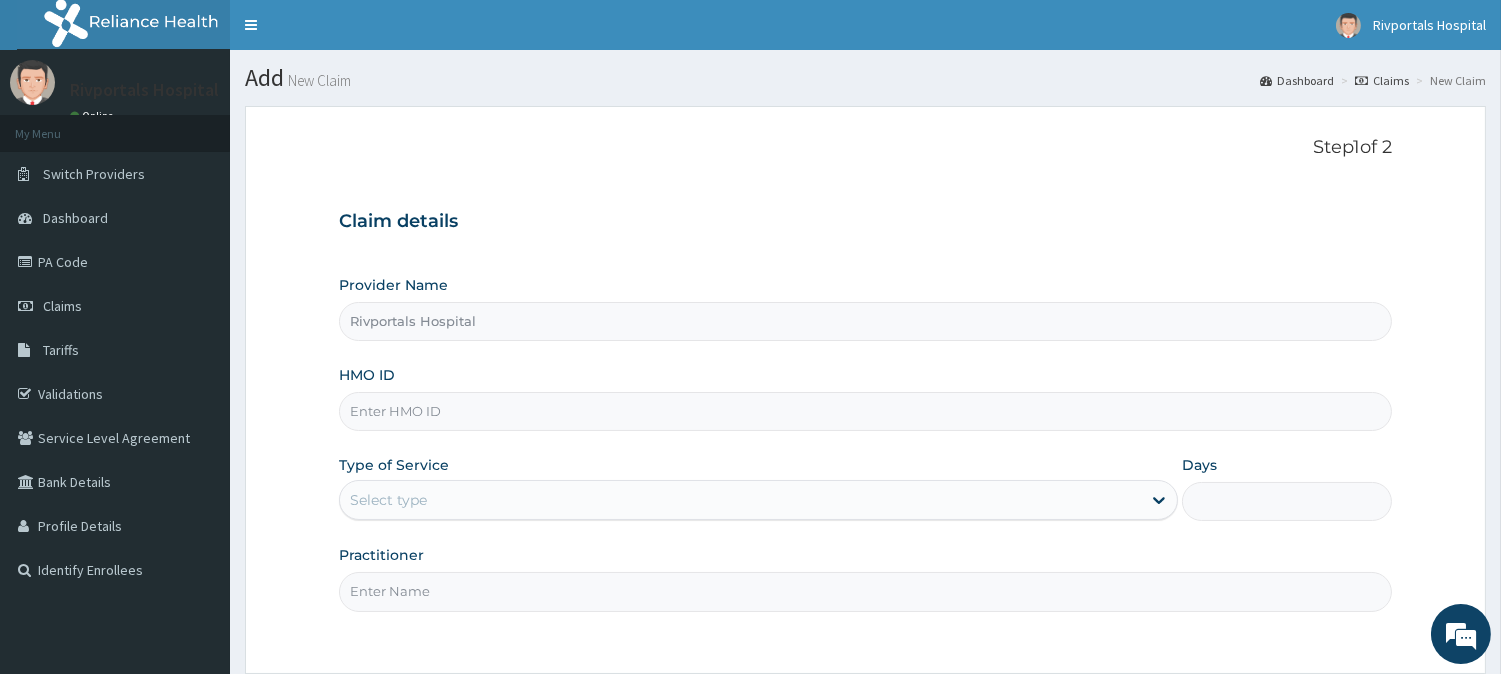 click on "HMO ID" at bounding box center [865, 411] 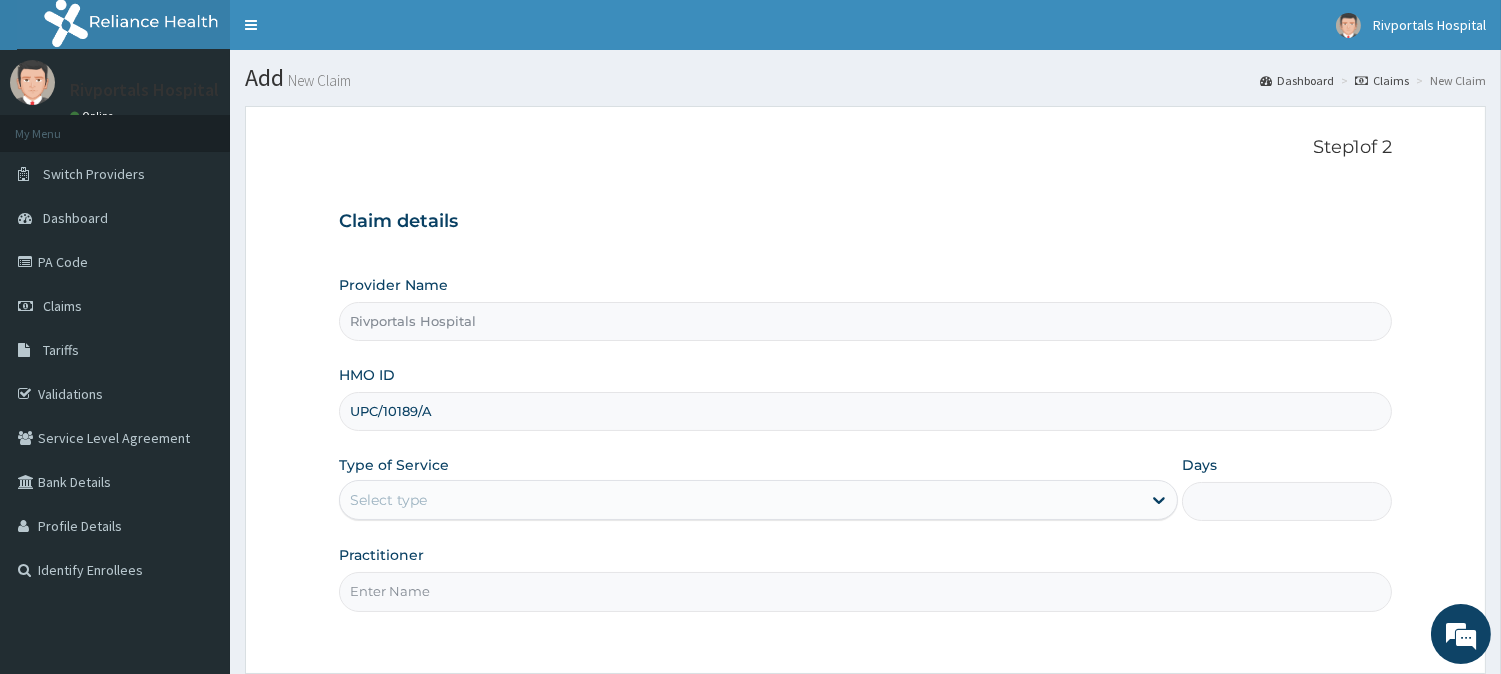 scroll, scrollTop: 0, scrollLeft: 0, axis: both 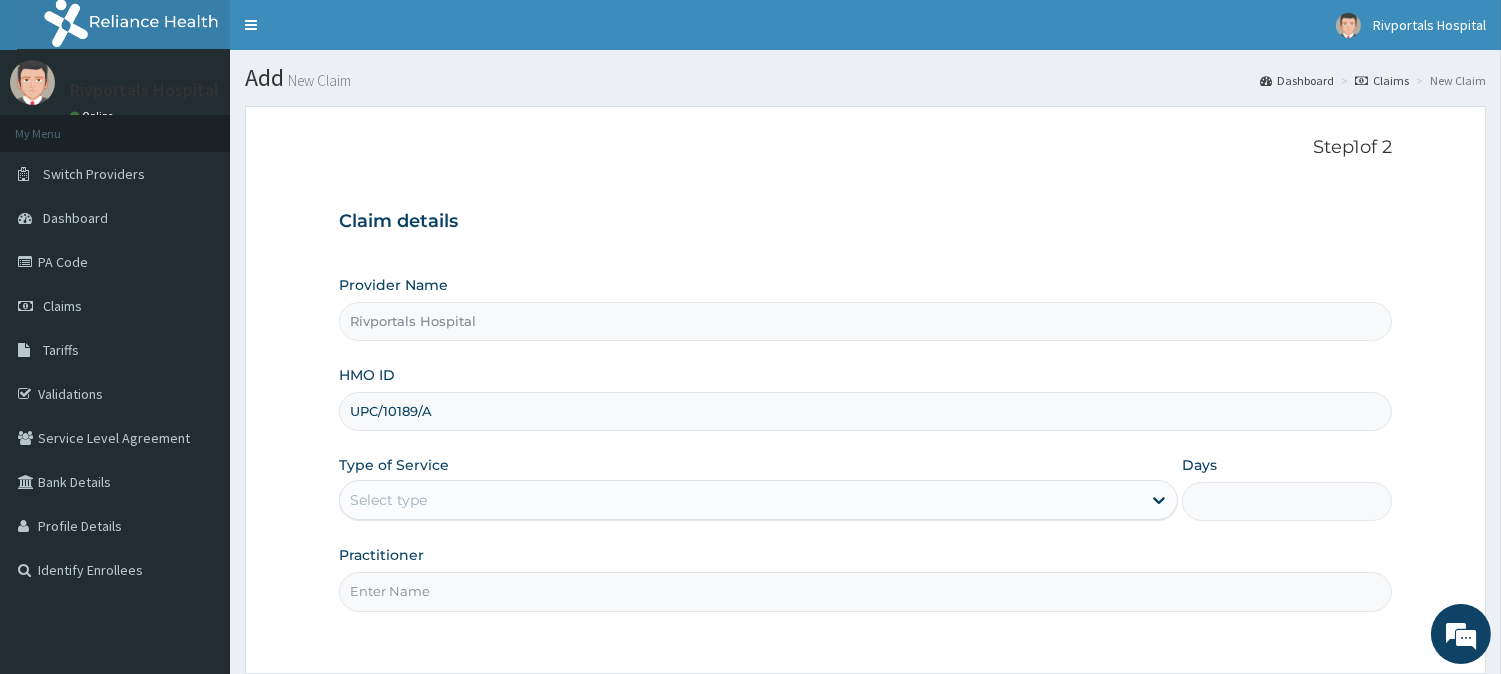 type on "UPC/10189/A" 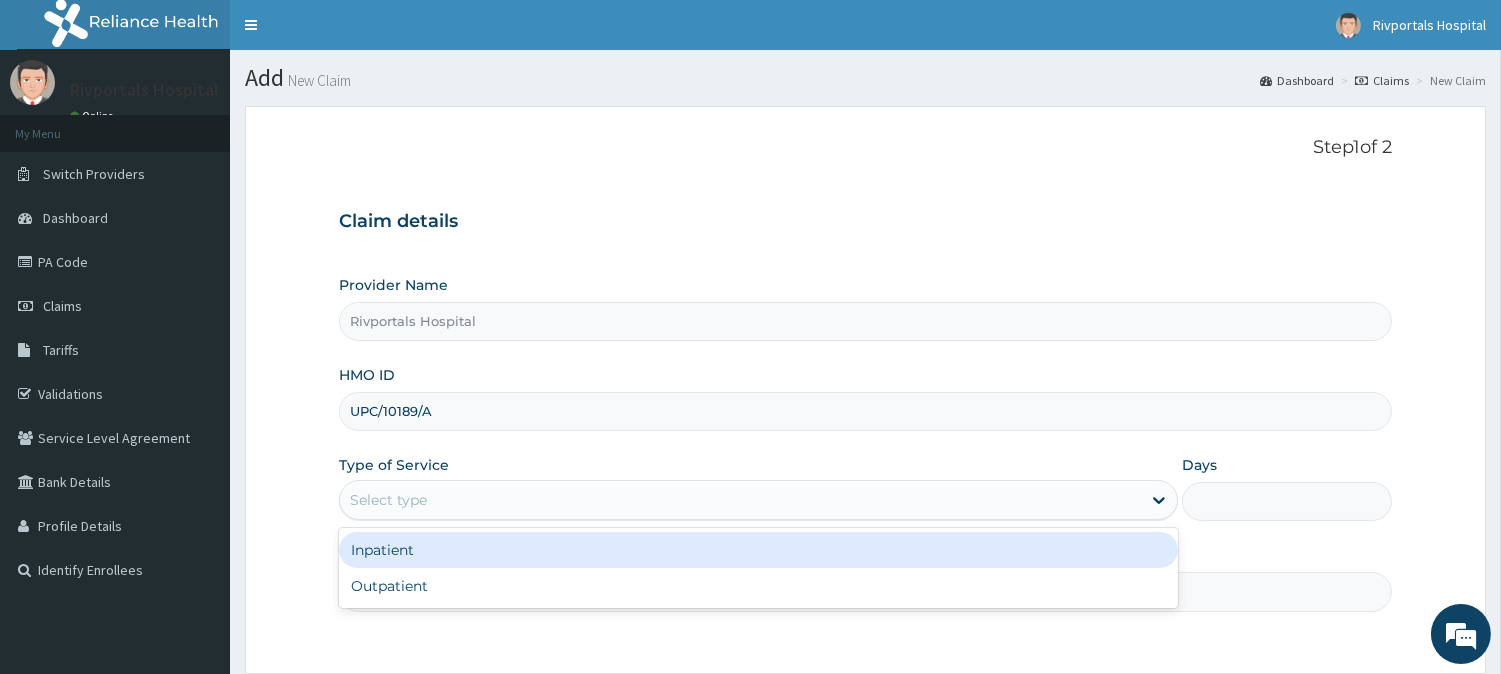 click on "Select type" at bounding box center (740, 500) 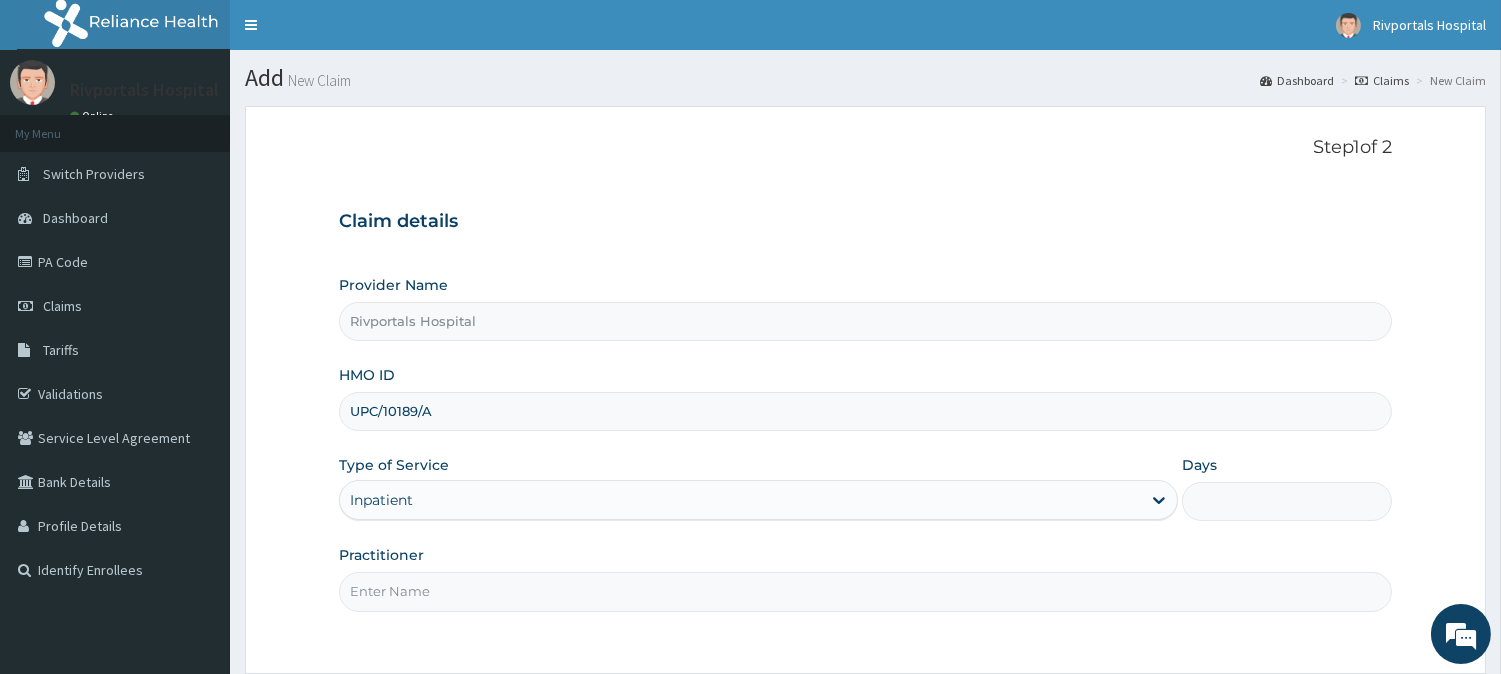click on "Days" at bounding box center [1287, 501] 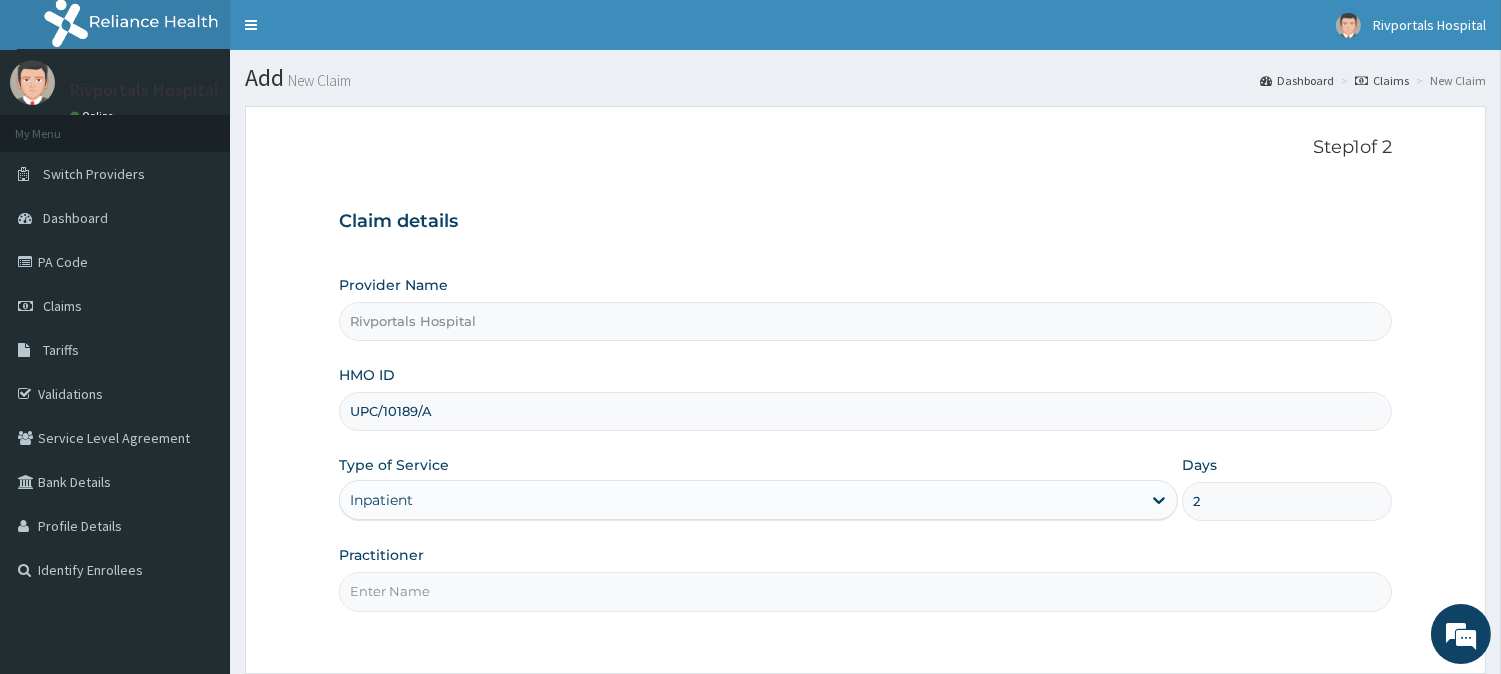 type on "2" 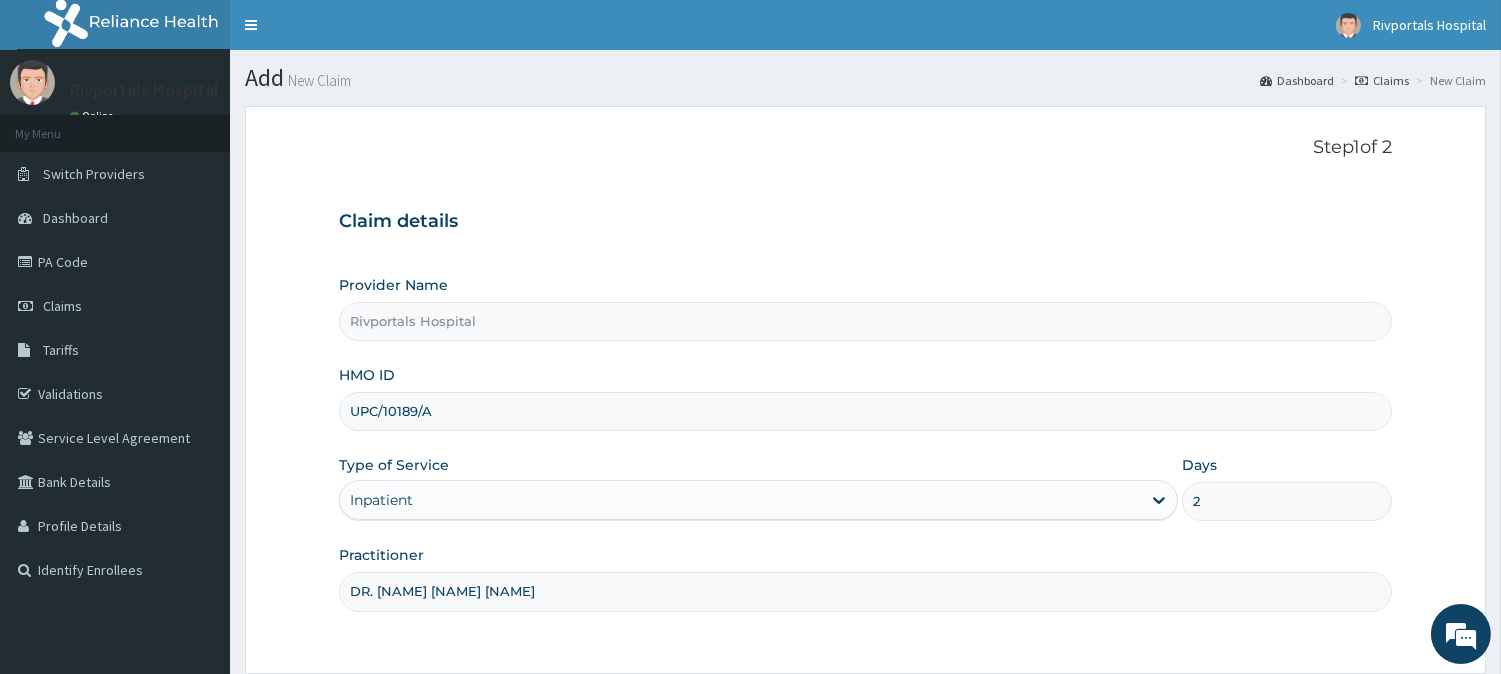 type on "DR. LEMII CLETUS" 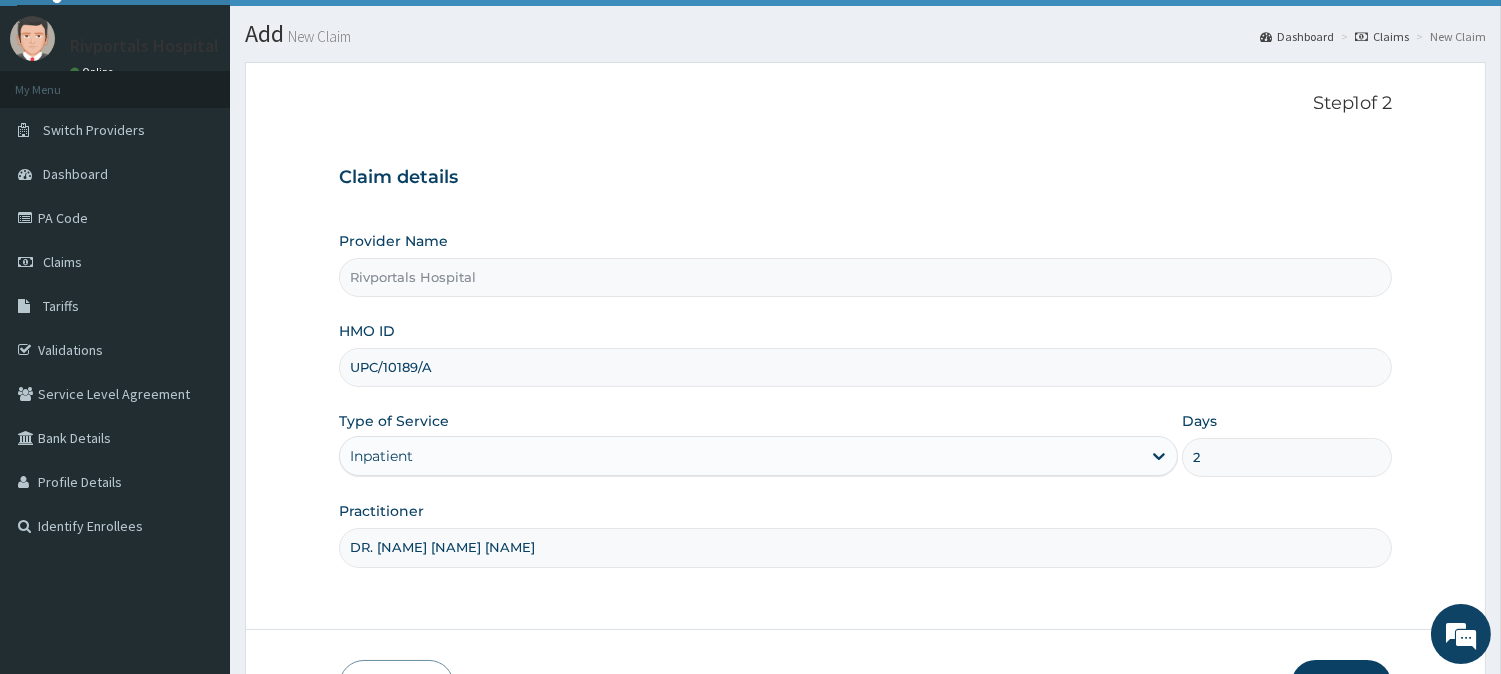 scroll, scrollTop: 178, scrollLeft: 0, axis: vertical 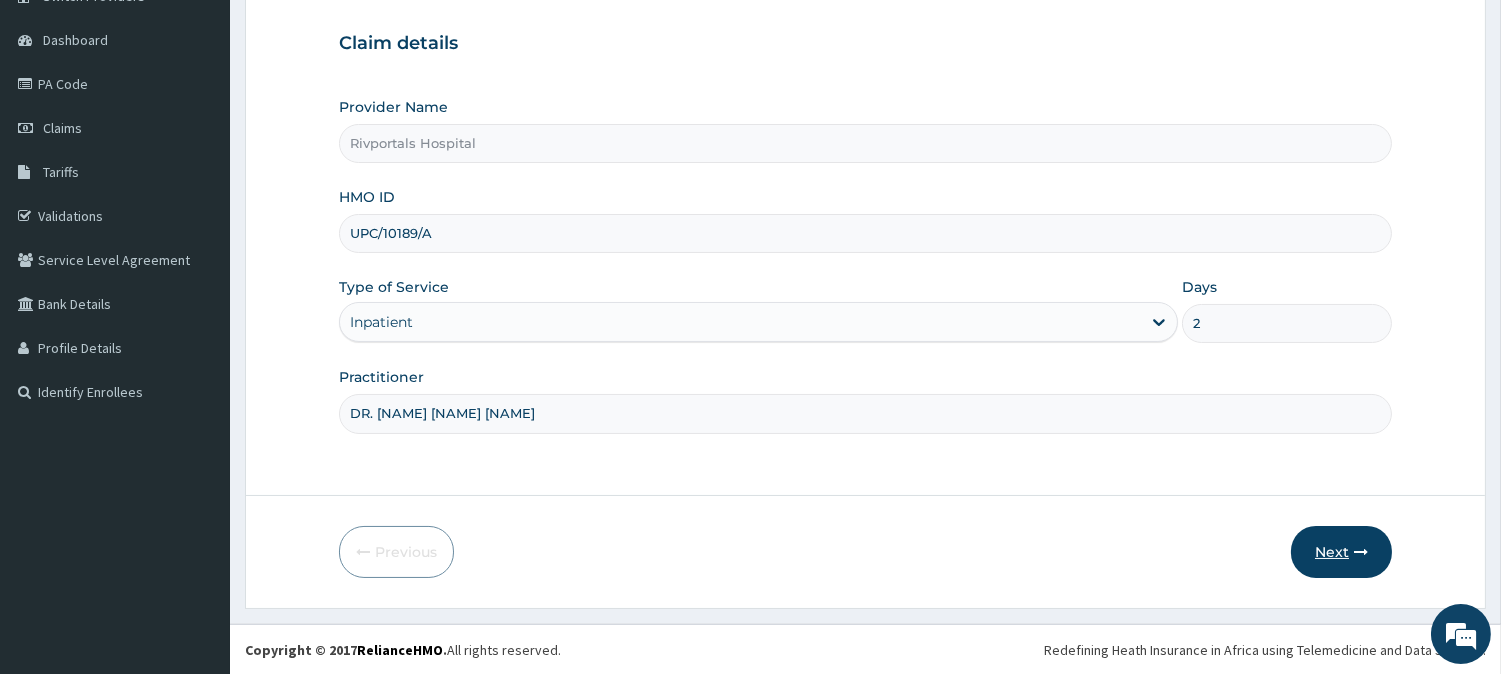 click on "Next" at bounding box center [1341, 552] 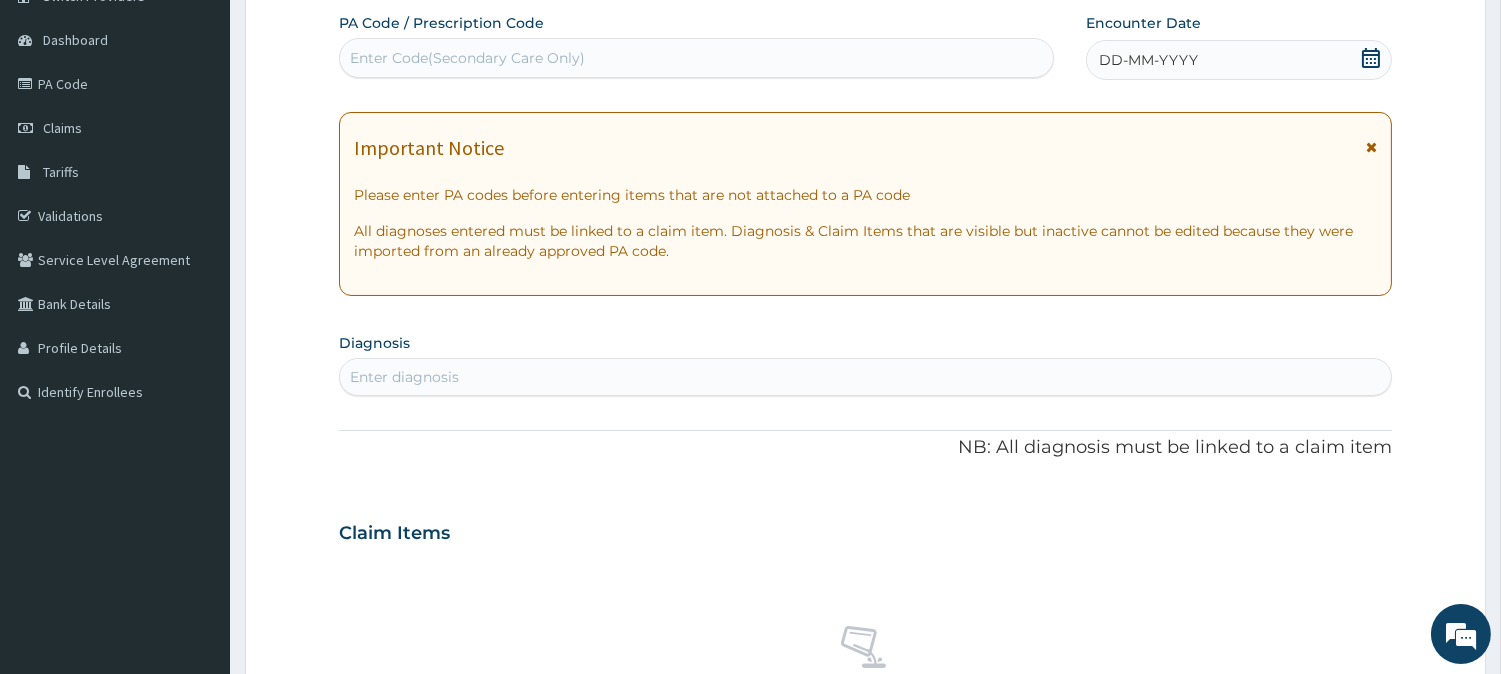 click on "Enter diagnosis" at bounding box center (865, 377) 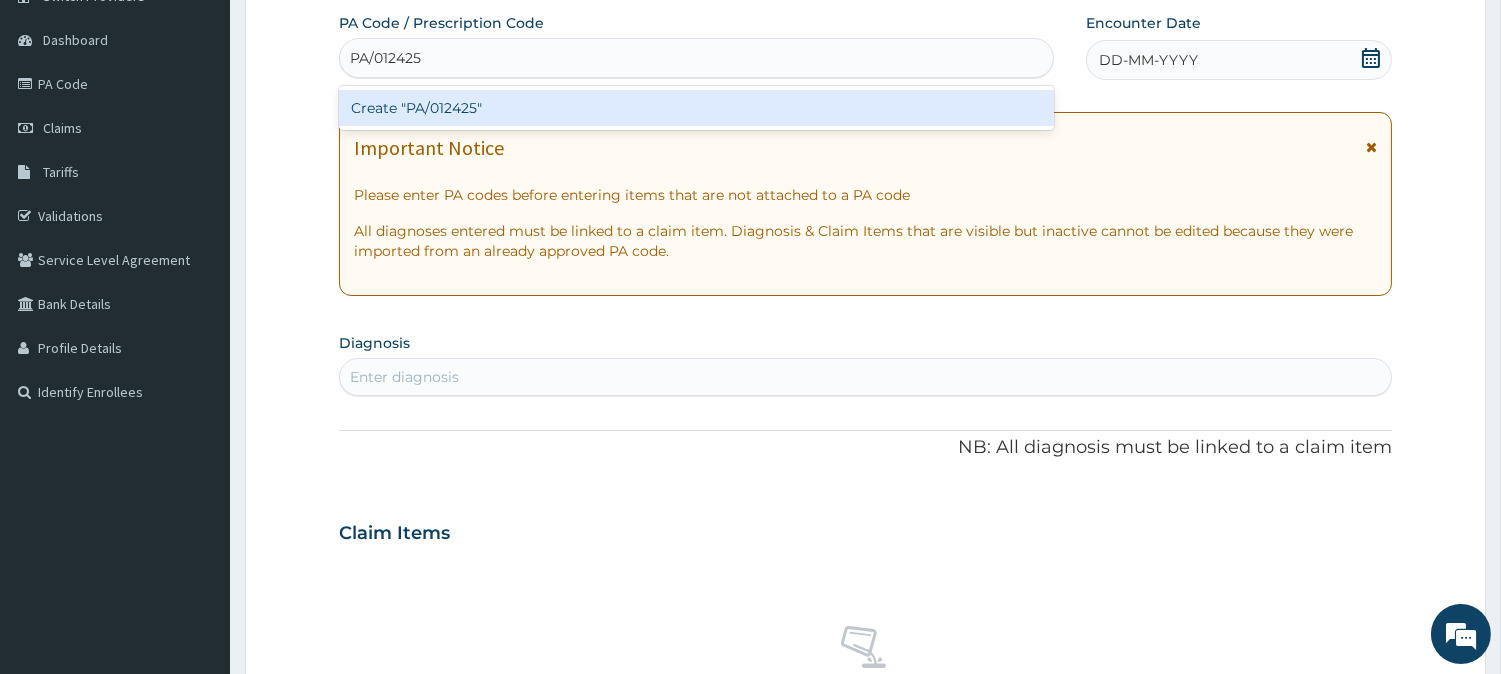 click on "Create "PA/012425"" at bounding box center [696, 108] 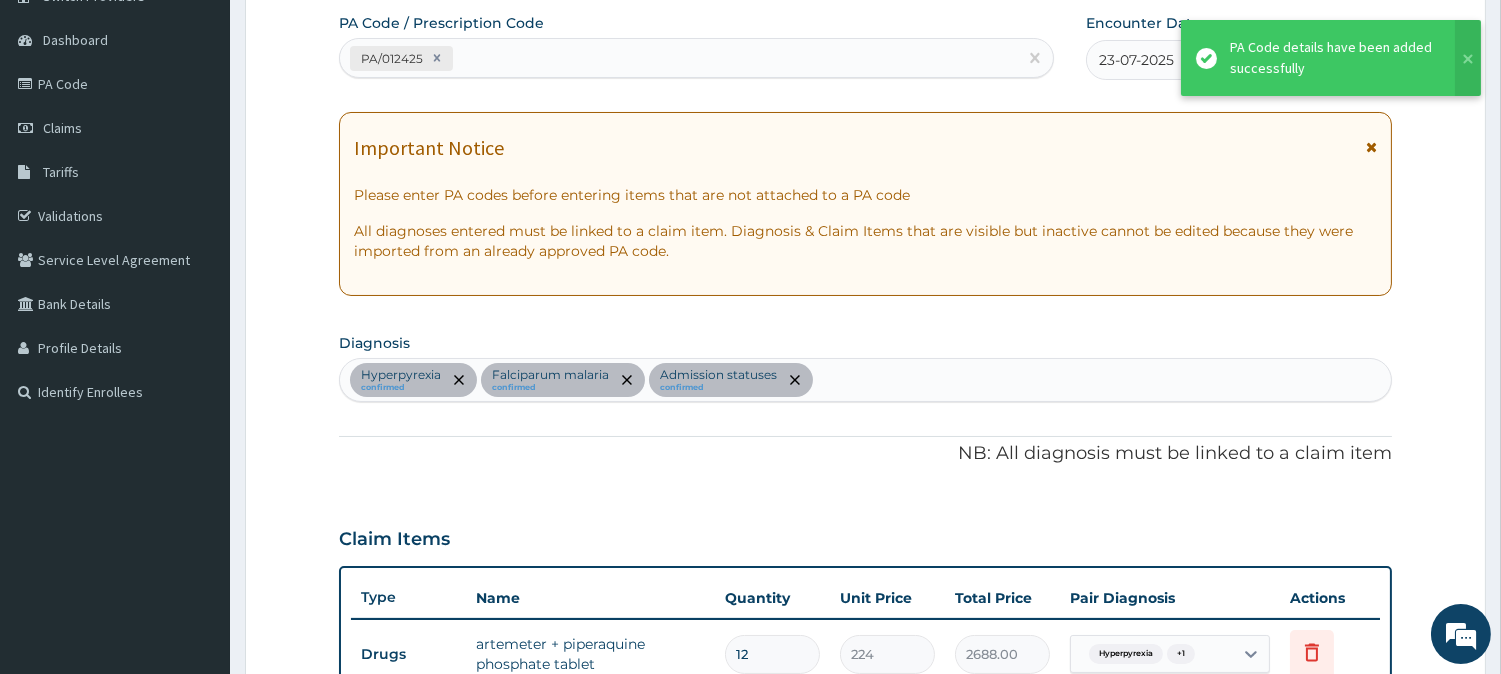 scroll, scrollTop: 1320, scrollLeft: 0, axis: vertical 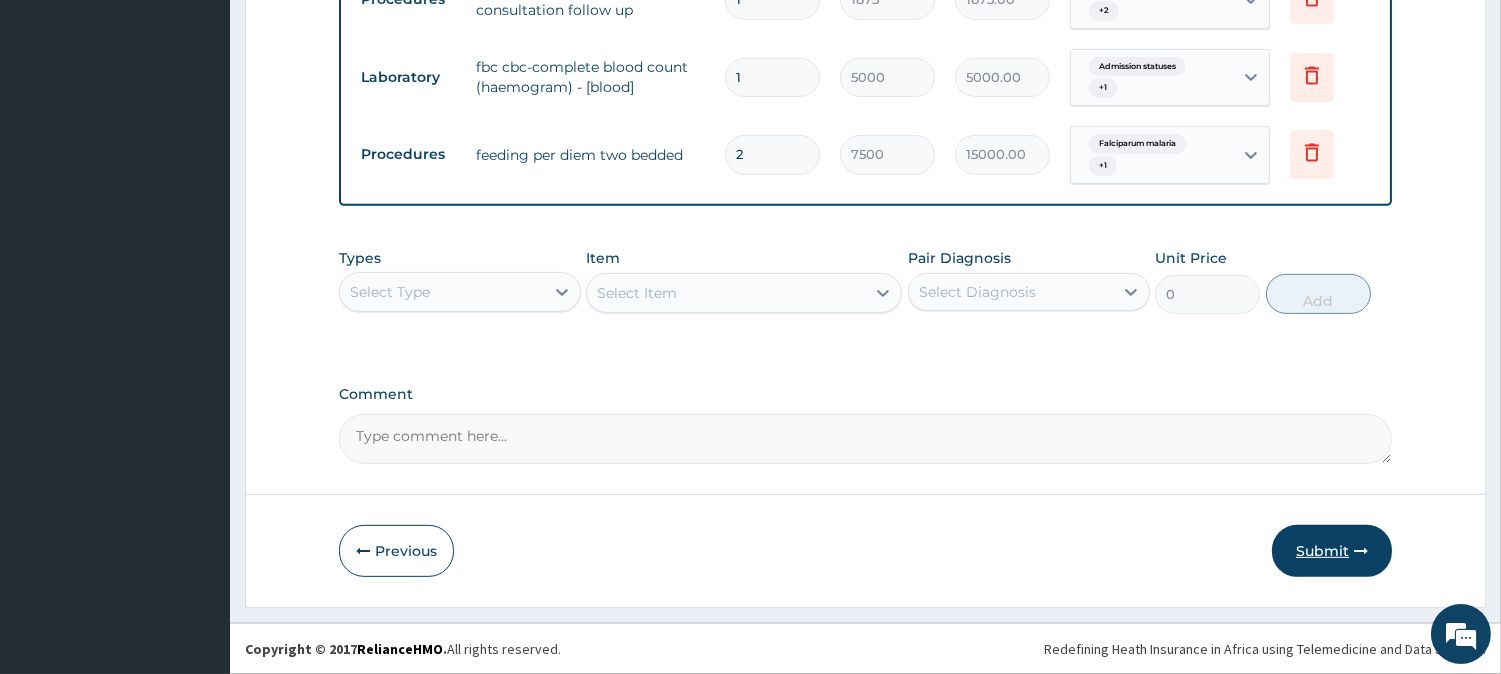 click on "Submit" at bounding box center [1332, 551] 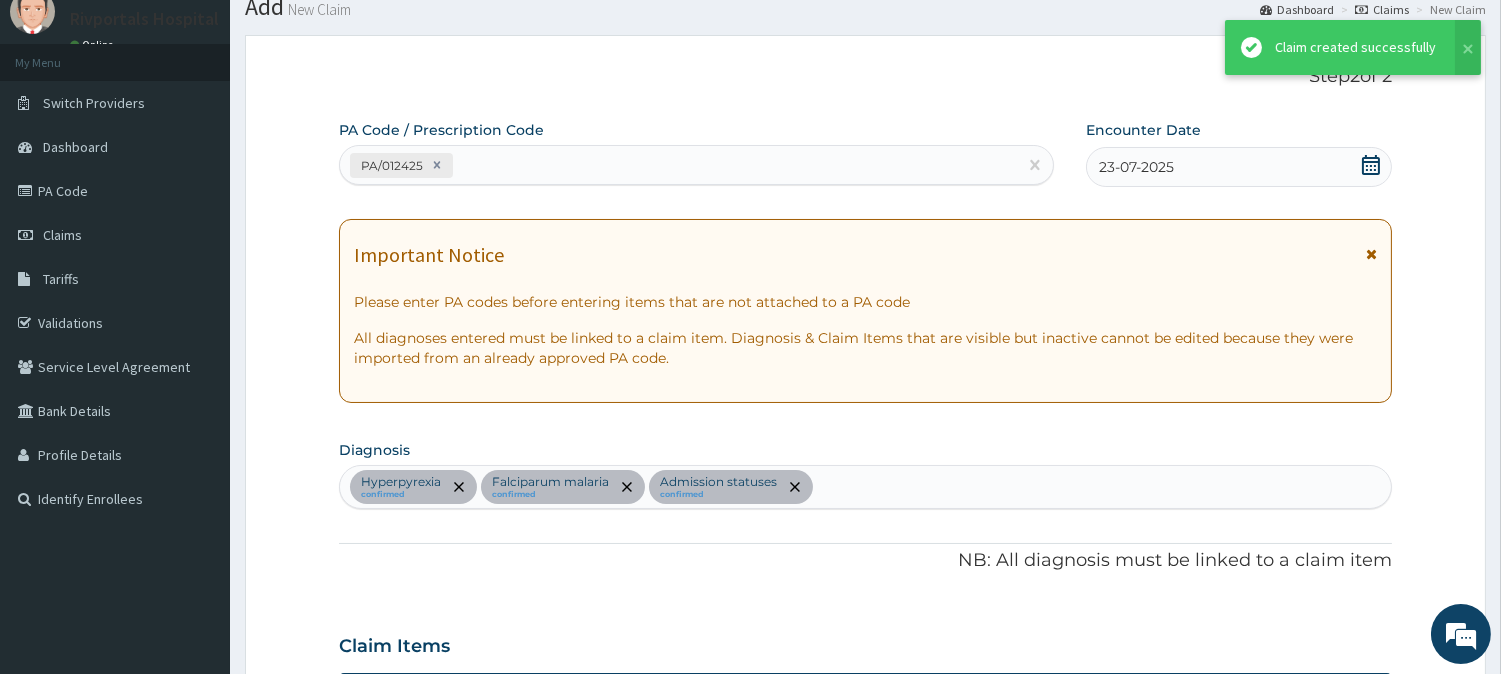 scroll, scrollTop: 1501, scrollLeft: 0, axis: vertical 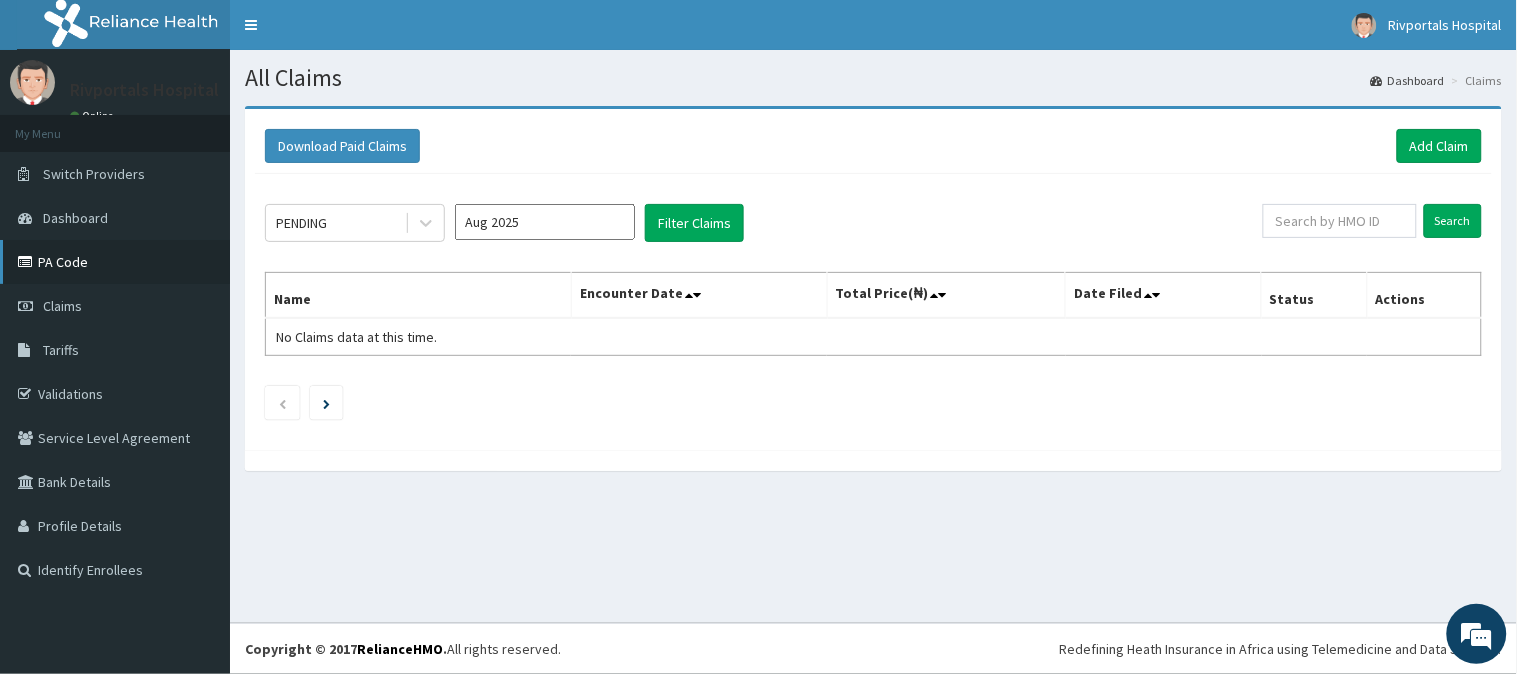 click on "PA Code" at bounding box center (115, 262) 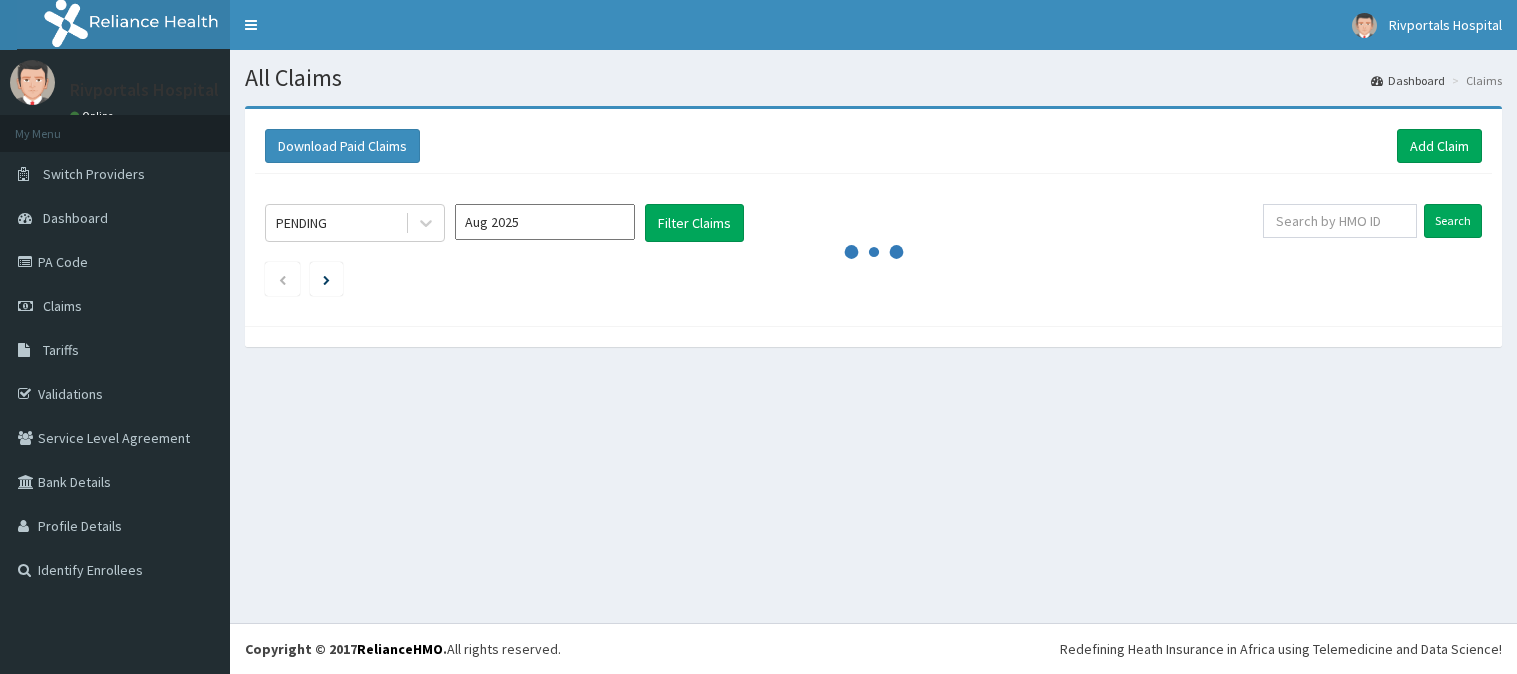 scroll, scrollTop: 0, scrollLeft: 0, axis: both 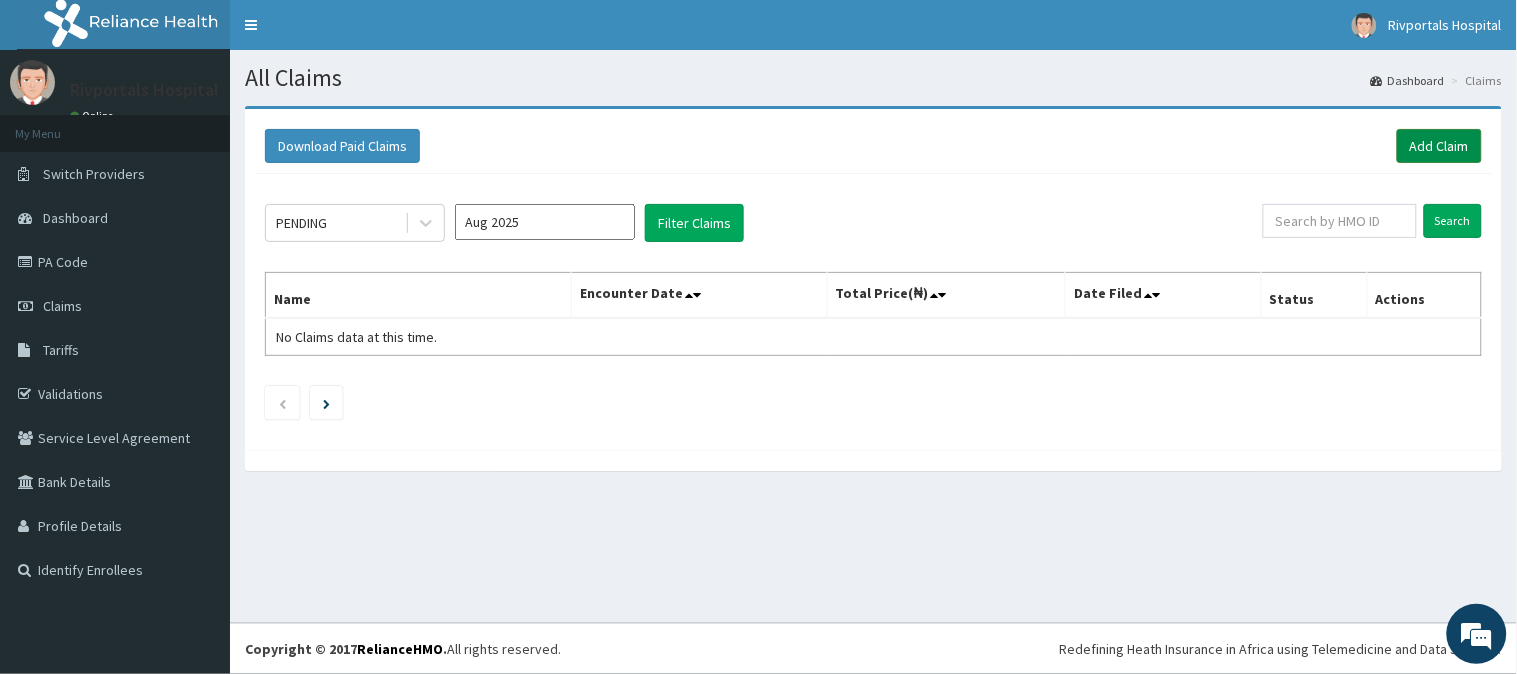 click on "Add Claim" at bounding box center [1439, 146] 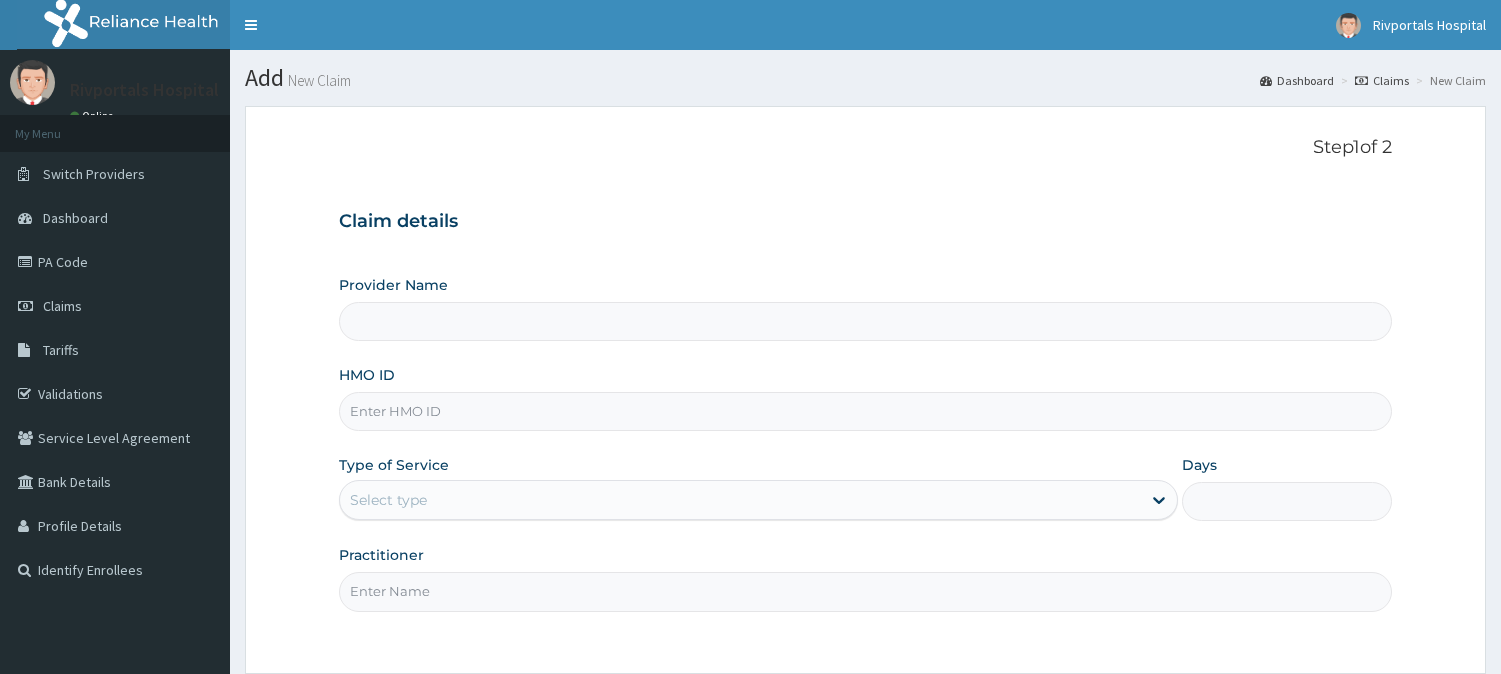 scroll, scrollTop: 0, scrollLeft: 0, axis: both 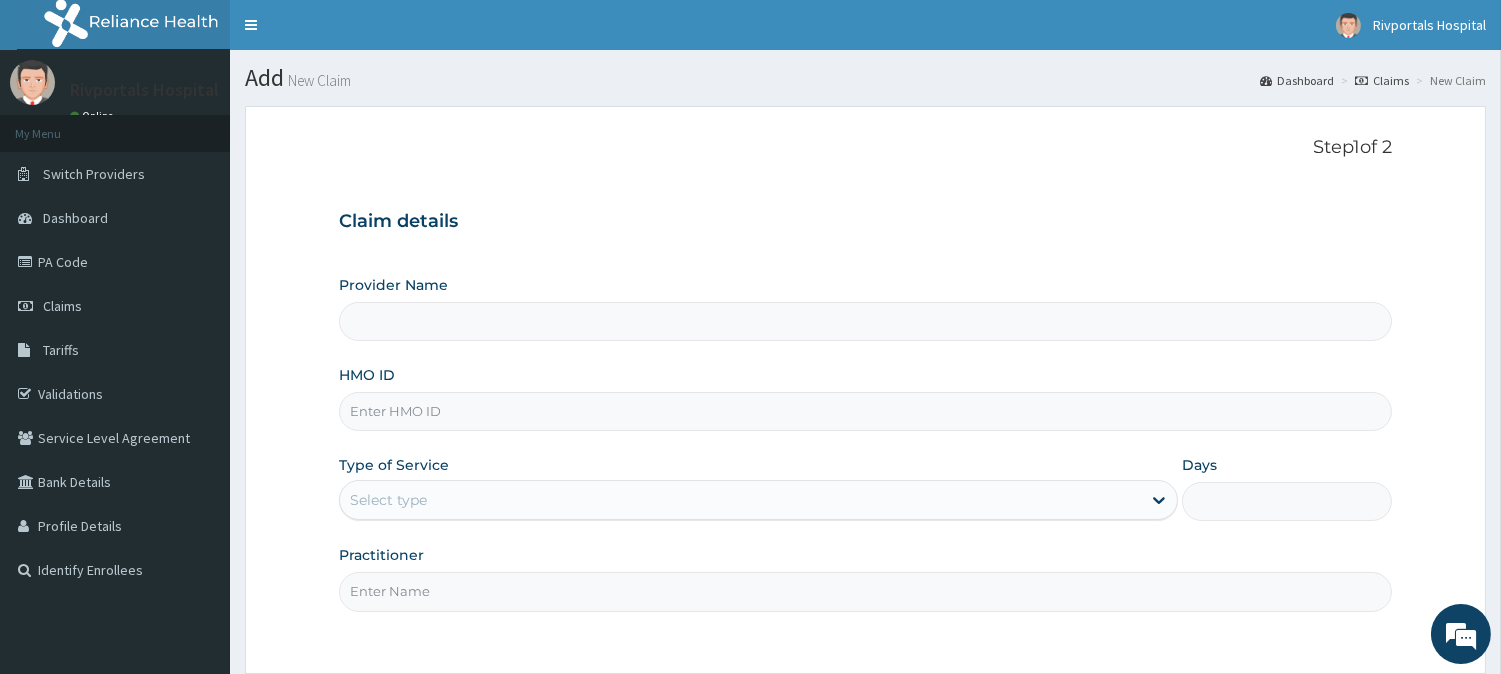 type on "Rivportals Hospital" 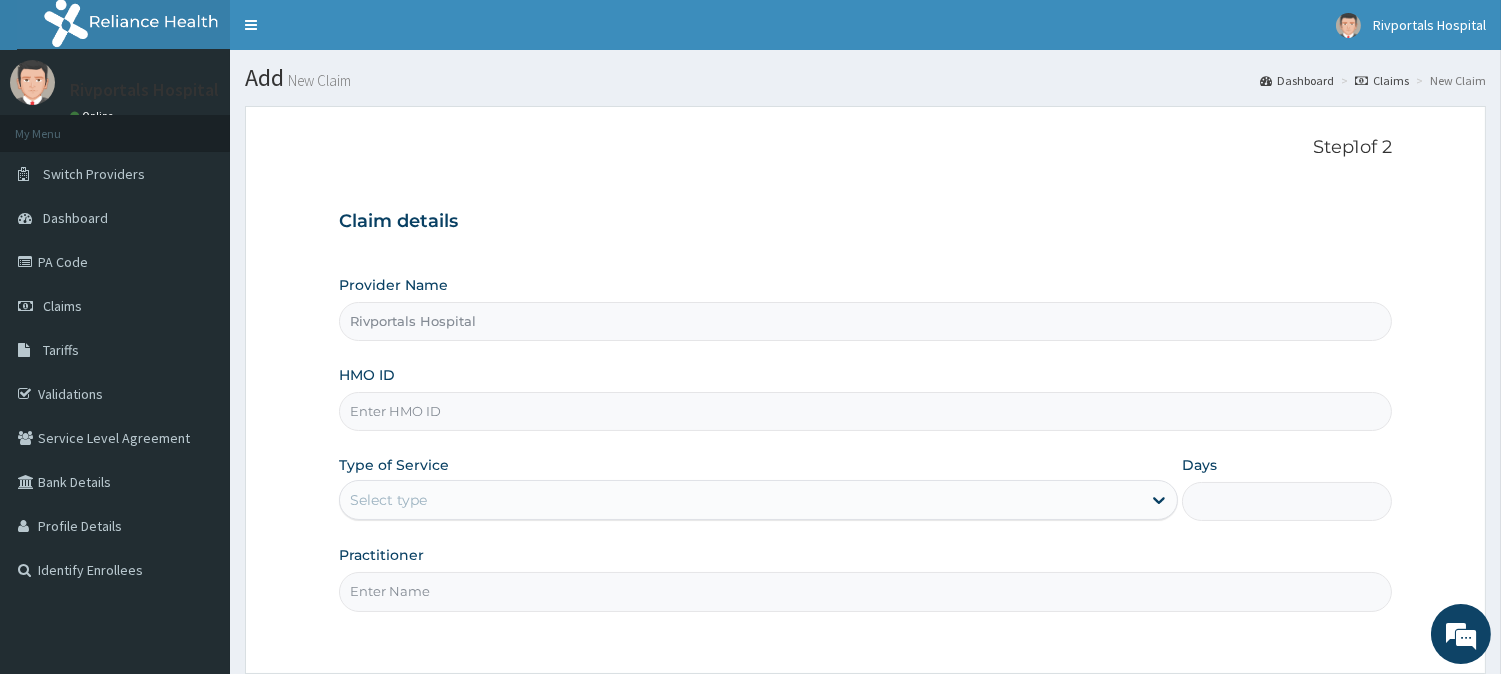 click on "HMO ID" at bounding box center (865, 411) 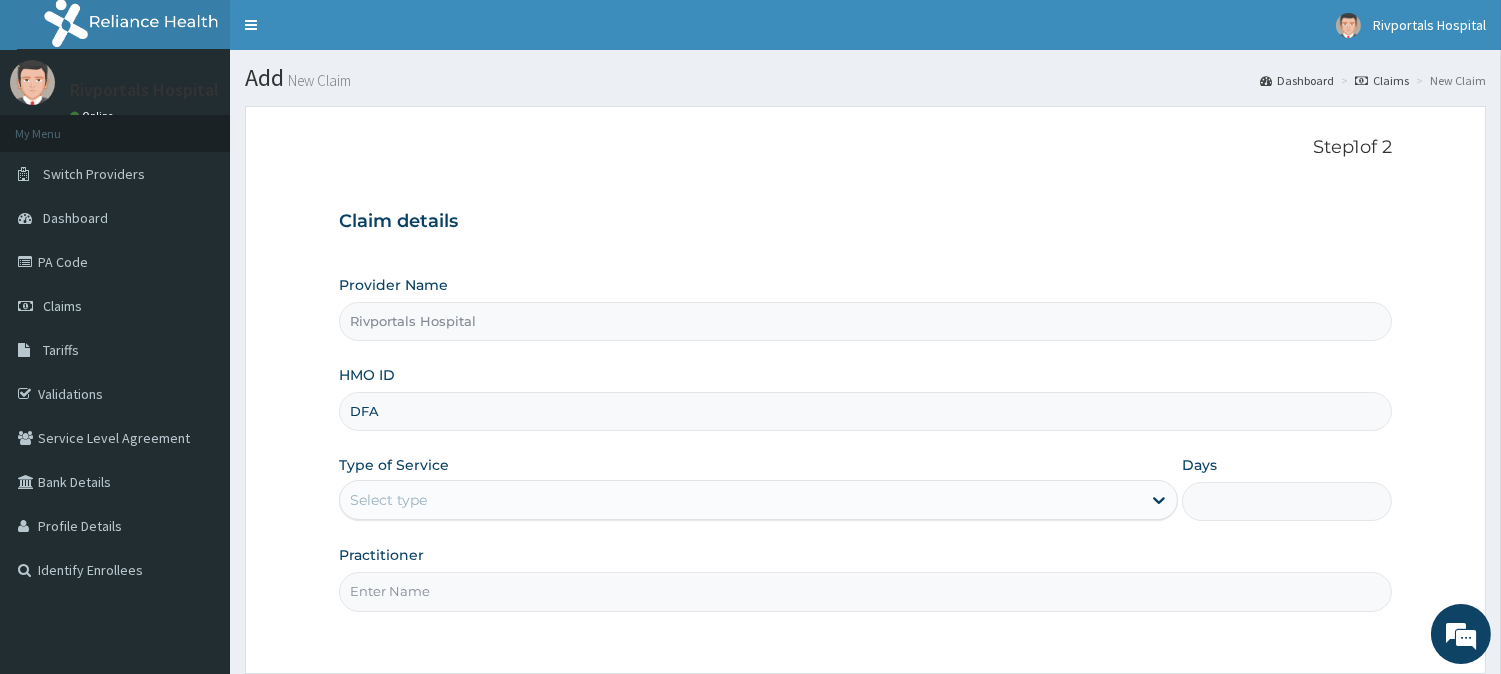 type on "DFA/10014/A" 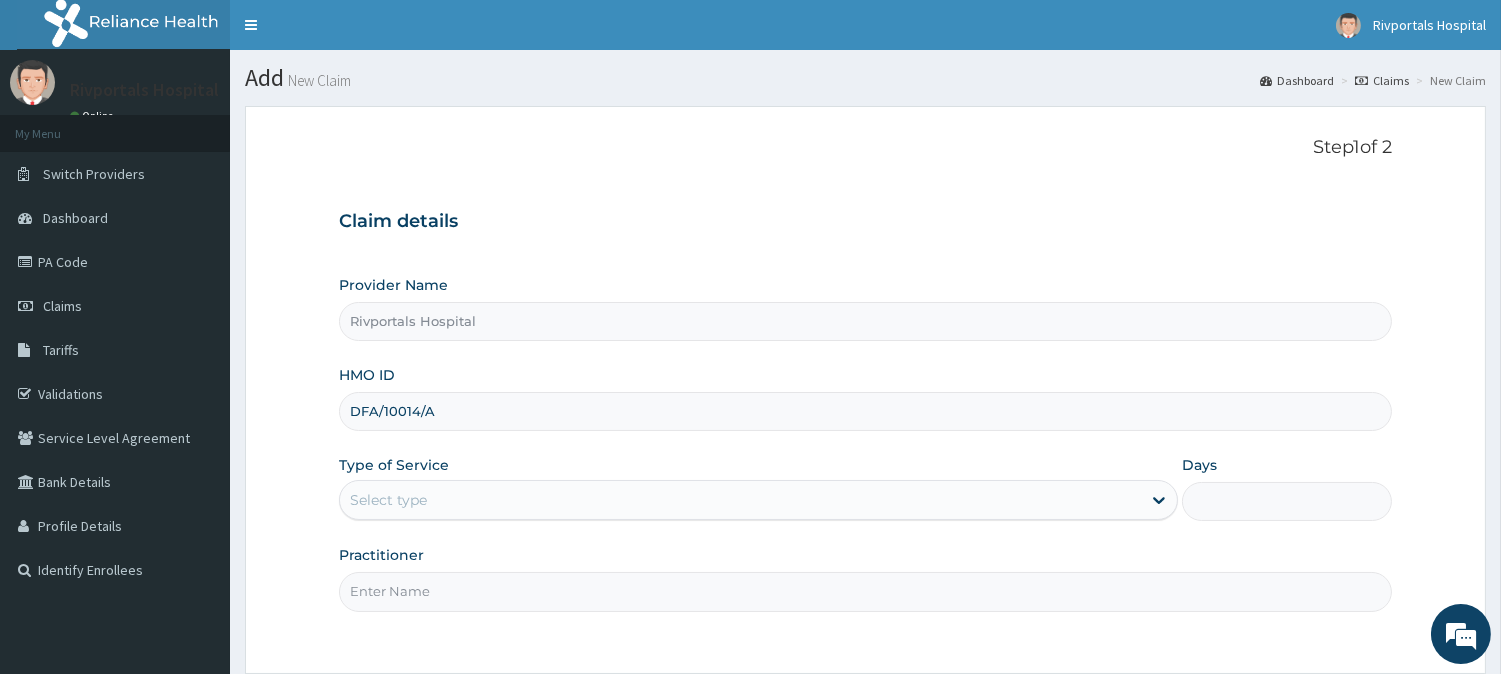 click on "Select type" at bounding box center (740, 500) 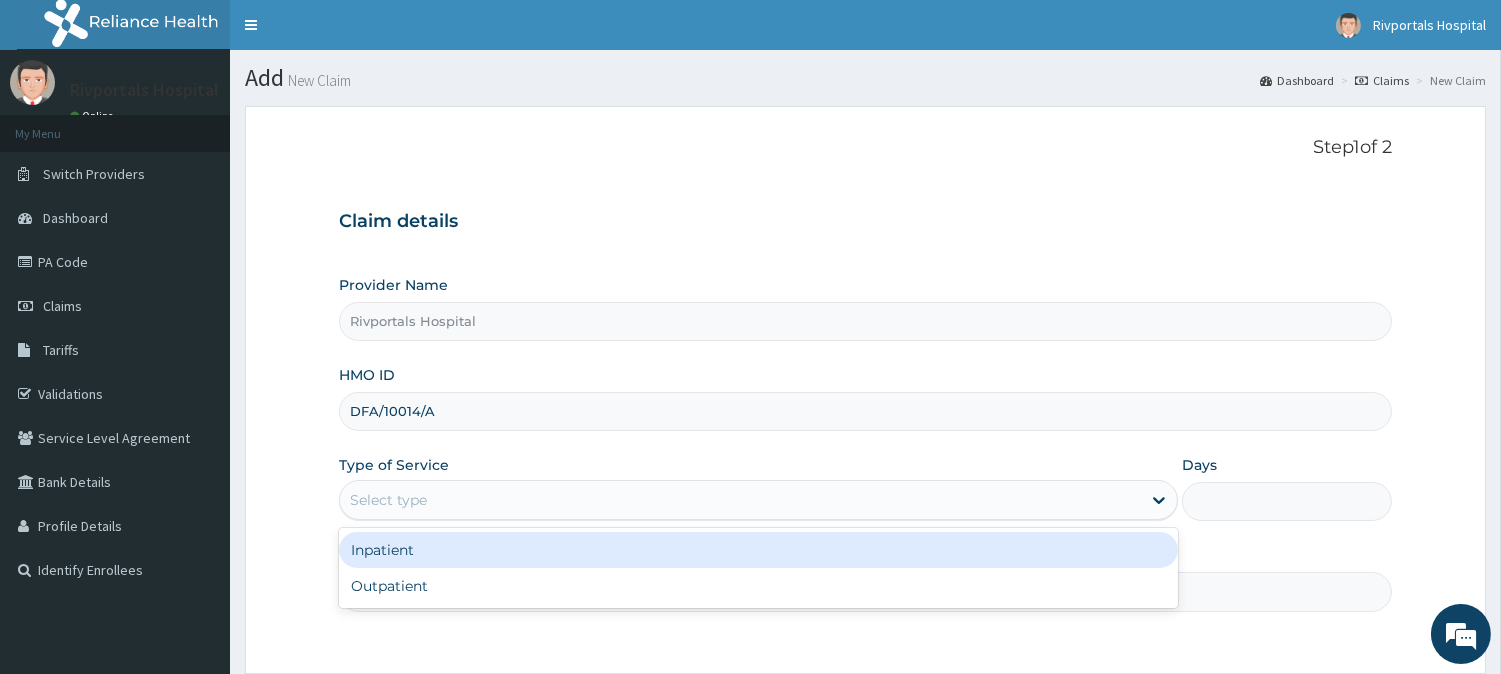 scroll, scrollTop: 0, scrollLeft: 0, axis: both 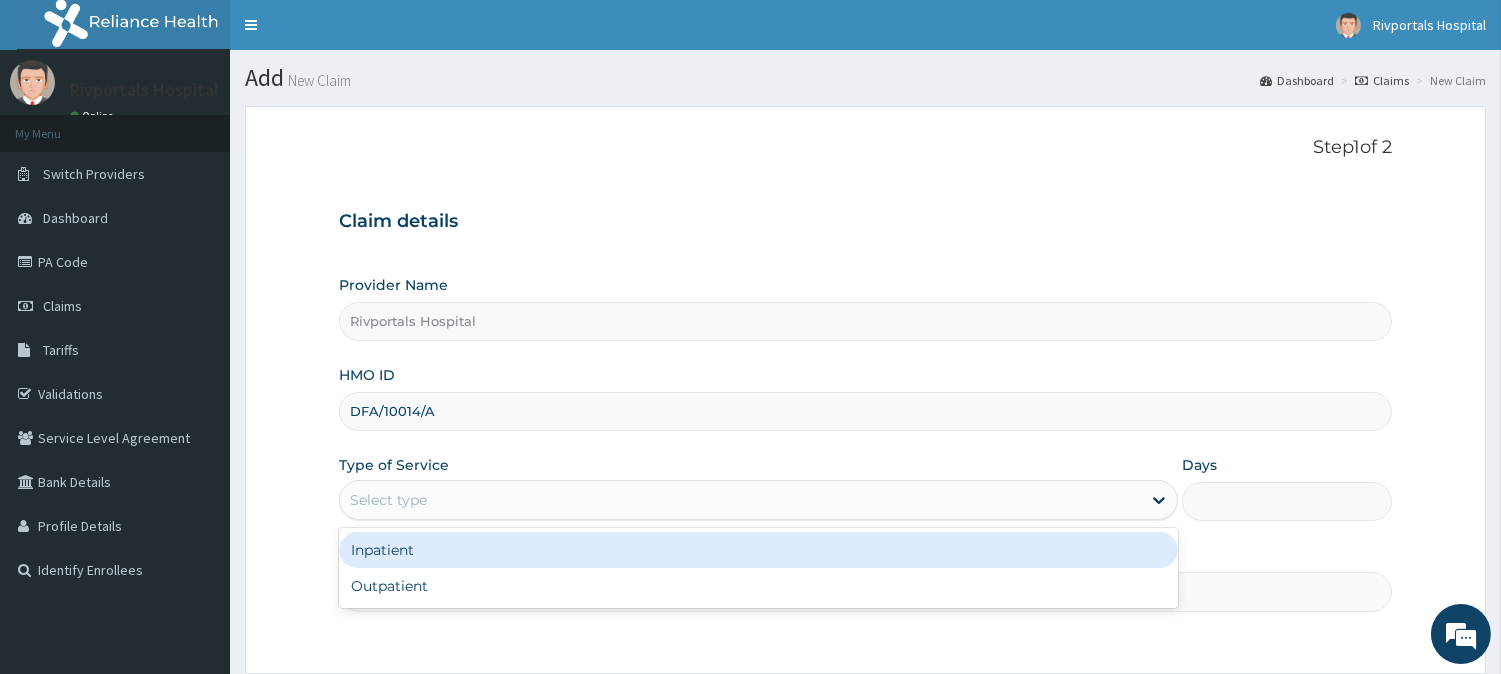 click on "Inpatient" at bounding box center (758, 550) 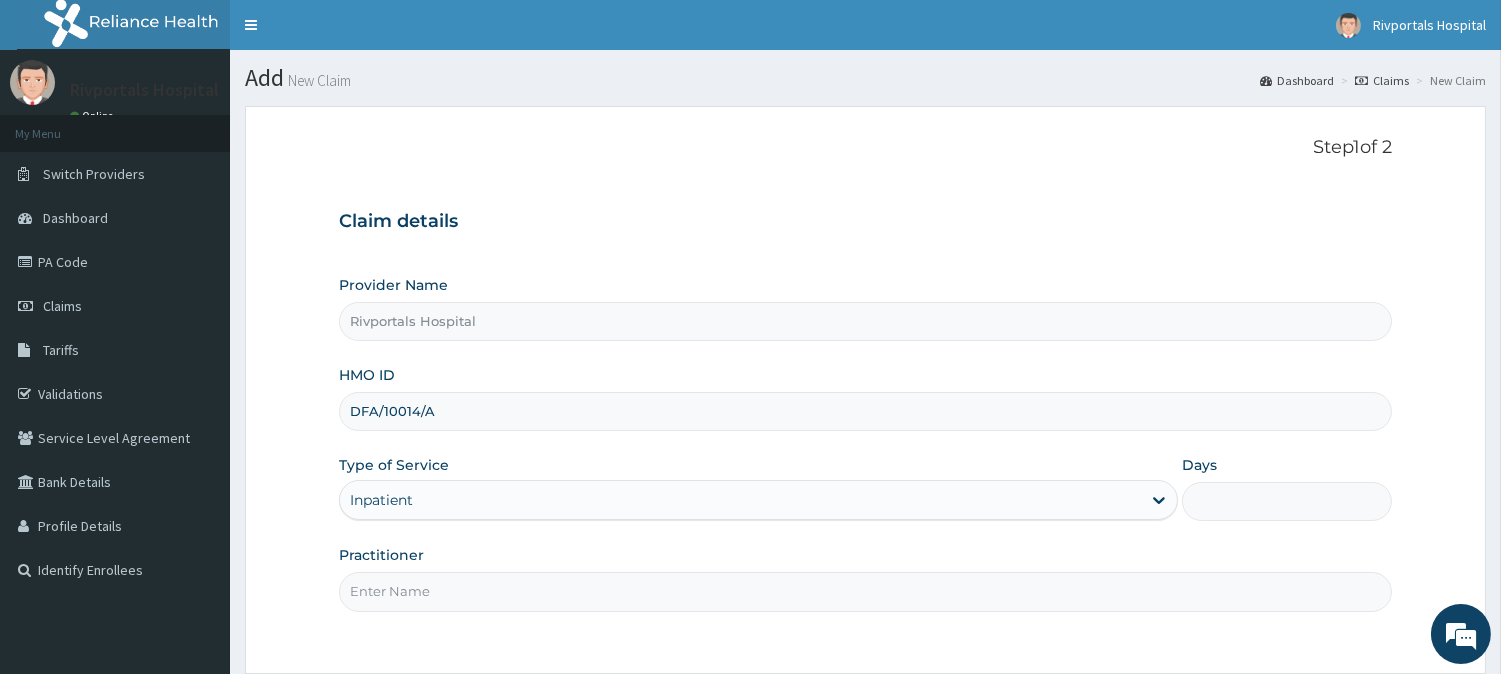 click on "Days" at bounding box center (1287, 501) 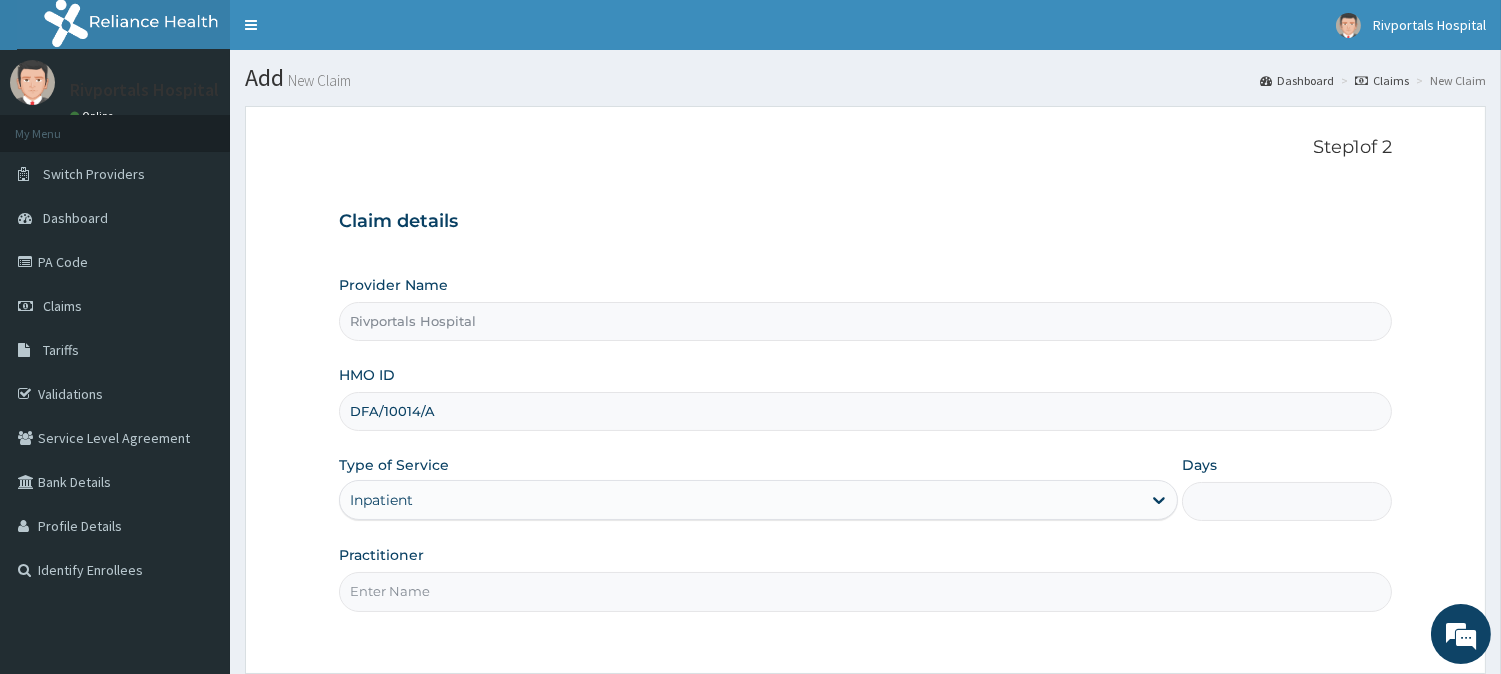 type on "1" 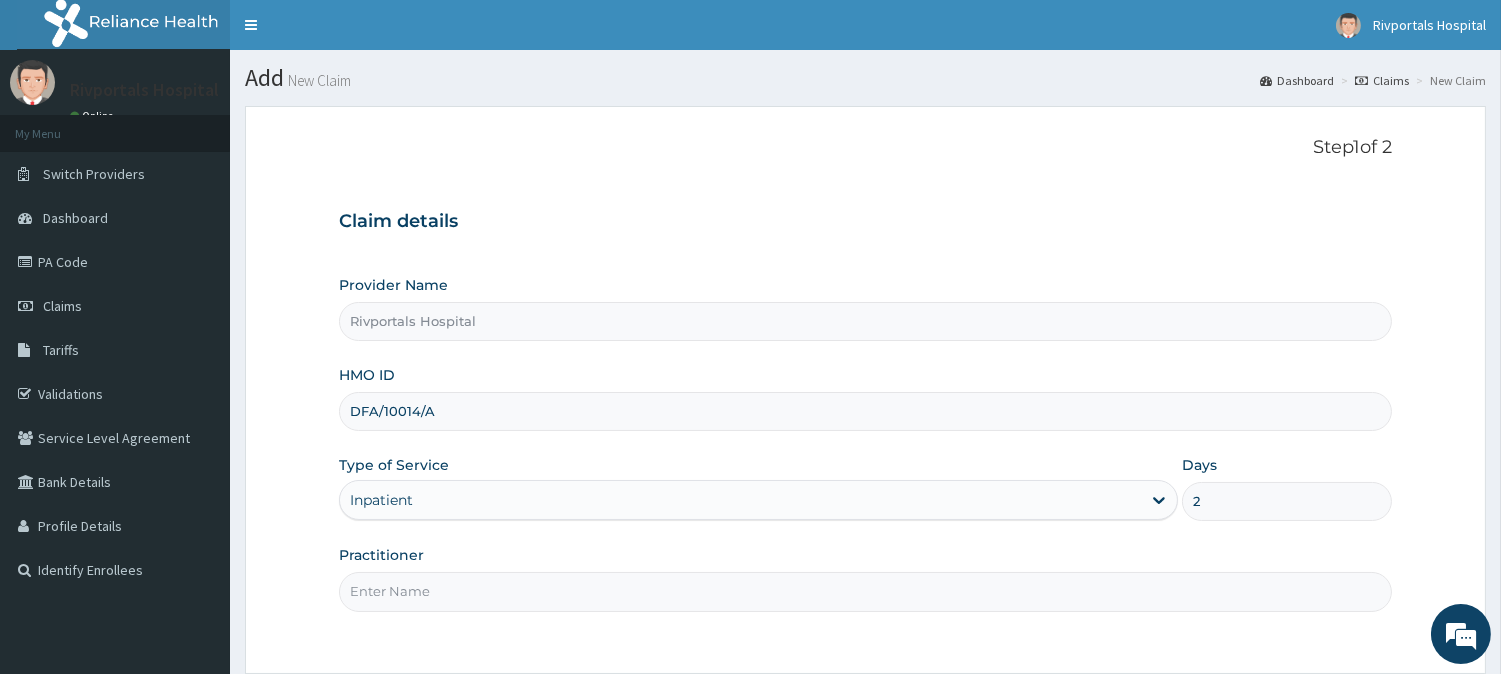 type on "2" 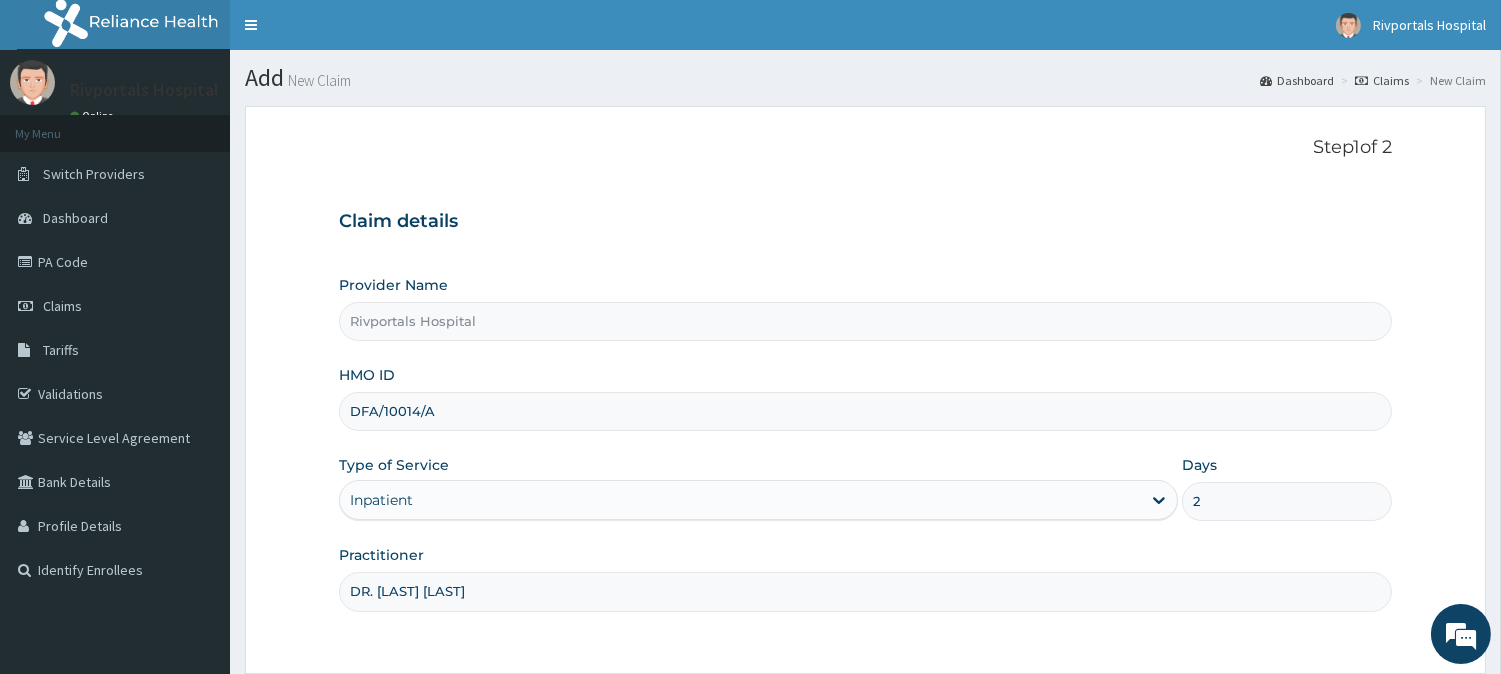 type on "DR. LEMII CLETUS" 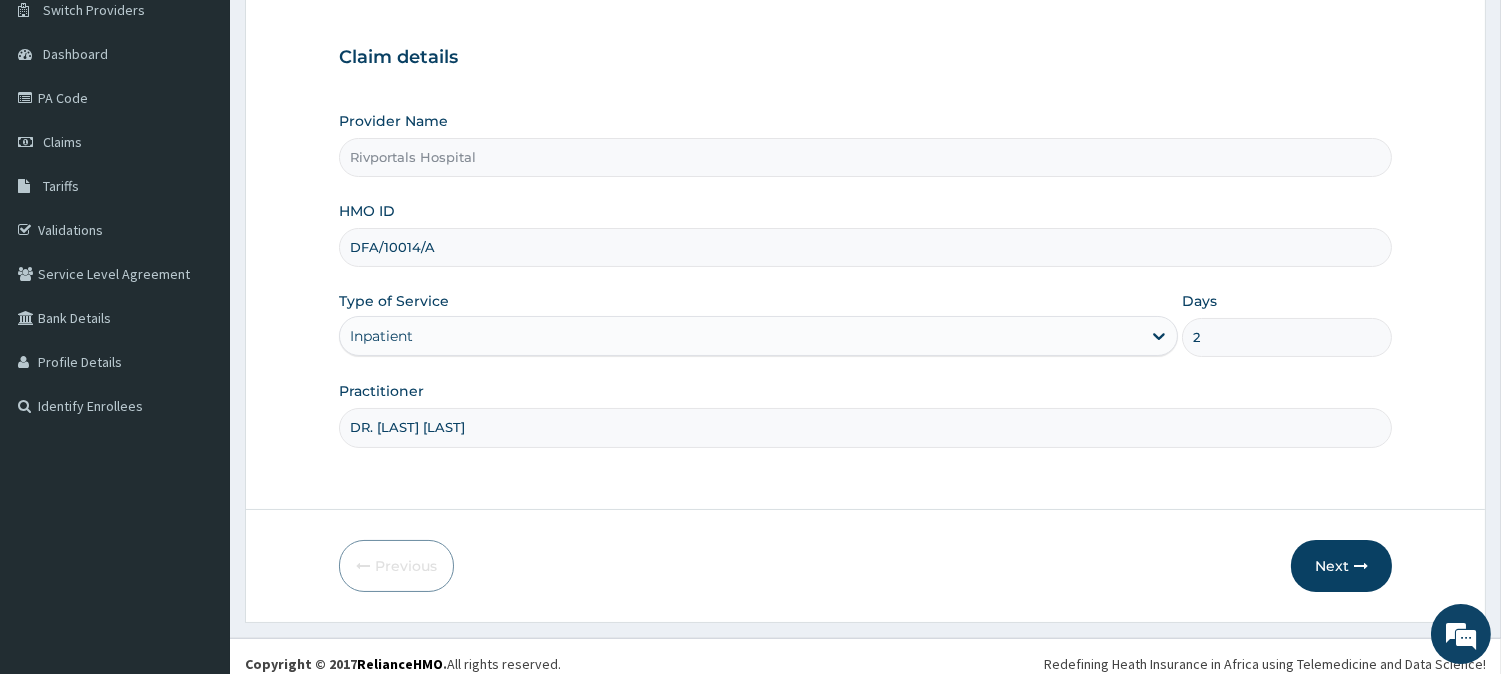 scroll, scrollTop: 178, scrollLeft: 0, axis: vertical 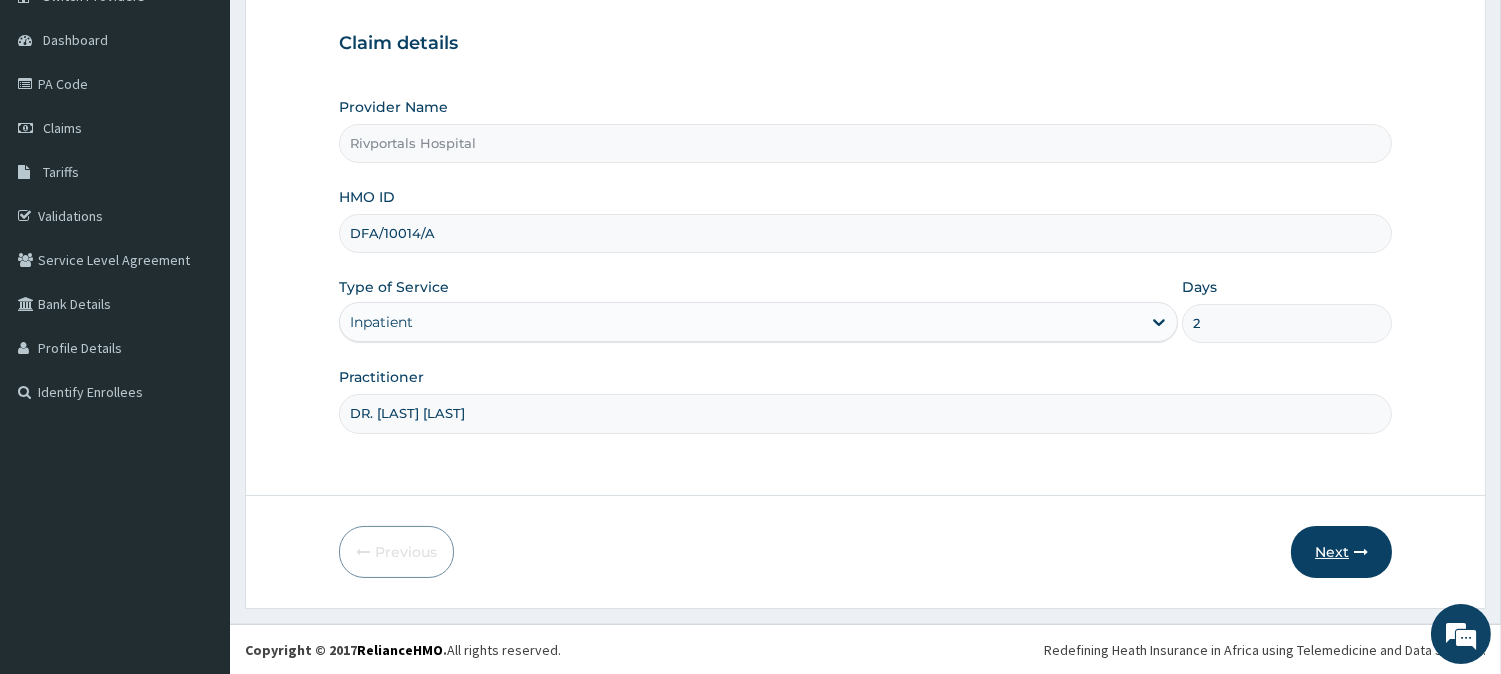 click on "Next" at bounding box center (1341, 552) 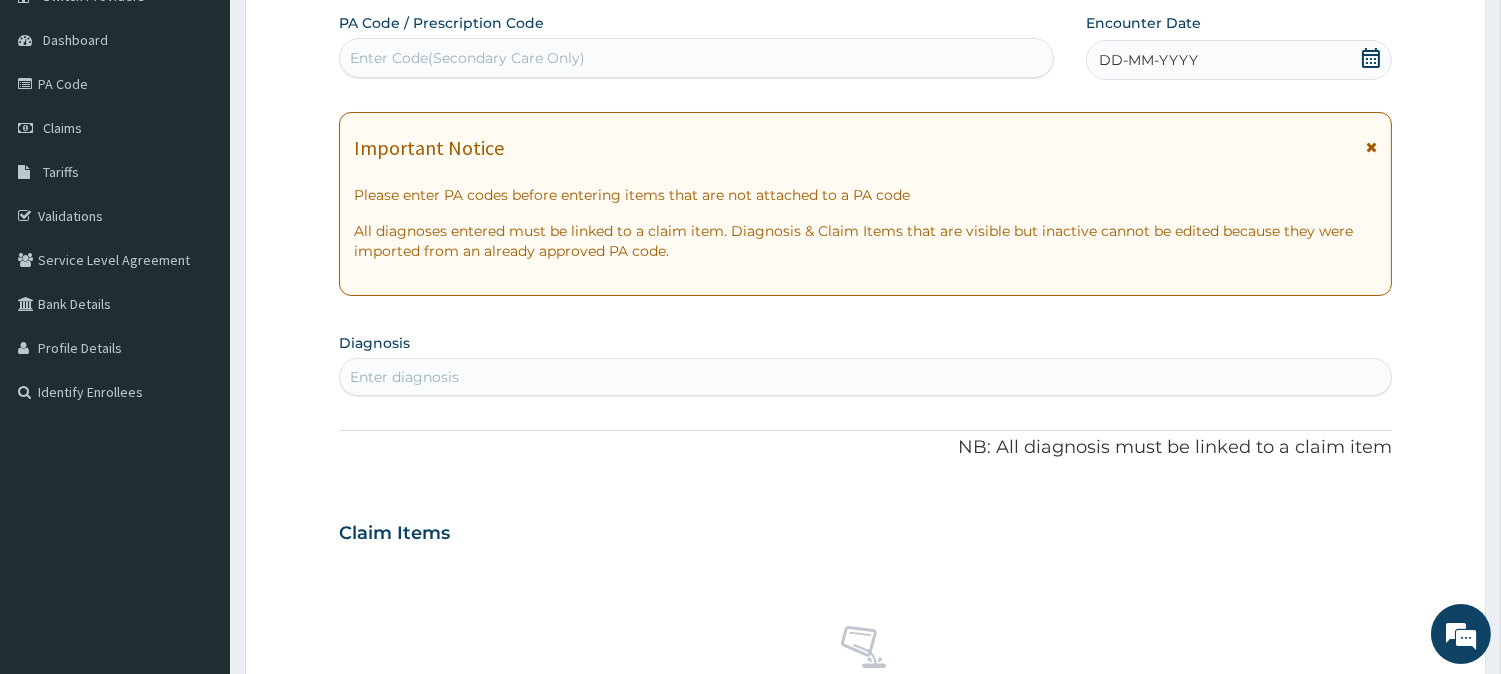 click on "Enter Code(Secondary Care Only)" at bounding box center [696, 58] 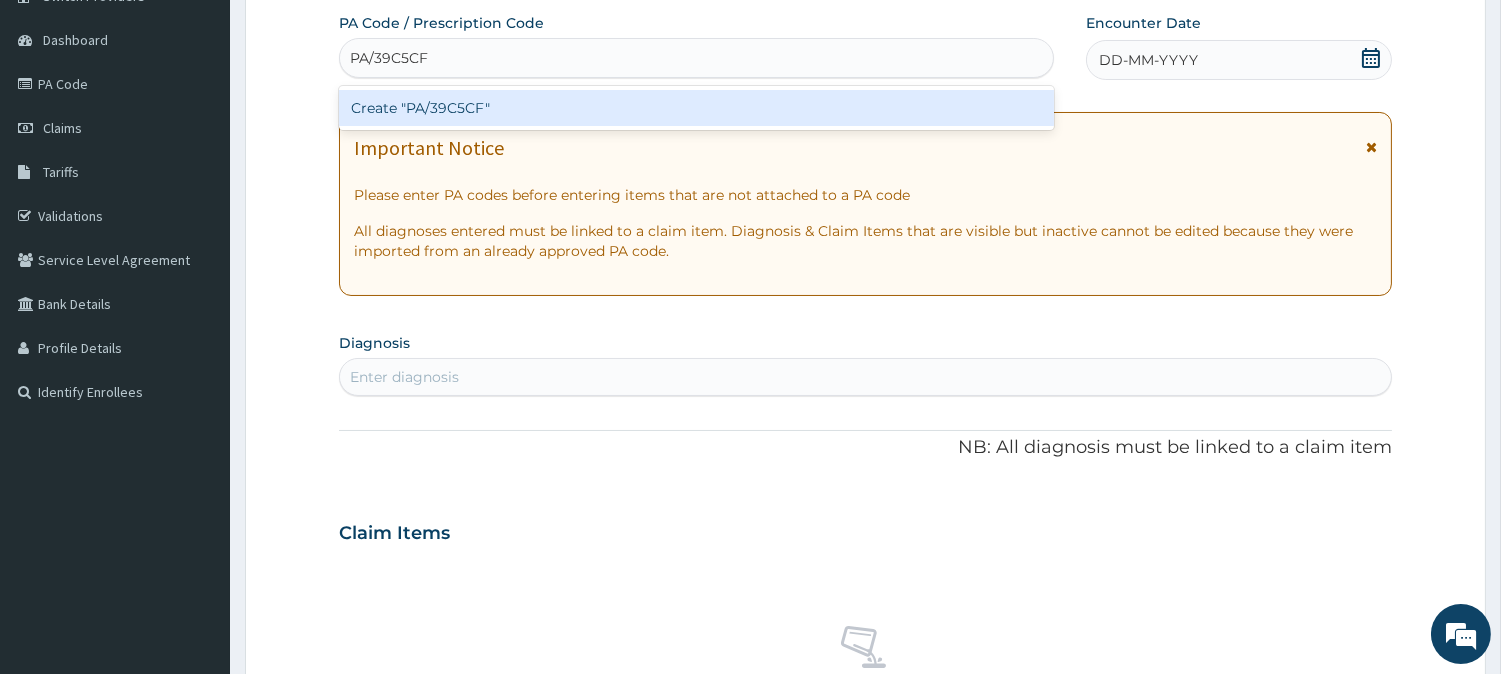click on "Create "PA/39C5CF"" at bounding box center [696, 108] 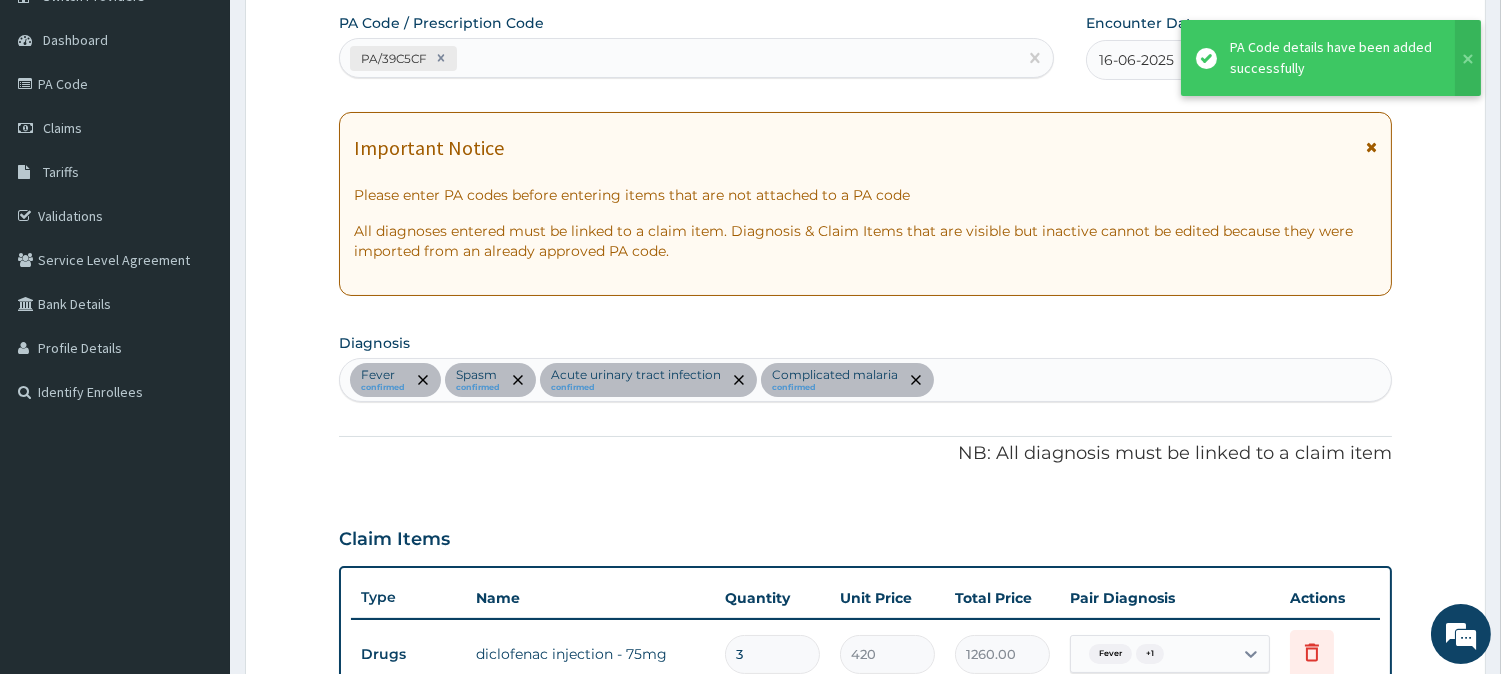 scroll, scrollTop: 2011, scrollLeft: 0, axis: vertical 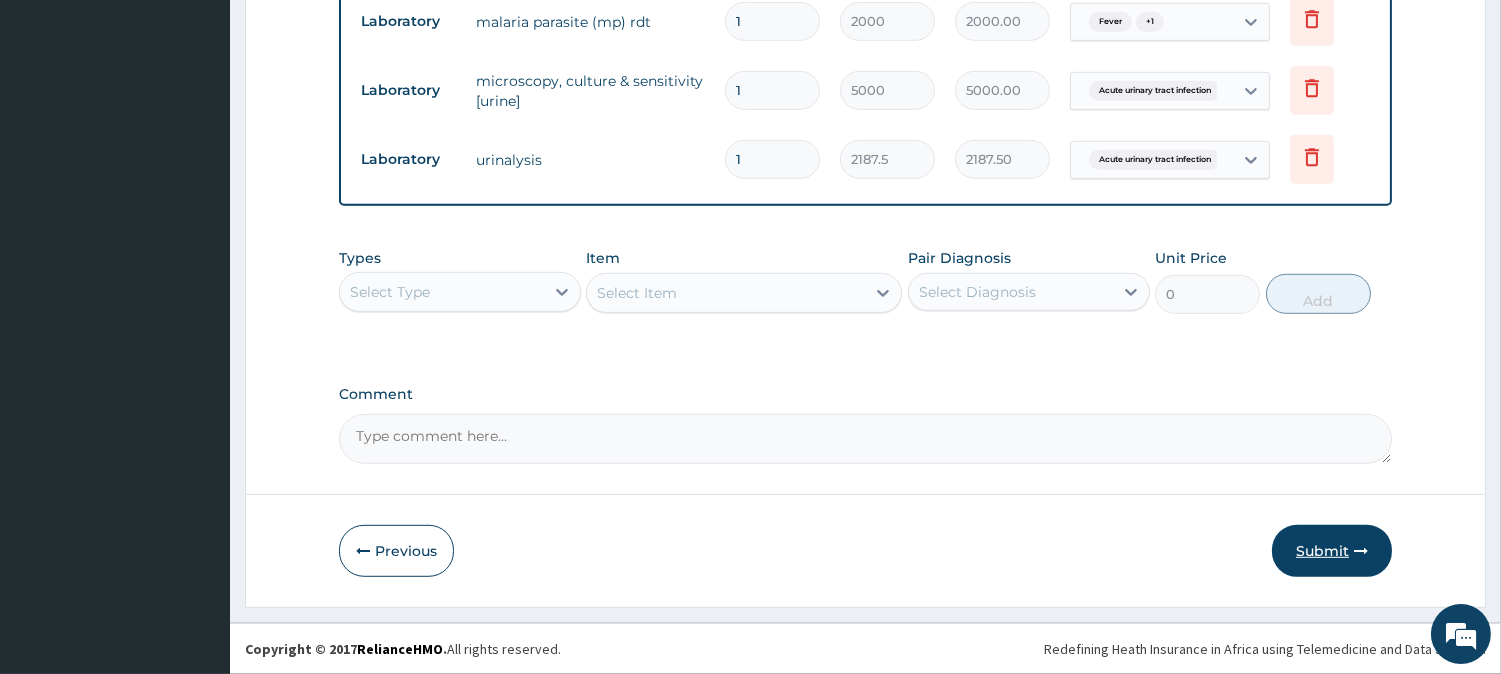 click on "Submit" at bounding box center (1332, 551) 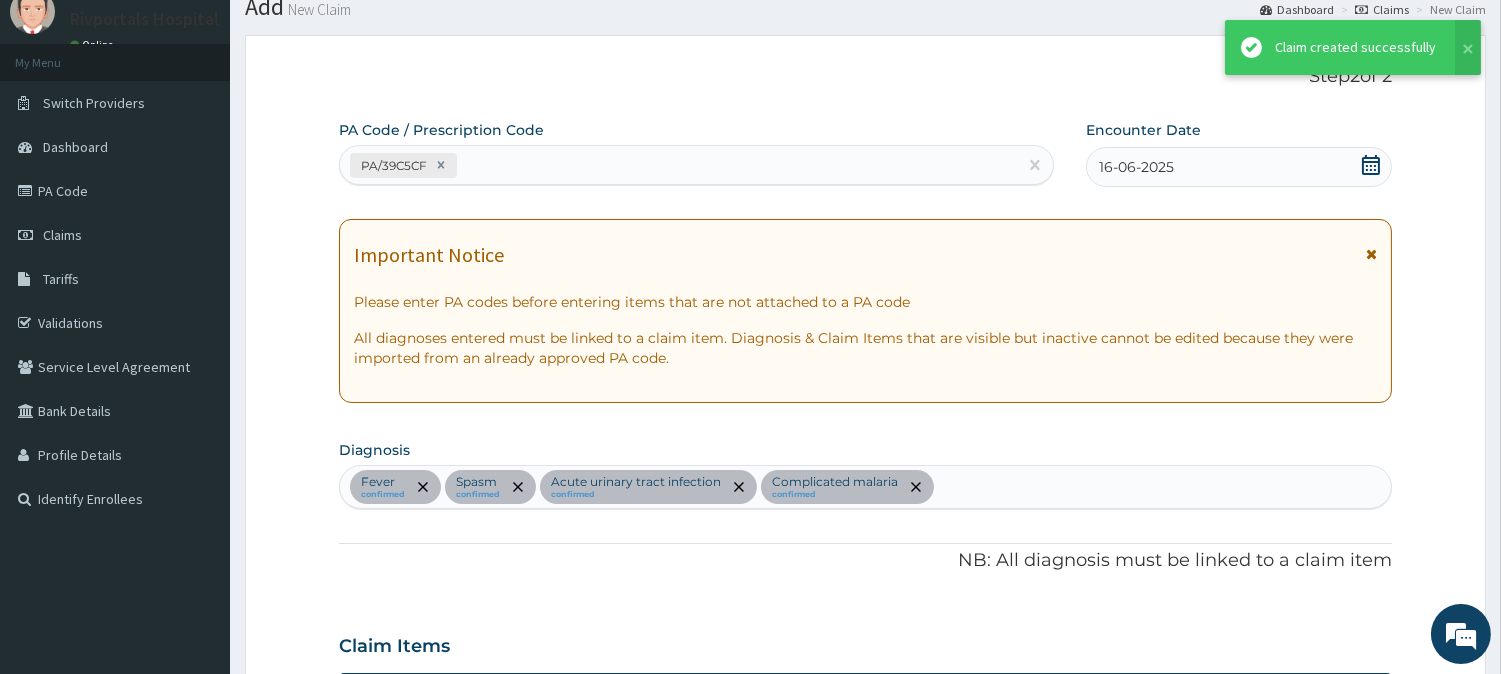 scroll, scrollTop: 2188, scrollLeft: 0, axis: vertical 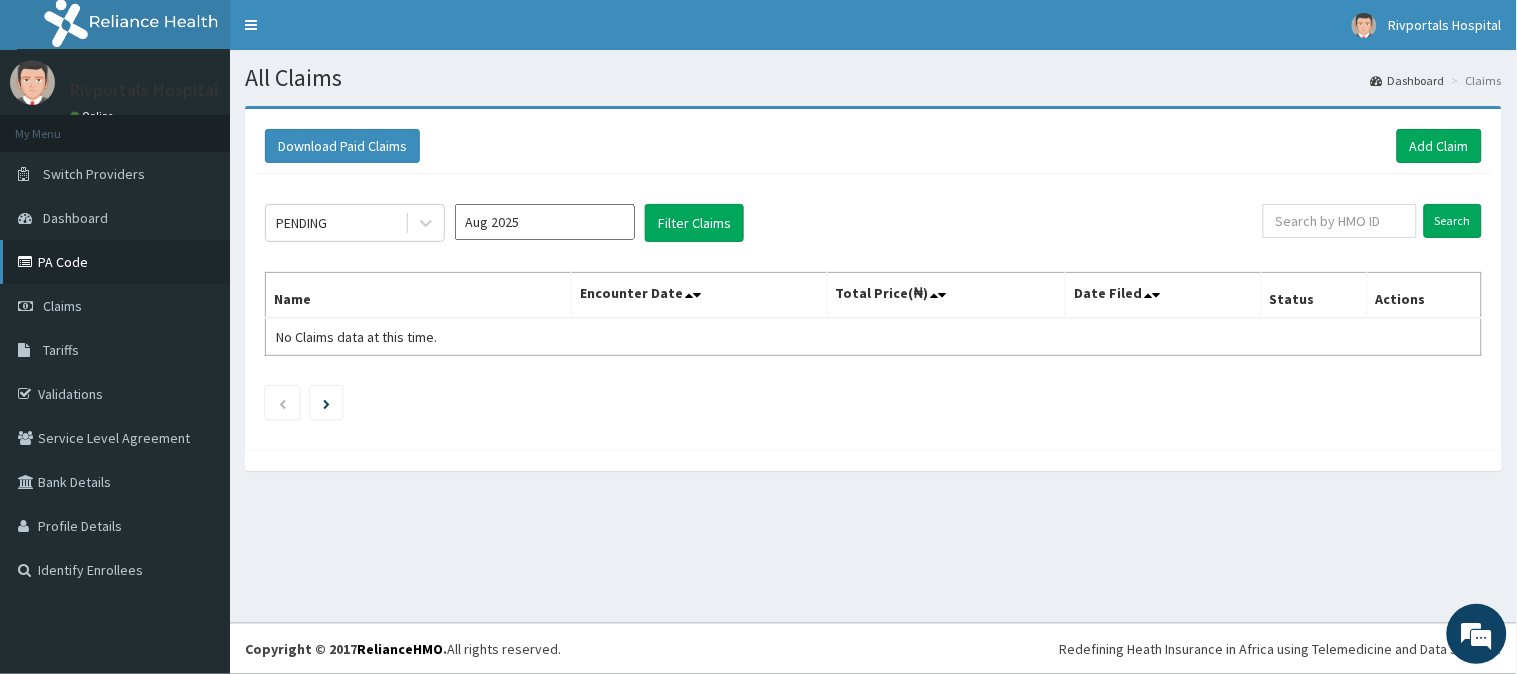 click on "PA Code" at bounding box center [115, 262] 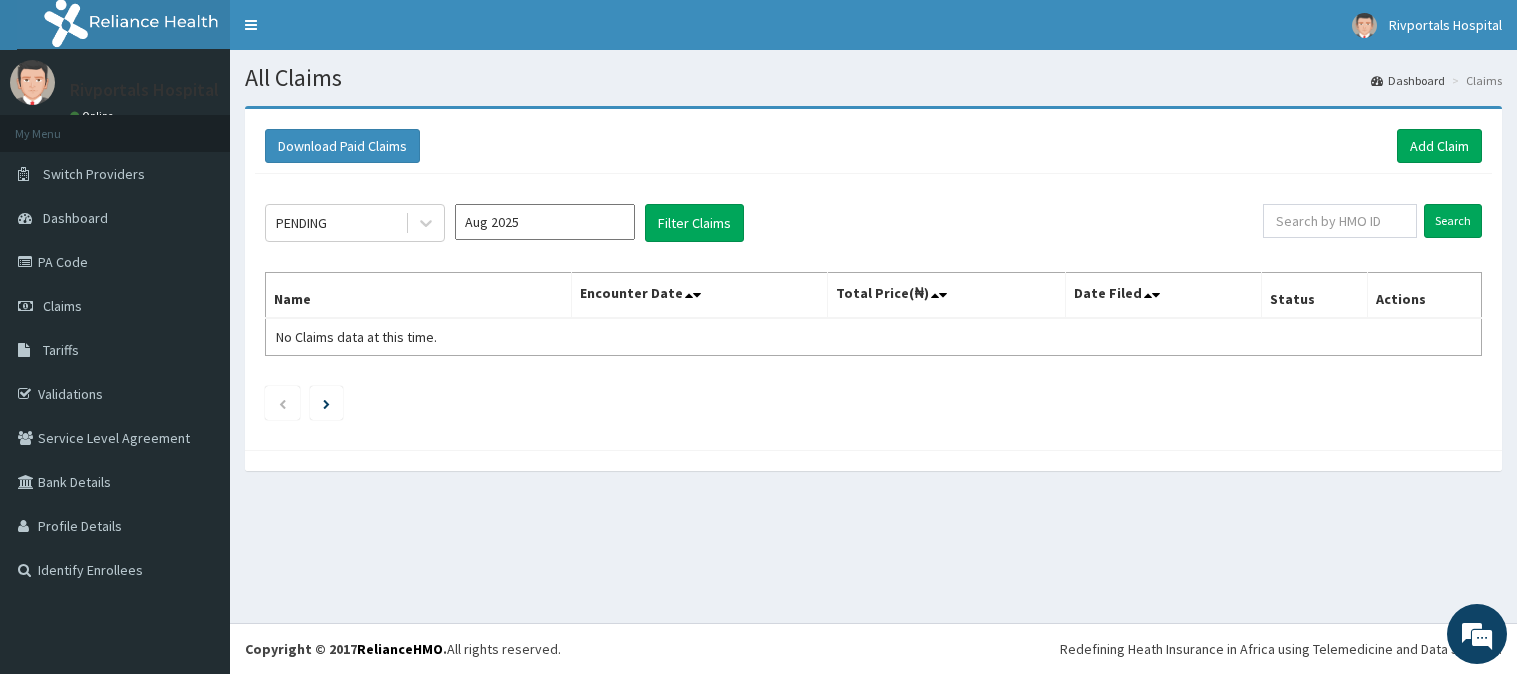scroll, scrollTop: 0, scrollLeft: 0, axis: both 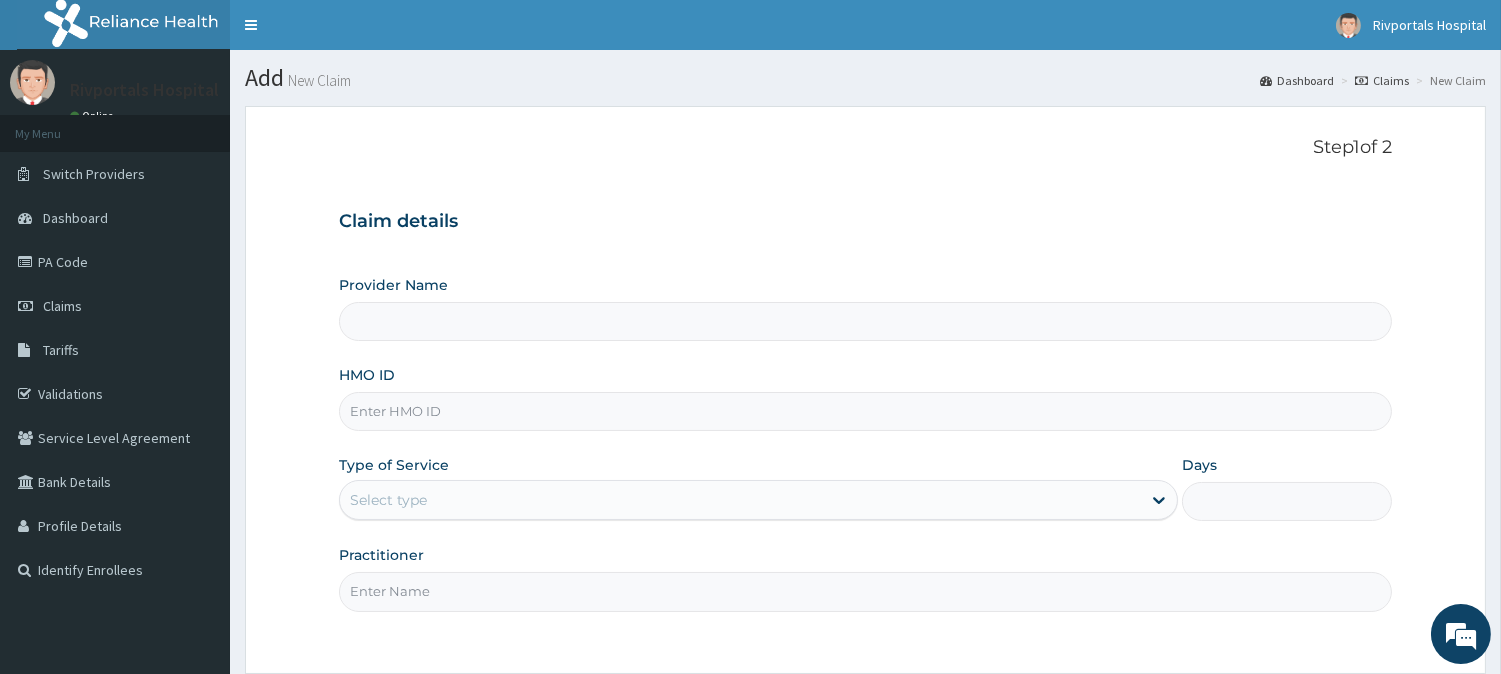 type on "Rivportals Hospital" 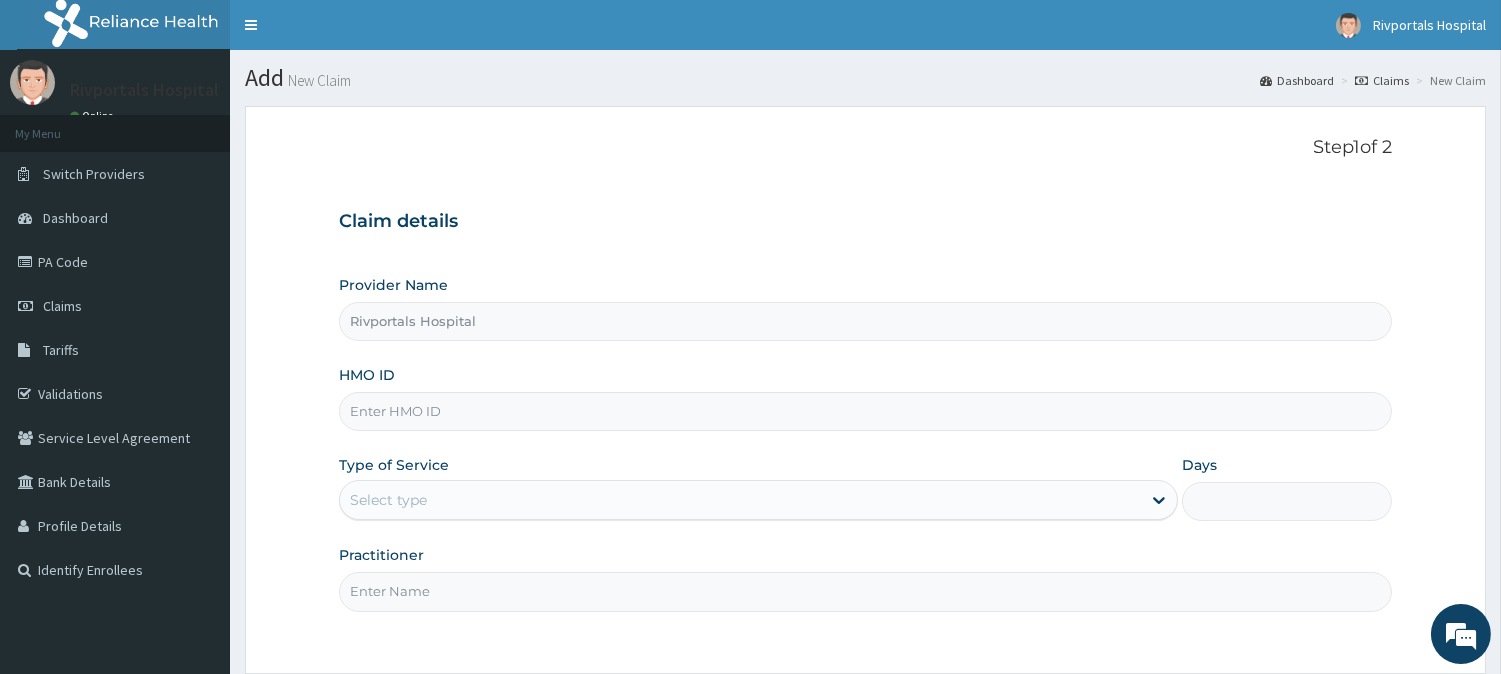 click on "HMO ID" at bounding box center (865, 411) 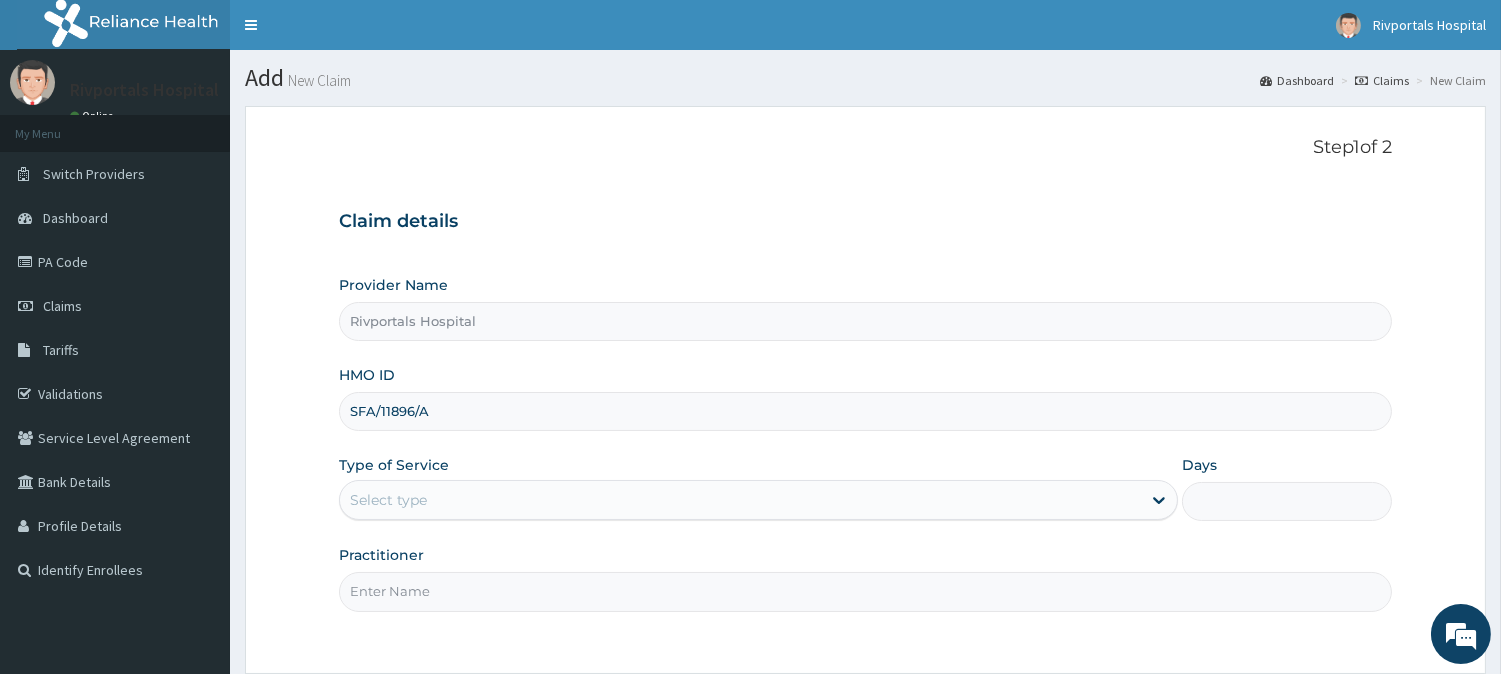 scroll, scrollTop: 0, scrollLeft: 0, axis: both 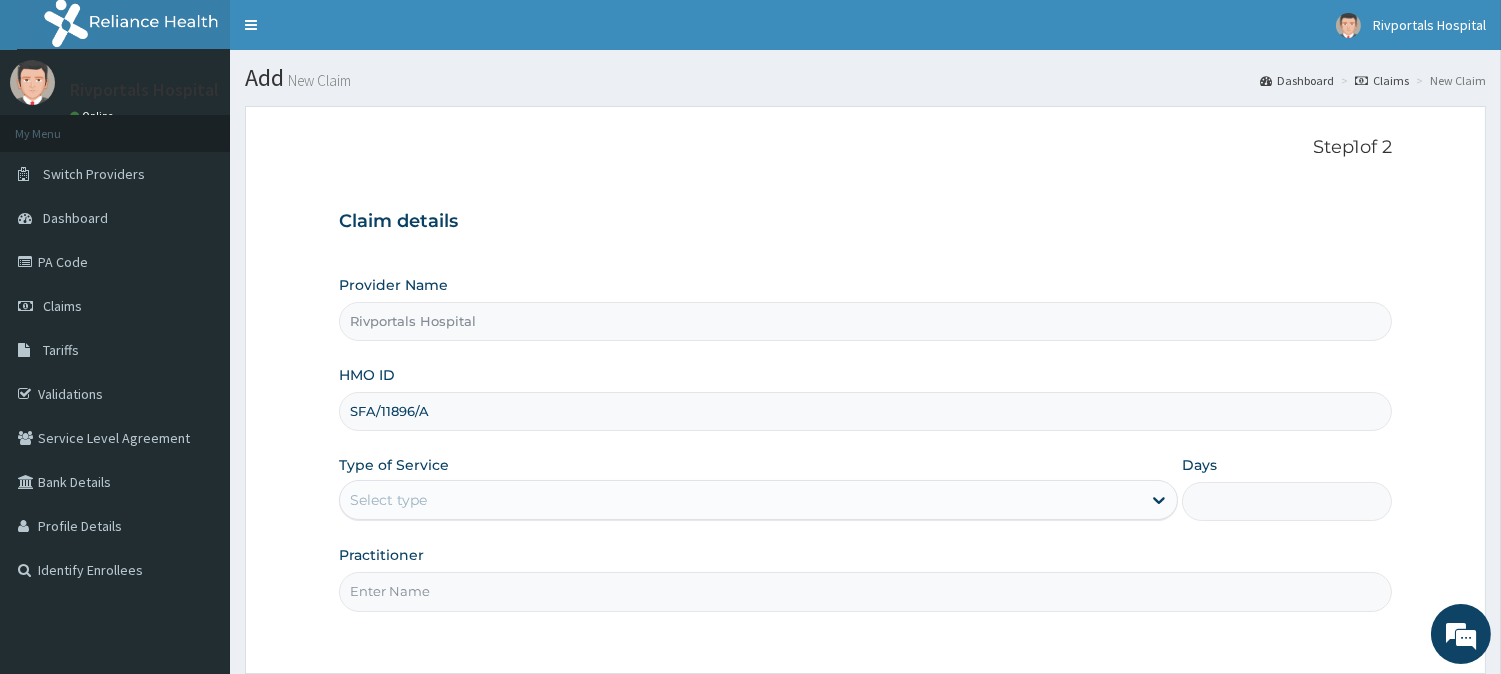 type on "SFA/11896/A" 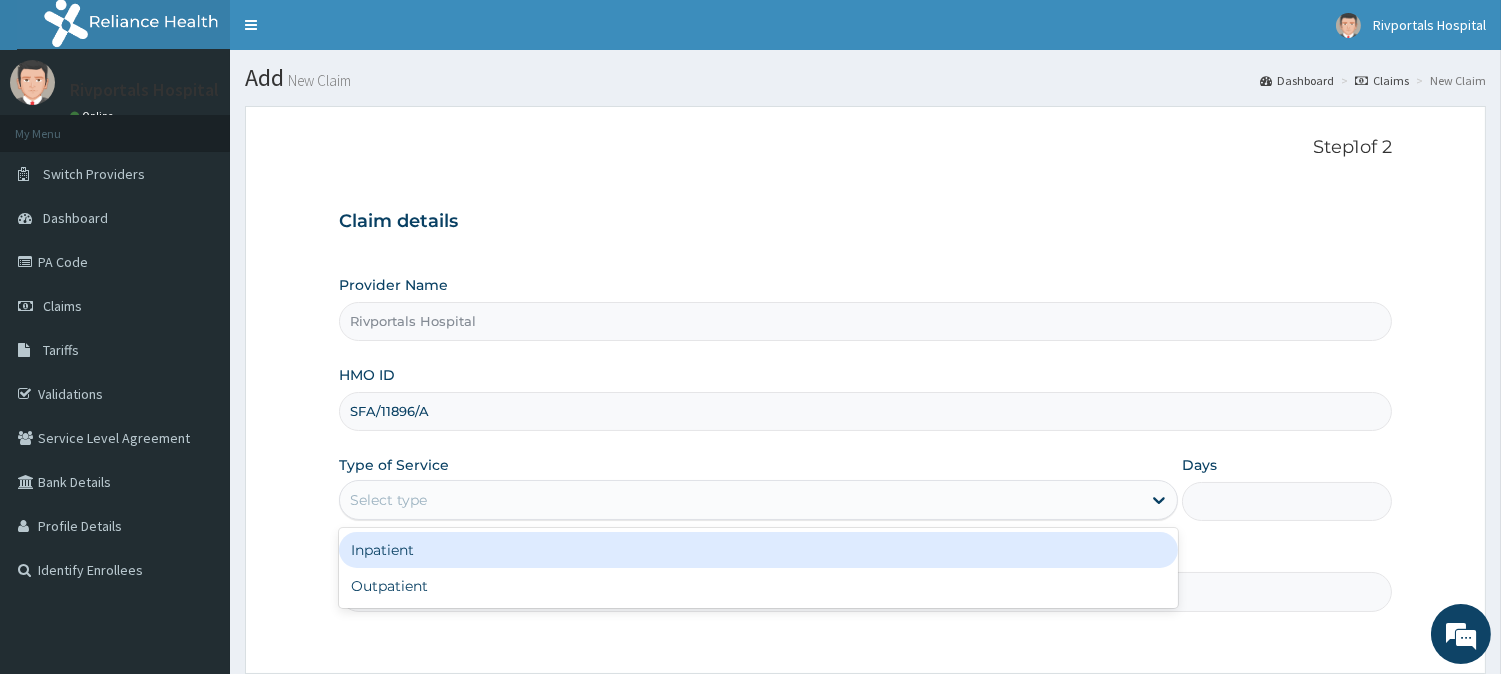click on "Inpatient" at bounding box center (758, 550) 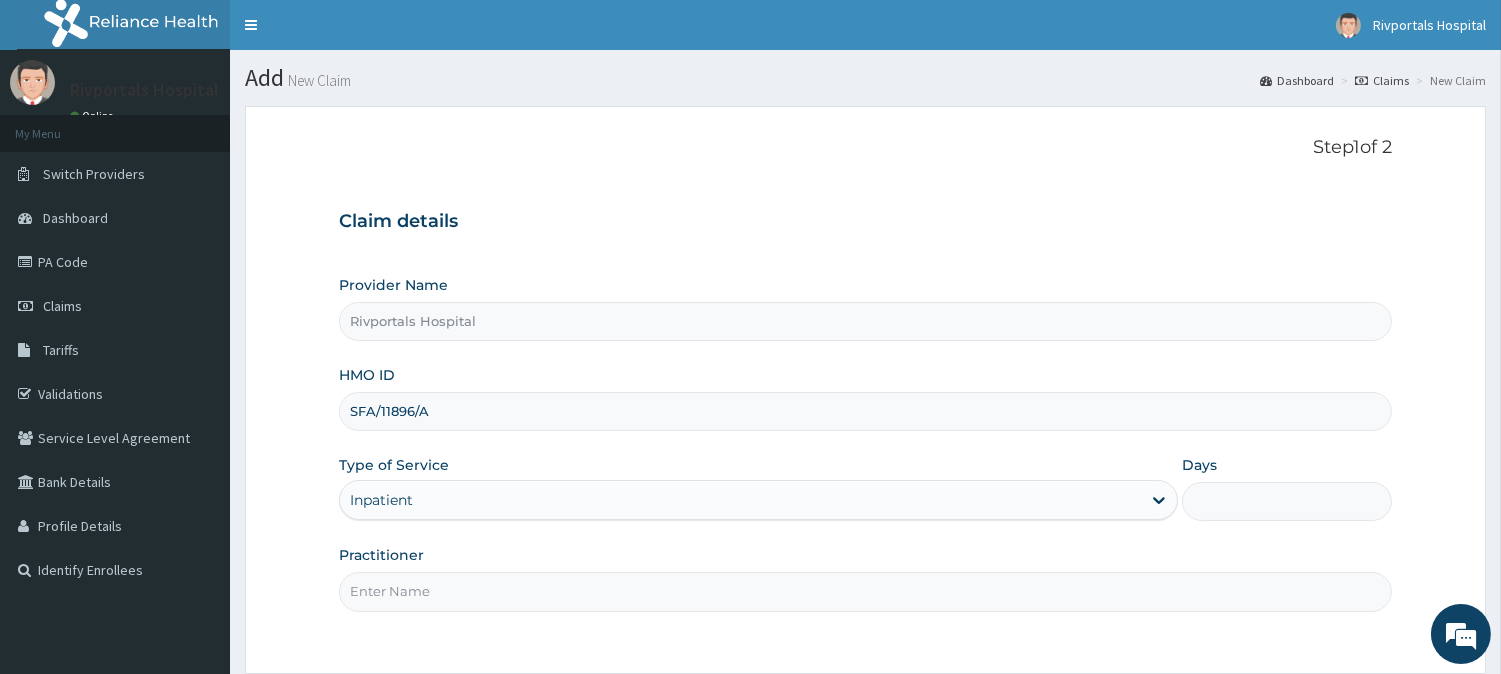 click on "Days" at bounding box center [1287, 501] 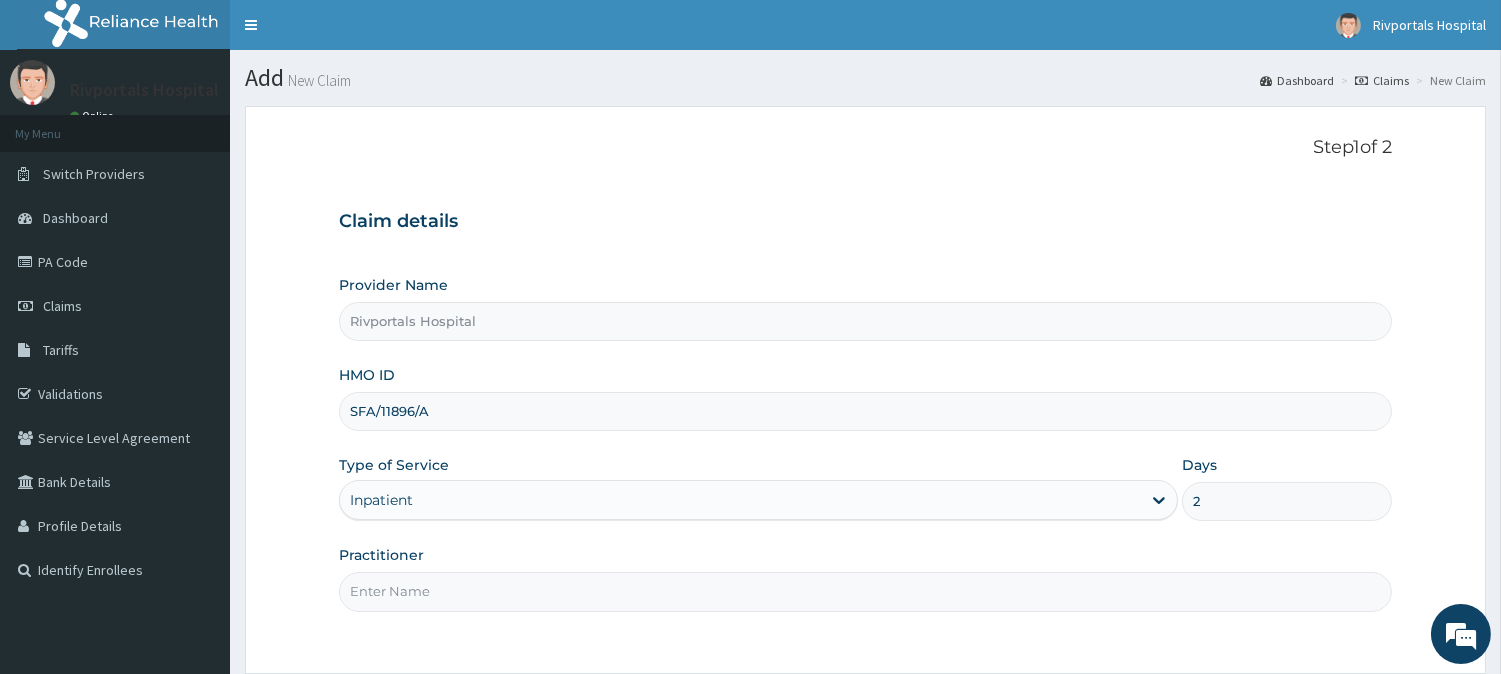 type on "2" 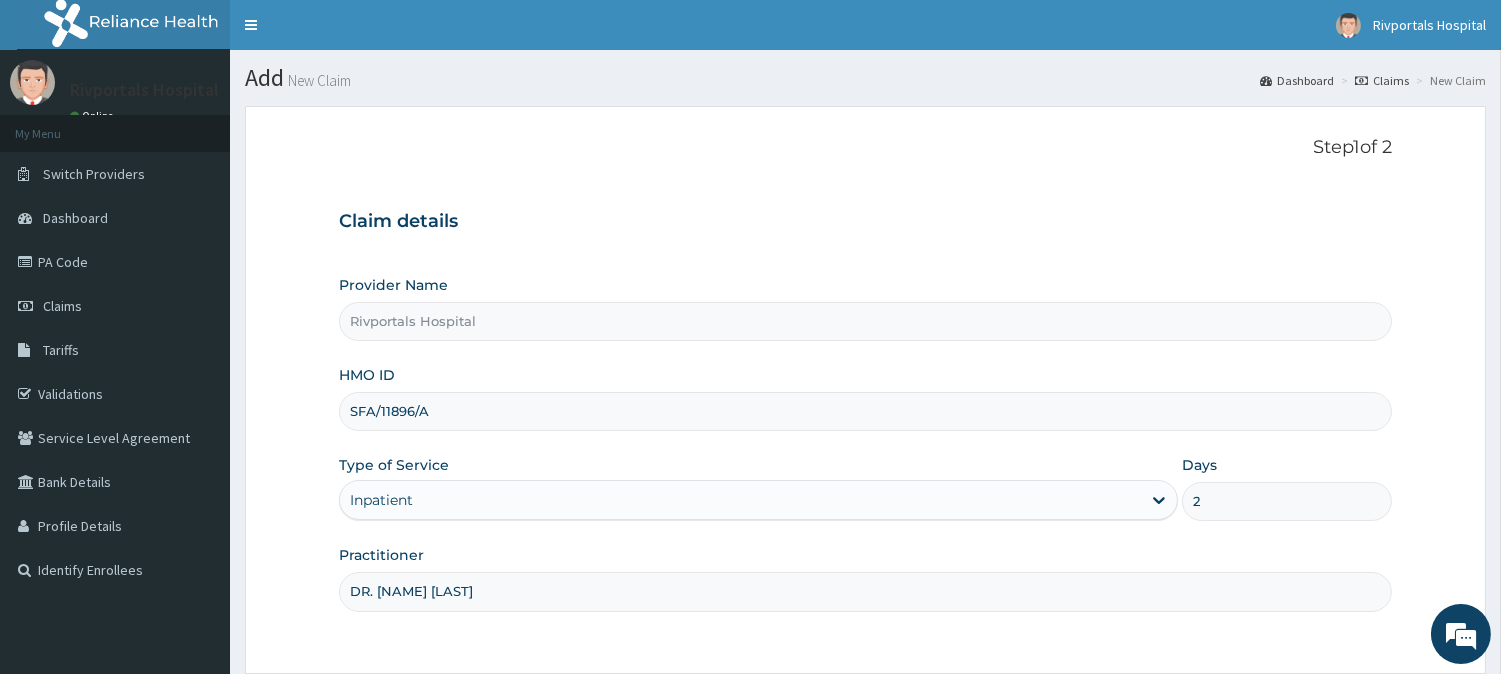 type on "DR. [LAST] [LAST]" 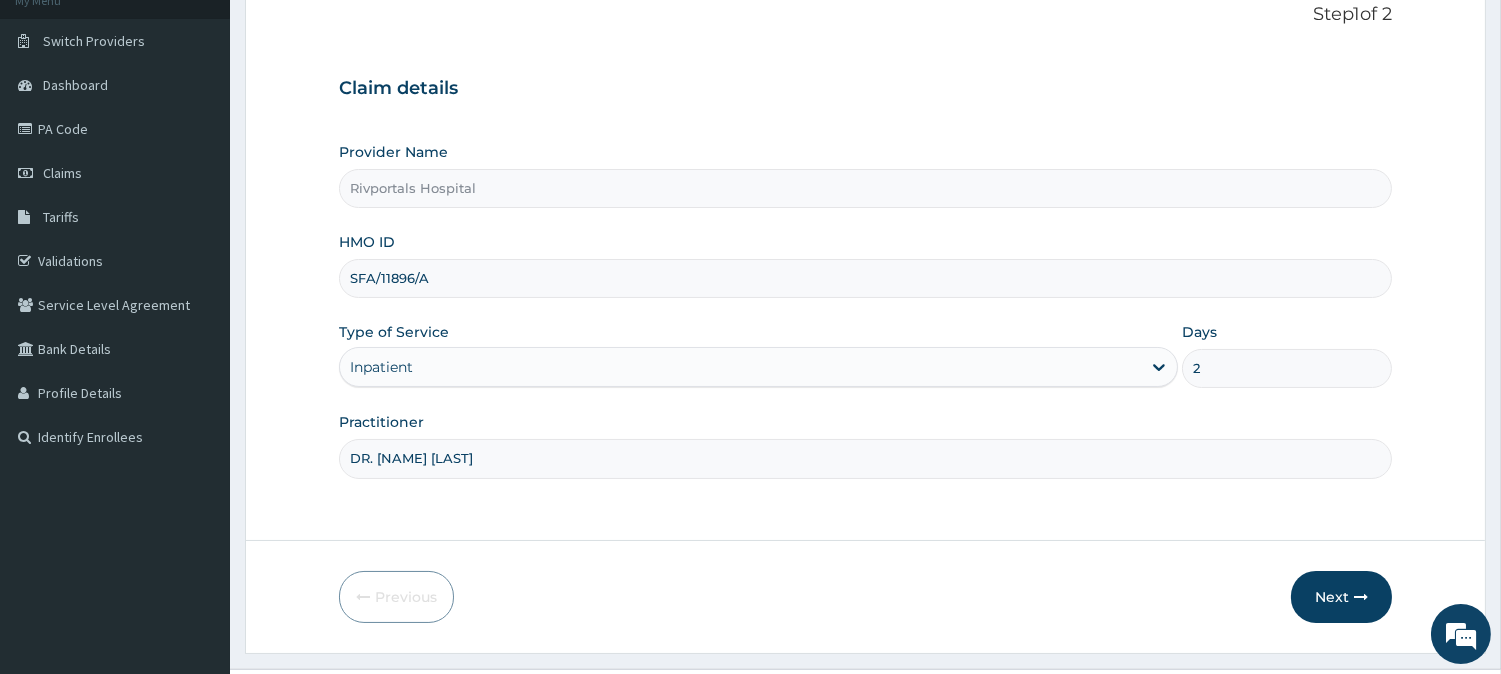 scroll, scrollTop: 177, scrollLeft: 0, axis: vertical 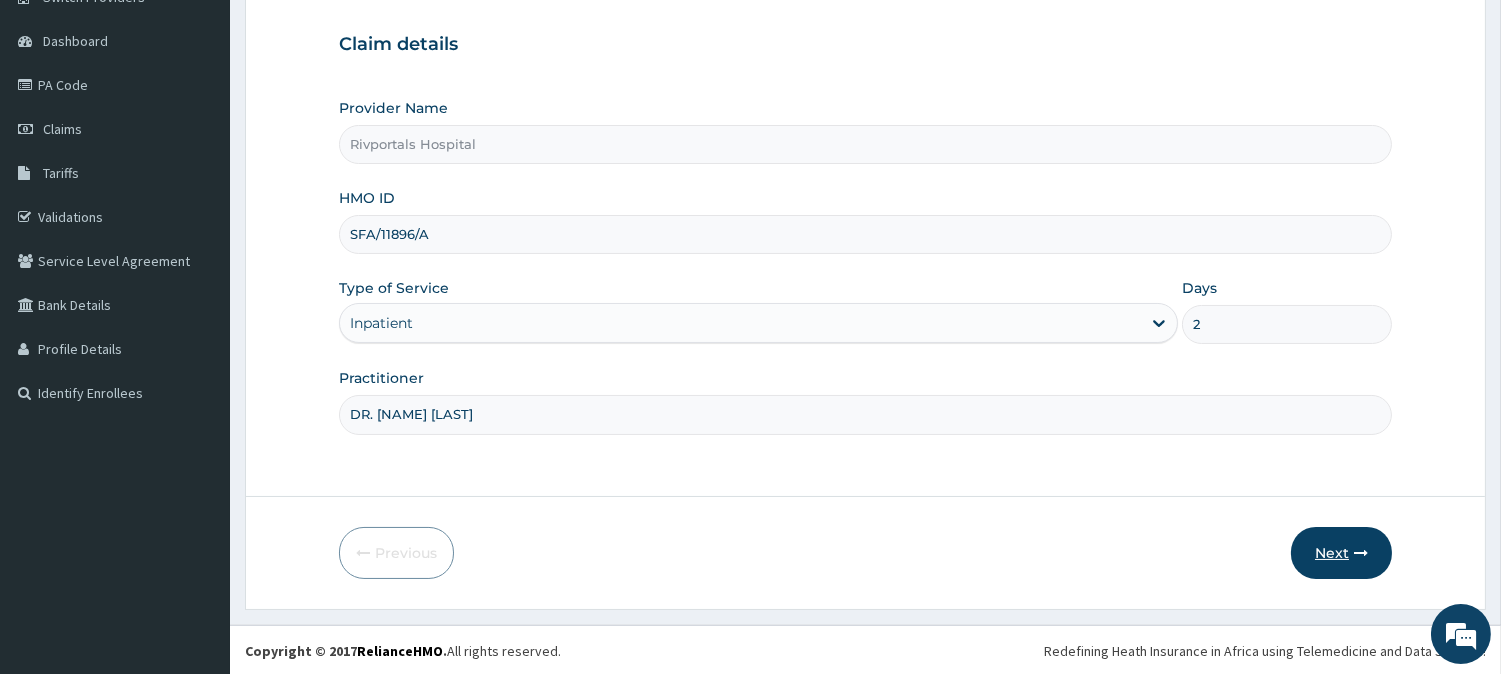 click on "Next" at bounding box center [1341, 553] 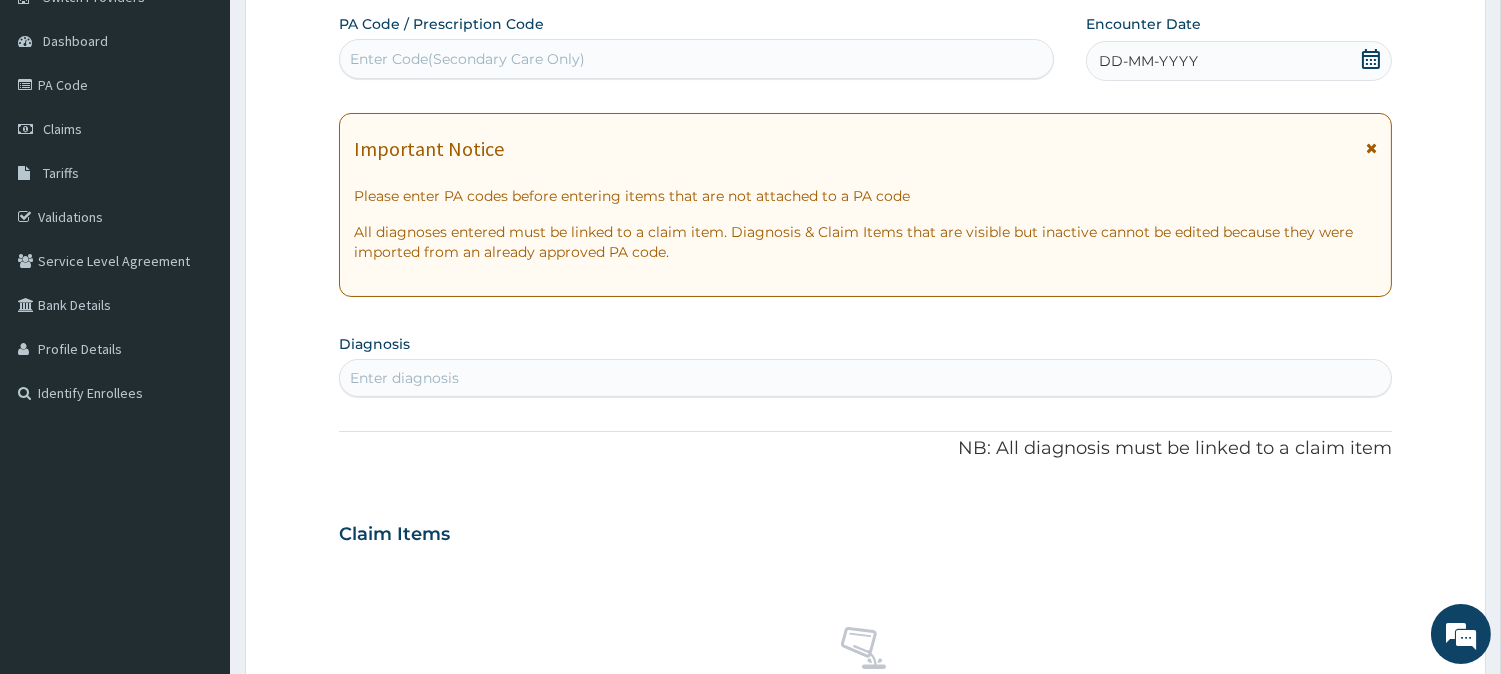 click on "Enter Code(Secondary Care Only)" at bounding box center (696, 59) 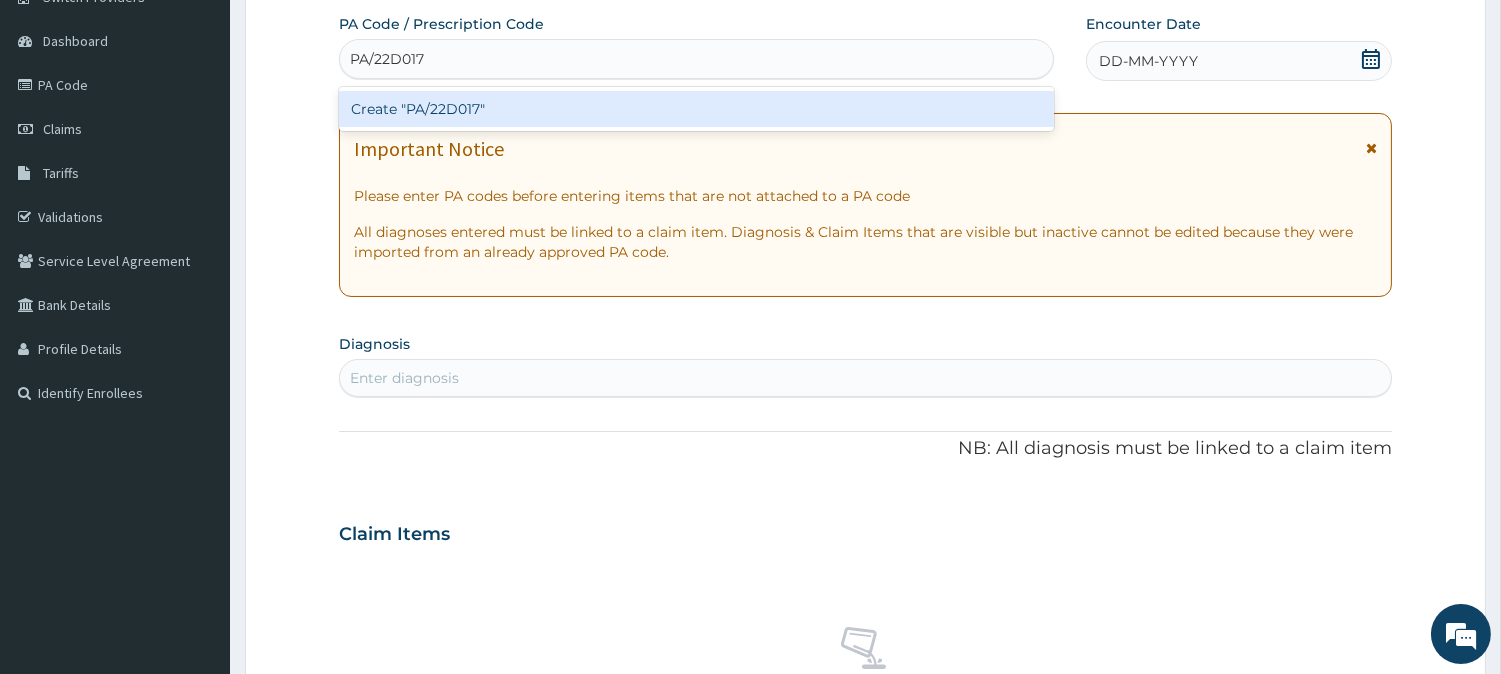 click on "Create "PA/22D017"" at bounding box center (696, 109) 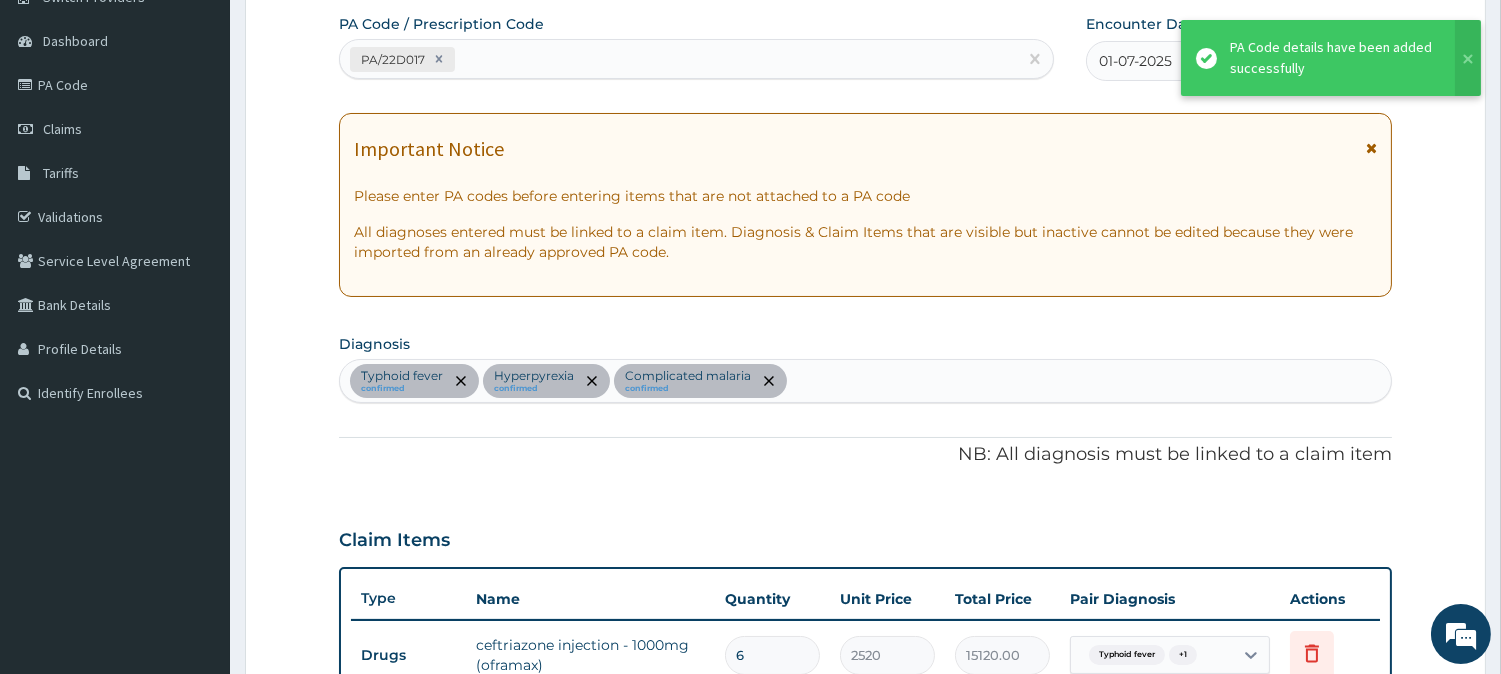 scroll, scrollTop: 1406, scrollLeft: 0, axis: vertical 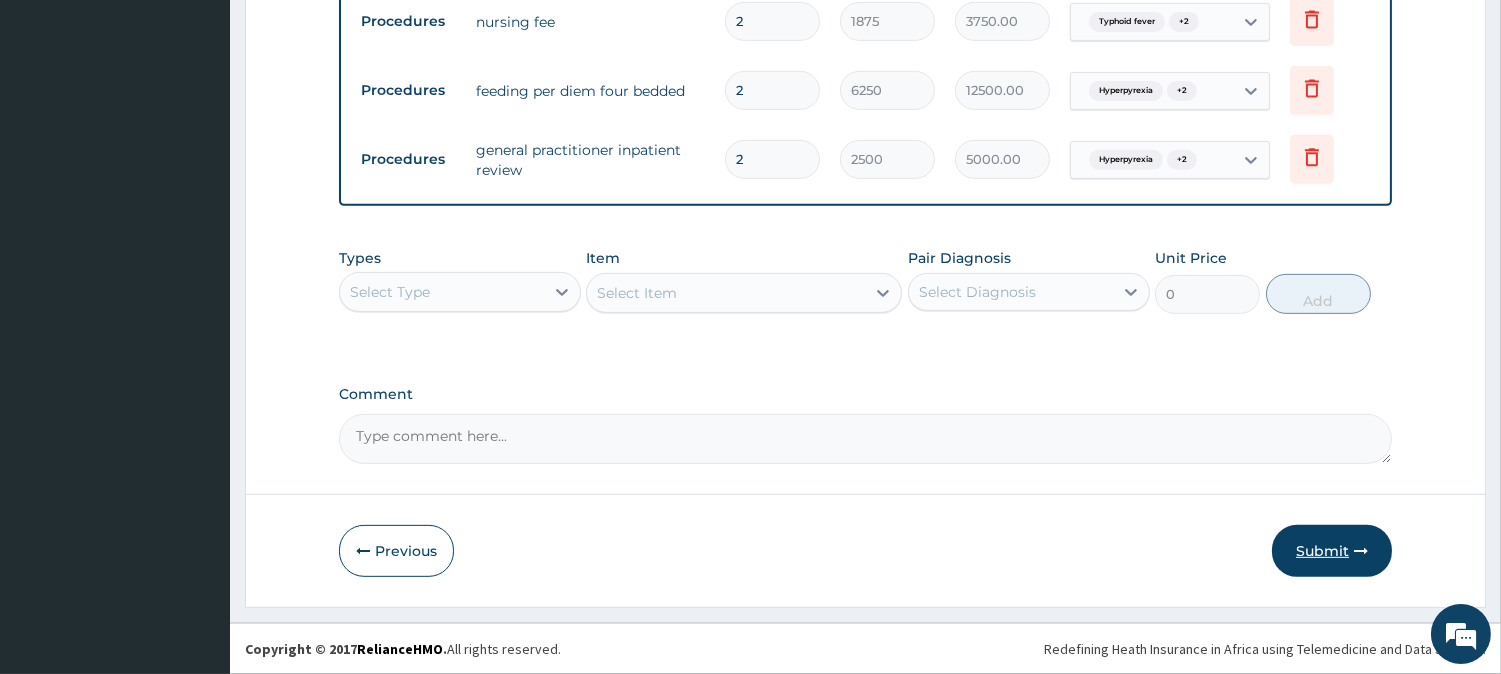 click at bounding box center (1361, 551) 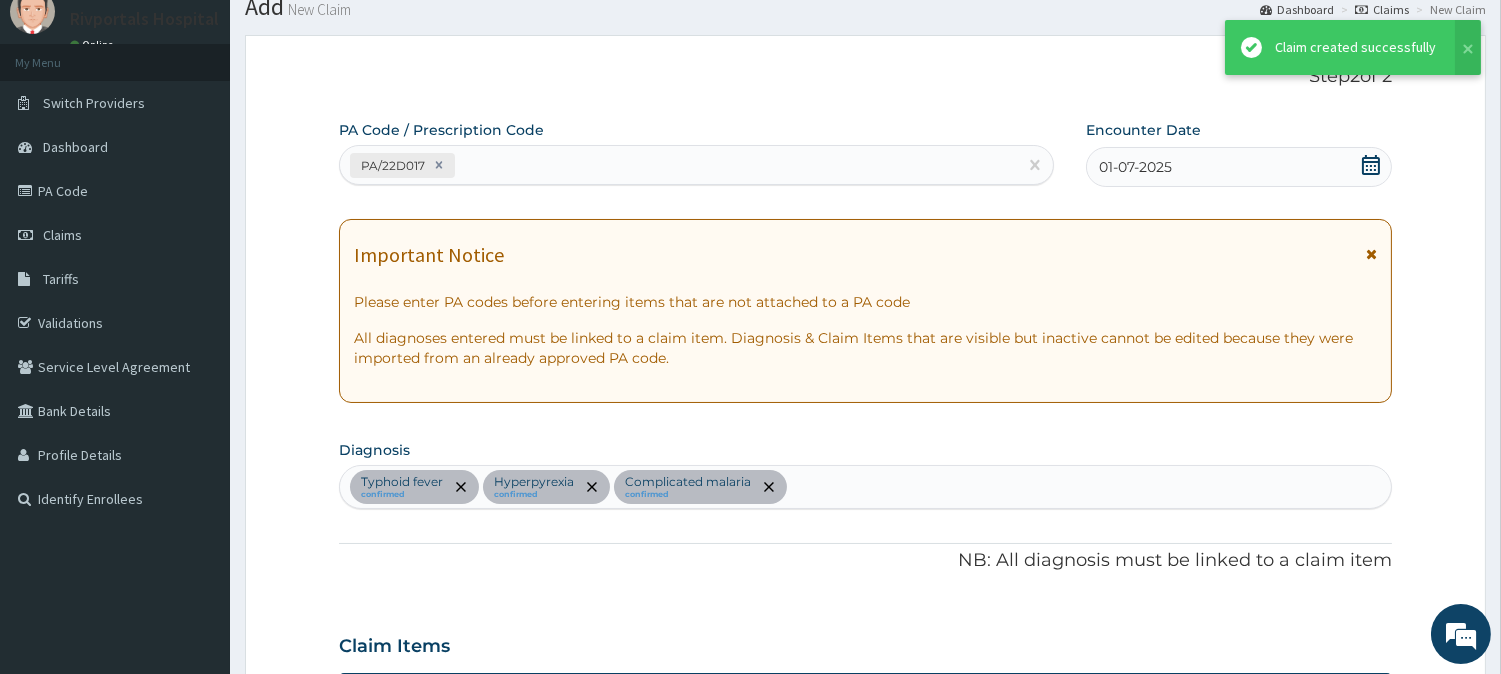 scroll, scrollTop: 1583, scrollLeft: 0, axis: vertical 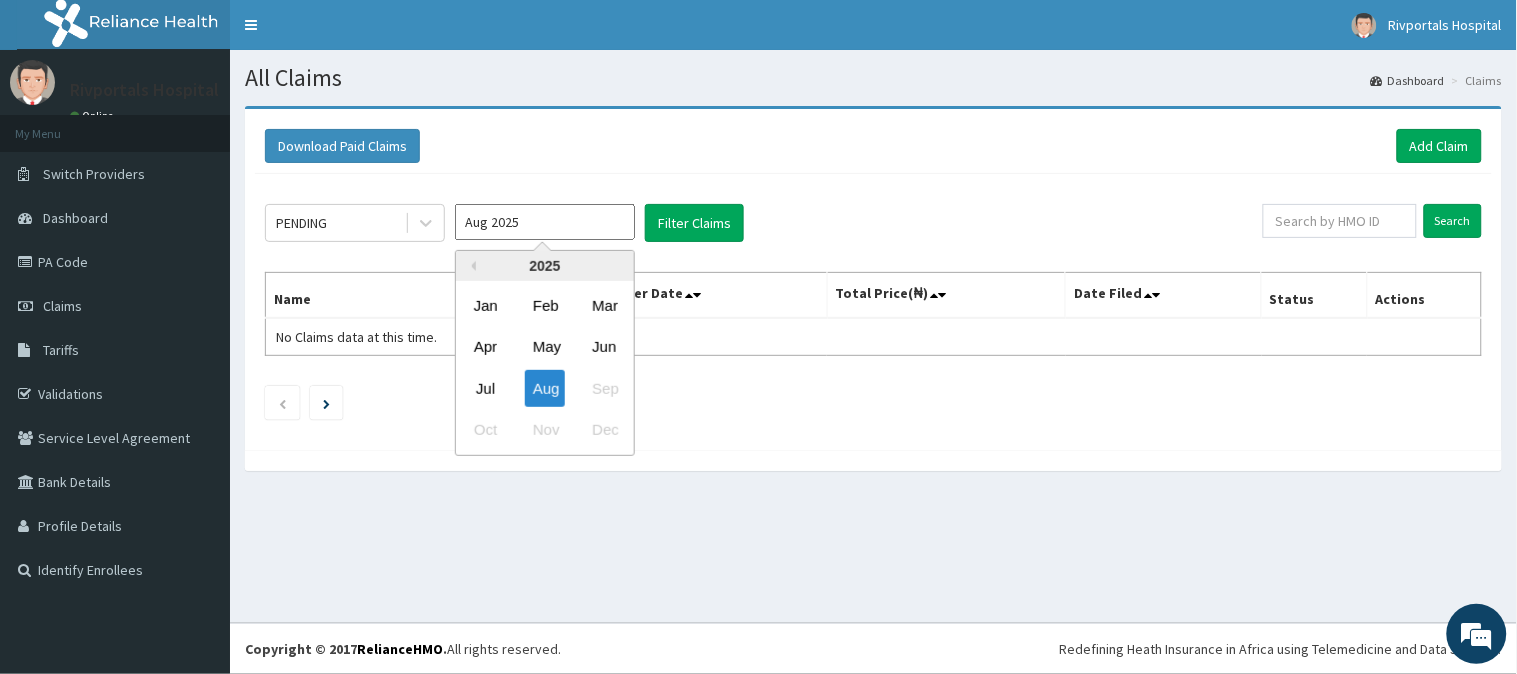 click on "Aug 2025" at bounding box center [545, 222] 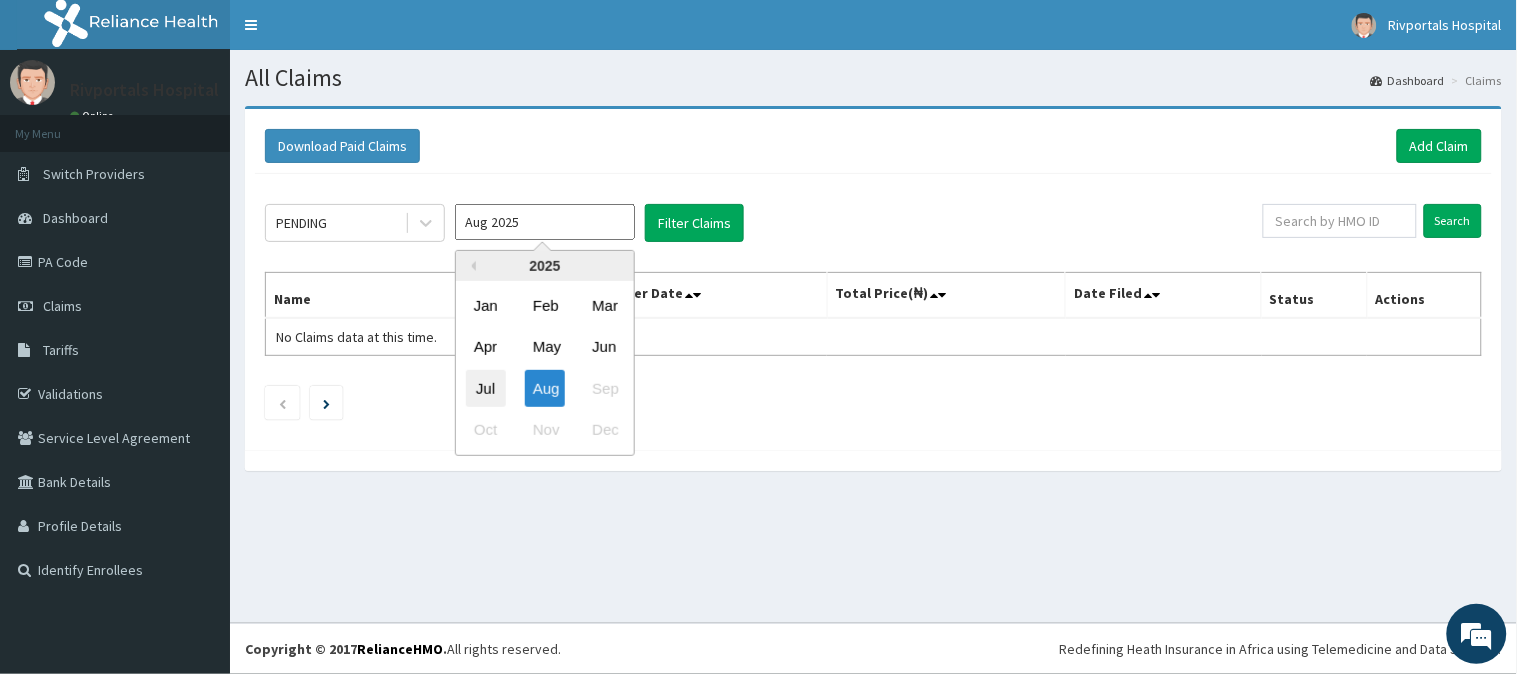 click on "Jul" at bounding box center (486, 388) 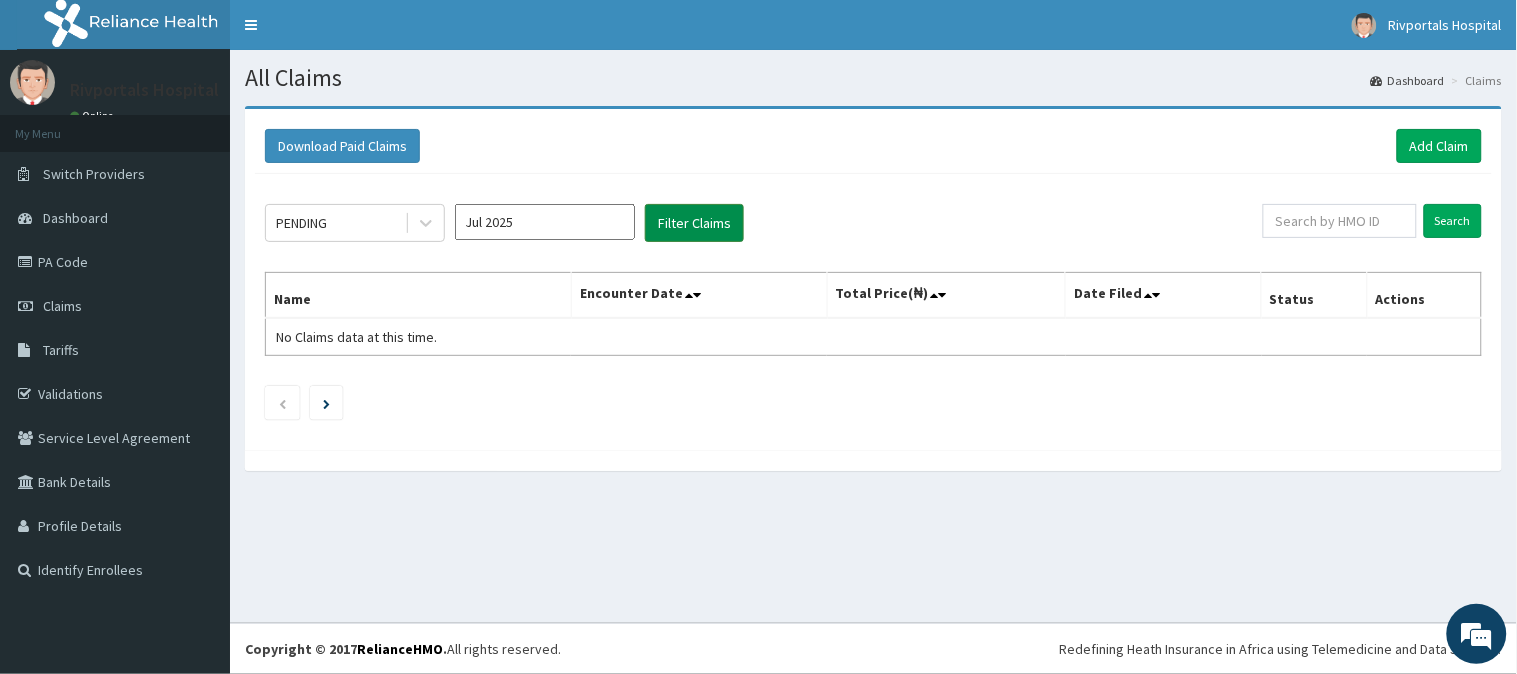 click on "Filter Claims" at bounding box center [694, 223] 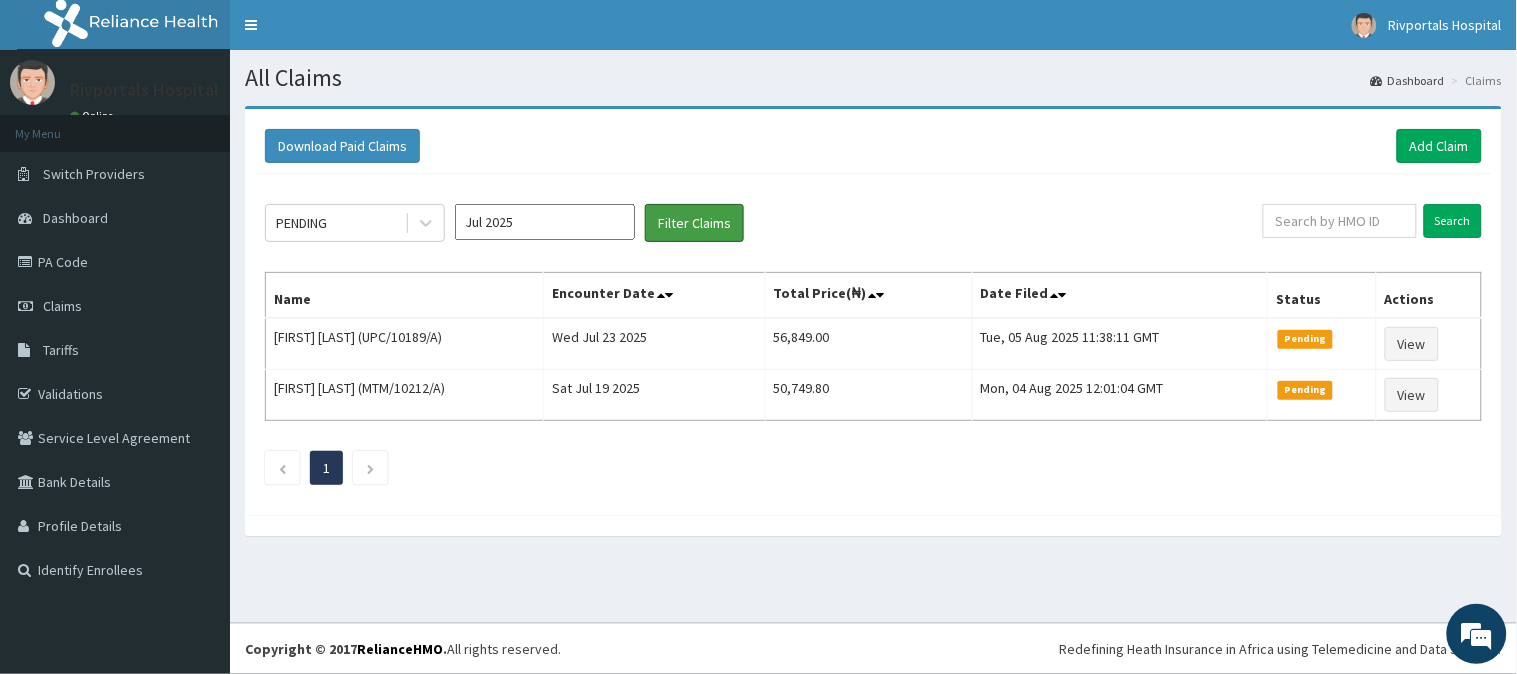 scroll, scrollTop: 0, scrollLeft: 0, axis: both 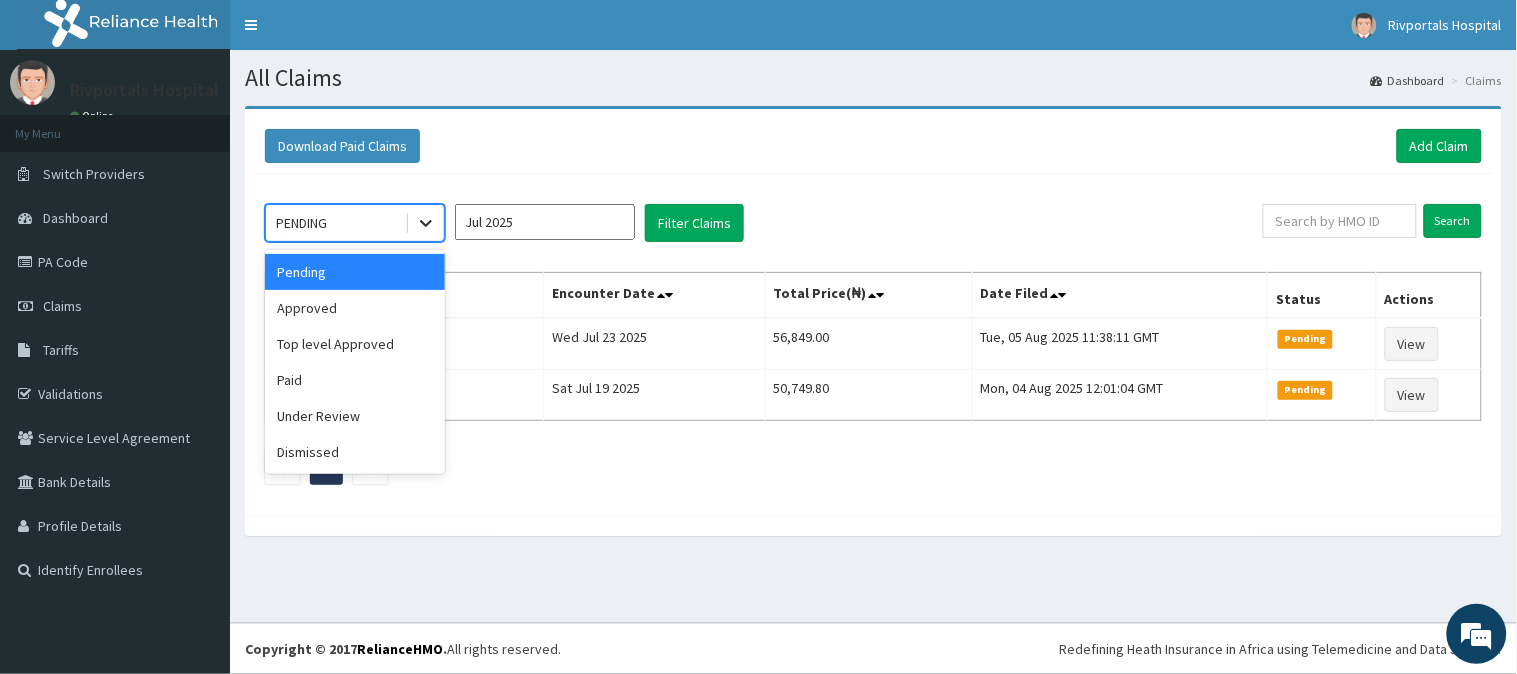 click 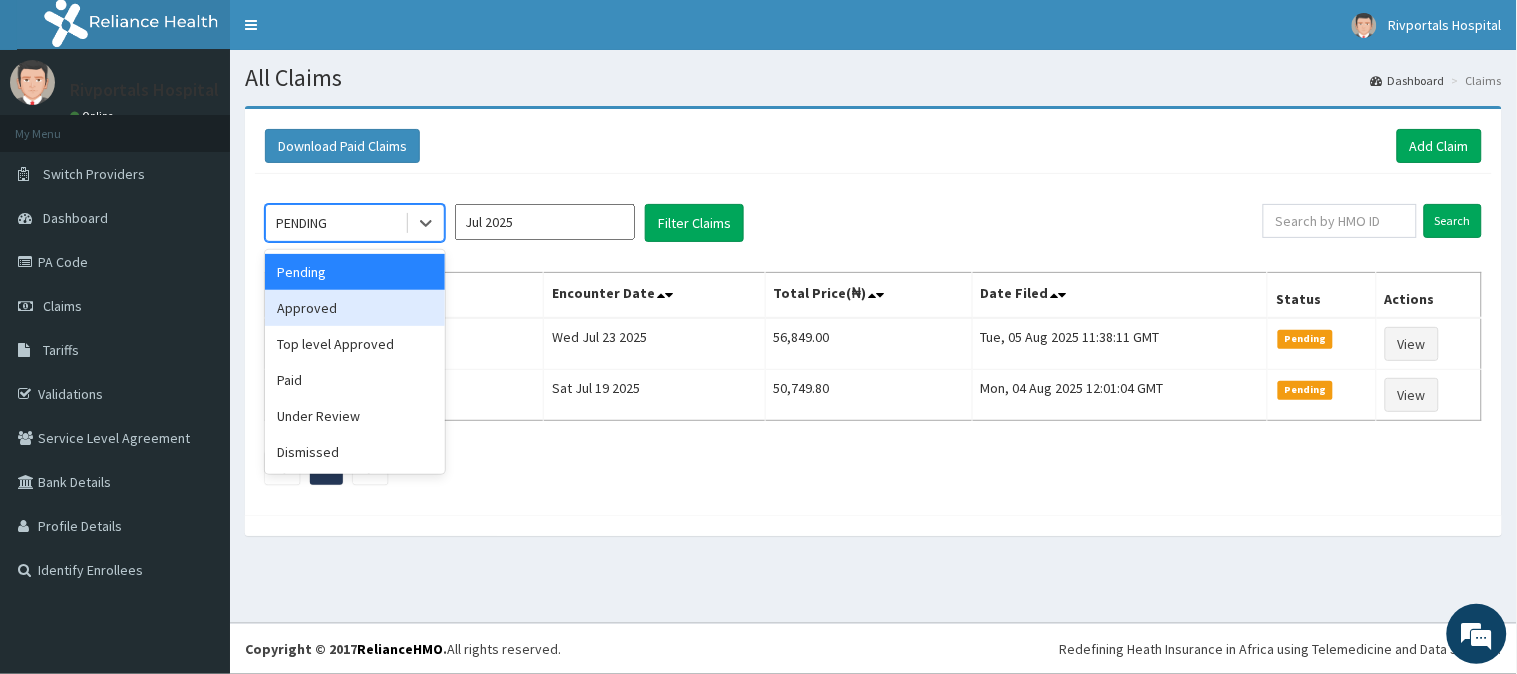 click on "Approved" at bounding box center [355, 308] 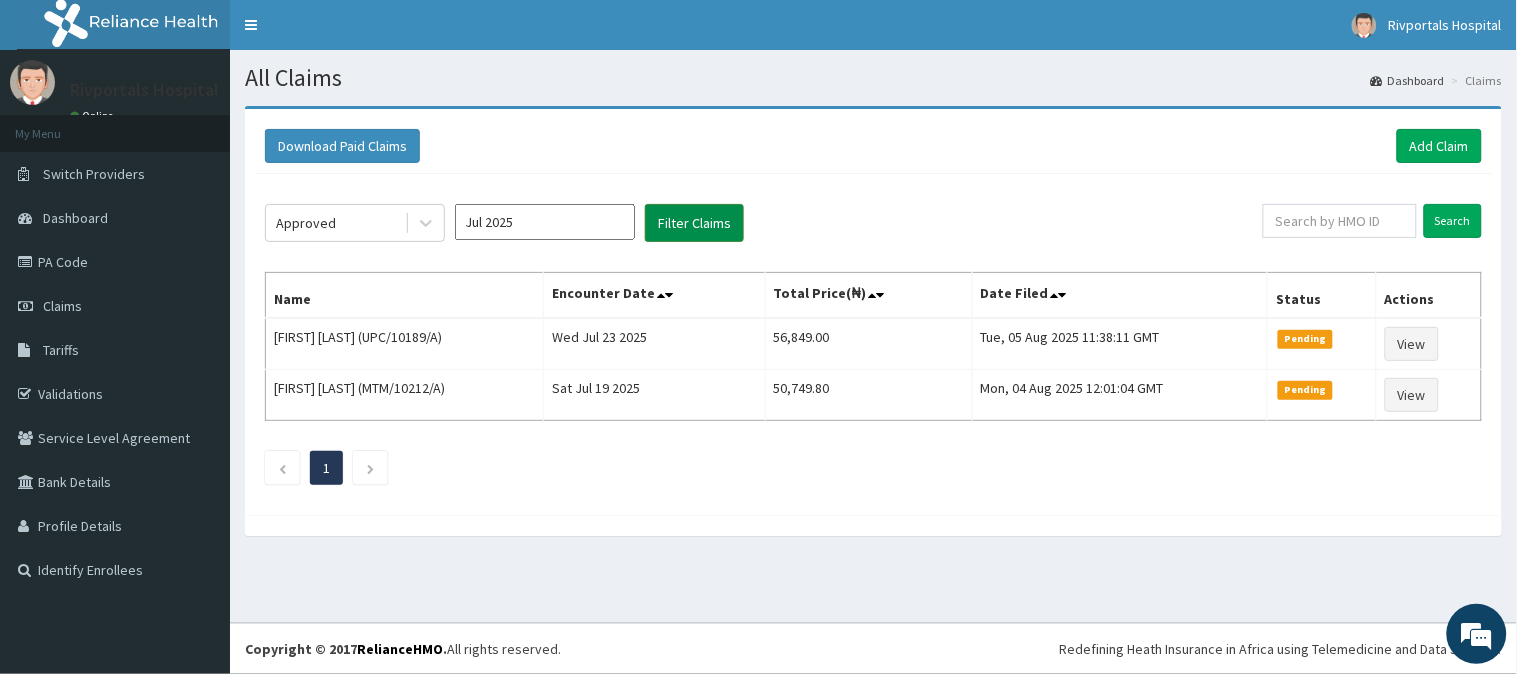 click on "Filter Claims" at bounding box center (694, 223) 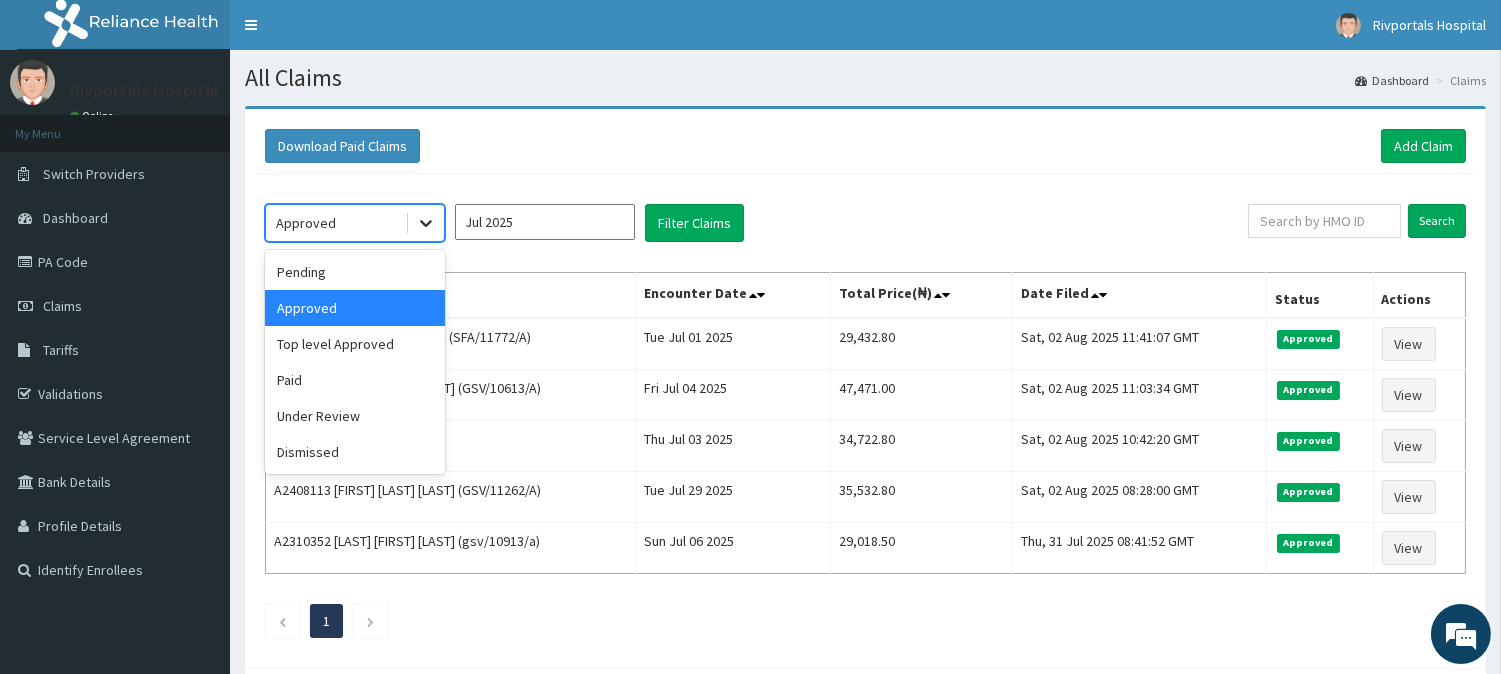 click 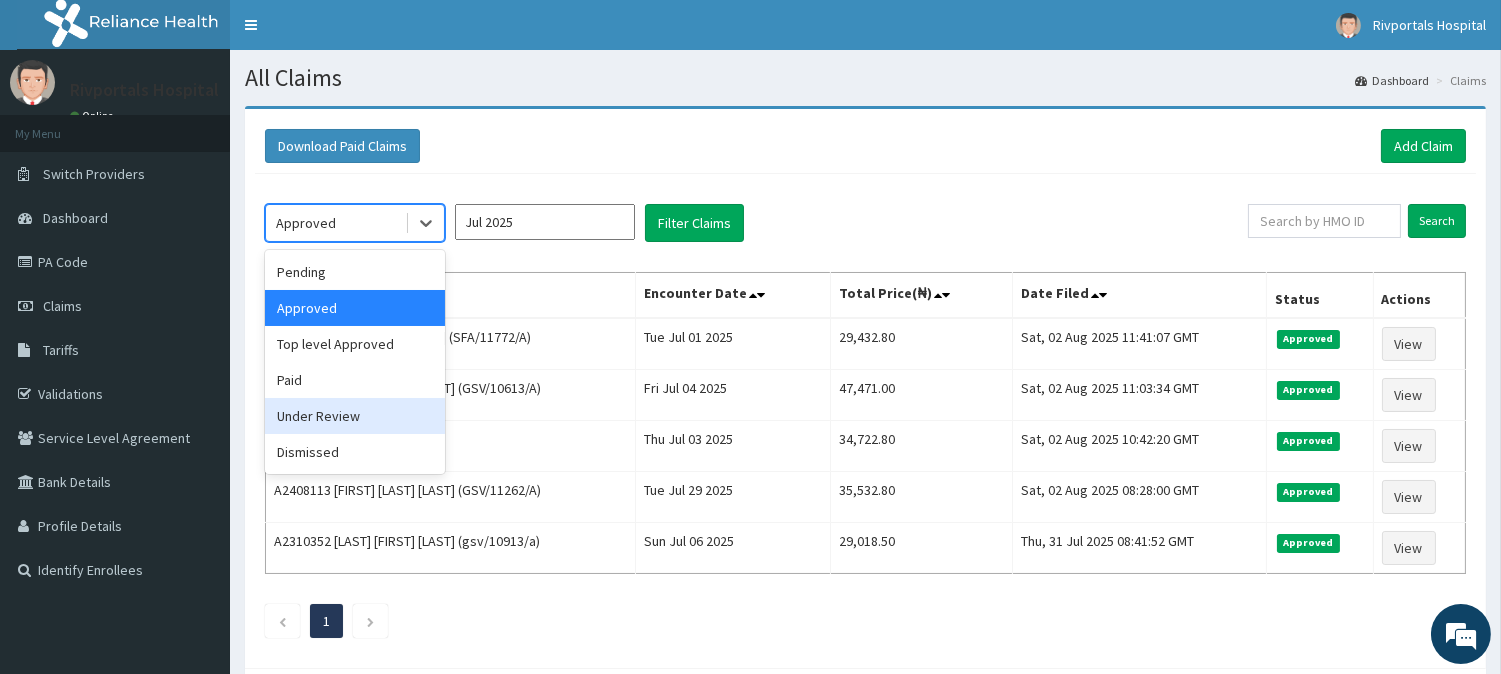 click on "Under Review" at bounding box center (355, 416) 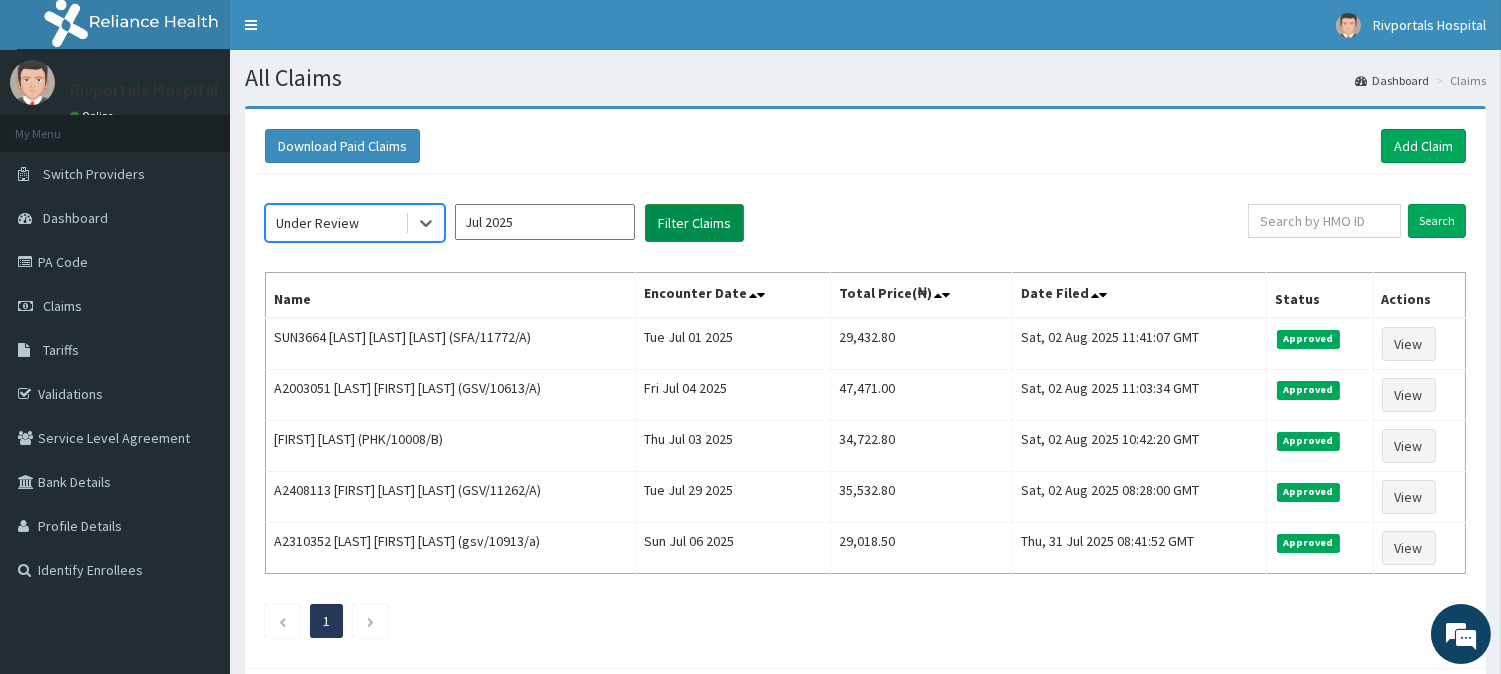 click on "Filter Claims" at bounding box center [694, 223] 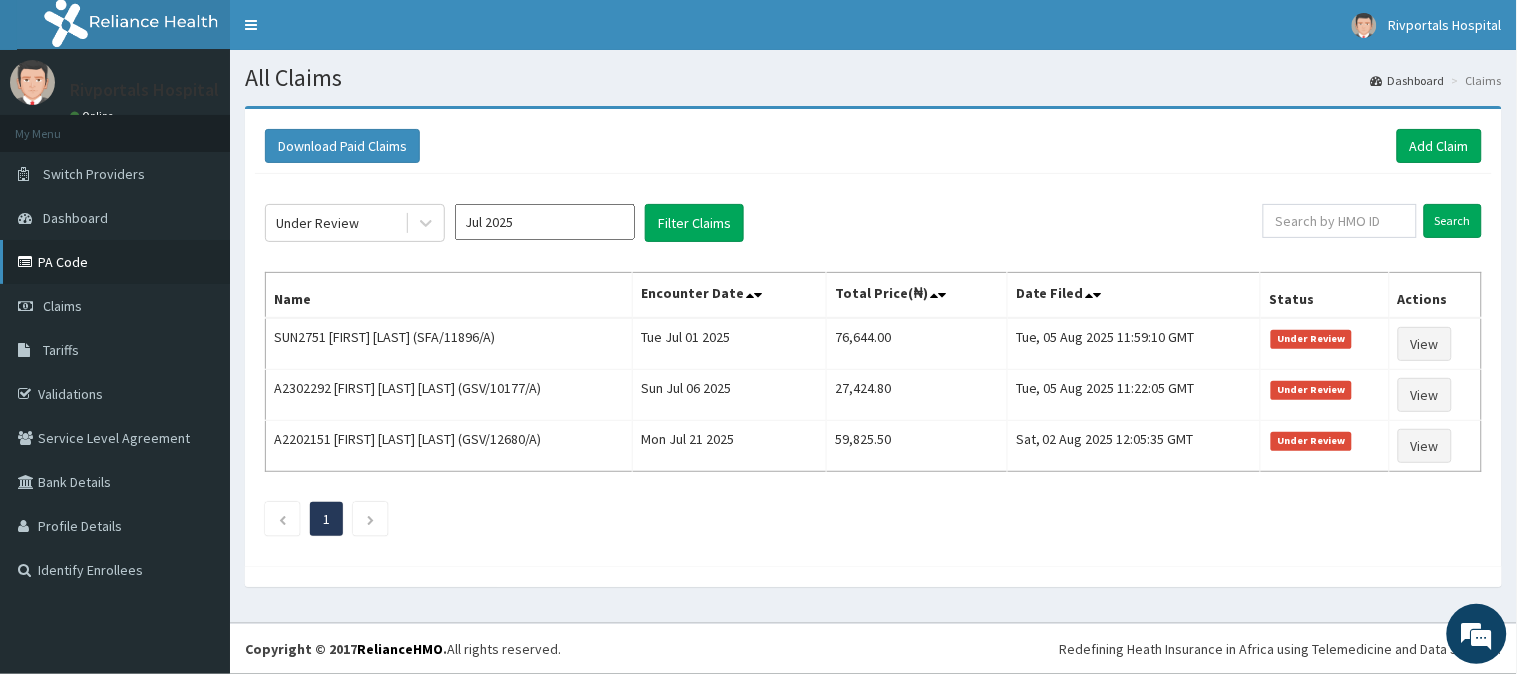 click on "PA Code" at bounding box center [115, 262] 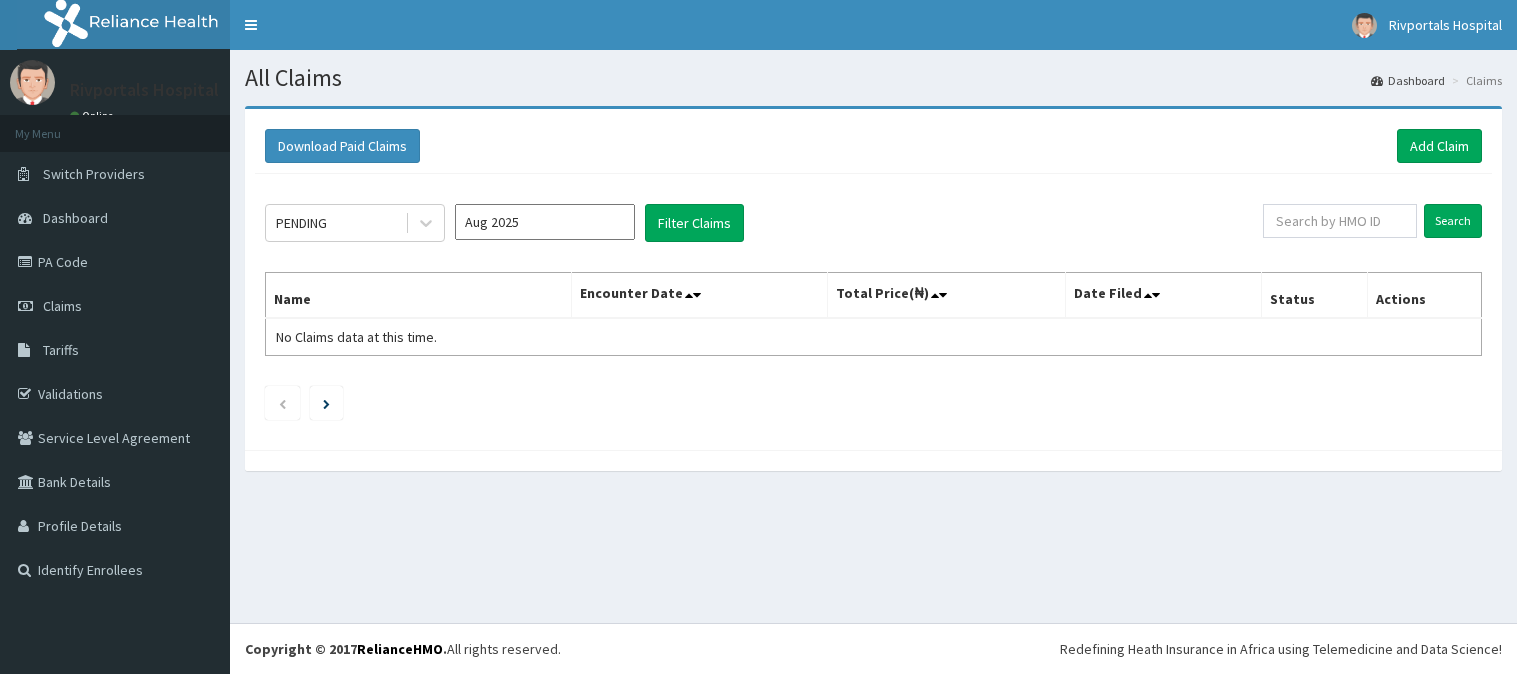scroll, scrollTop: 0, scrollLeft: 0, axis: both 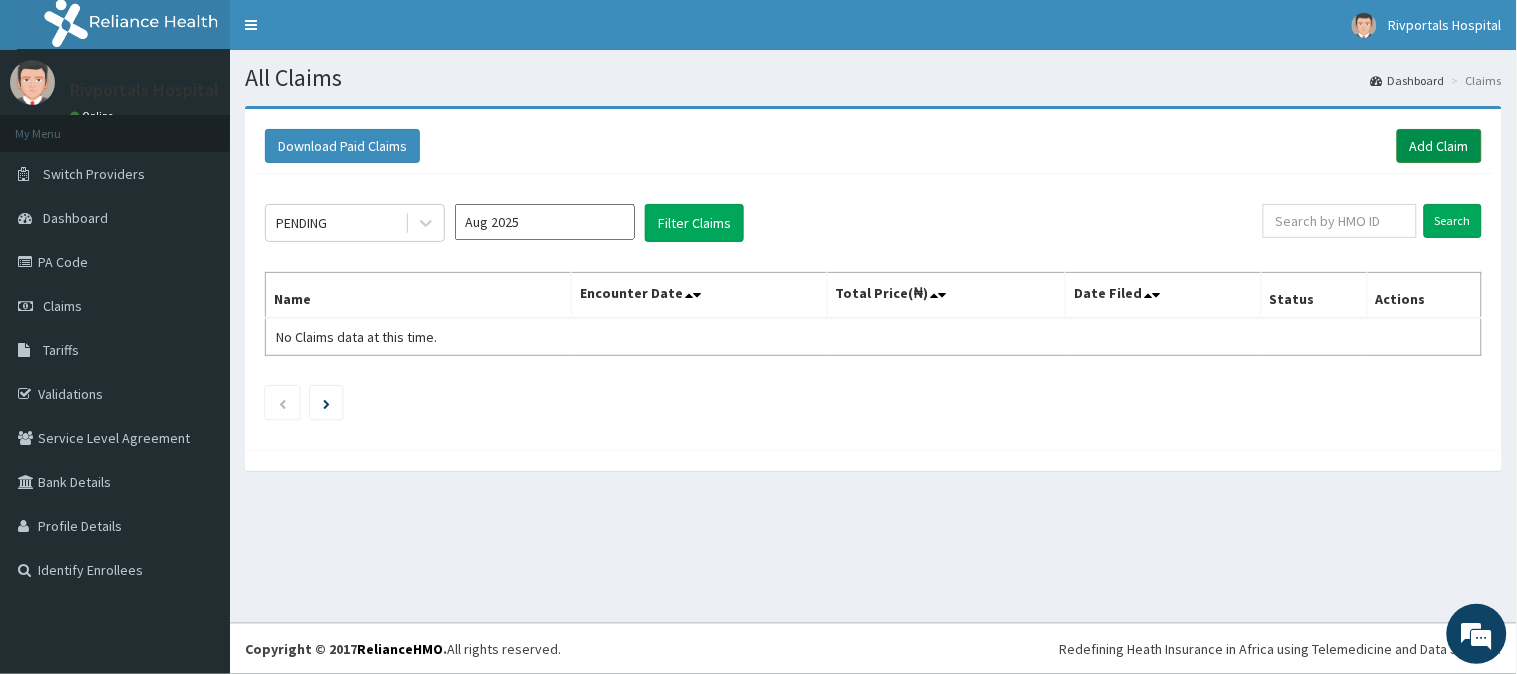 click on "Add Claim" at bounding box center (1439, 146) 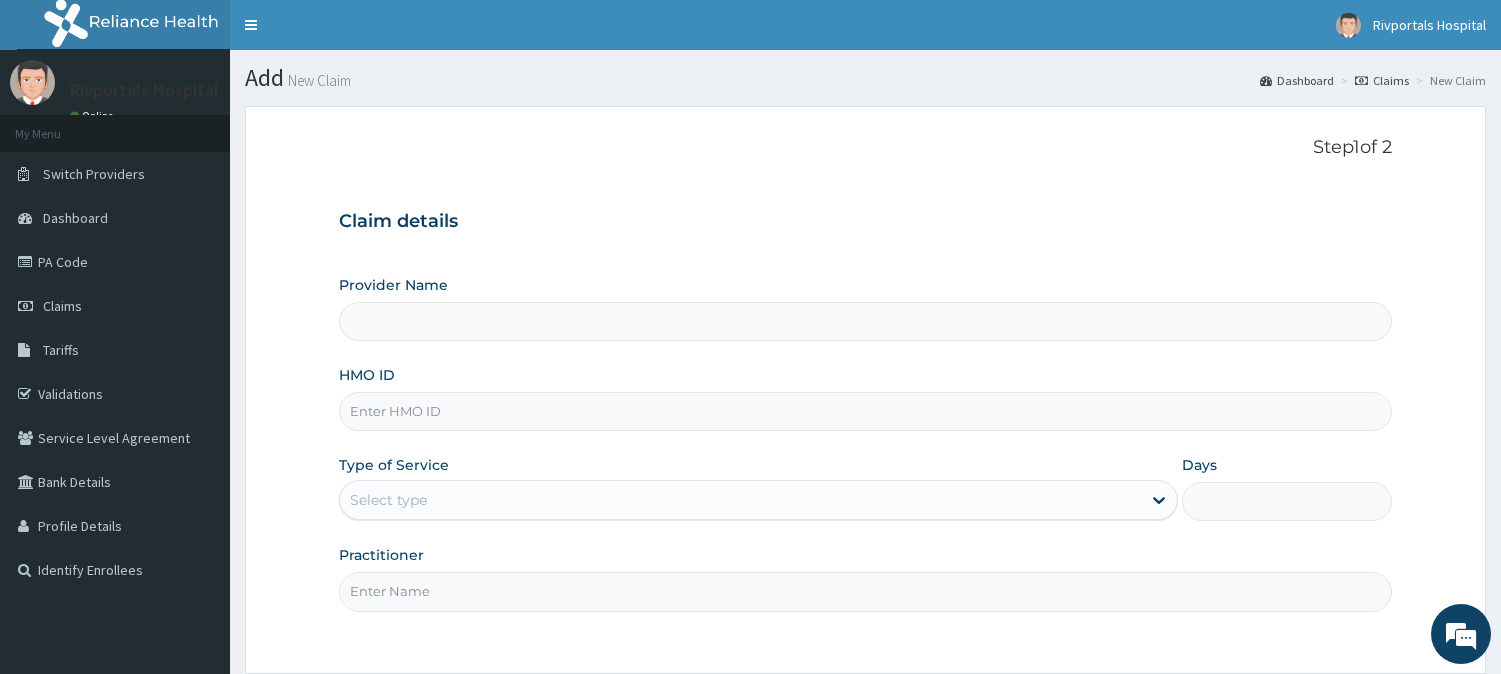 scroll, scrollTop: 0, scrollLeft: 0, axis: both 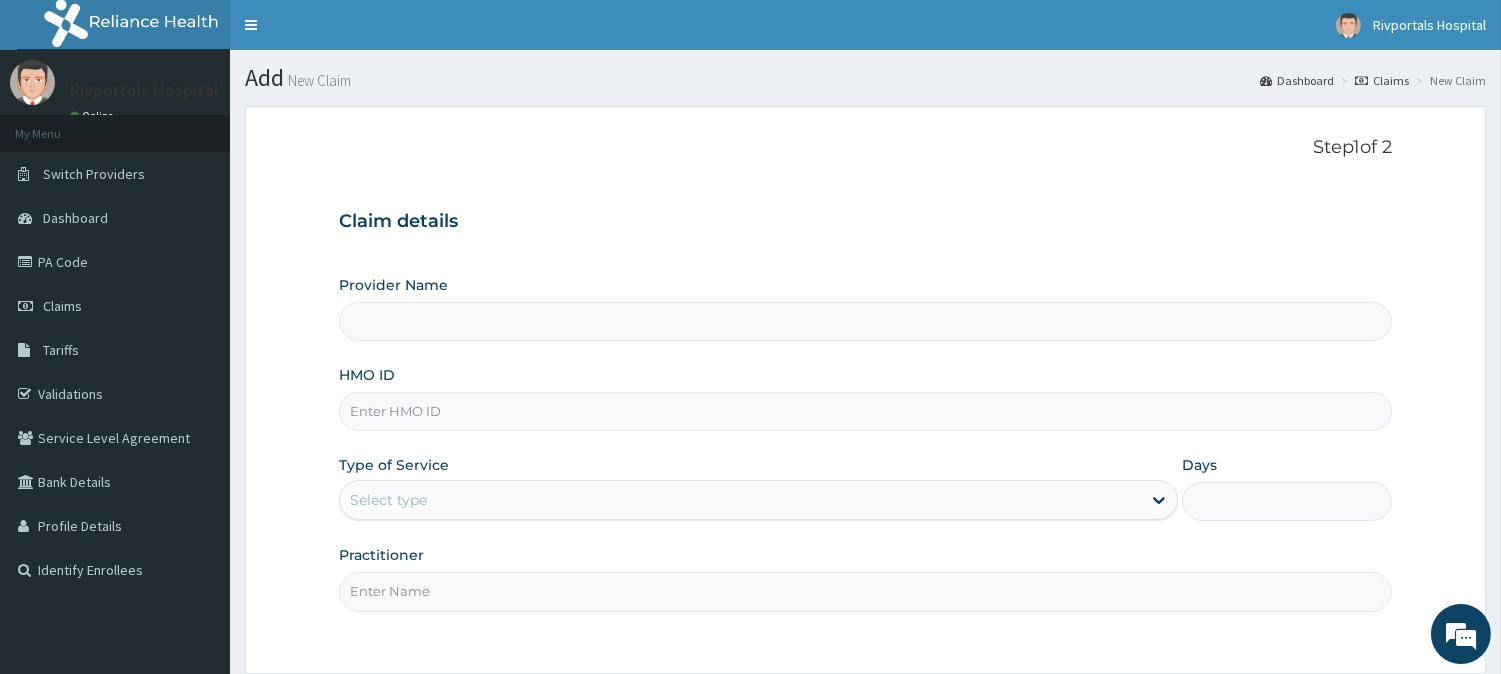 type on "Rivportals Hospital" 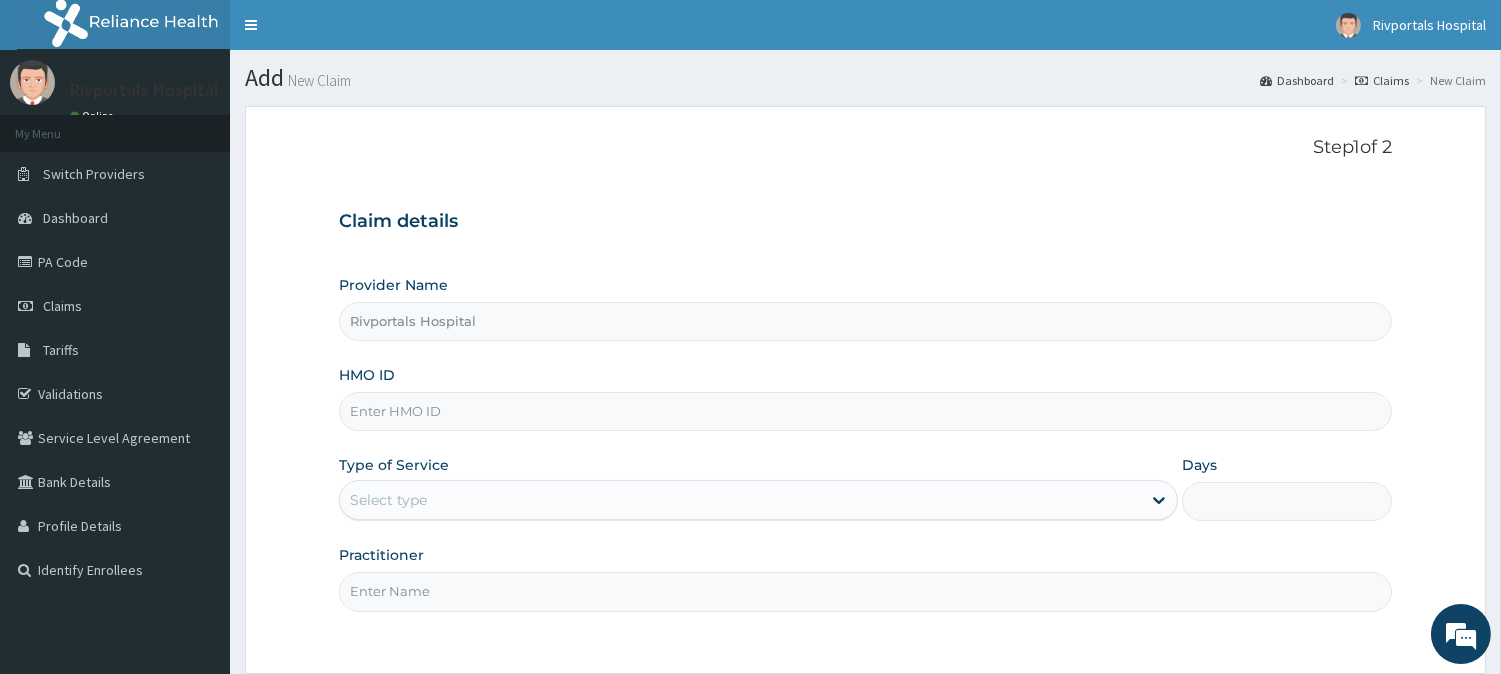 click on "HMO ID" at bounding box center [865, 411] 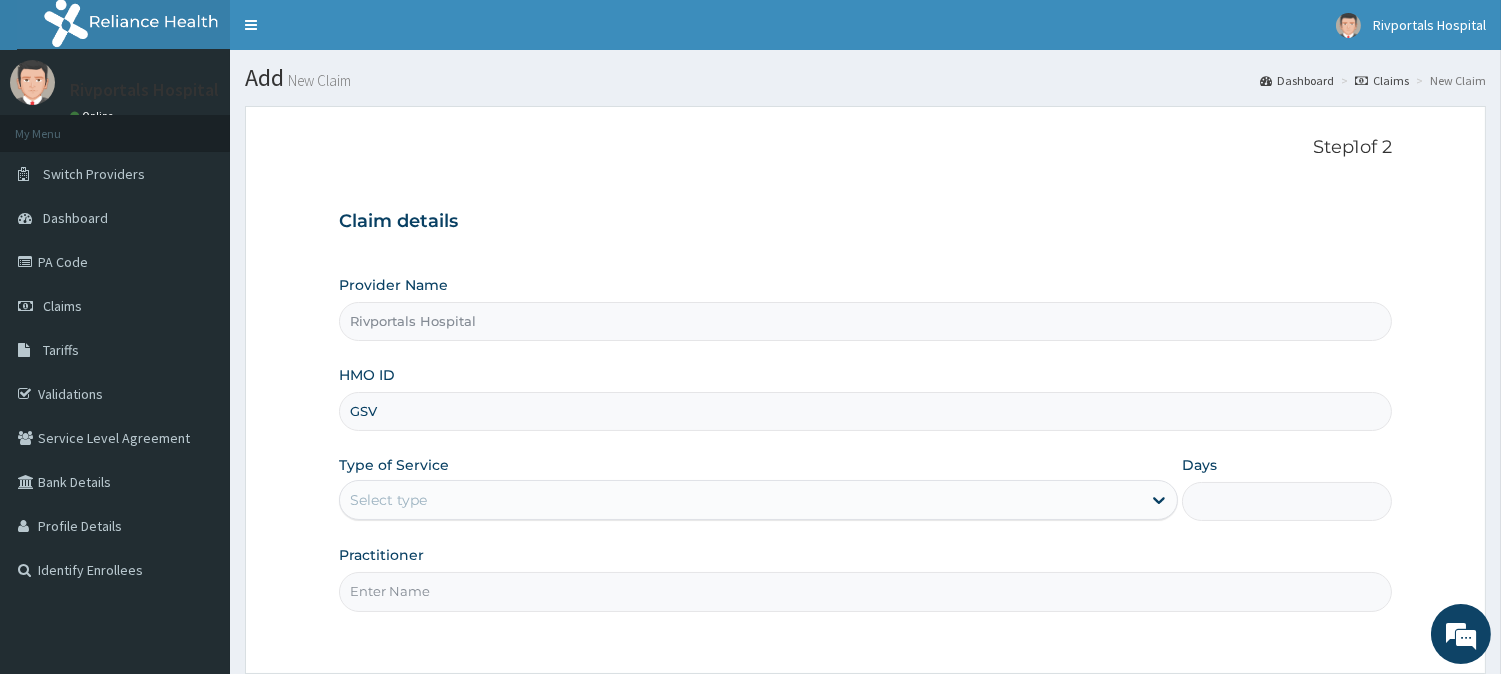 scroll, scrollTop: 0, scrollLeft: 0, axis: both 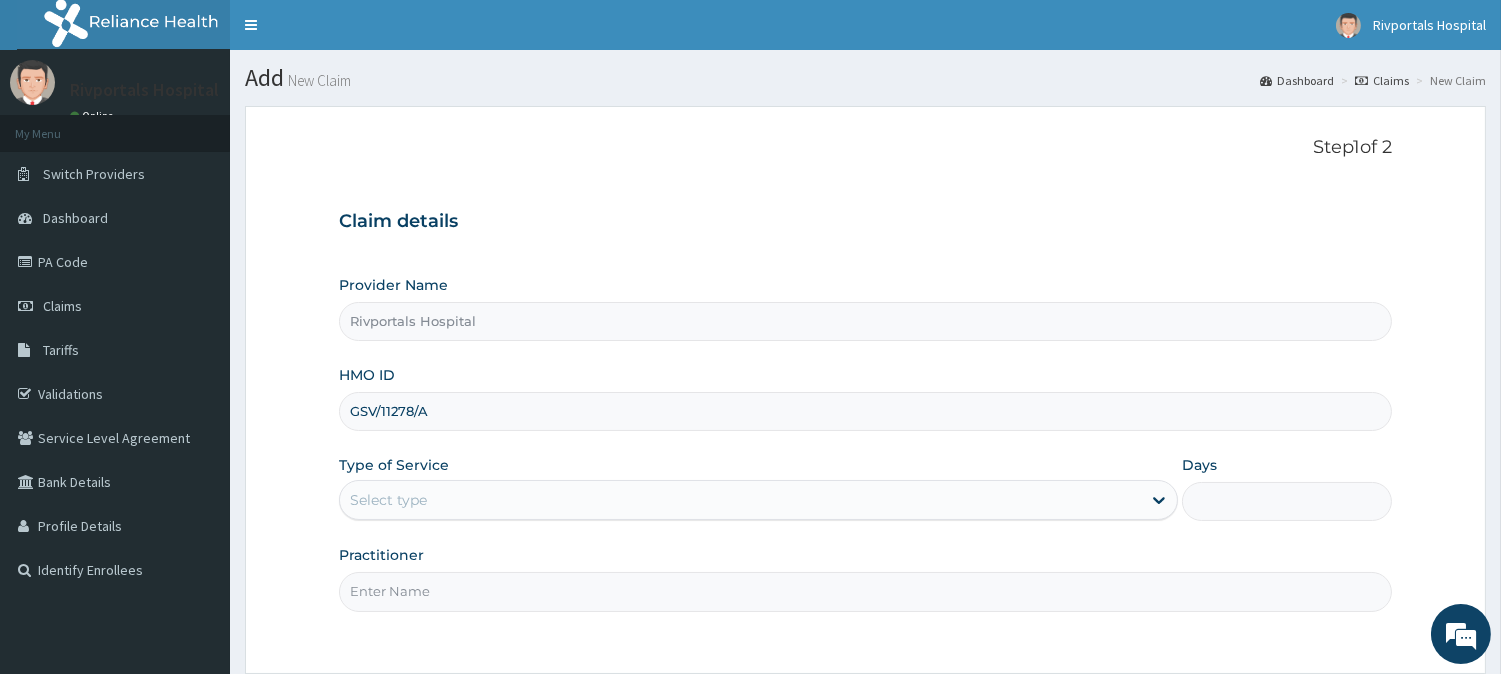 type on "GSV/11278/A" 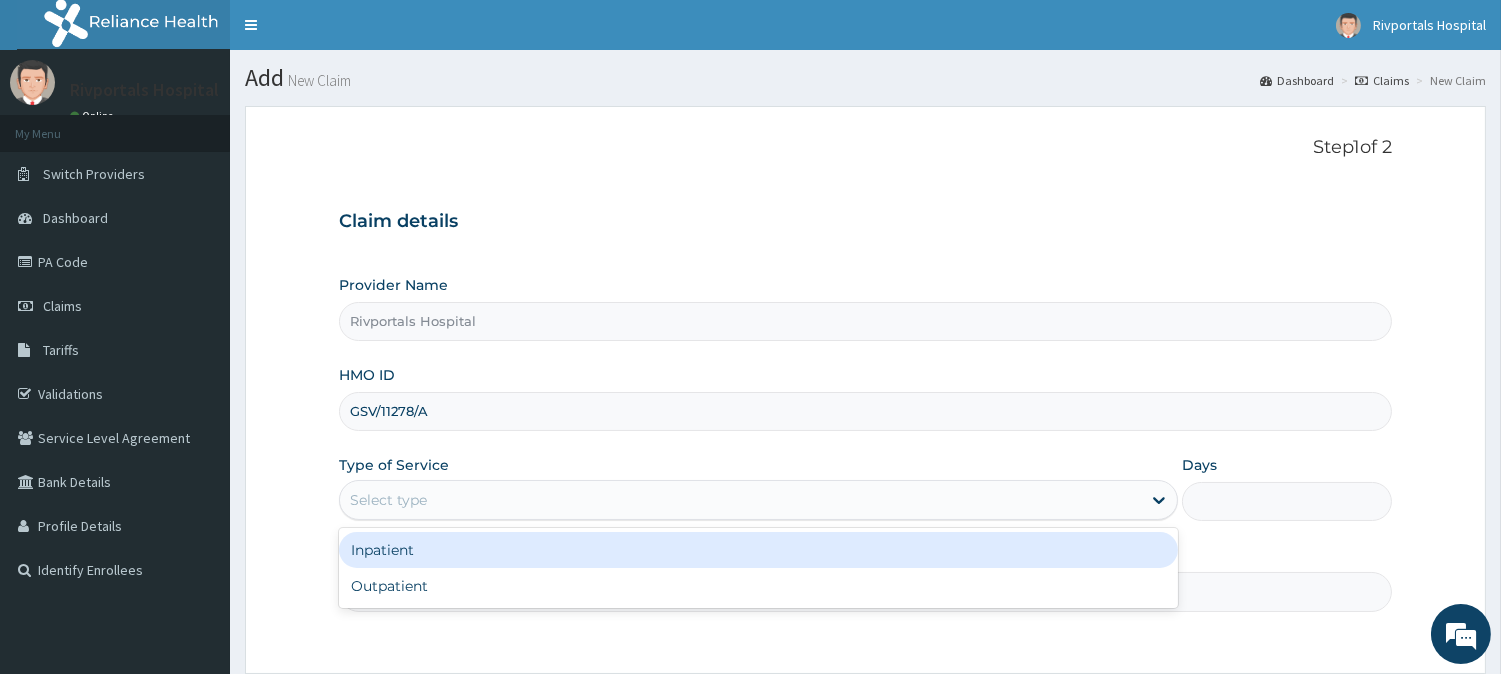 click on "Select type" at bounding box center (740, 500) 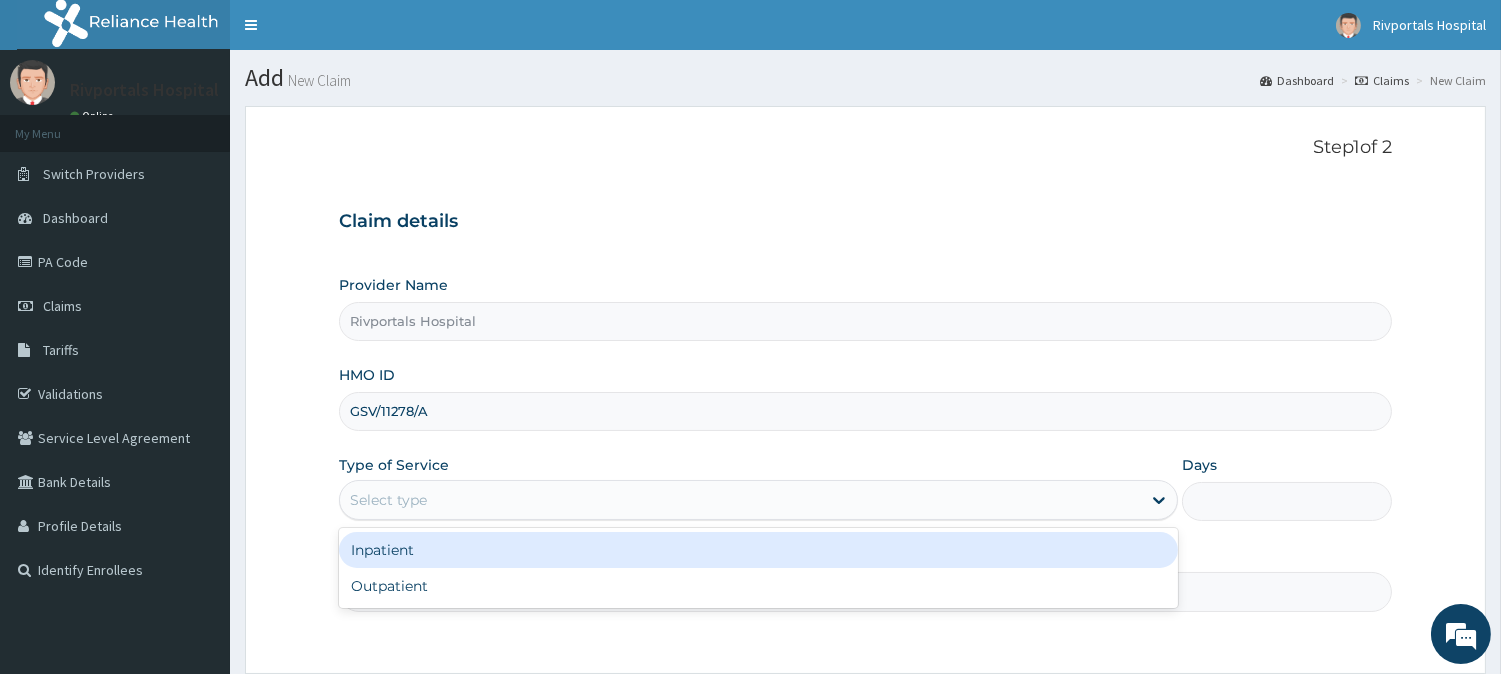 click on "Inpatient" at bounding box center [758, 550] 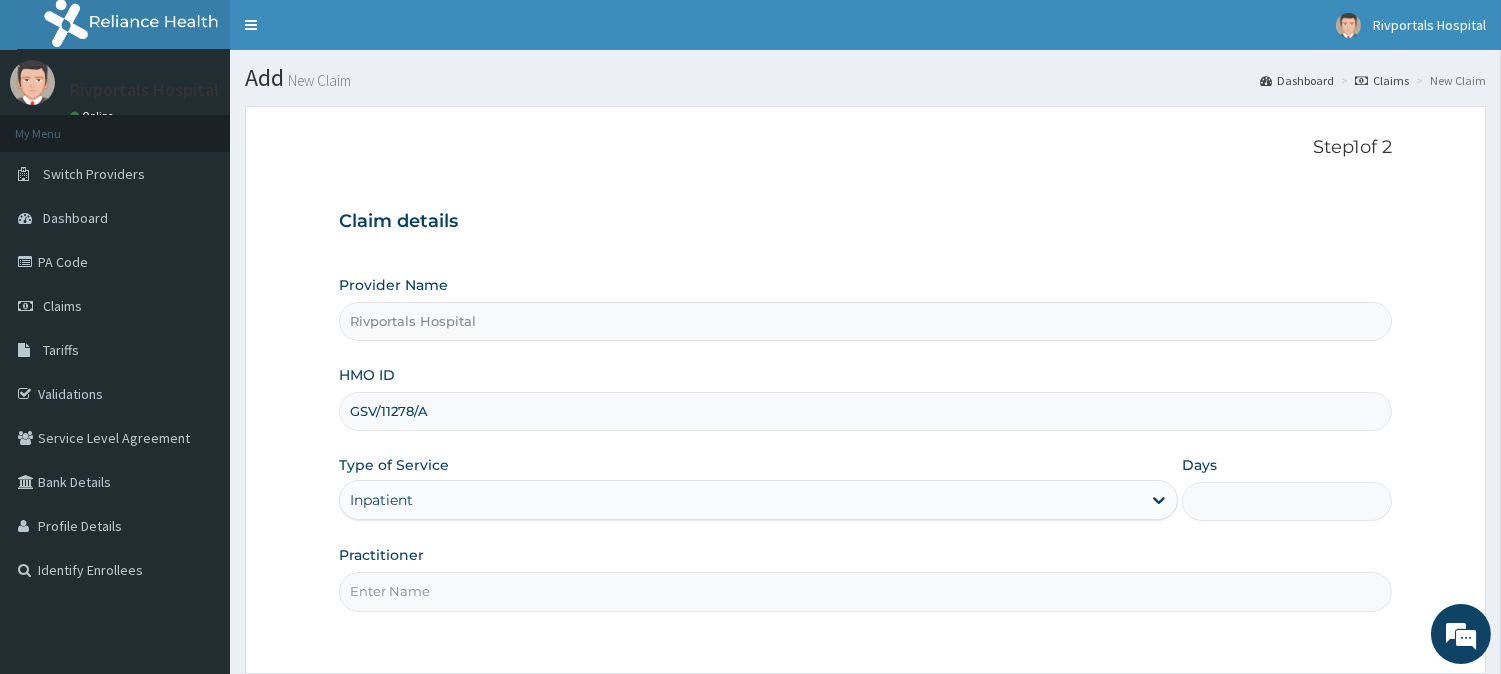 click on "Days" at bounding box center (1287, 501) 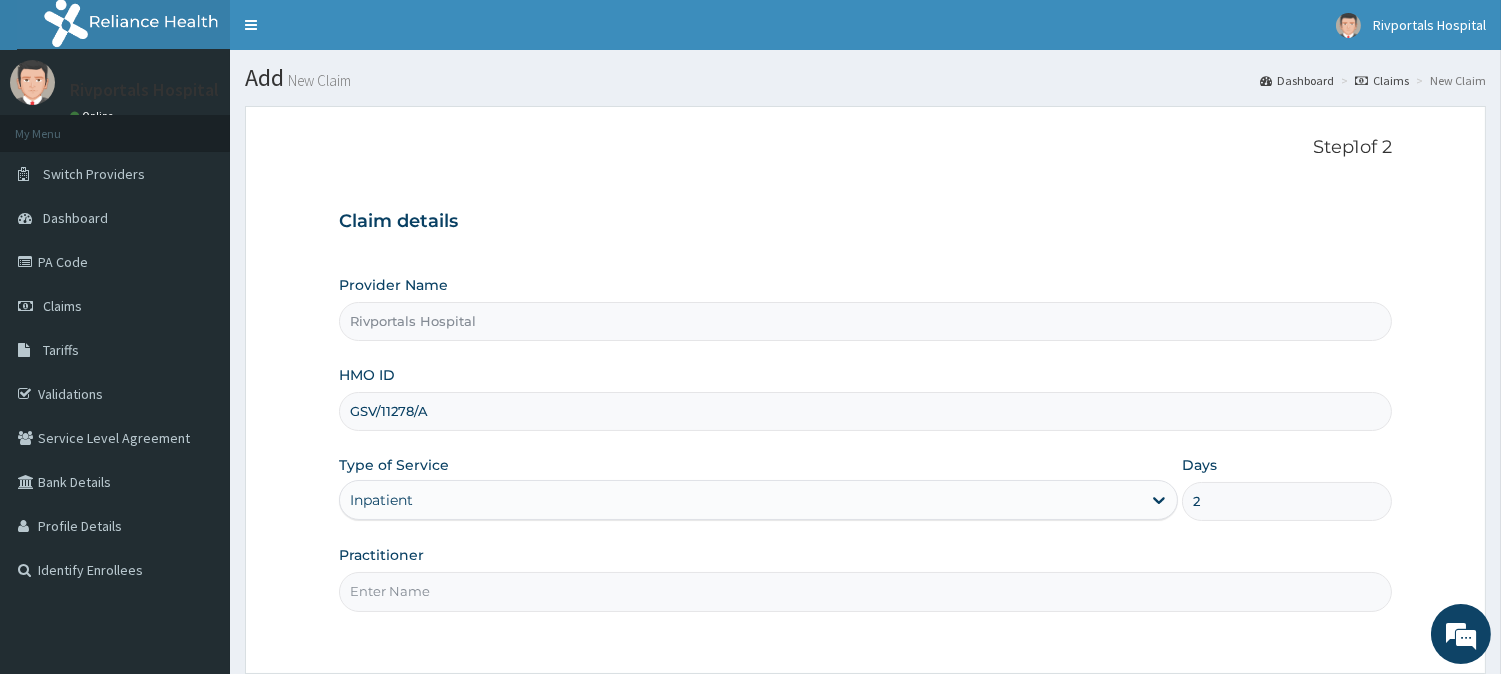 type on "2" 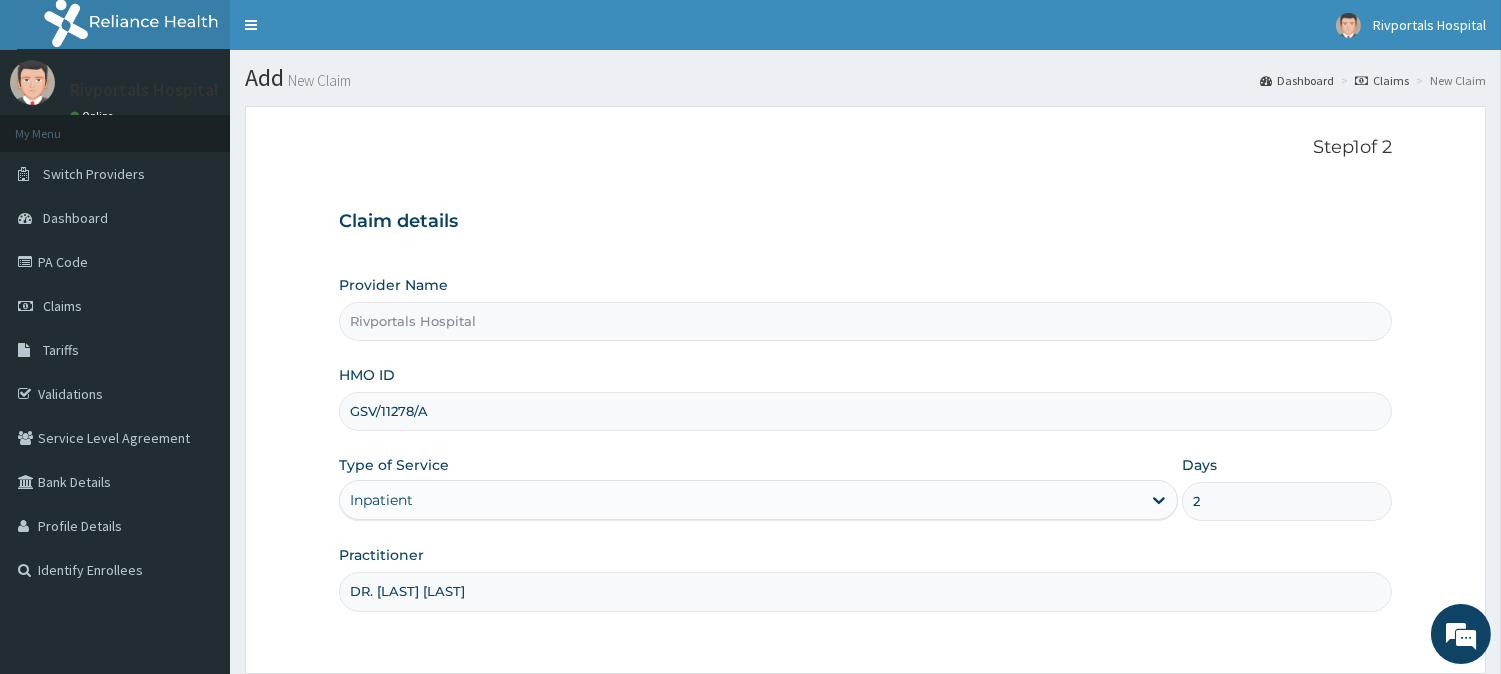 type on "DR. LEMII CLETUS" 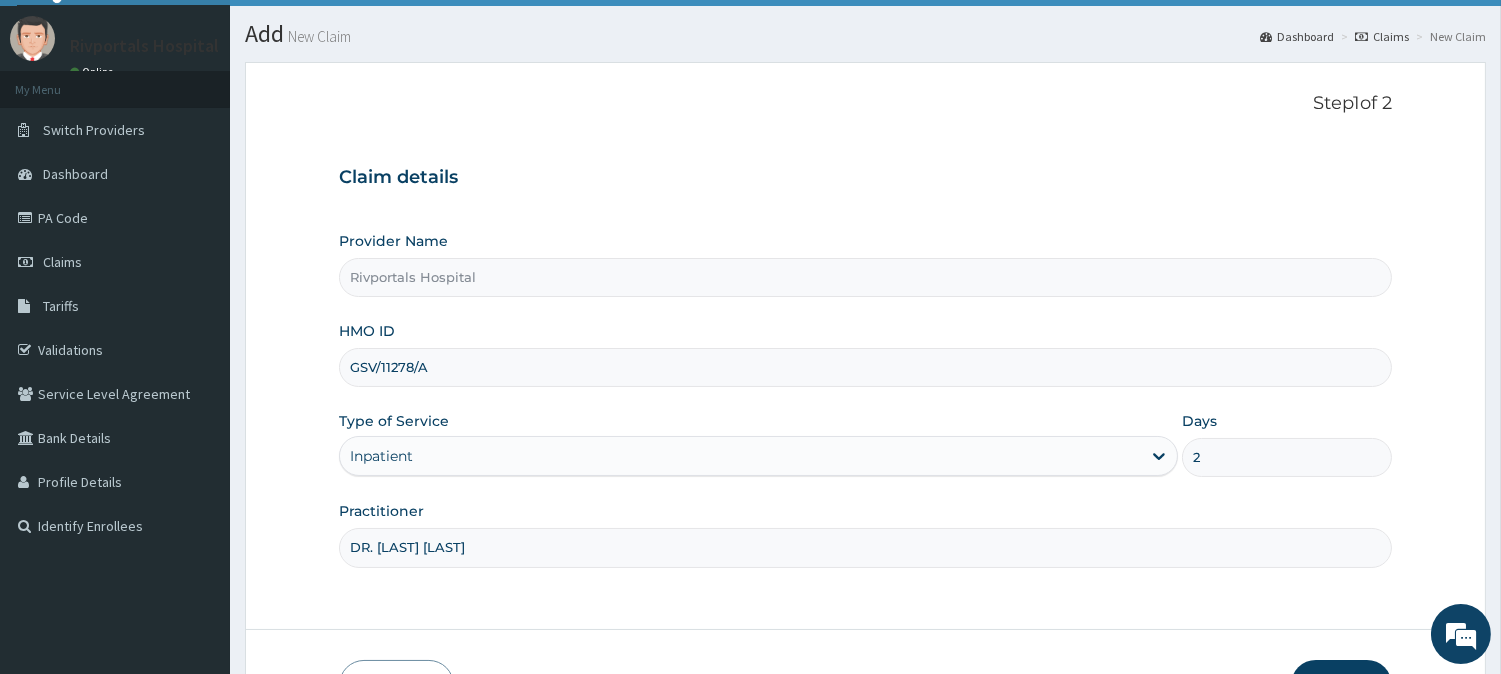 scroll, scrollTop: 88, scrollLeft: 0, axis: vertical 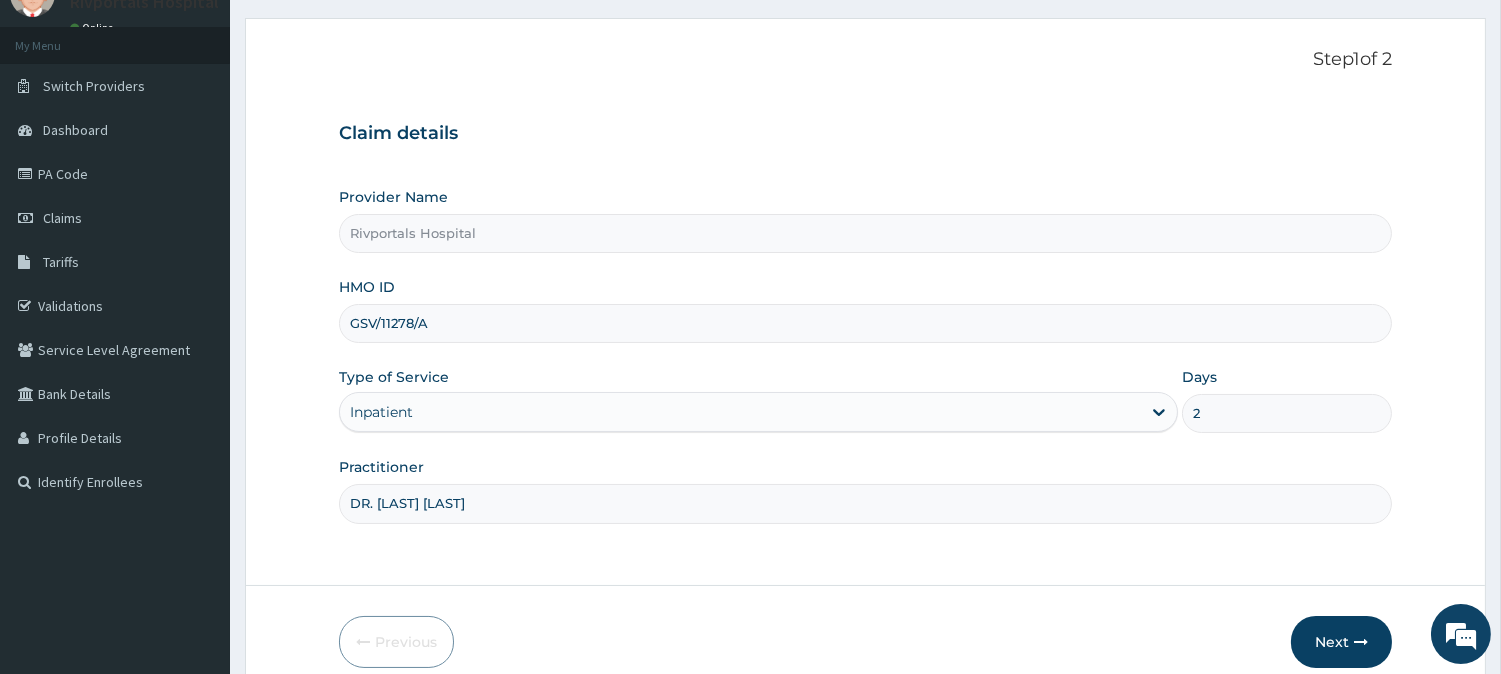 click on "Next" at bounding box center (1341, 642) 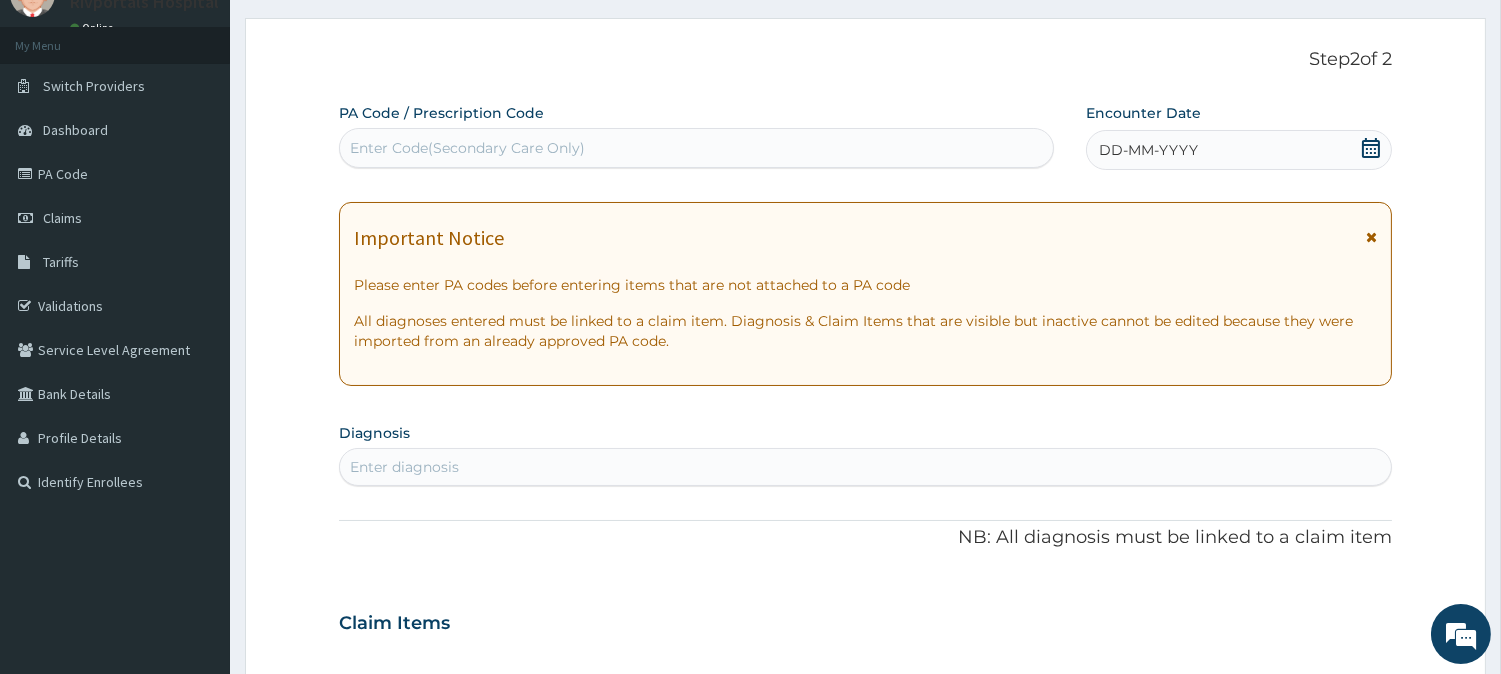 click on "Enter Code(Secondary Care Only)" at bounding box center [696, 148] 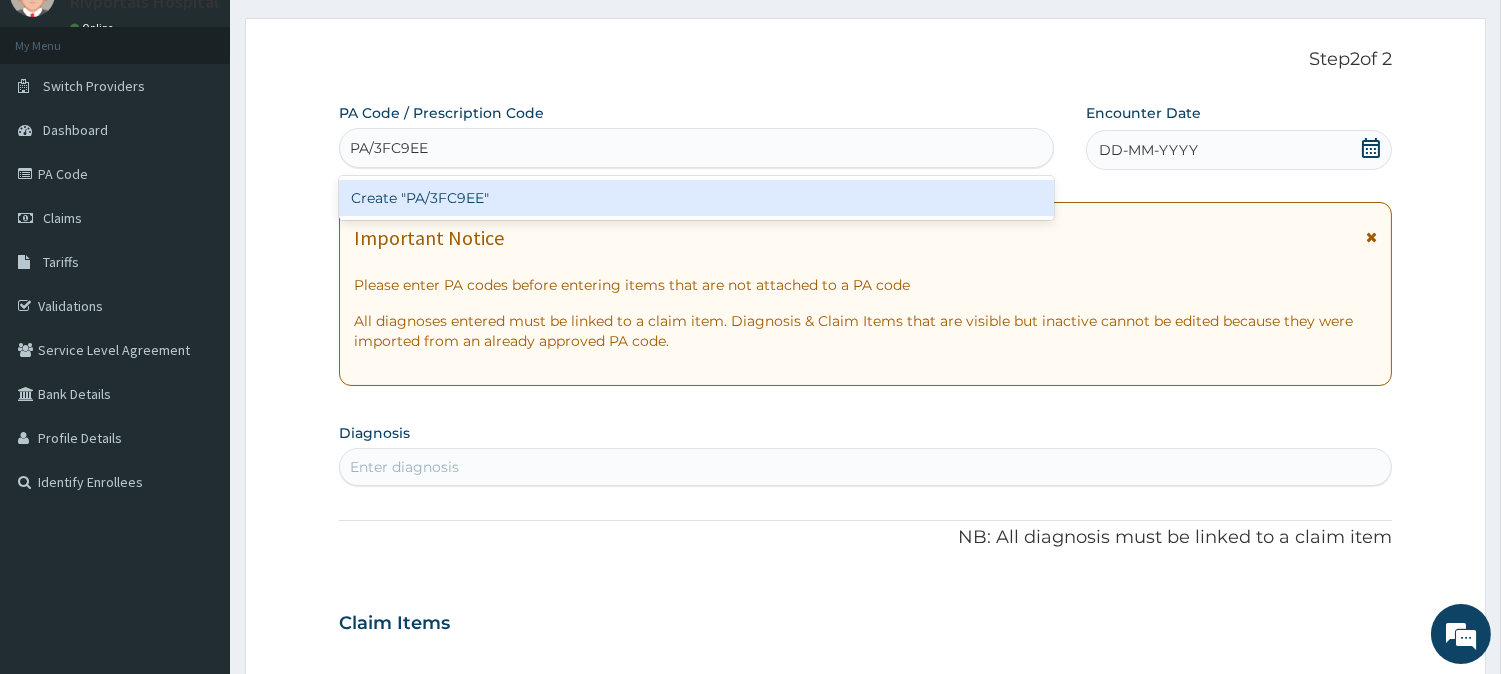 click on "Create "PA/3FC9EE"" at bounding box center [696, 198] 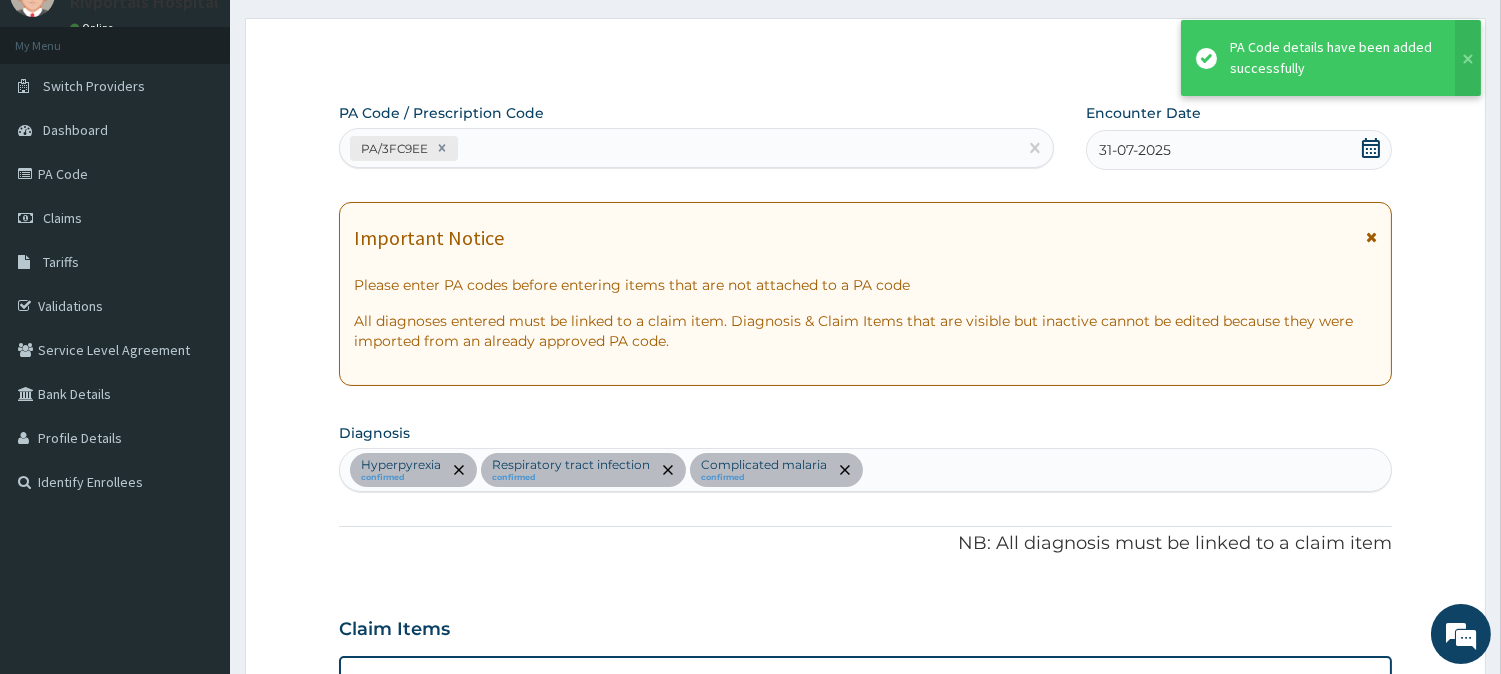 scroll, scrollTop: 1684, scrollLeft: 0, axis: vertical 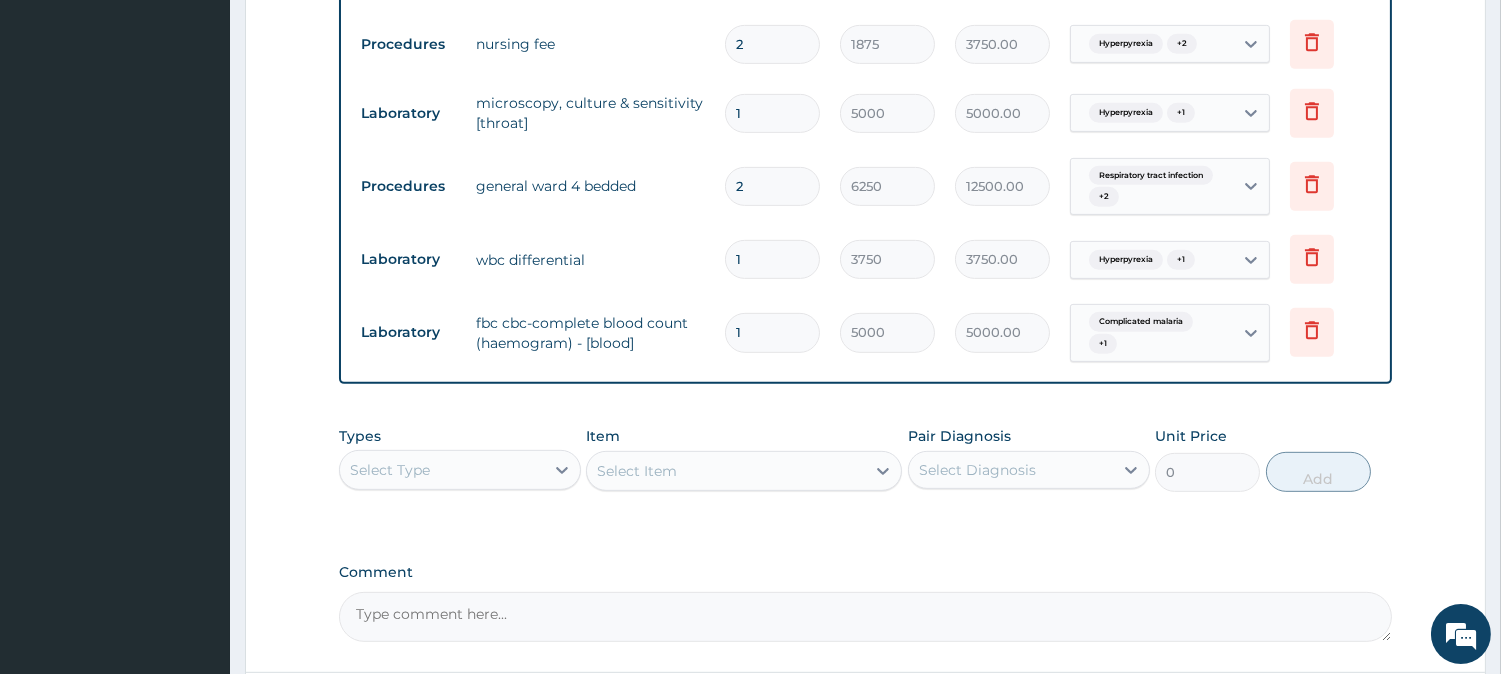 click on "Types Select Type Item Select Item Pair Diagnosis Select Diagnosis Unit Price 0 Add" at bounding box center (865, 474) 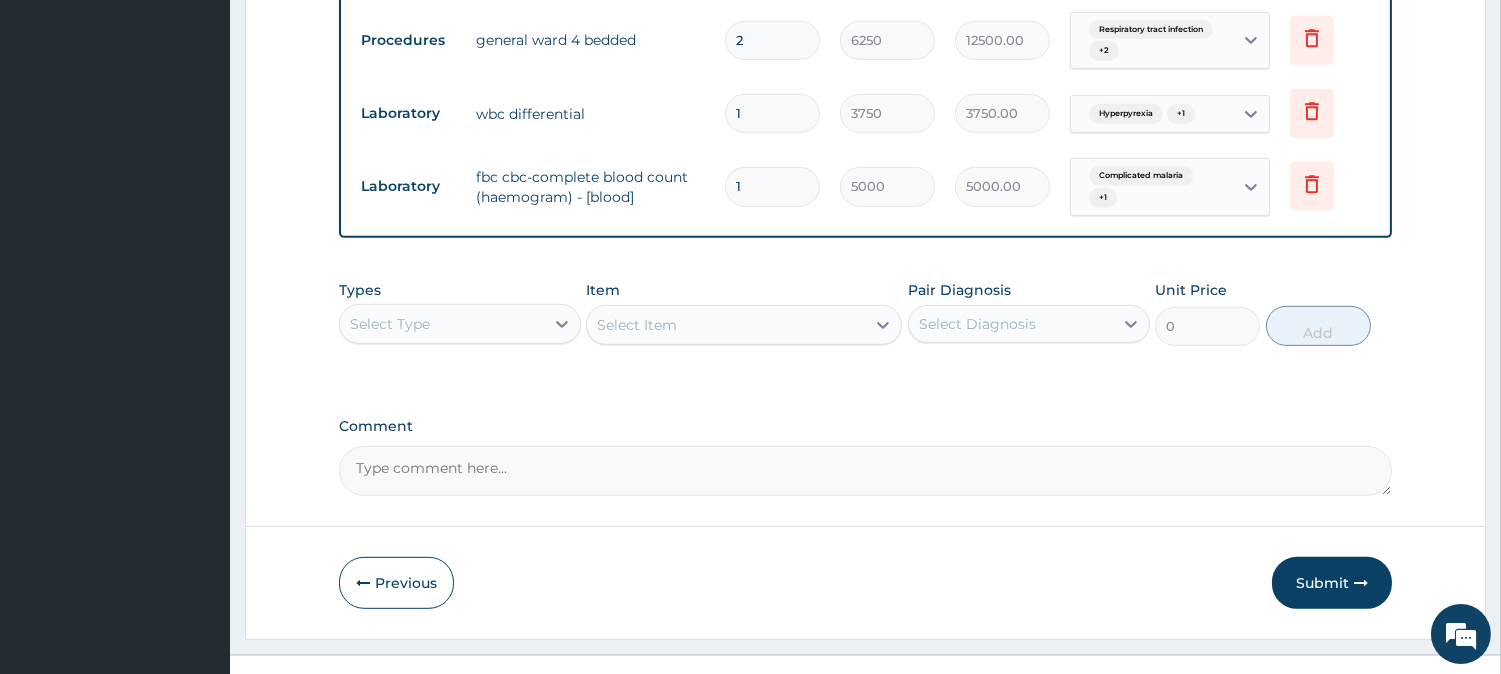 scroll, scrollTop: 1865, scrollLeft: 0, axis: vertical 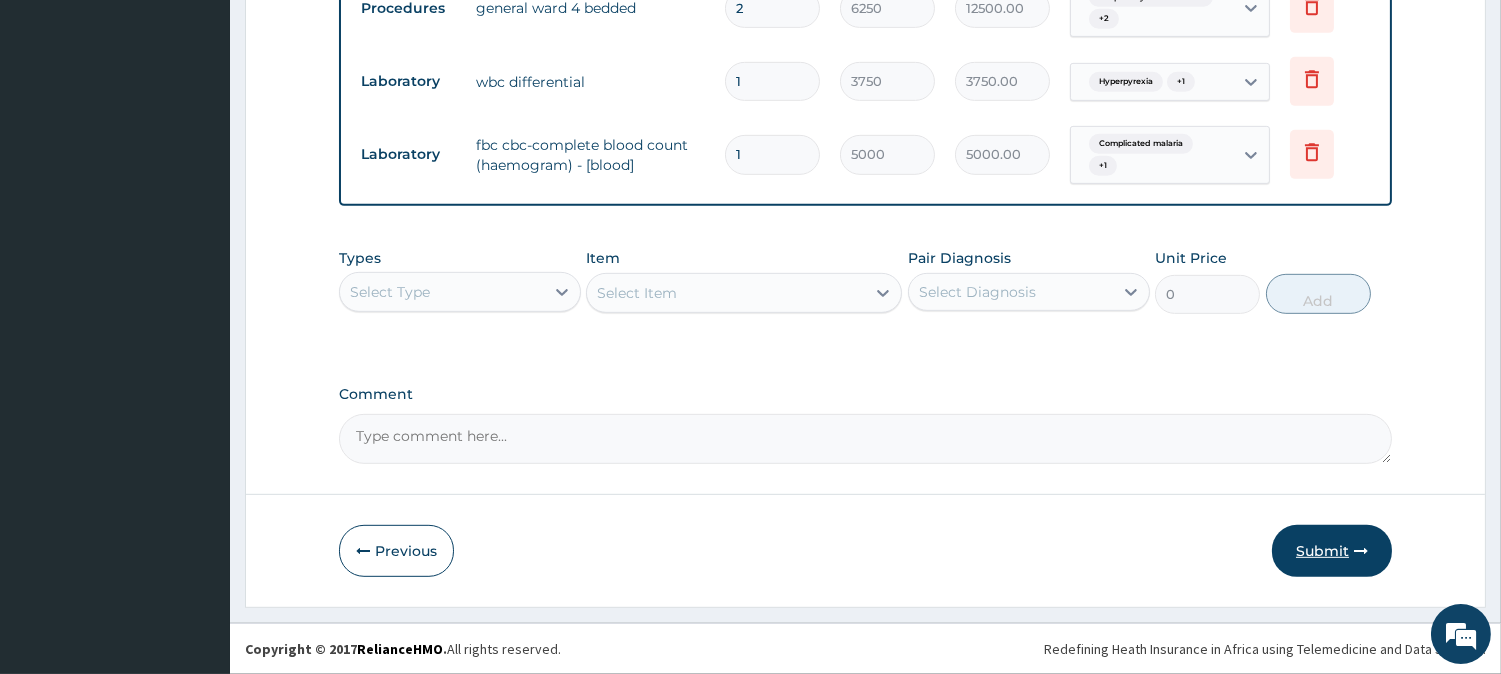 click on "Submit" at bounding box center [1332, 551] 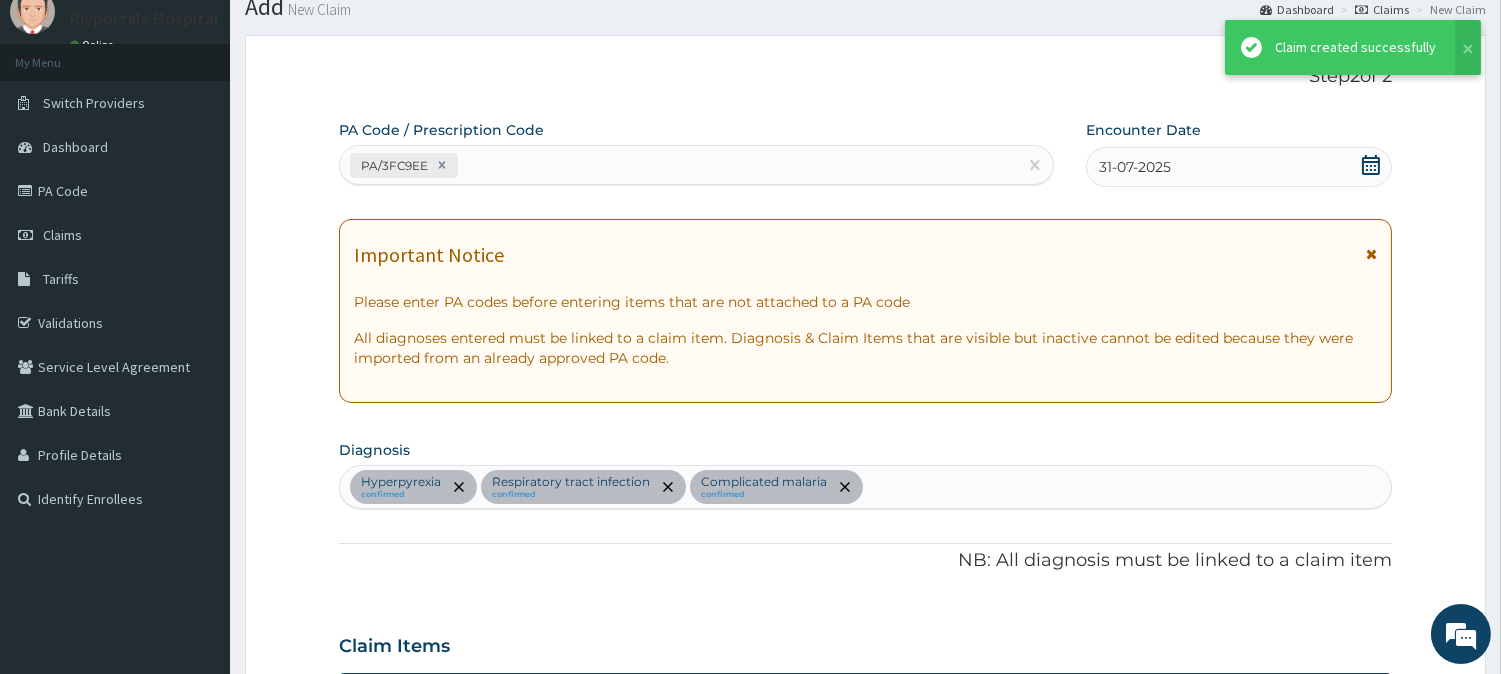 scroll, scrollTop: 1865, scrollLeft: 0, axis: vertical 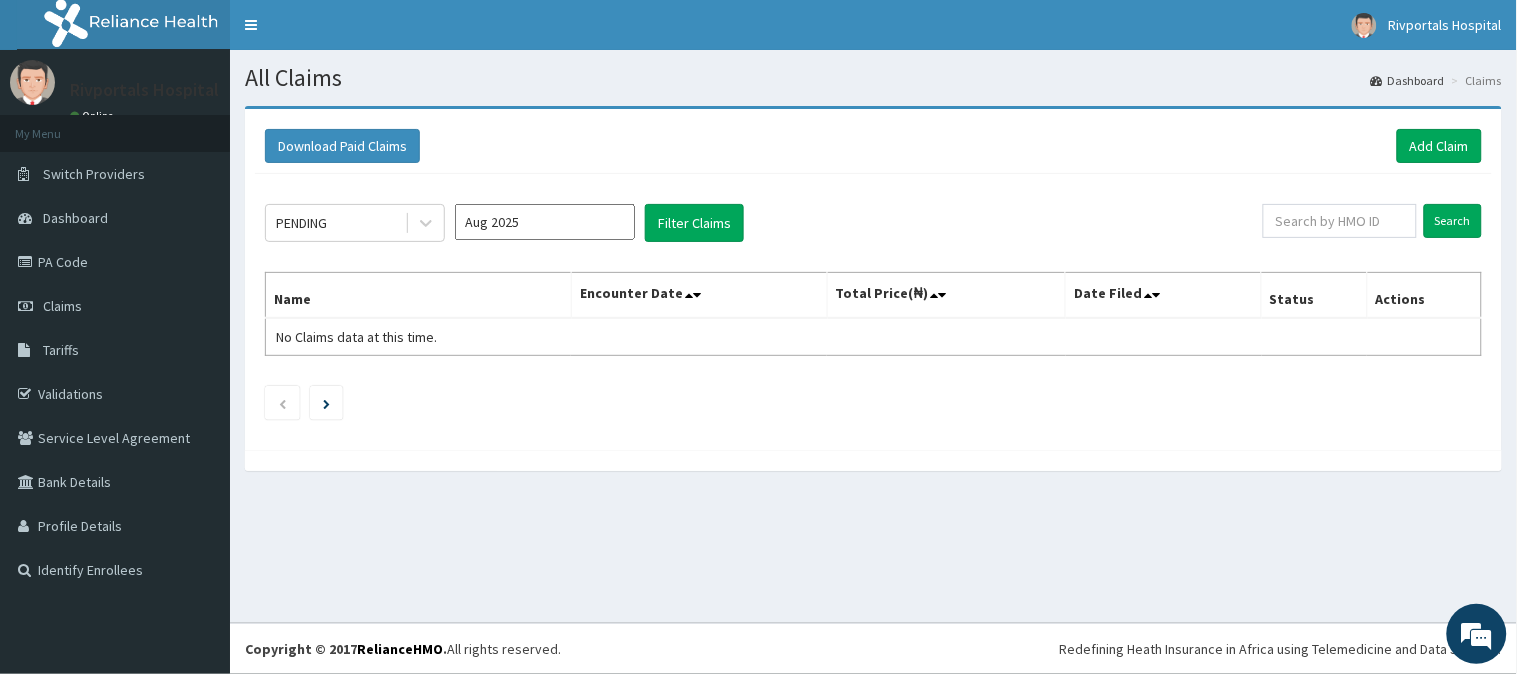 click on "Aug 2025" at bounding box center (545, 222) 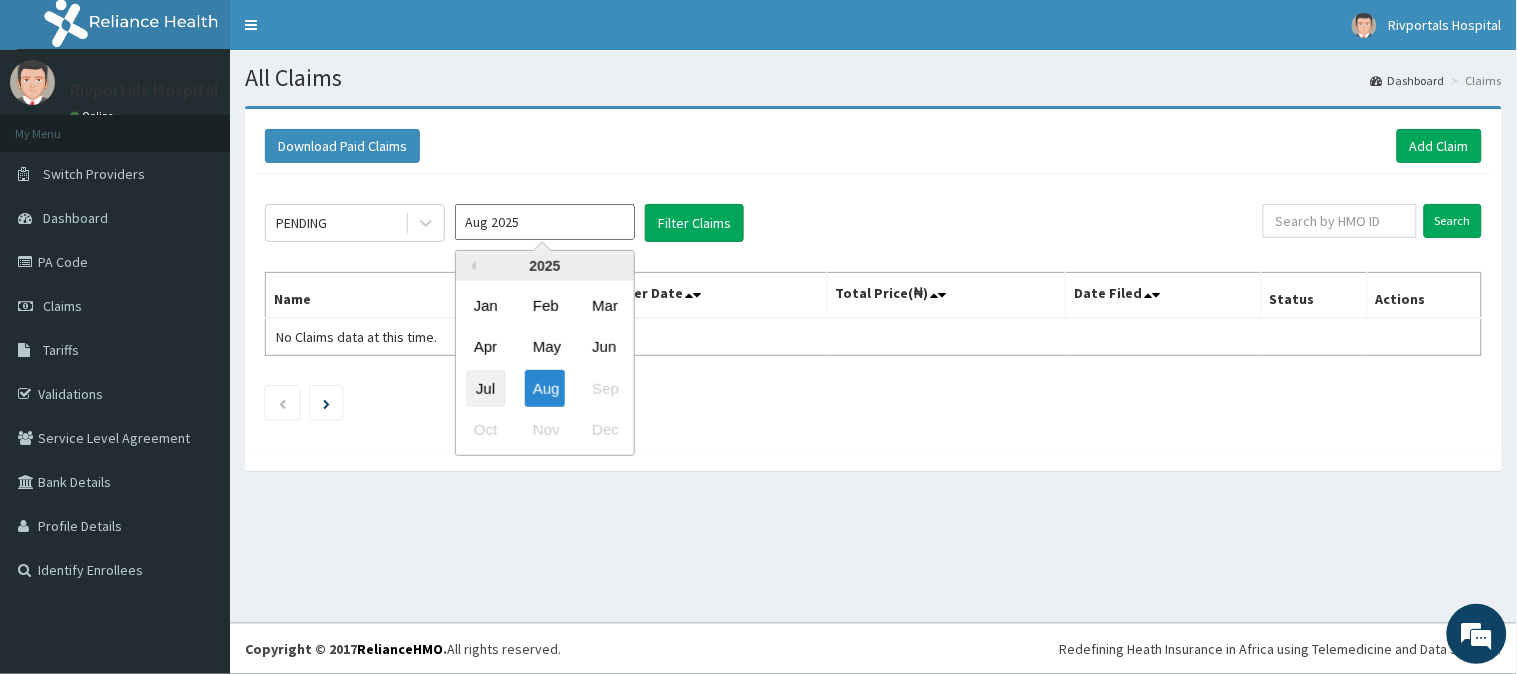 click on "Jul" at bounding box center (486, 388) 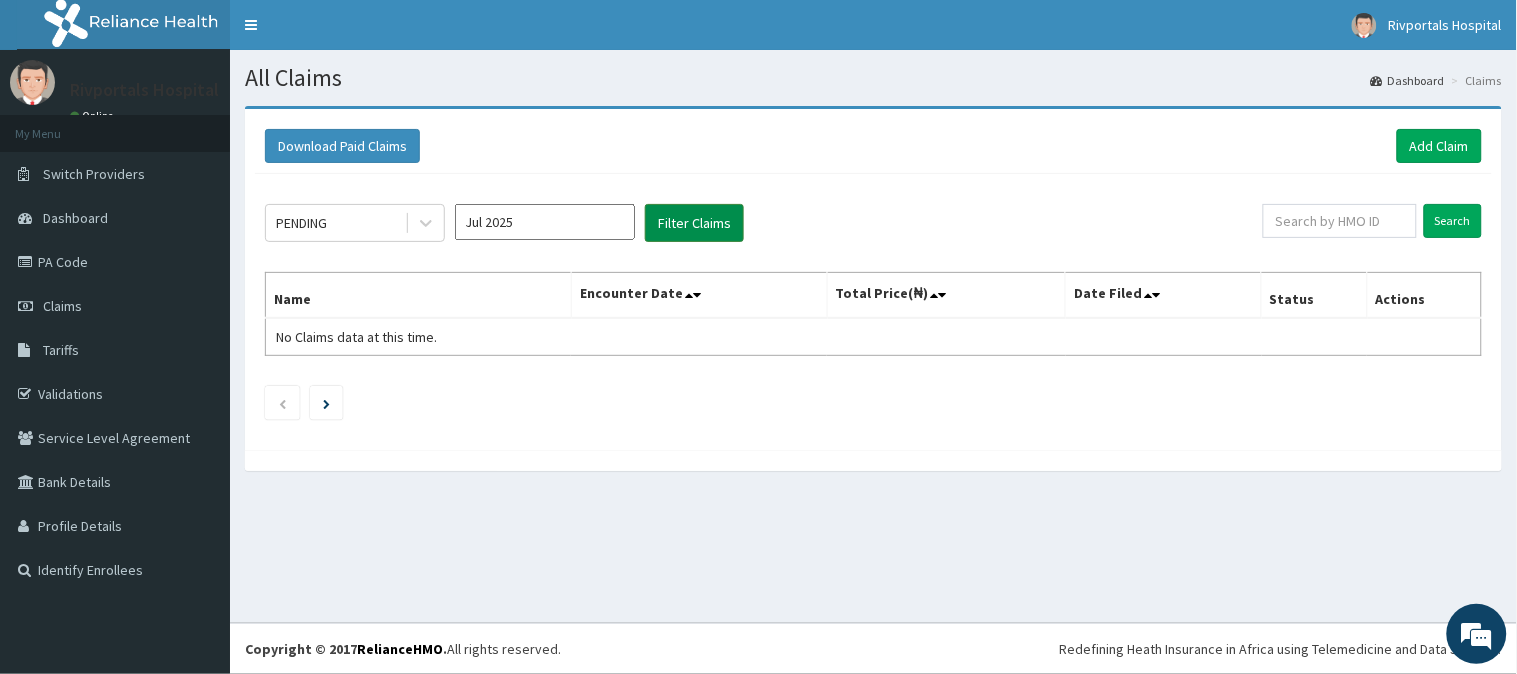 click on "Filter Claims" at bounding box center (694, 223) 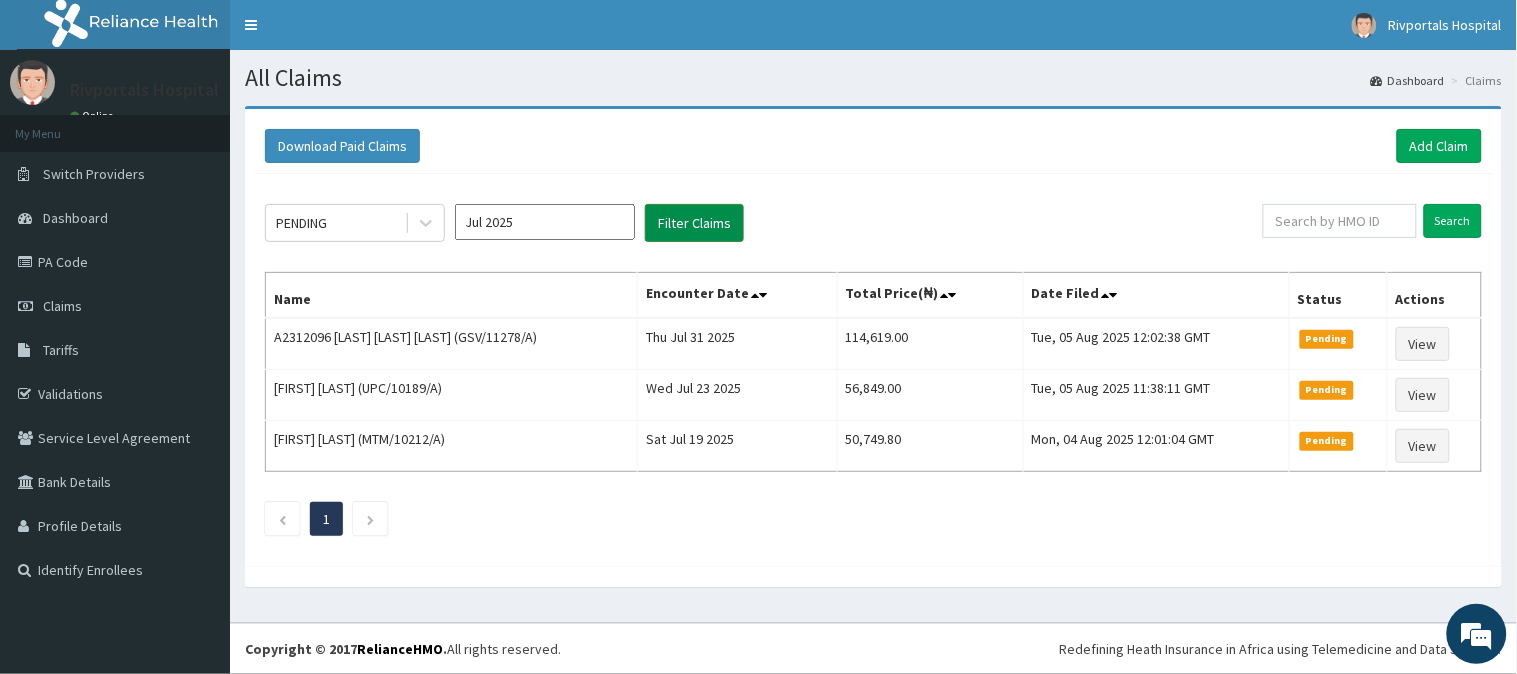 scroll, scrollTop: 0, scrollLeft: 0, axis: both 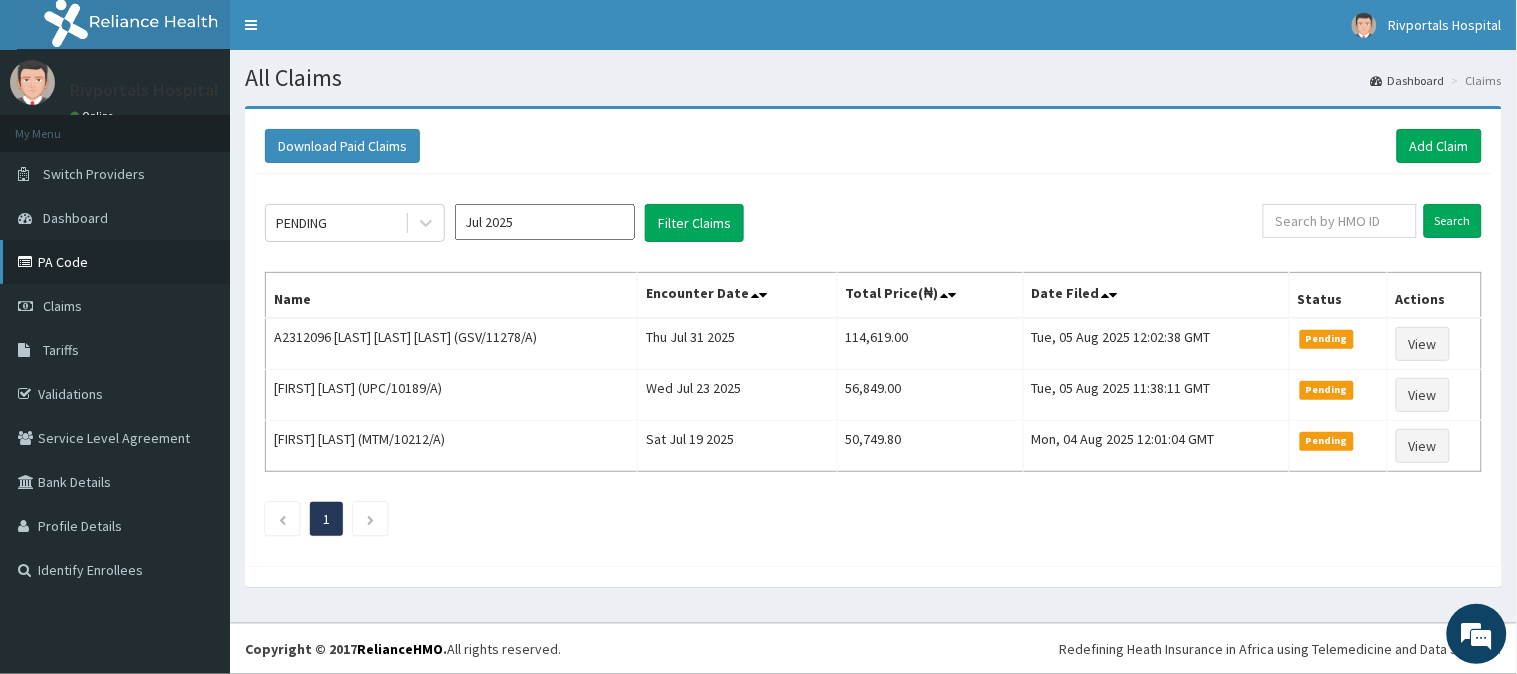 click on "PA Code" at bounding box center (115, 262) 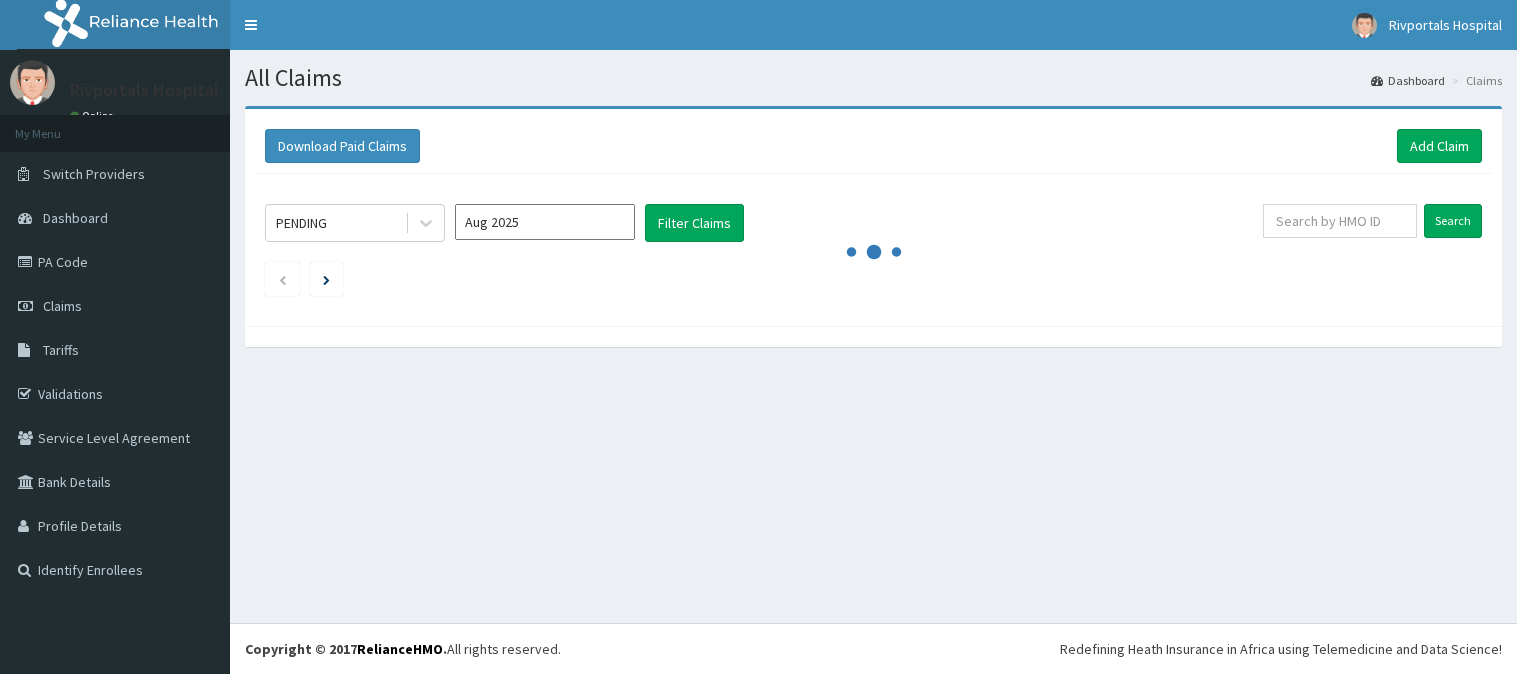 scroll, scrollTop: 0, scrollLeft: 0, axis: both 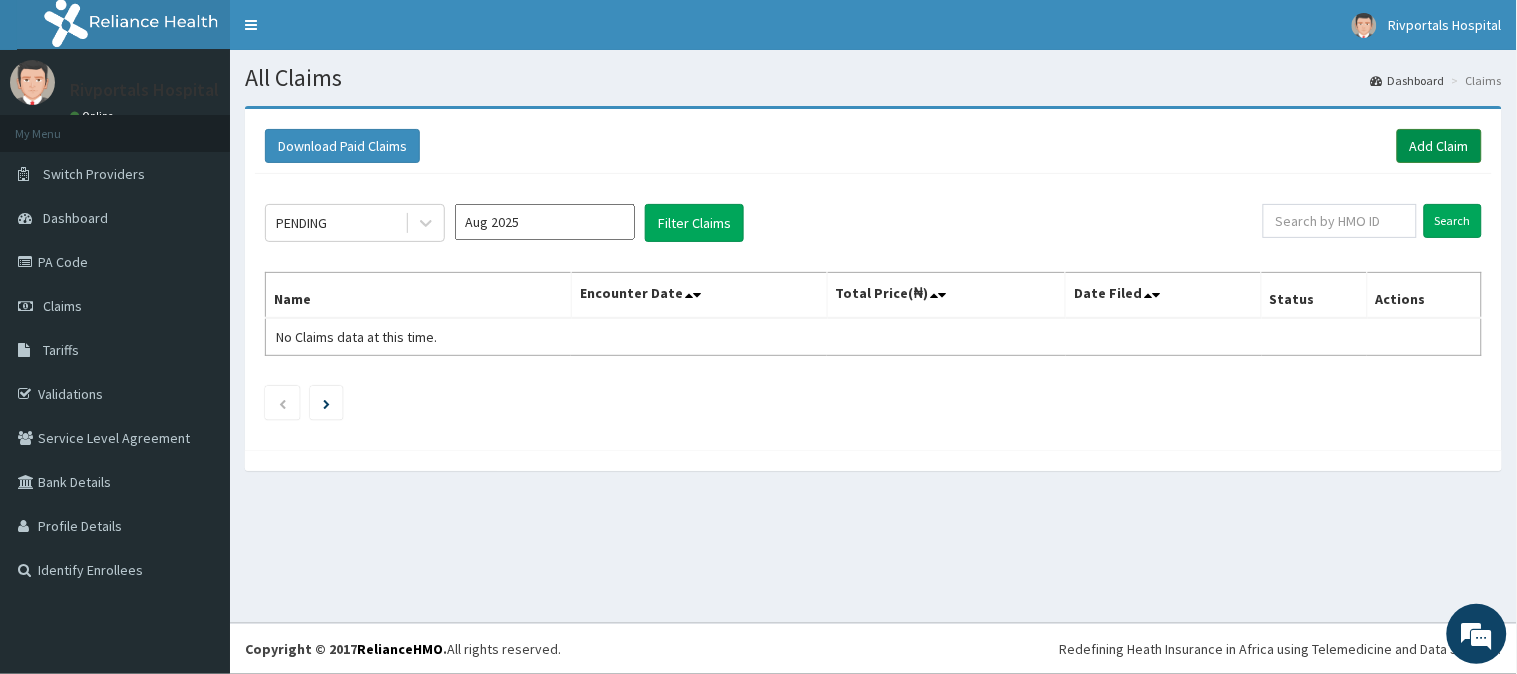 click on "Add Claim" at bounding box center [1439, 146] 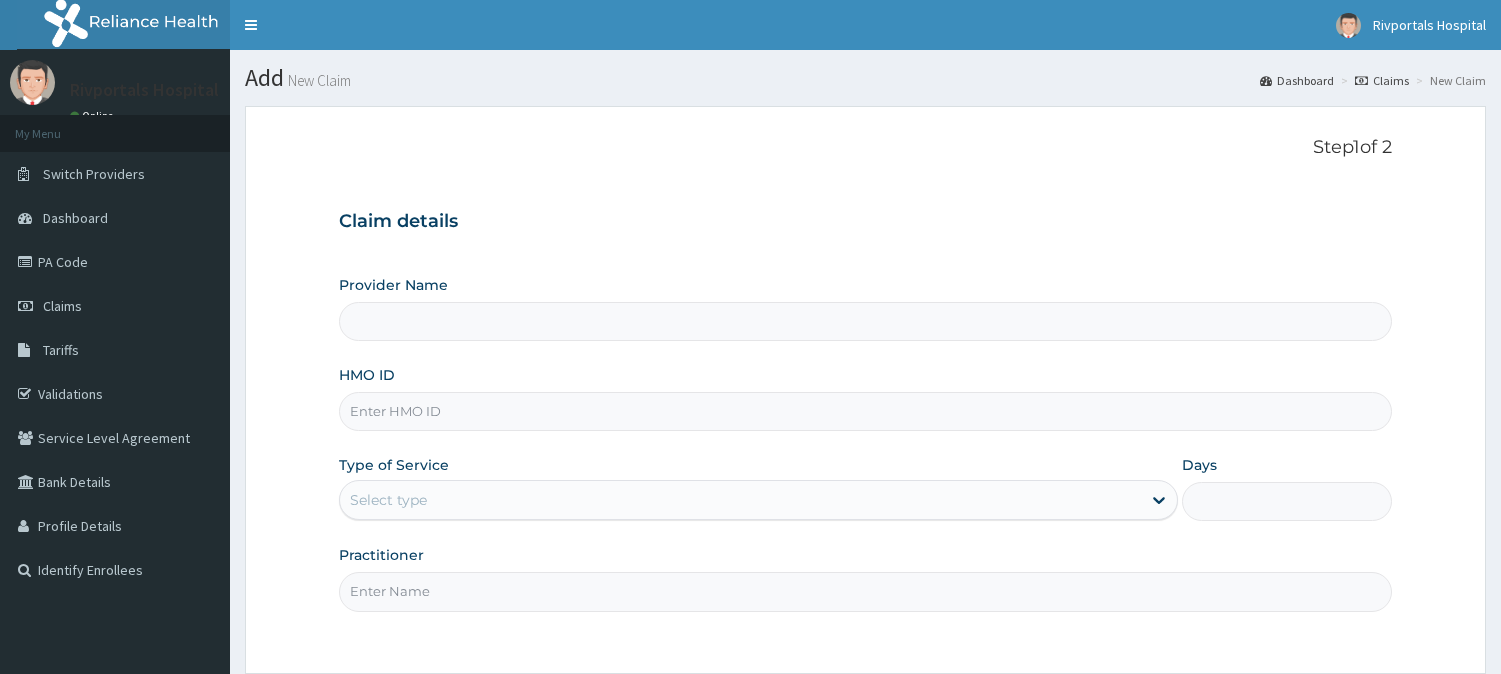 scroll, scrollTop: 0, scrollLeft: 0, axis: both 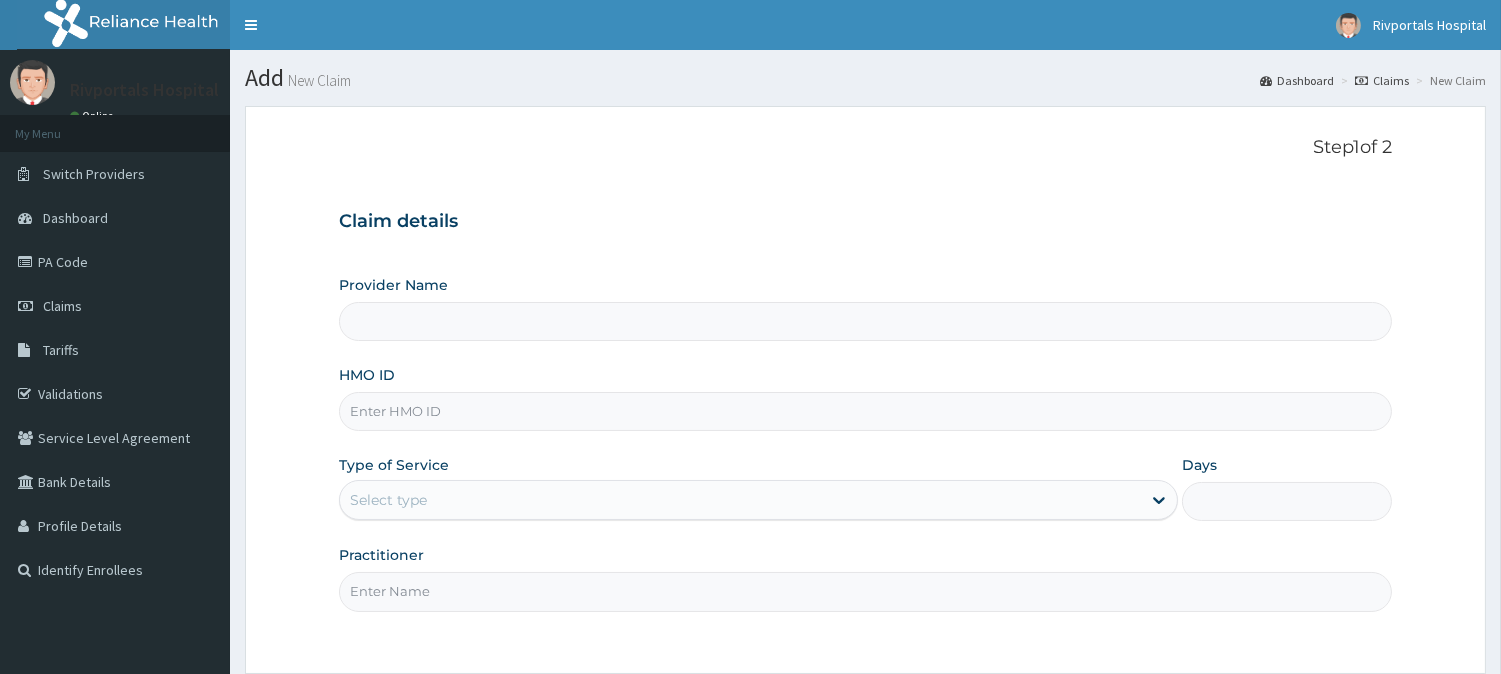 type on "Rivportals Hospital" 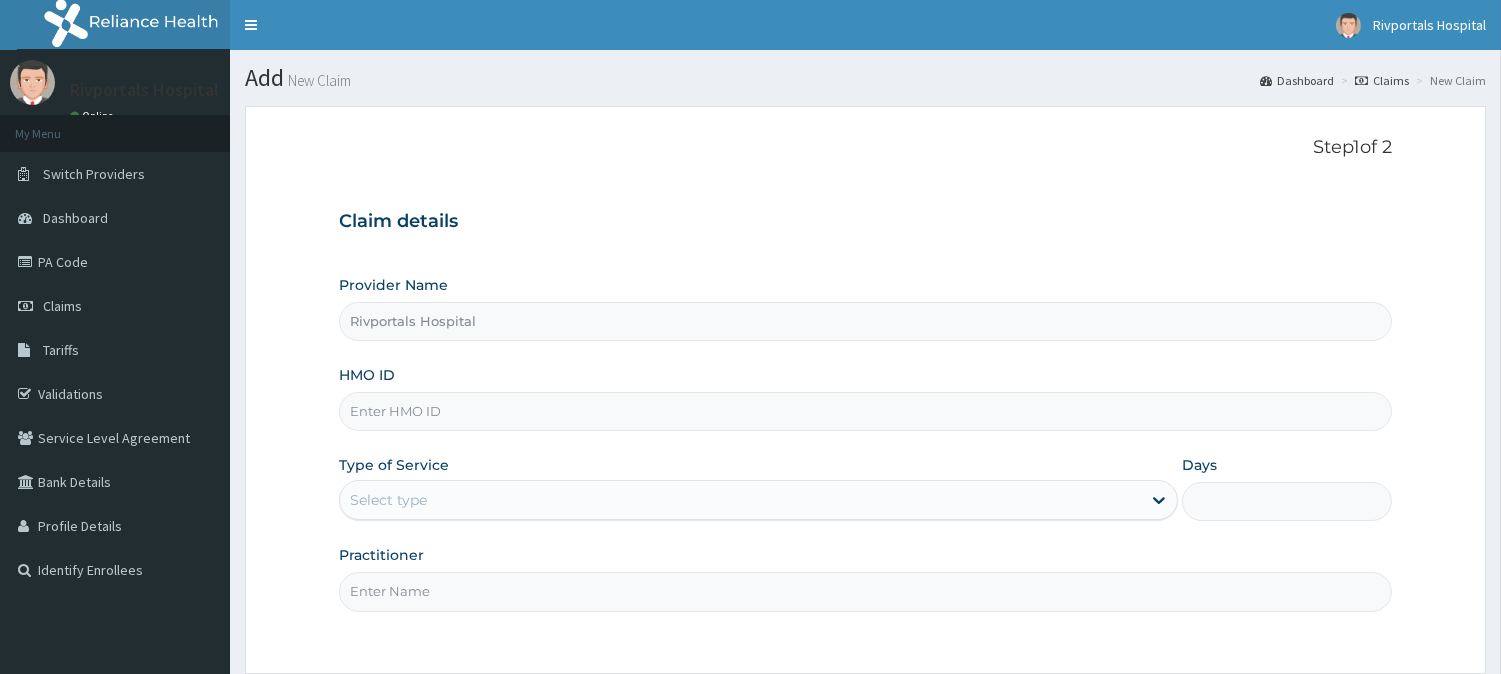 click on "HMO ID" at bounding box center (865, 411) 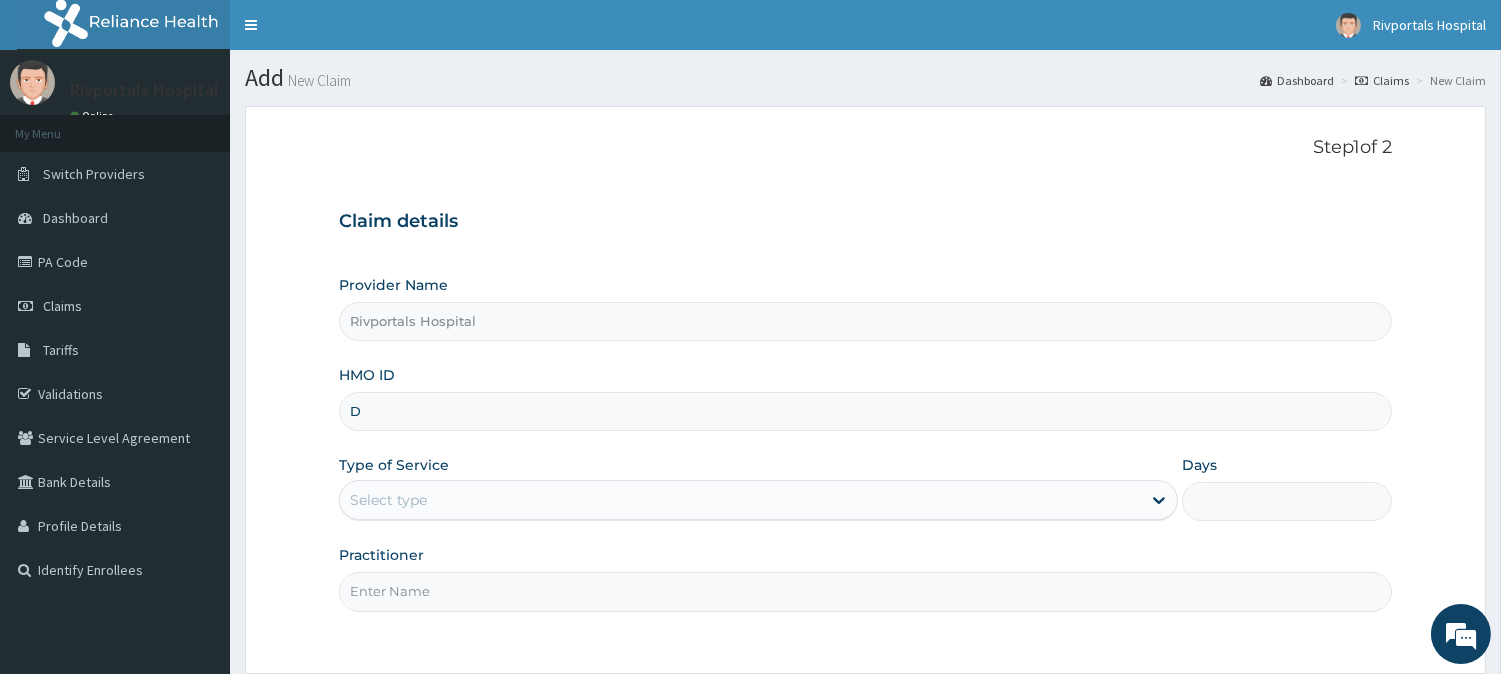 type on "DFG/10017/A" 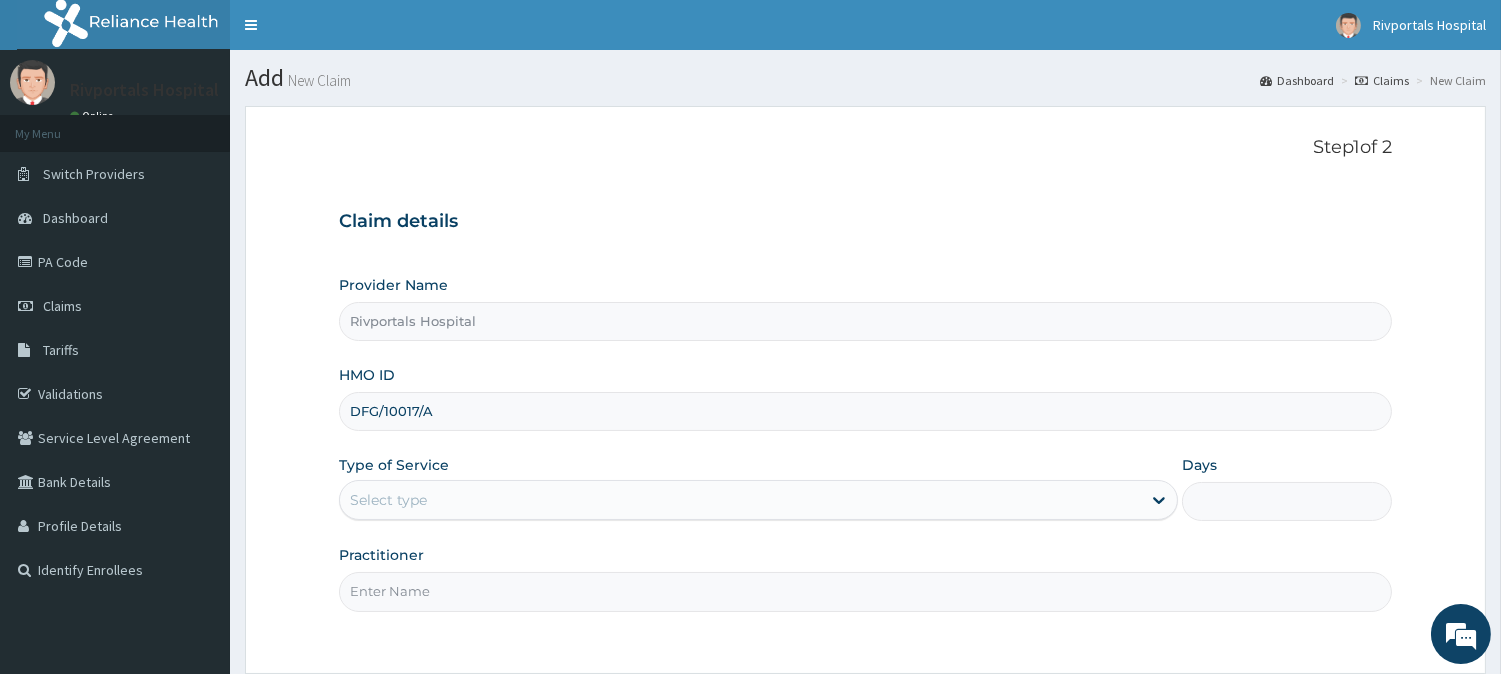 click on "Select type" at bounding box center (740, 500) 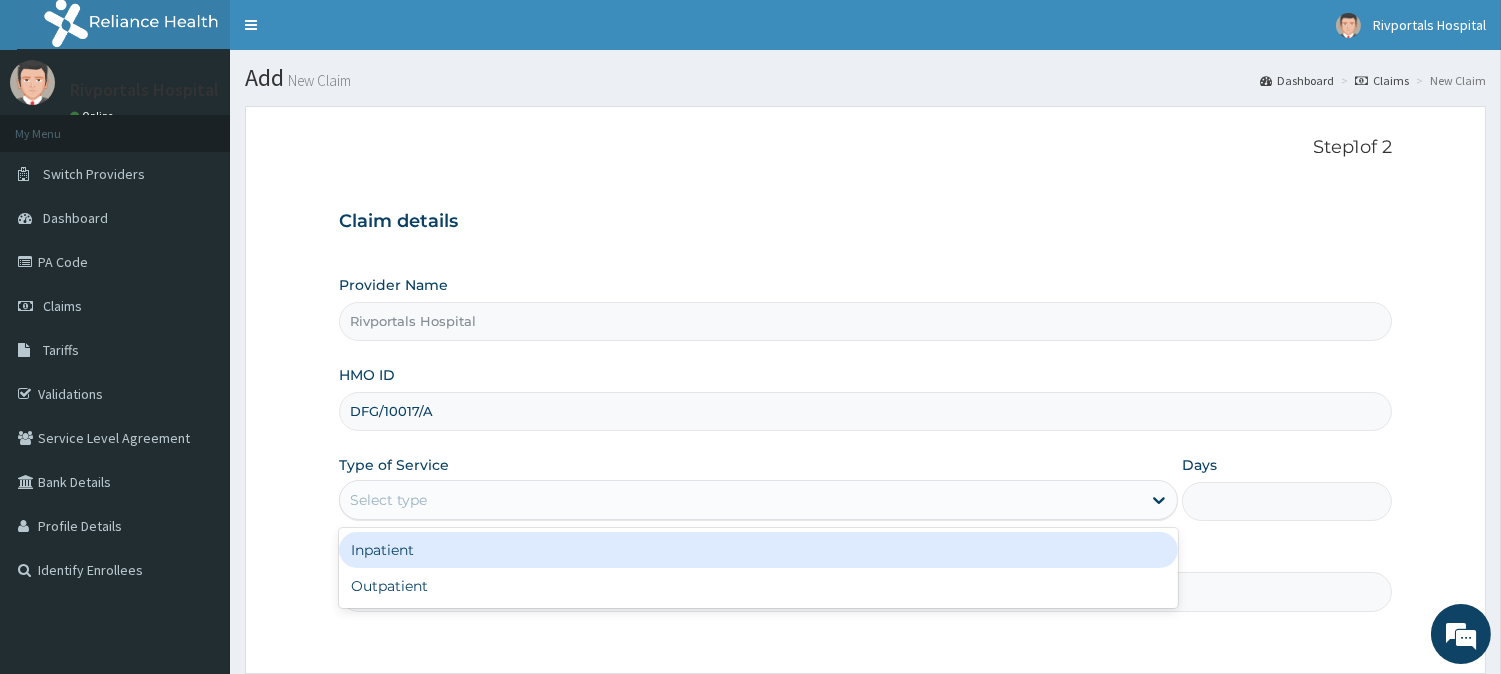 click on "Inpatient" at bounding box center [758, 550] 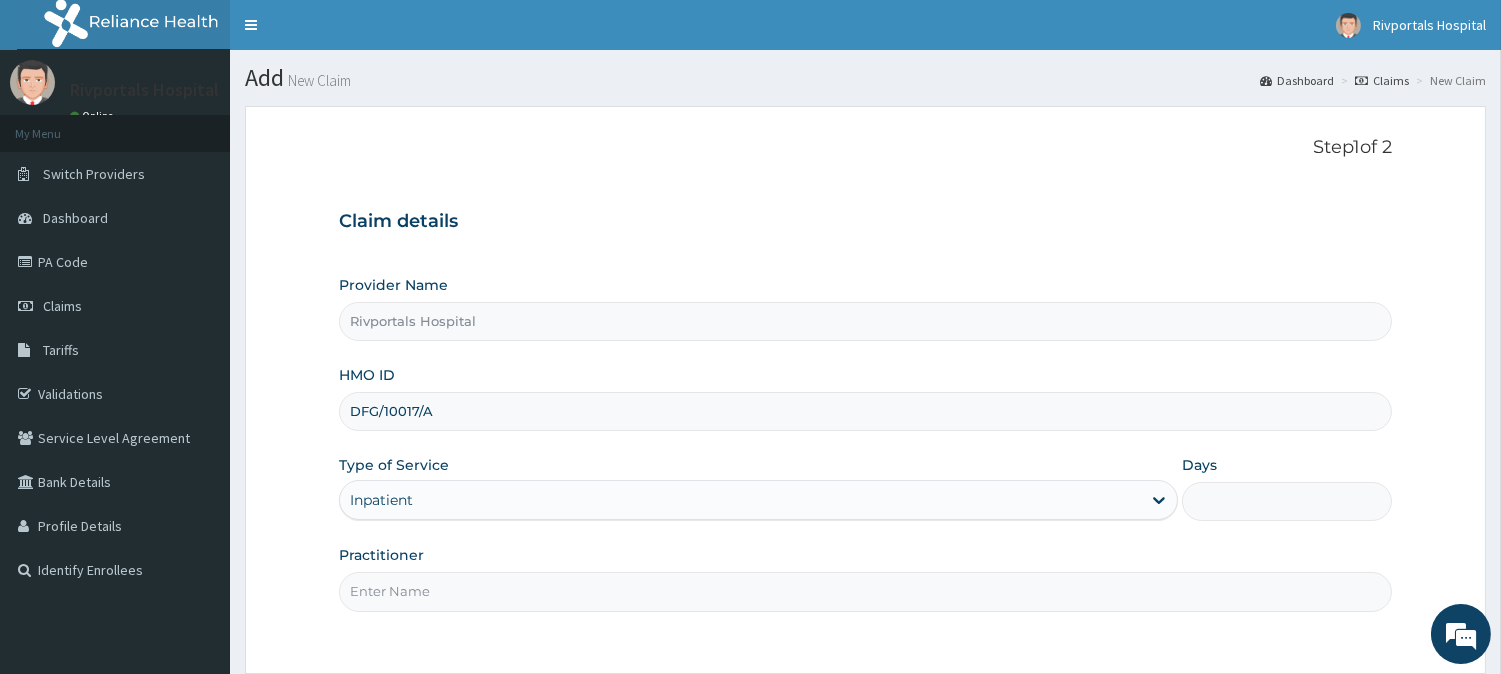click on "Days" at bounding box center [1287, 501] 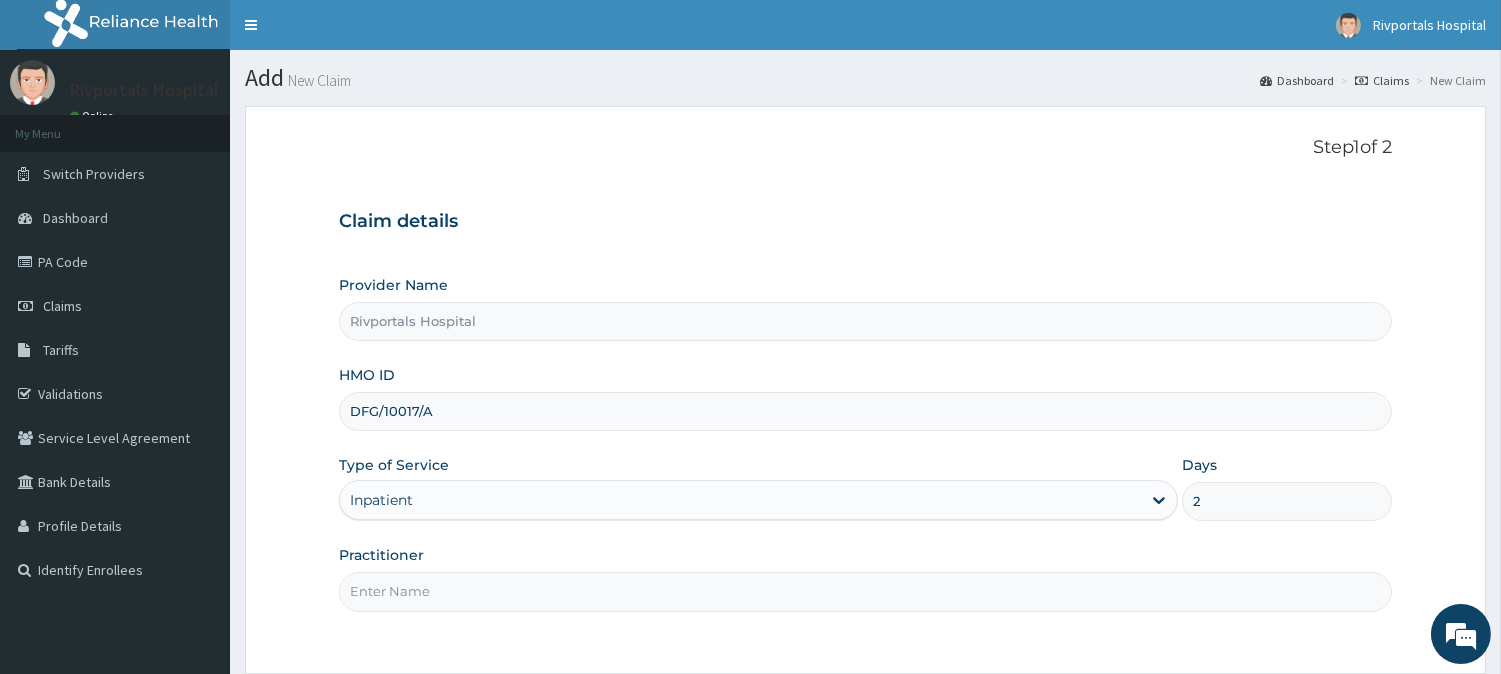 scroll, scrollTop: 0, scrollLeft: 0, axis: both 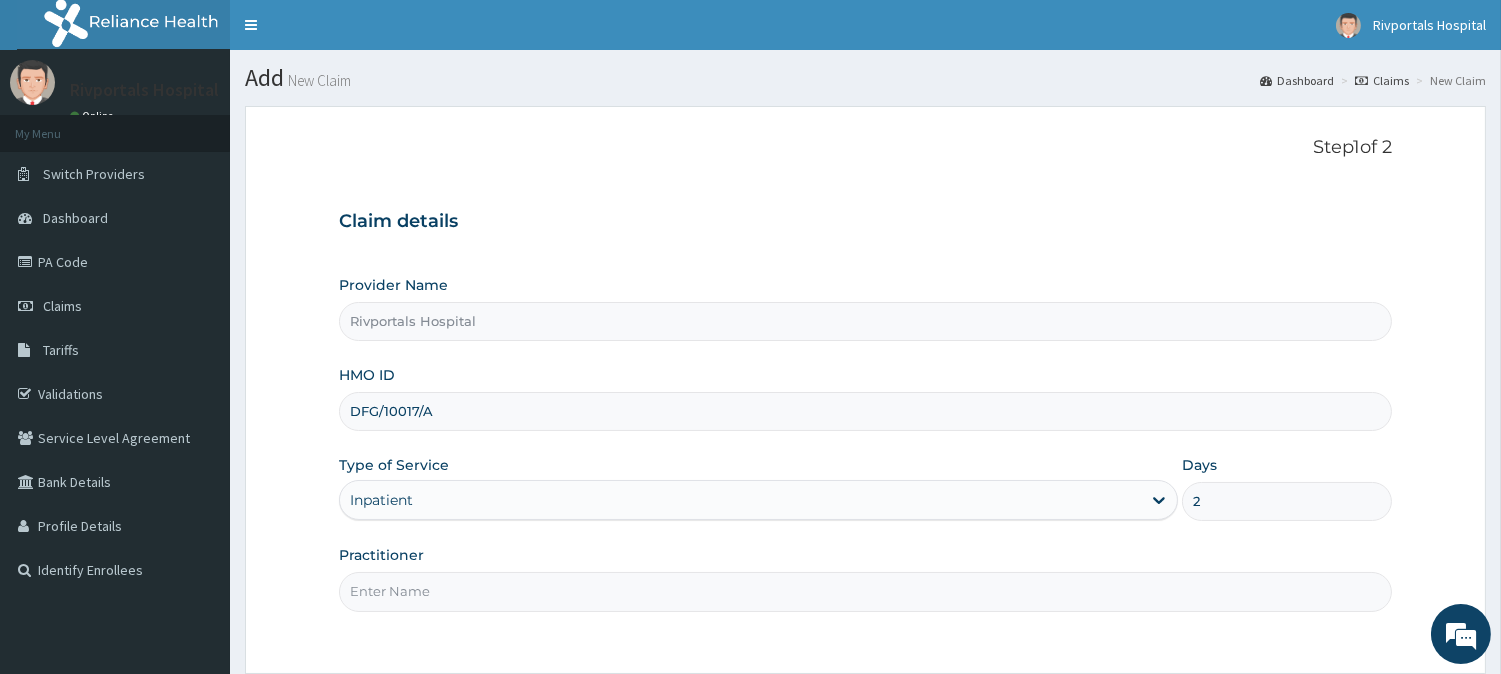 type on "2" 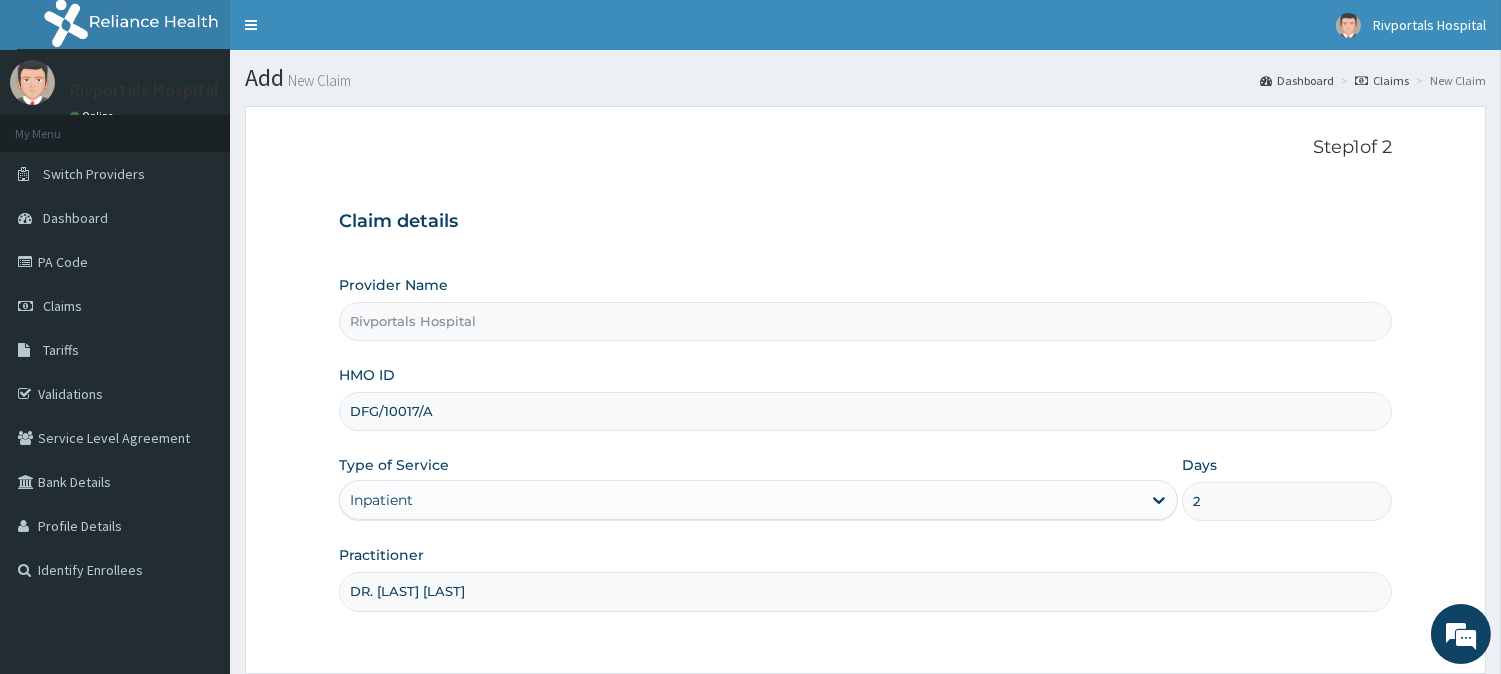 type on "DR. LEMII CLETUS" 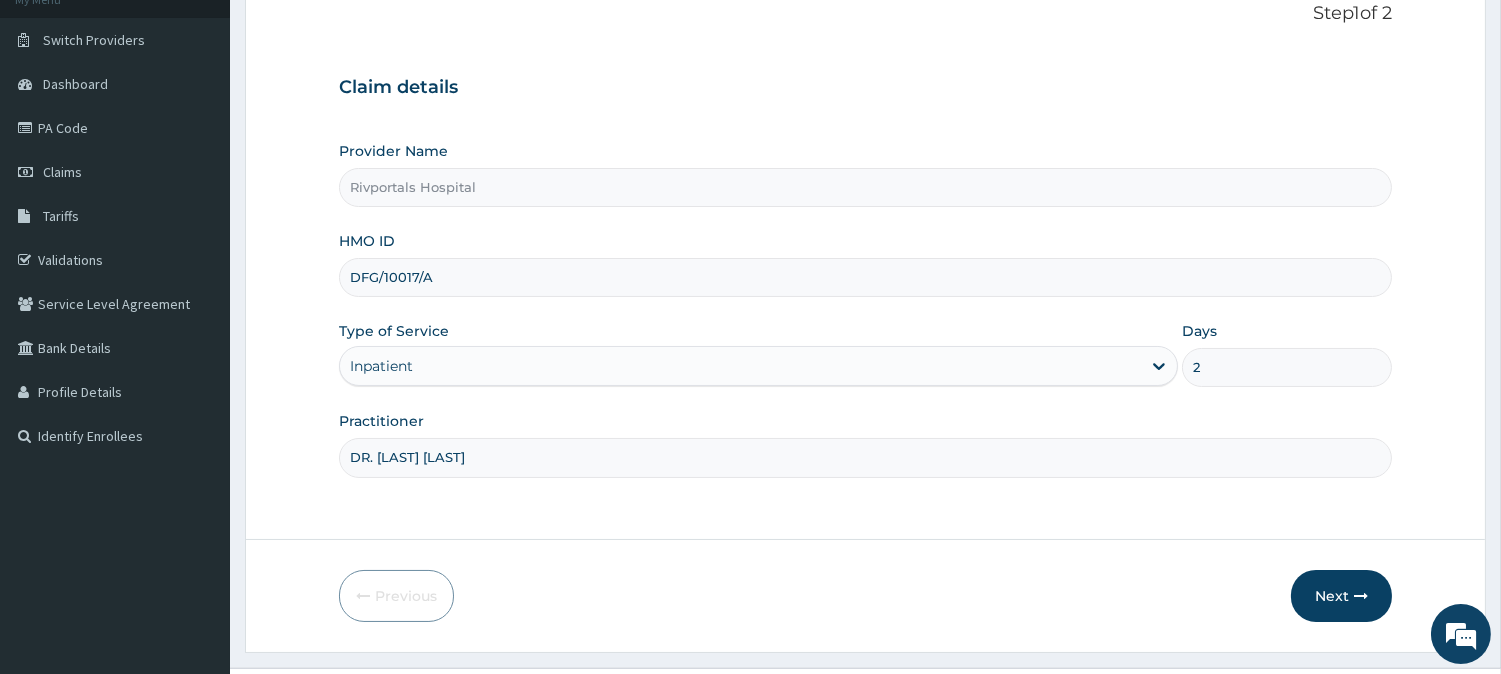 scroll, scrollTop: 178, scrollLeft: 0, axis: vertical 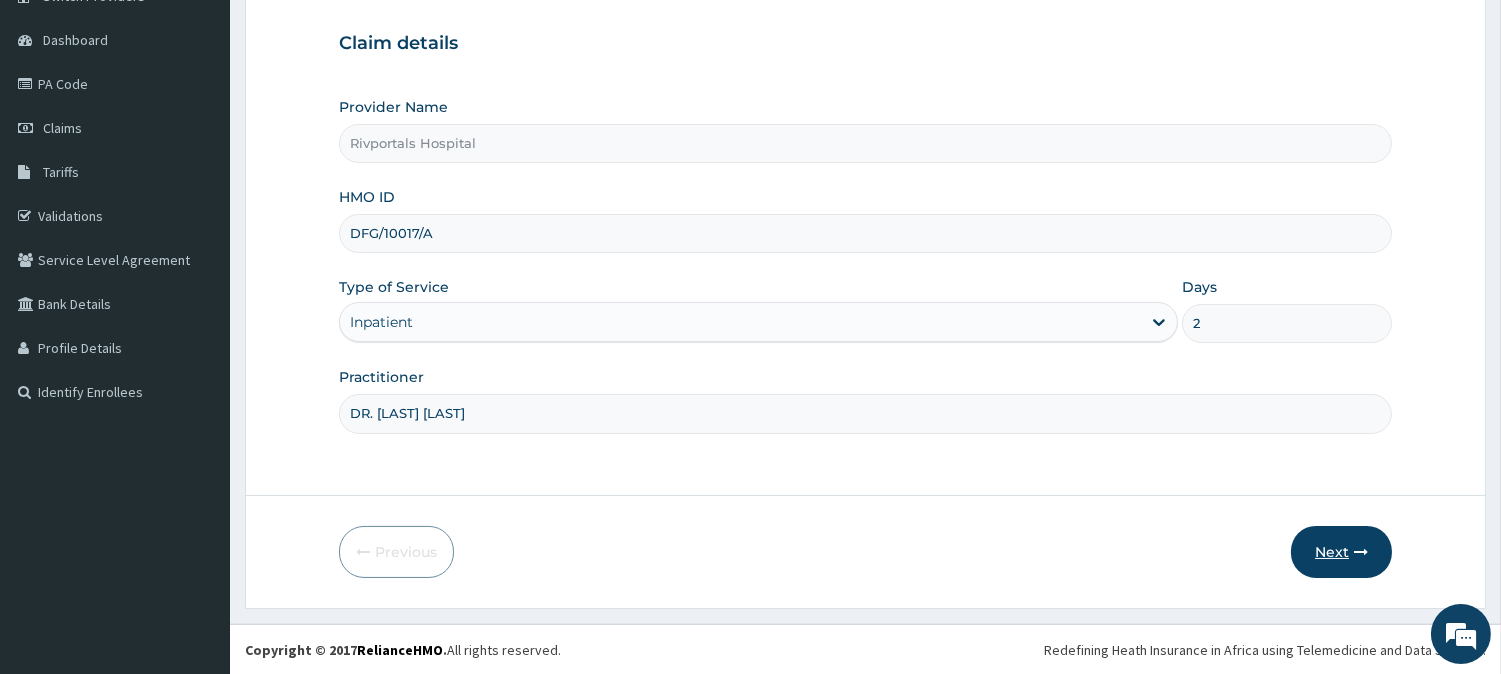 click at bounding box center [1361, 552] 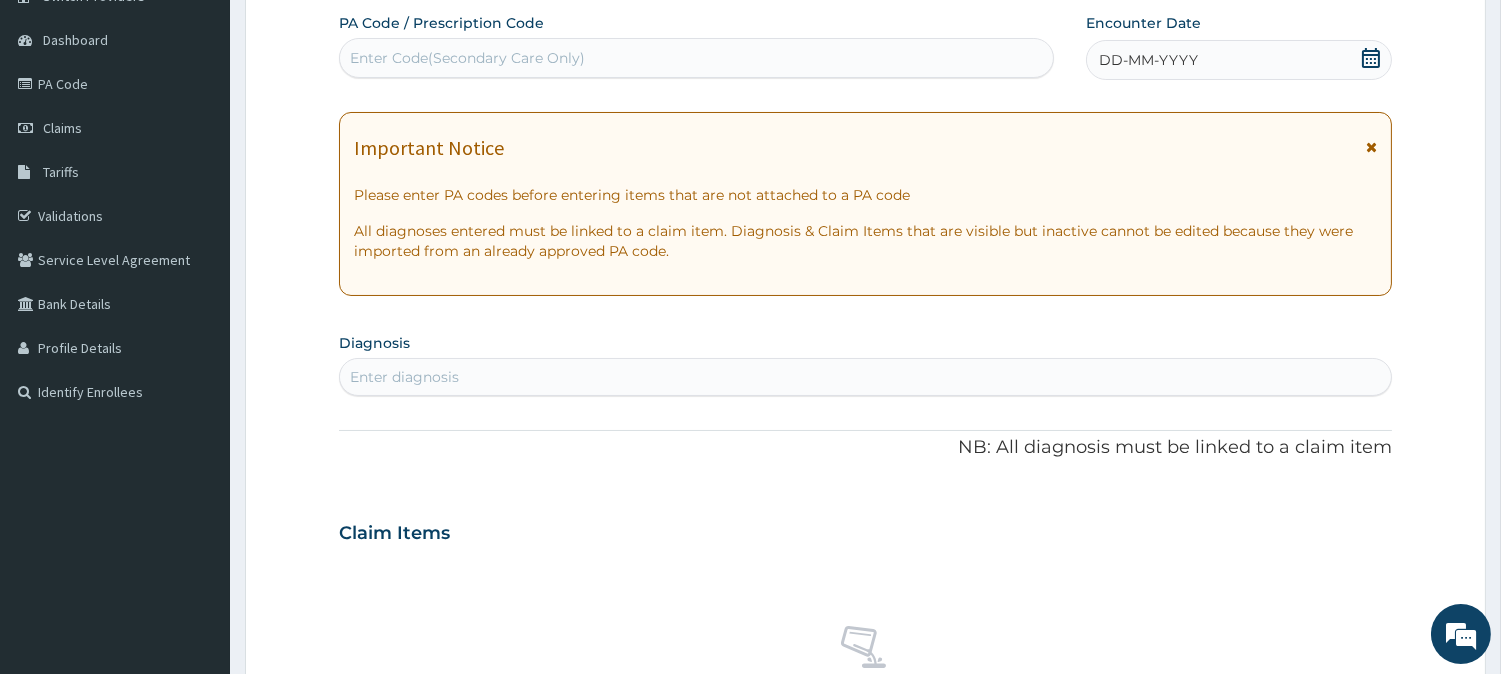 click on "Enter Code(Secondary Care Only)" at bounding box center (696, 58) 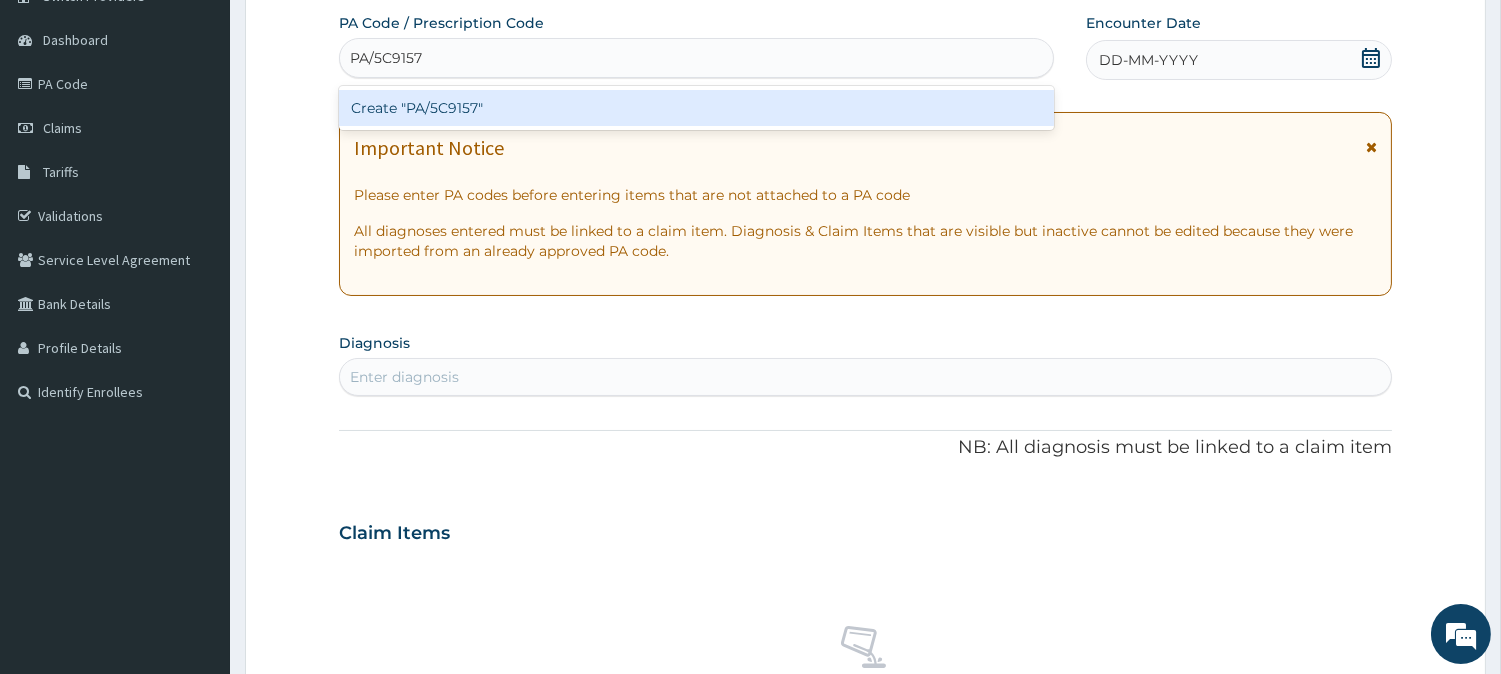 click on "Create "PA/5C9157"" at bounding box center (696, 108) 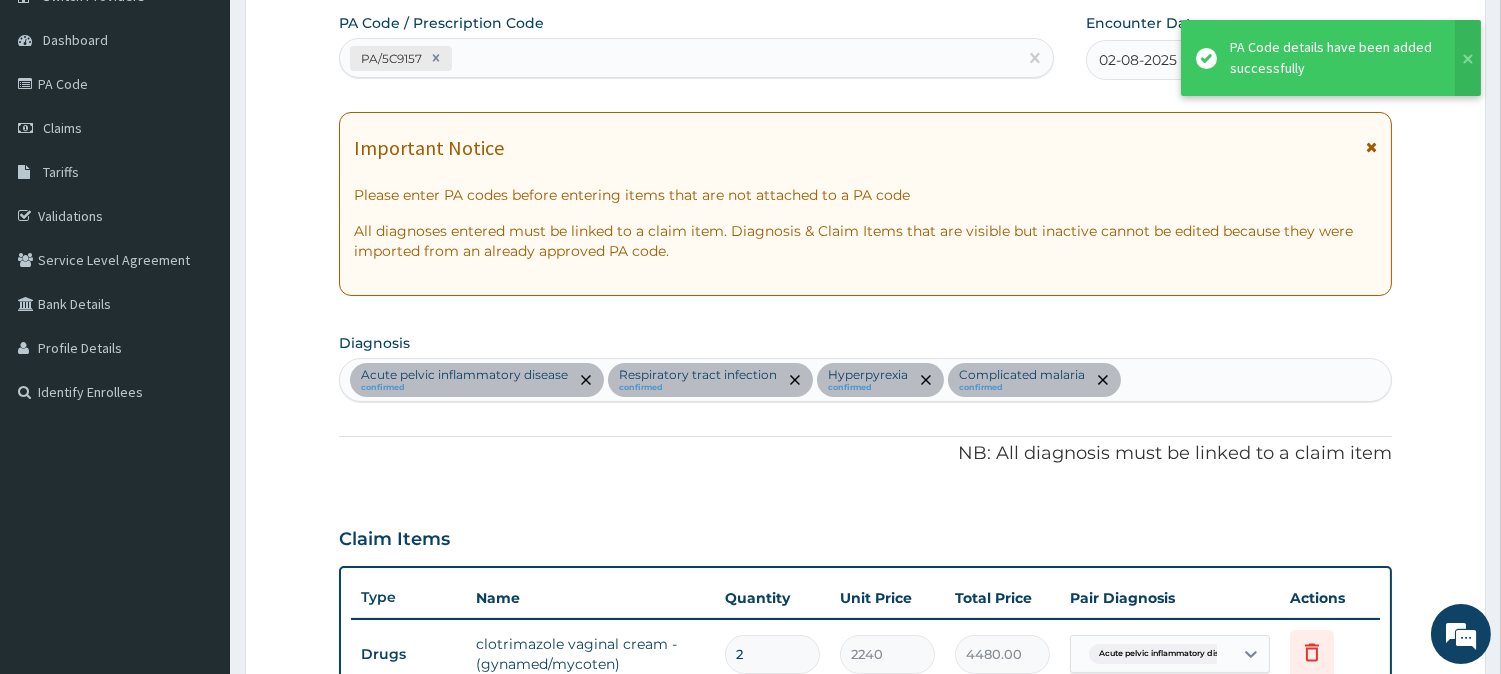 scroll, scrollTop: 2023, scrollLeft: 0, axis: vertical 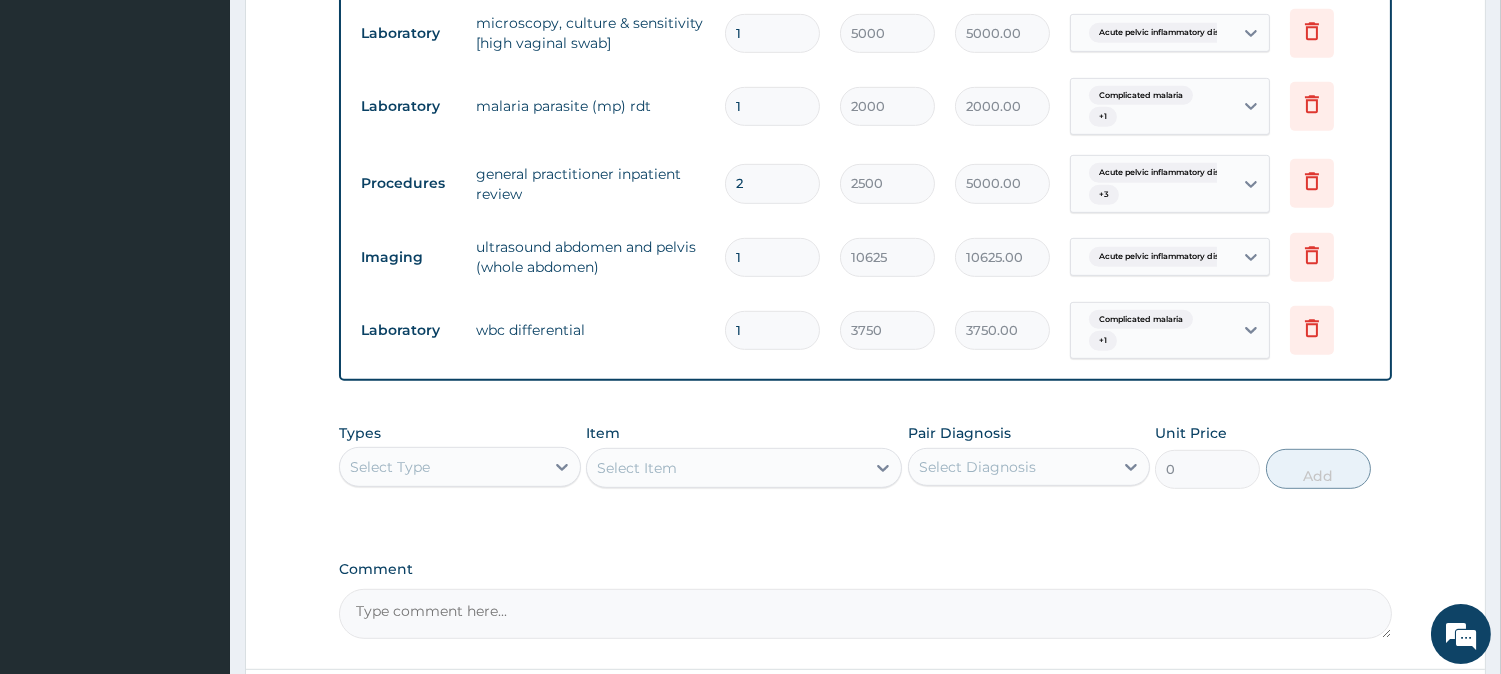 click on "Types Select Type Item Select Item Pair Diagnosis Select Diagnosis Unit Price 0 Add" at bounding box center (865, 471) 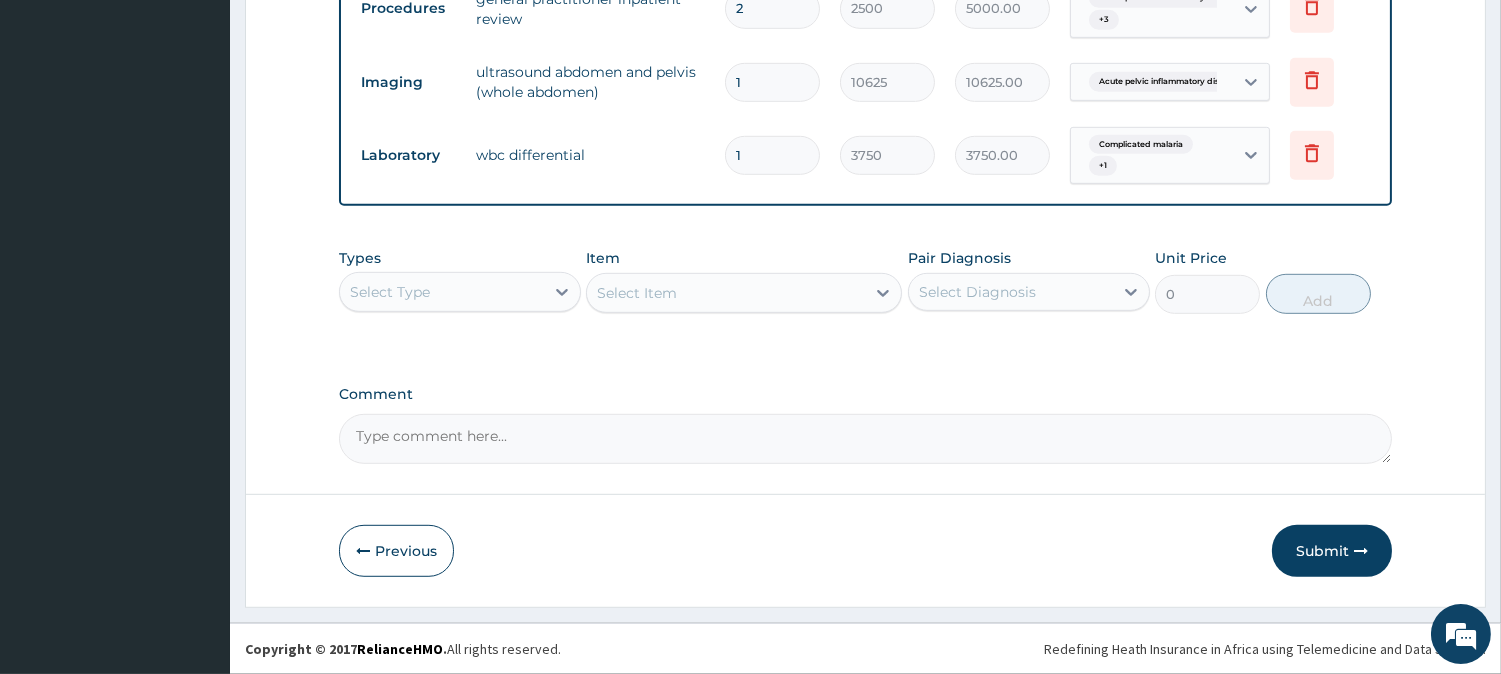 scroll, scrollTop: 2204, scrollLeft: 0, axis: vertical 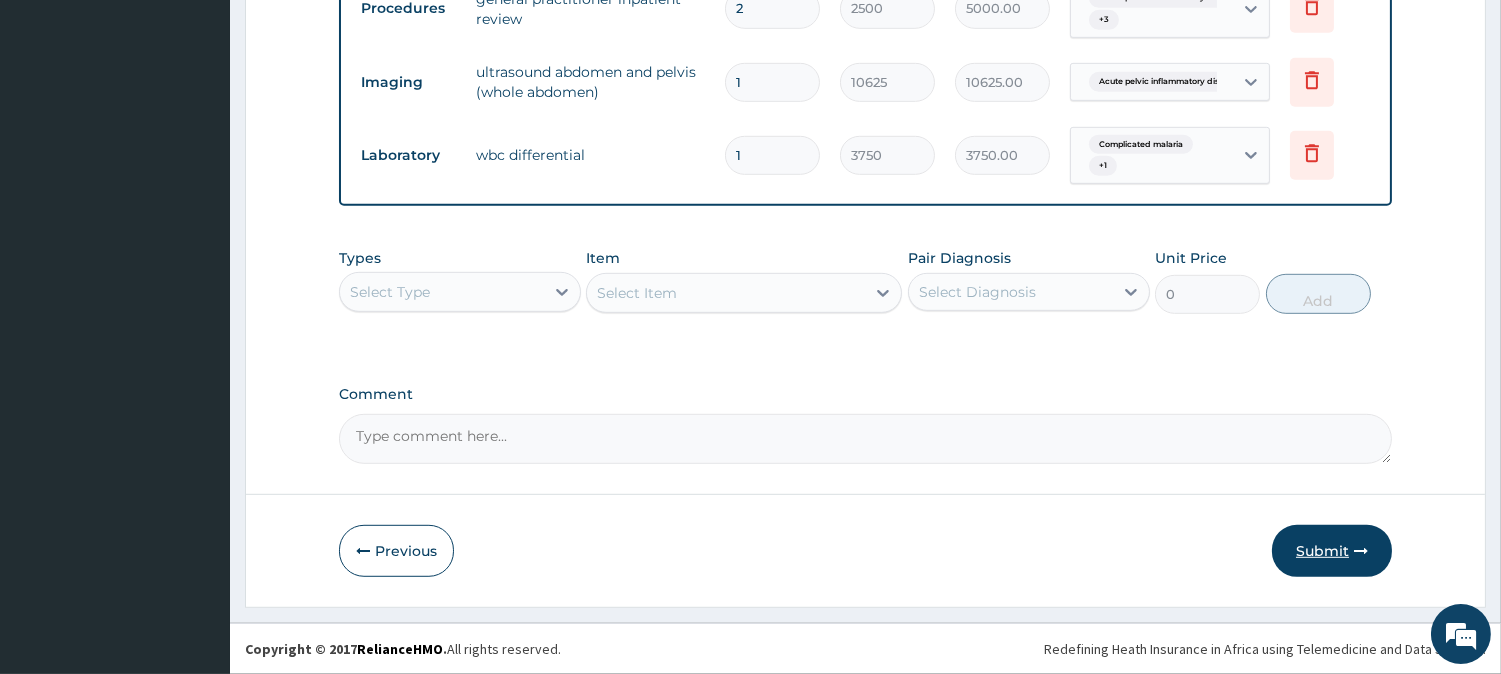 click on "Submit" at bounding box center [1332, 551] 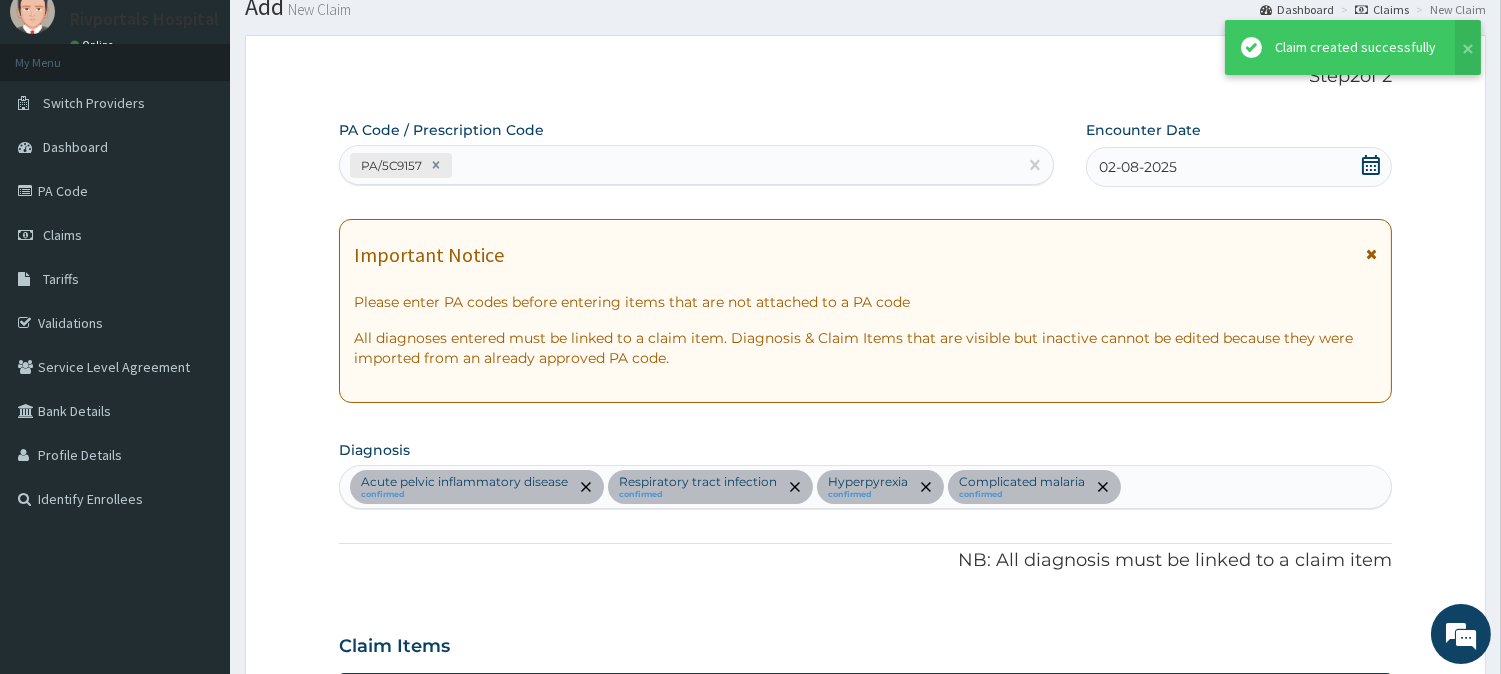 scroll, scrollTop: 2204, scrollLeft: 0, axis: vertical 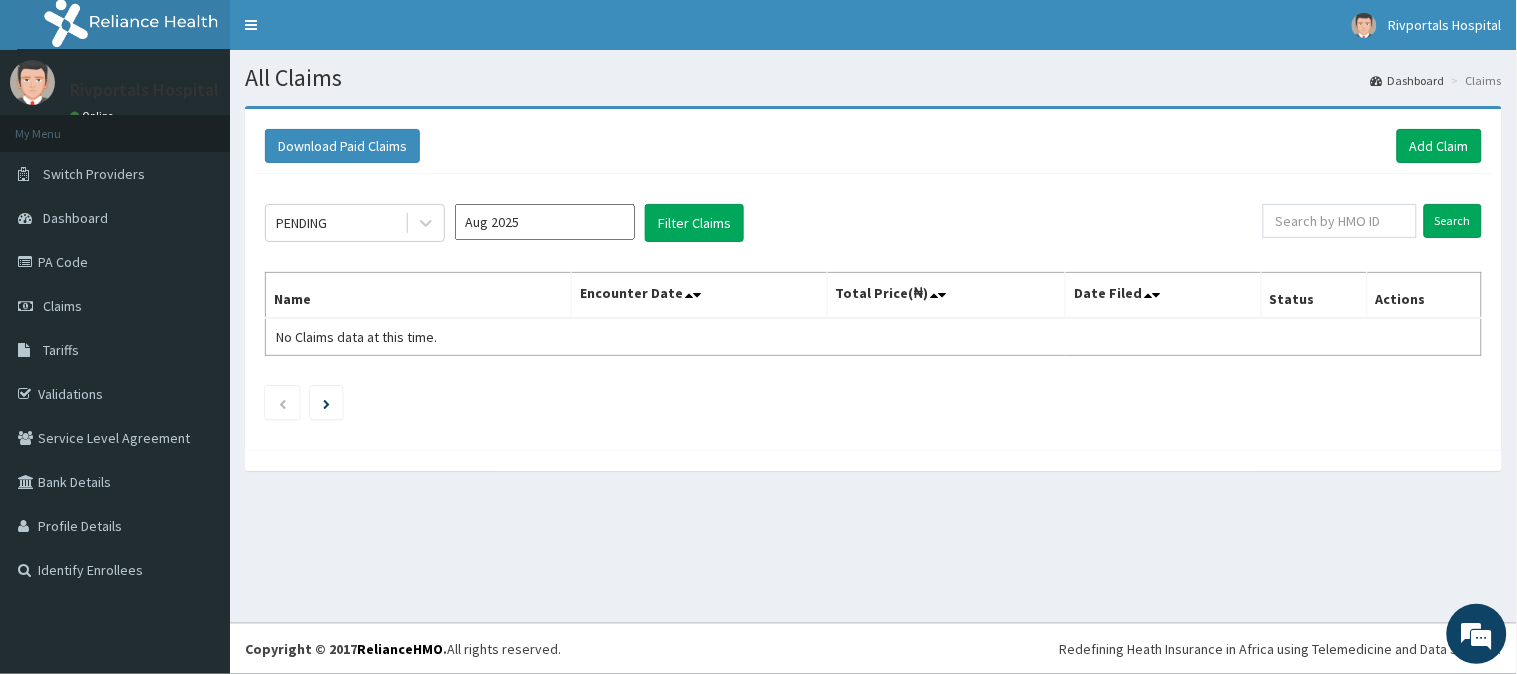 click on "Aug 2025" at bounding box center (545, 222) 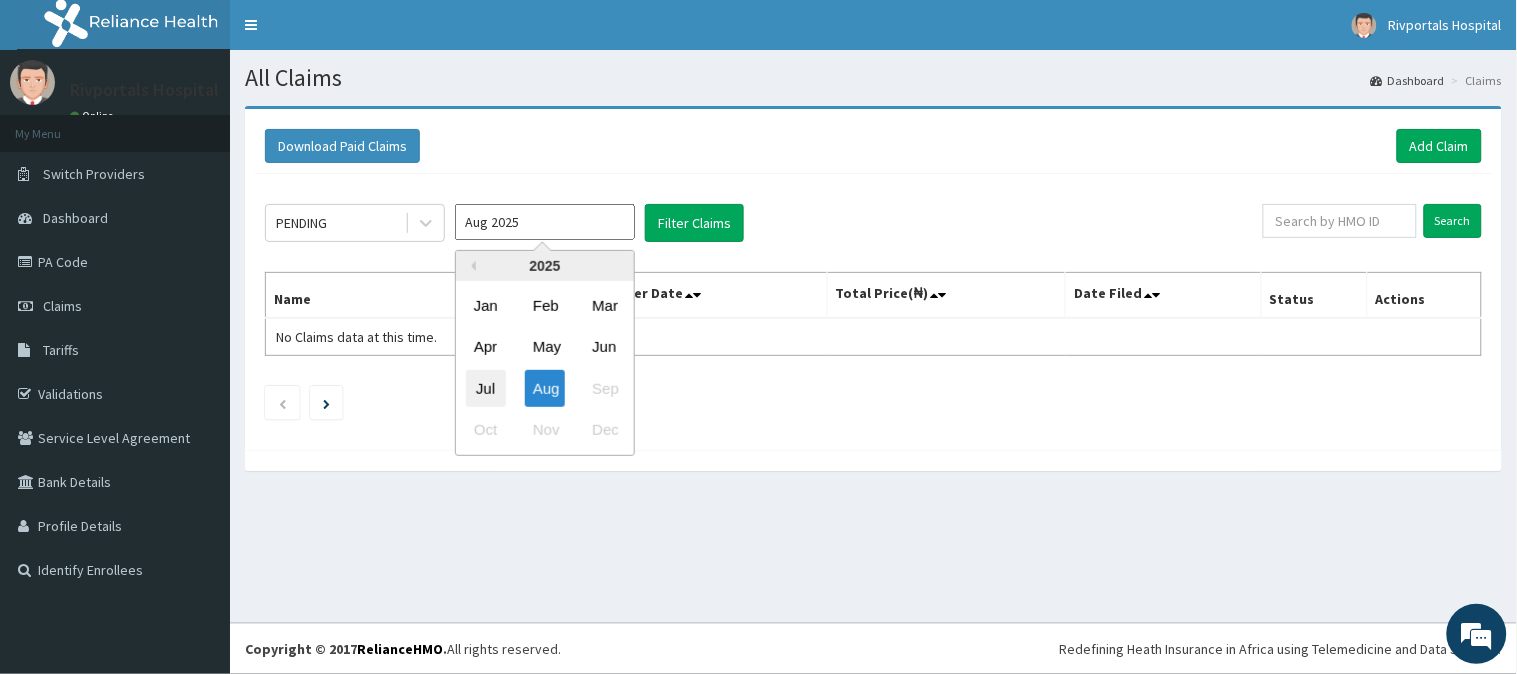 click on "Jul" at bounding box center [486, 388] 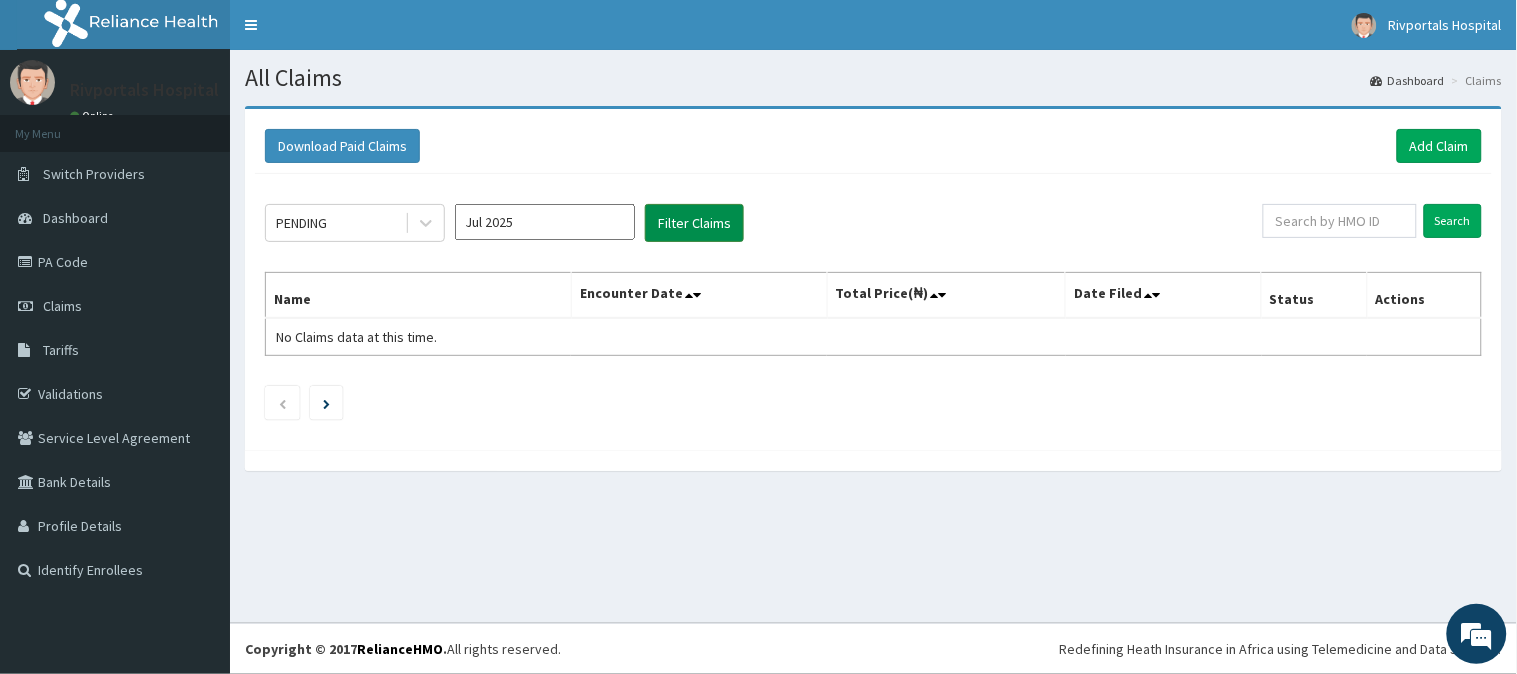 click on "Filter Claims" at bounding box center [694, 223] 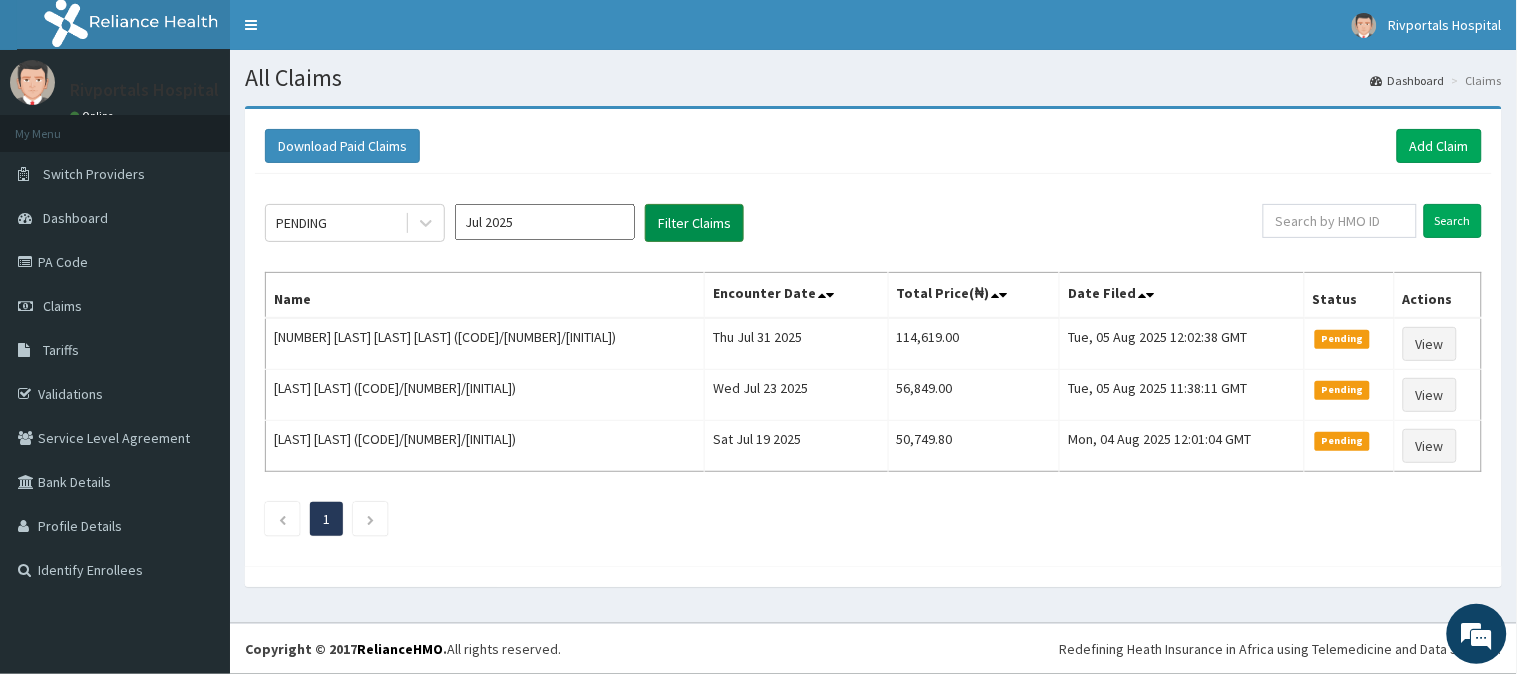 scroll, scrollTop: 0, scrollLeft: 0, axis: both 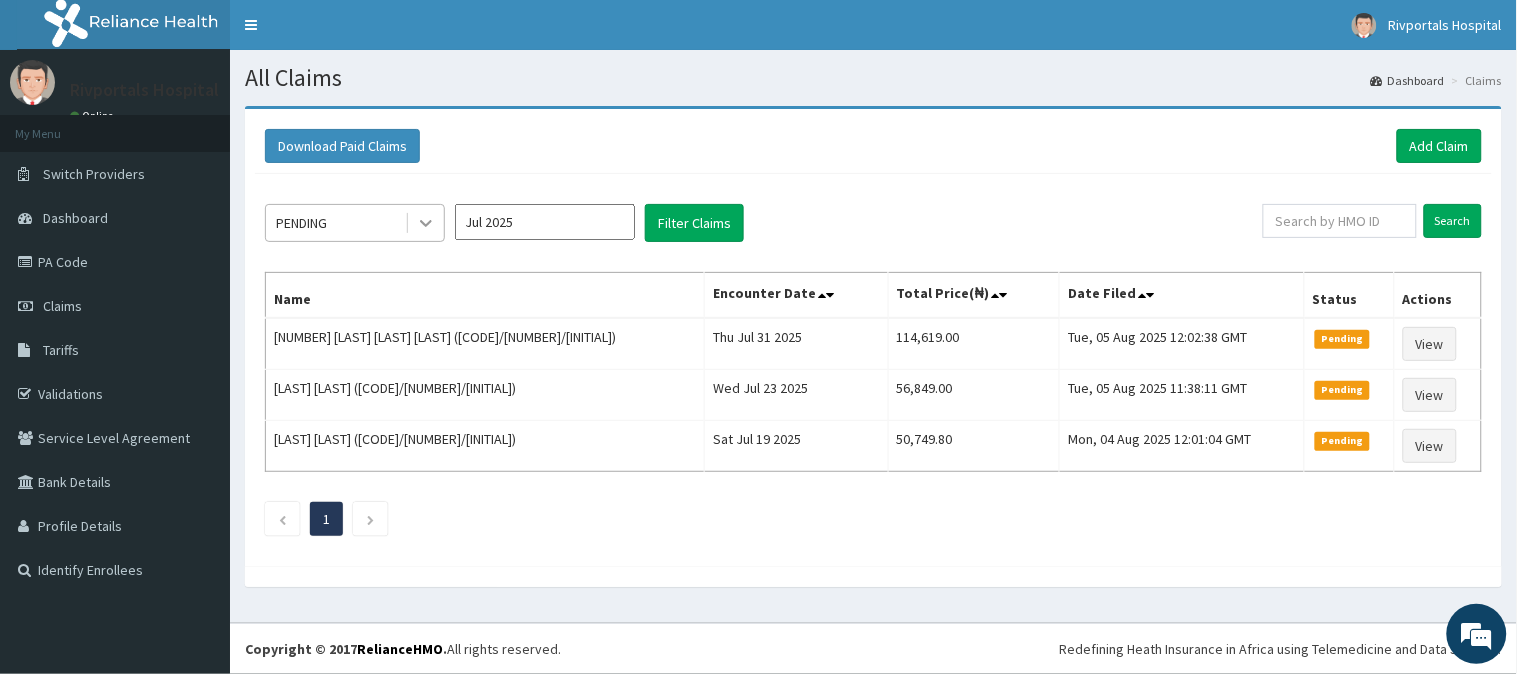 click at bounding box center (426, 223) 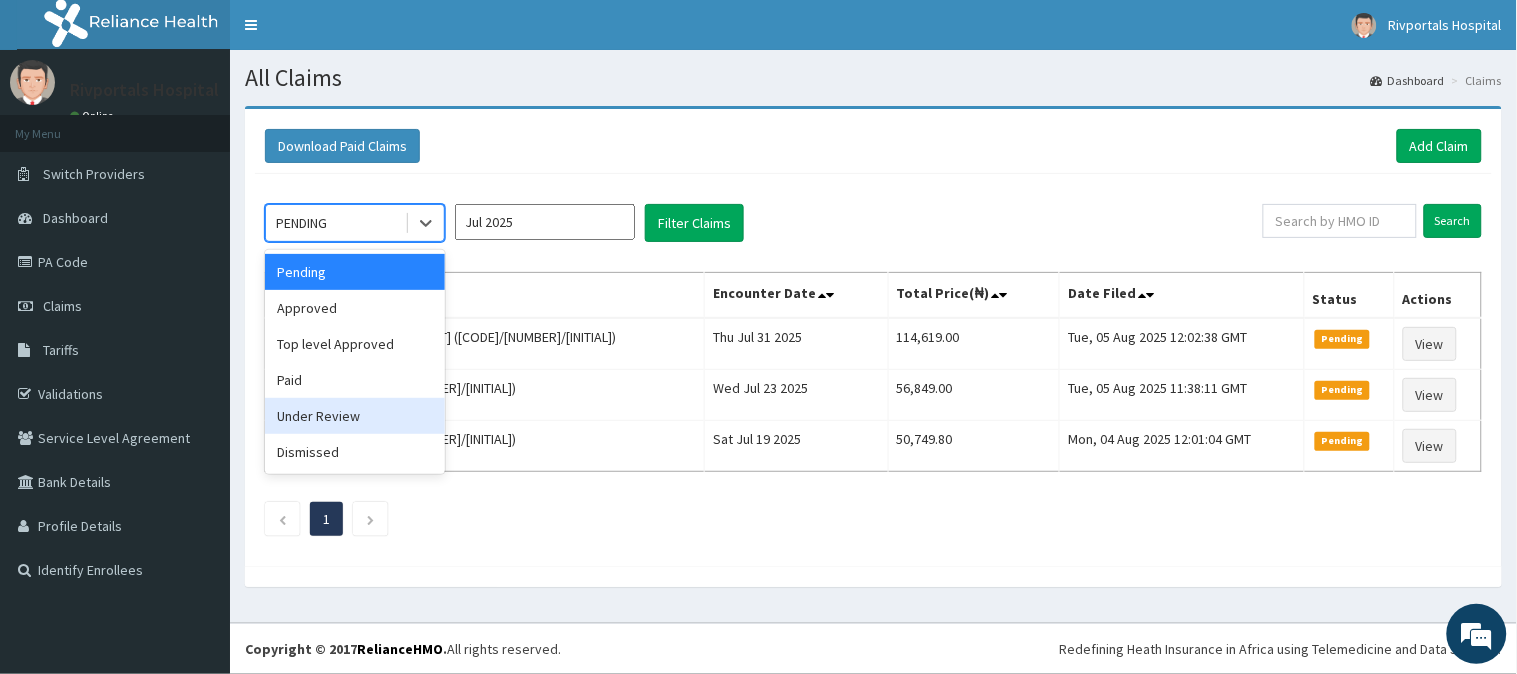 click on "Under Review" at bounding box center (355, 416) 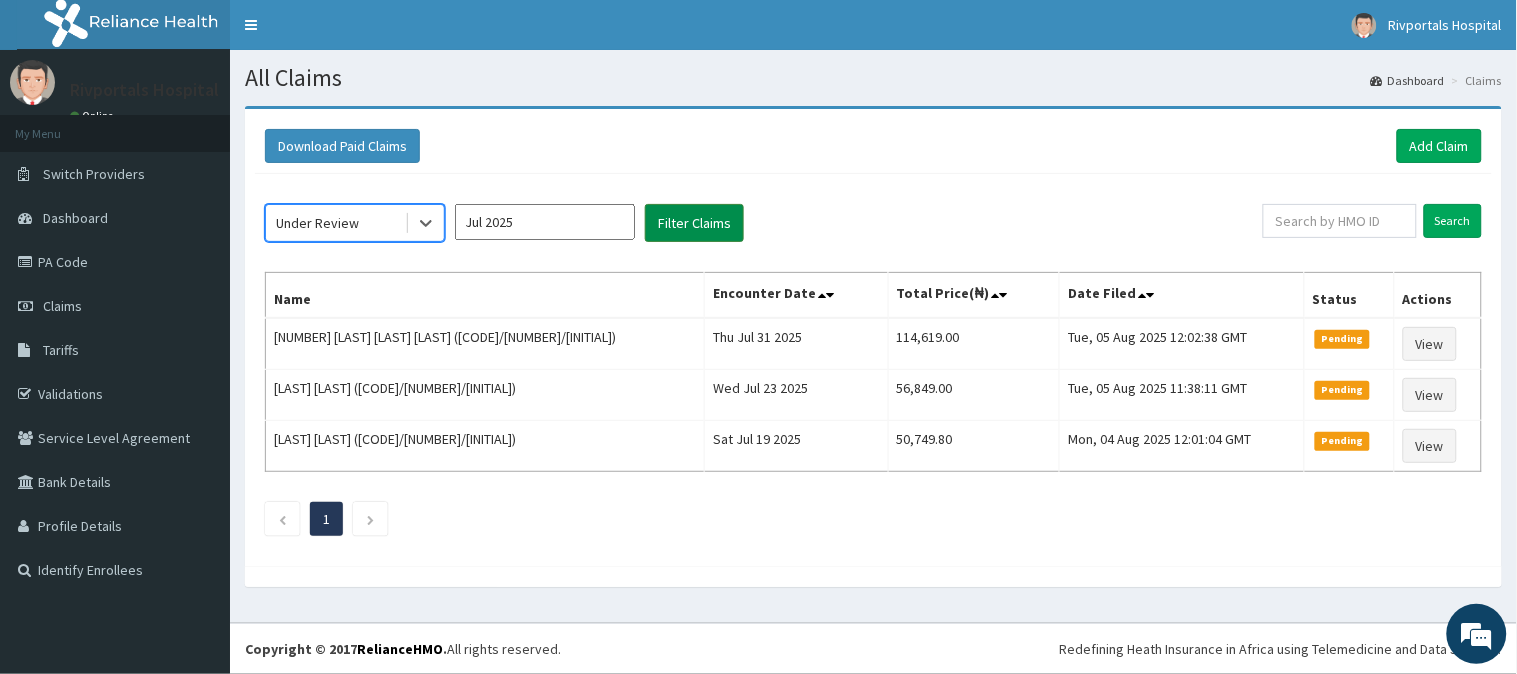 click on "Filter Claims" at bounding box center (694, 223) 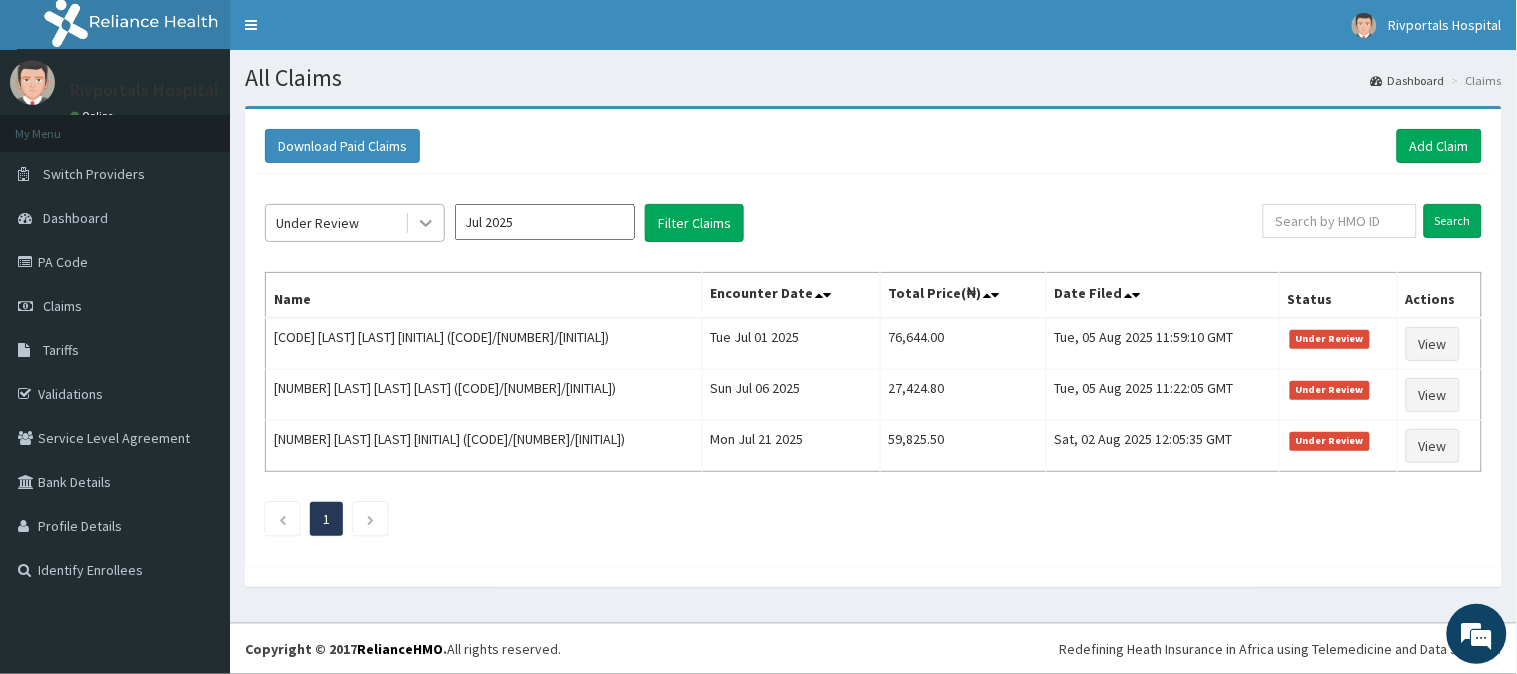 click 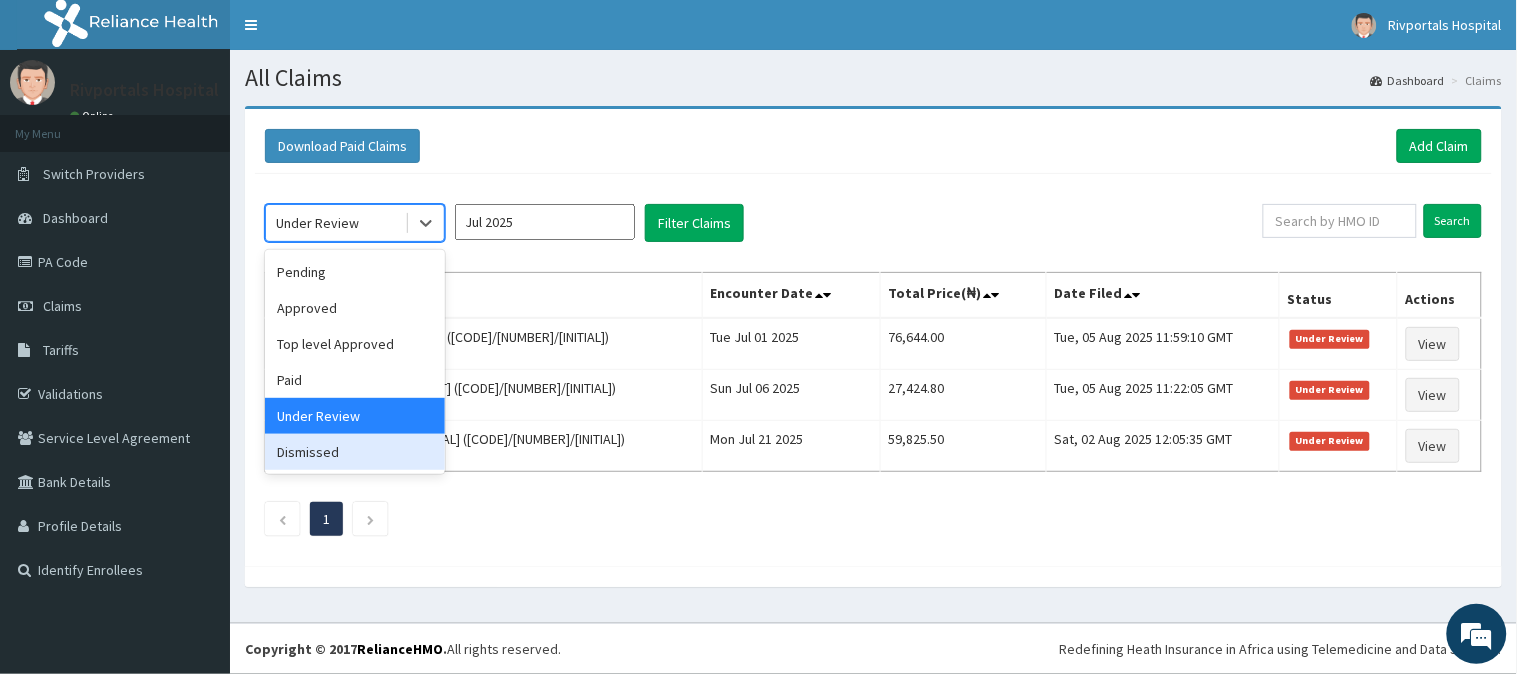 click on "Dismissed" at bounding box center [355, 452] 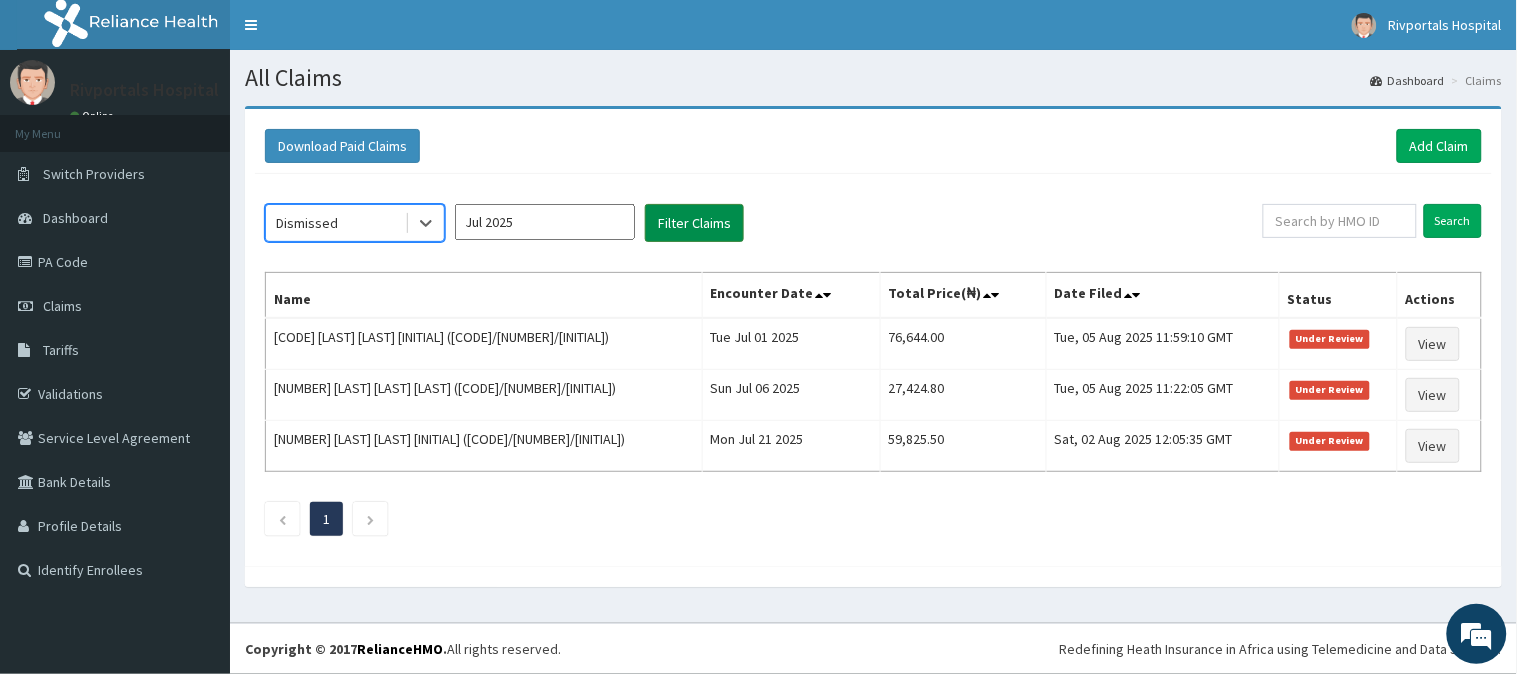 click on "Filter Claims" at bounding box center [694, 223] 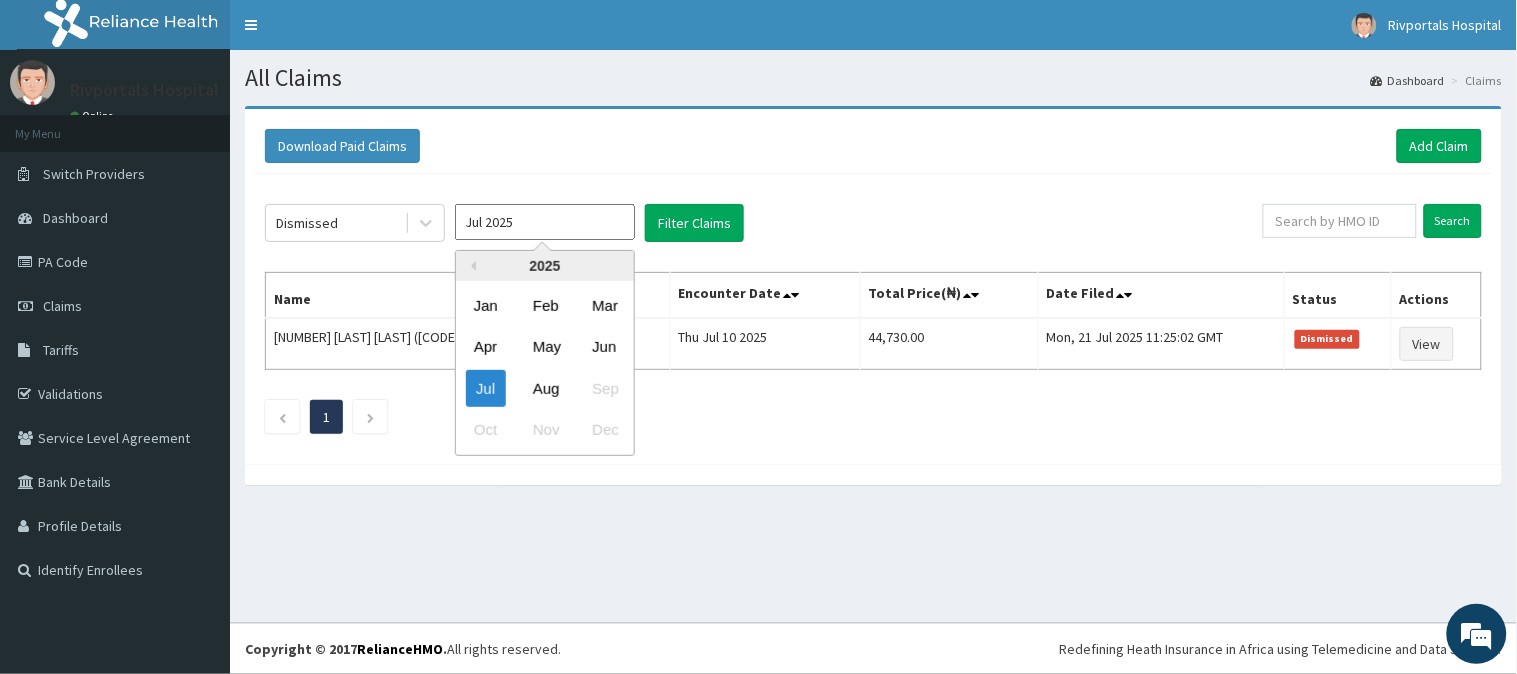 click on "Jul 2025" at bounding box center (545, 222) 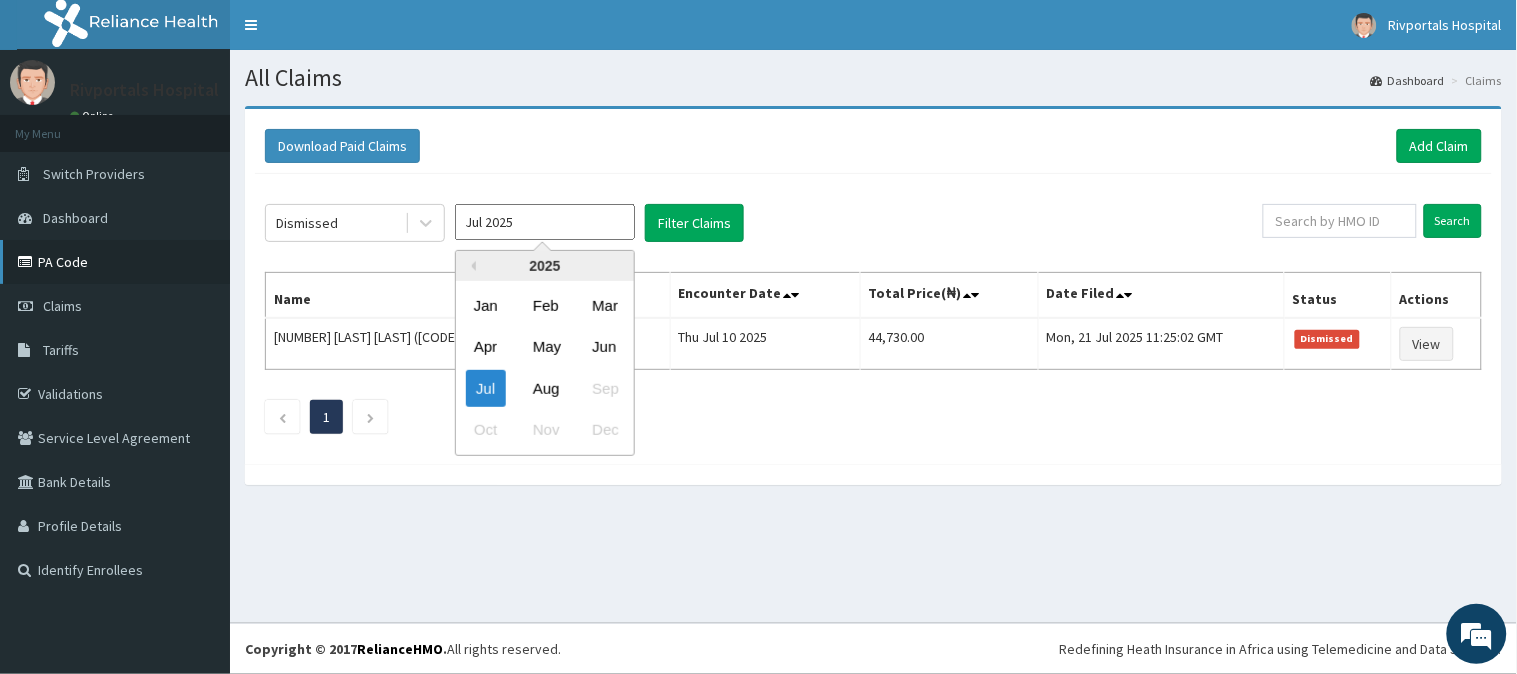 click on "PA Code" at bounding box center [115, 262] 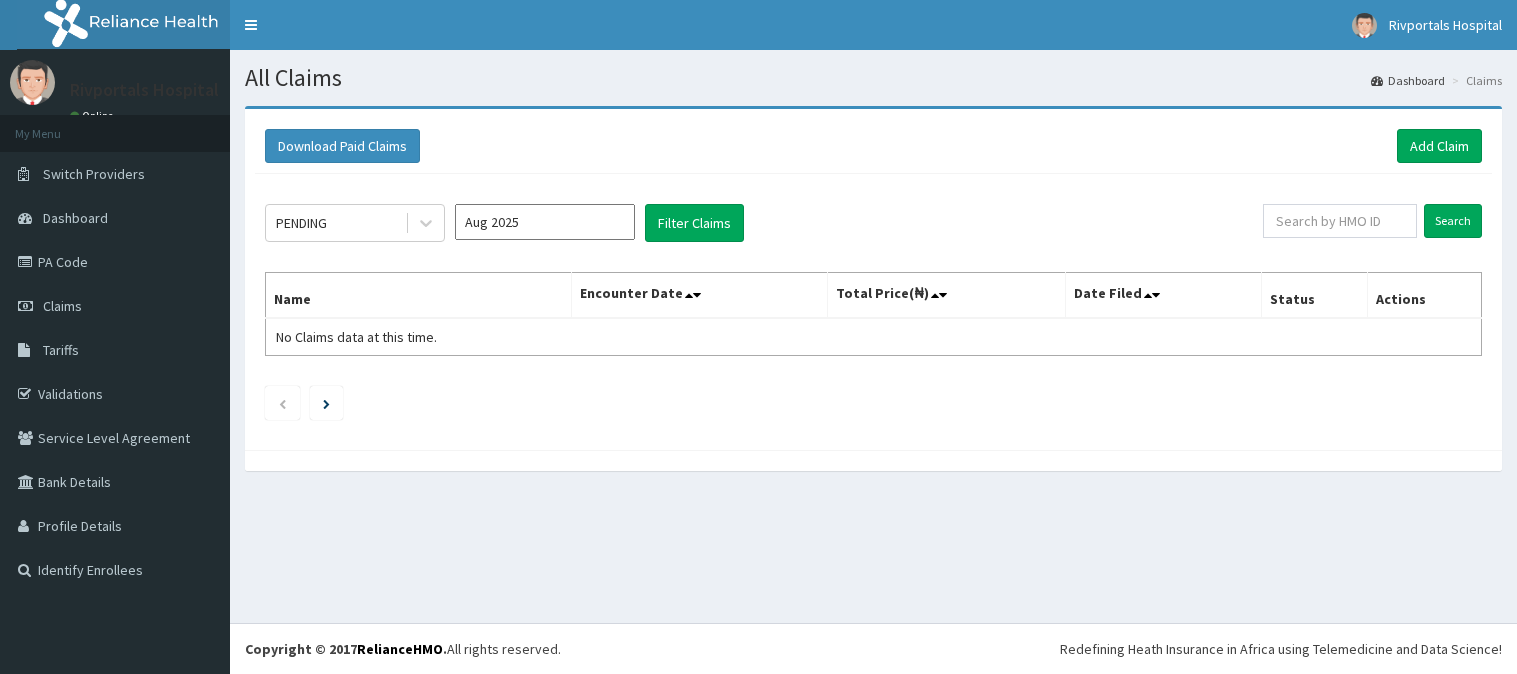 scroll, scrollTop: 0, scrollLeft: 0, axis: both 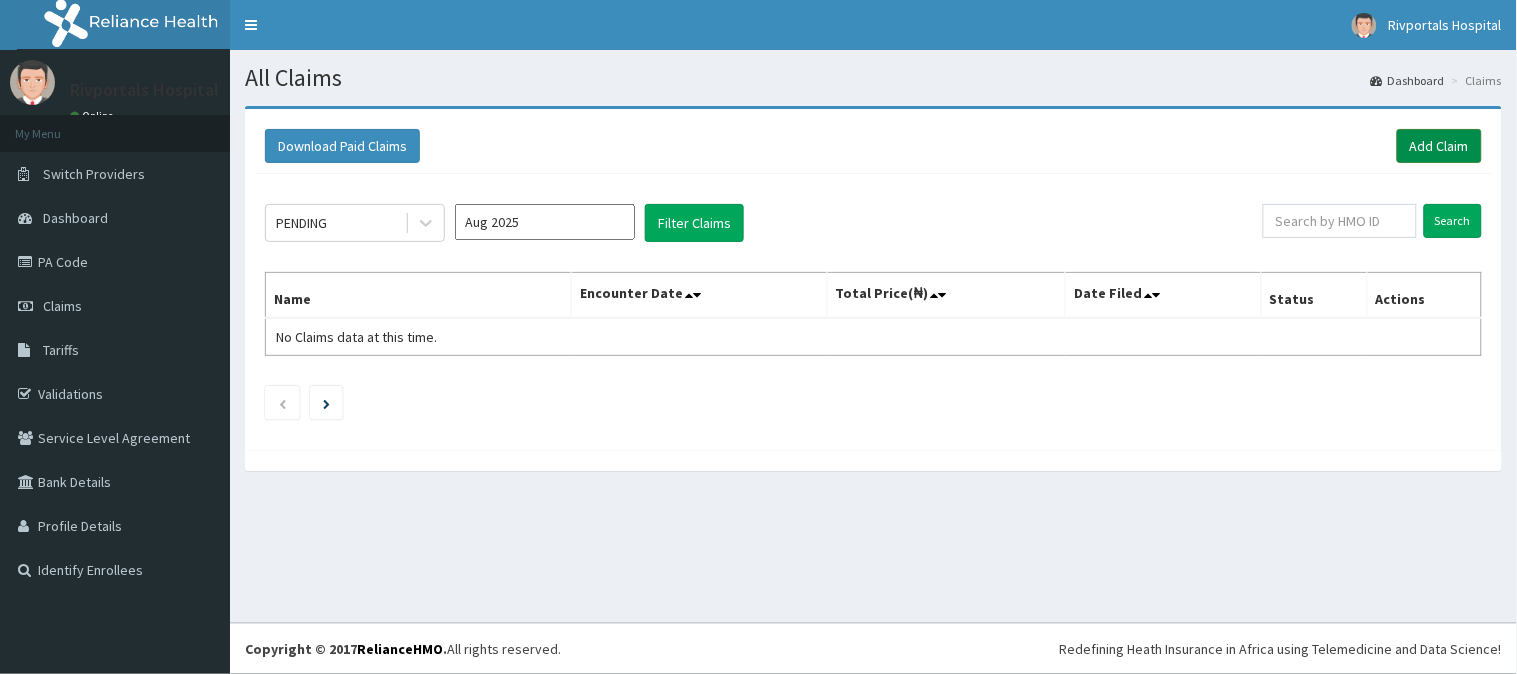 click on "Add Claim" at bounding box center [1439, 146] 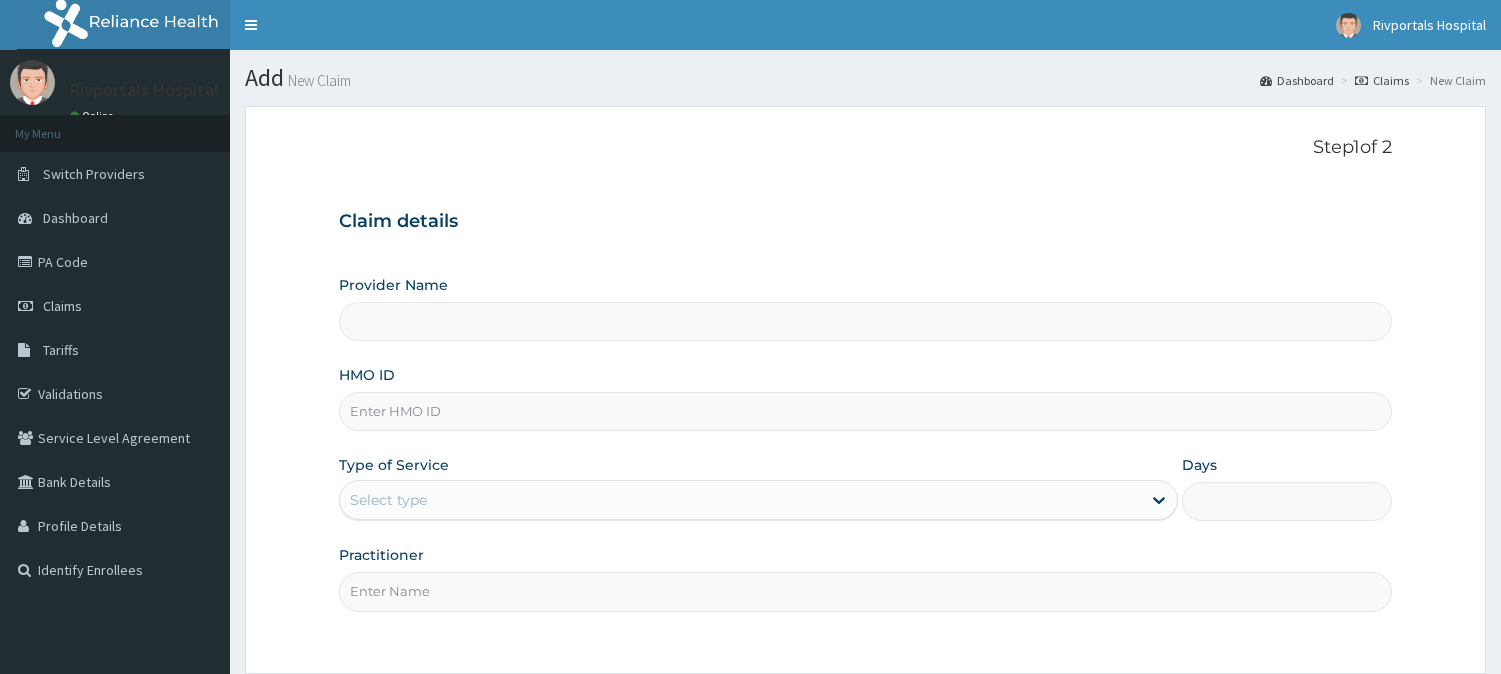 scroll, scrollTop: 0, scrollLeft: 0, axis: both 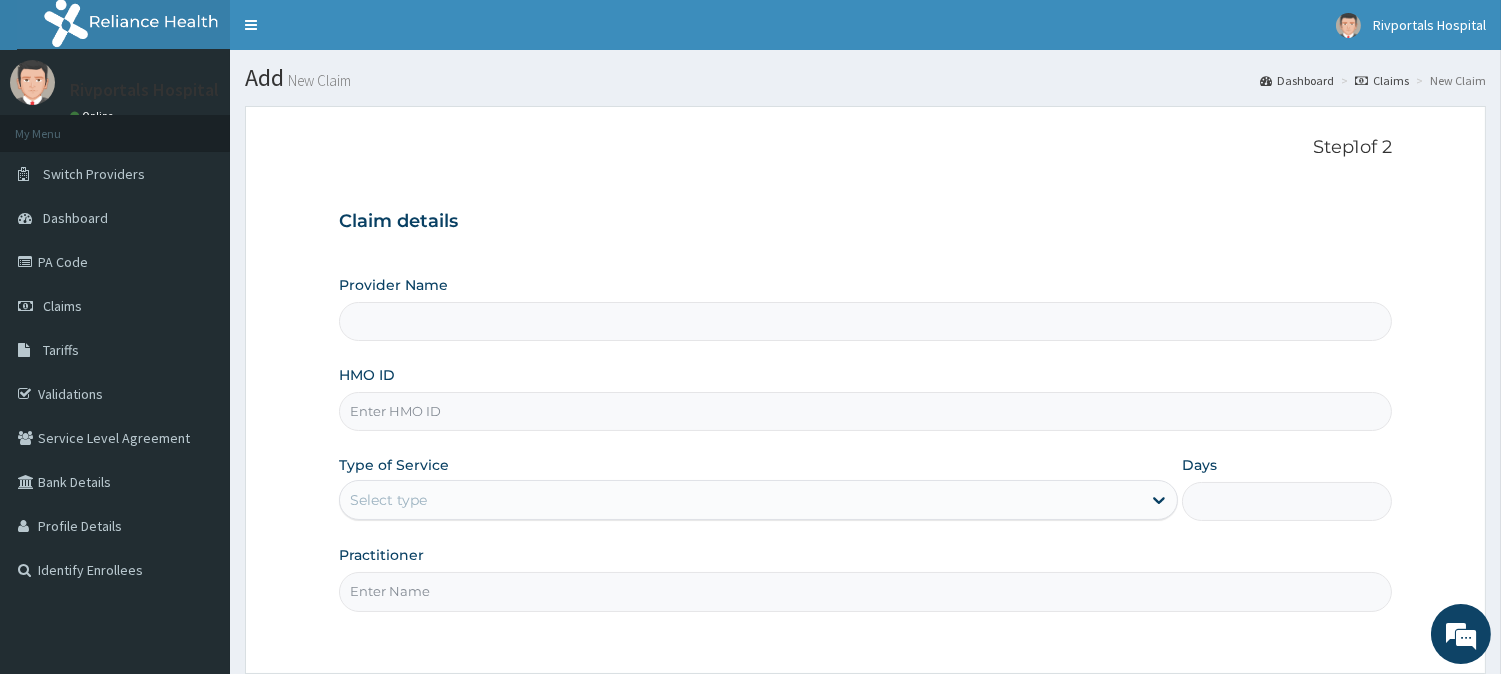 type on "Rivportals Hospital" 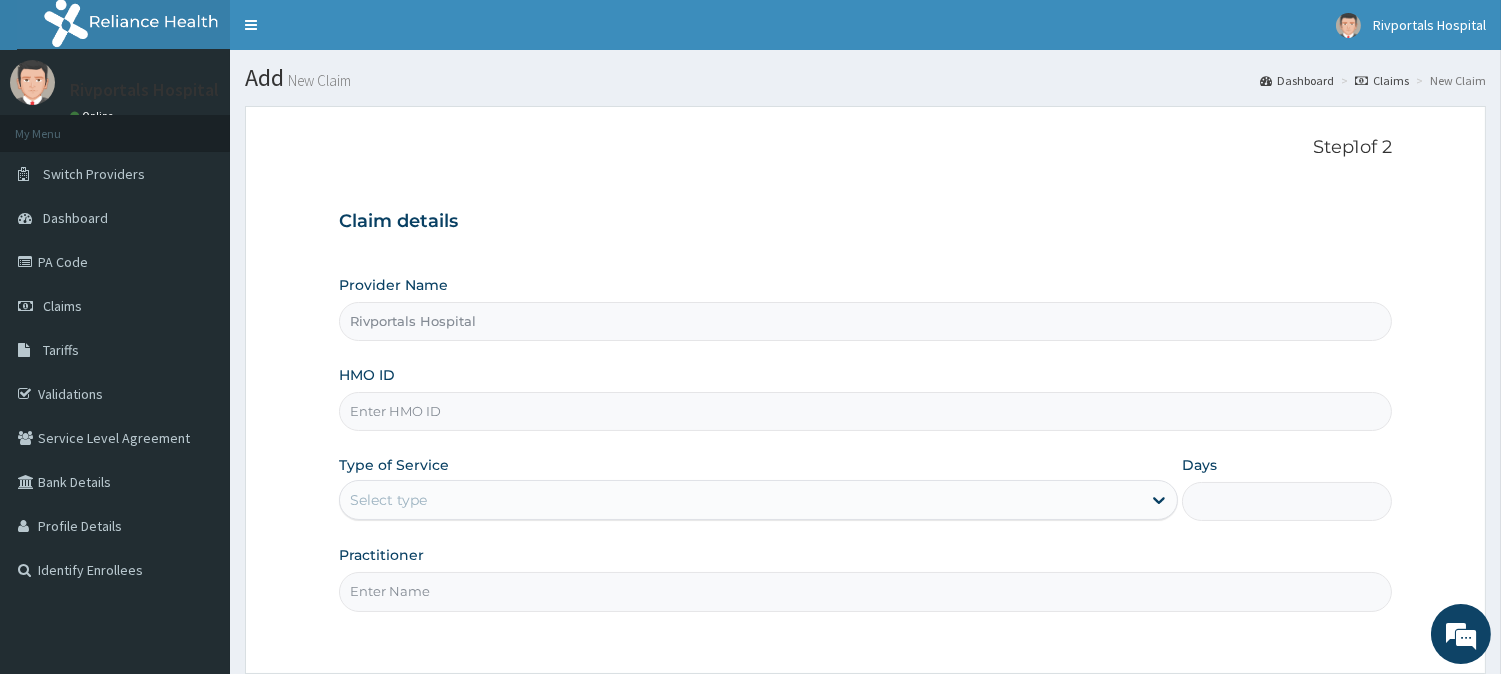 click on "HMO ID" at bounding box center [865, 411] 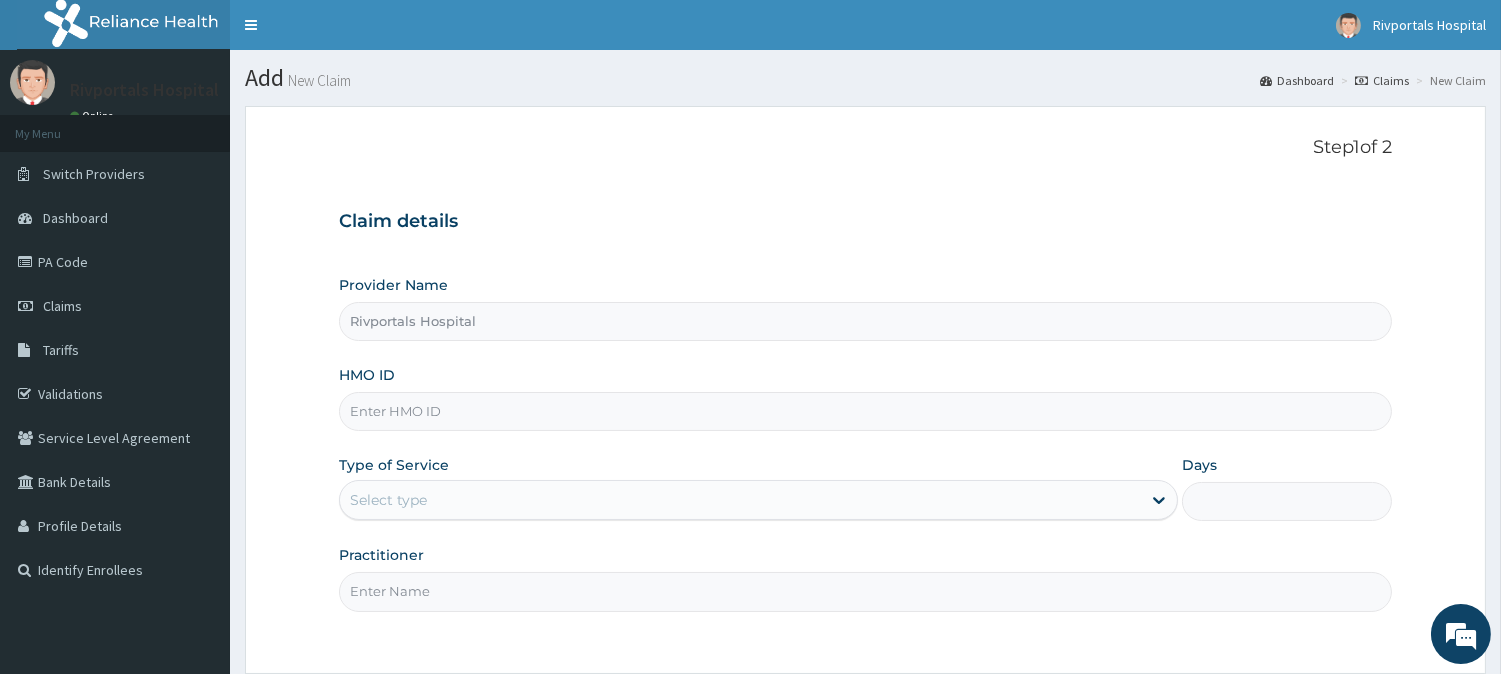 type on "F" 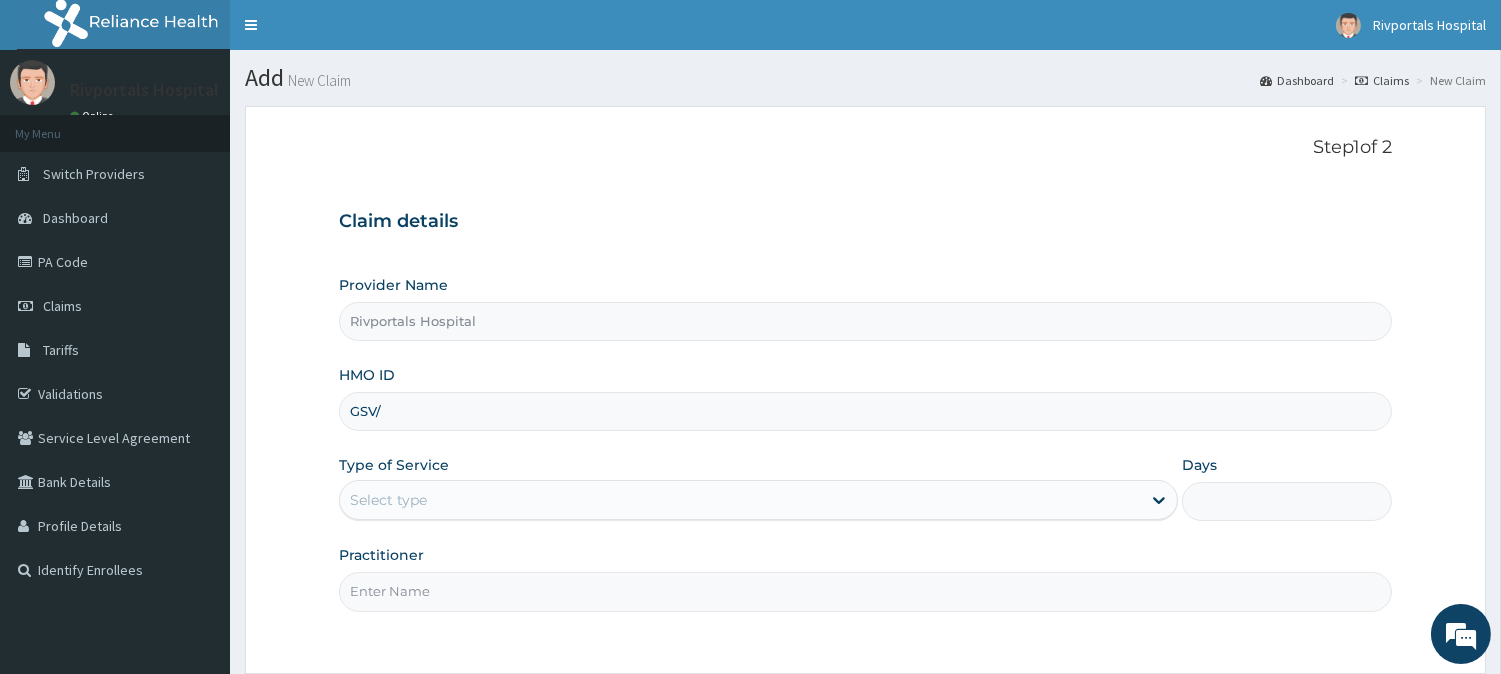 scroll, scrollTop: 0, scrollLeft: 0, axis: both 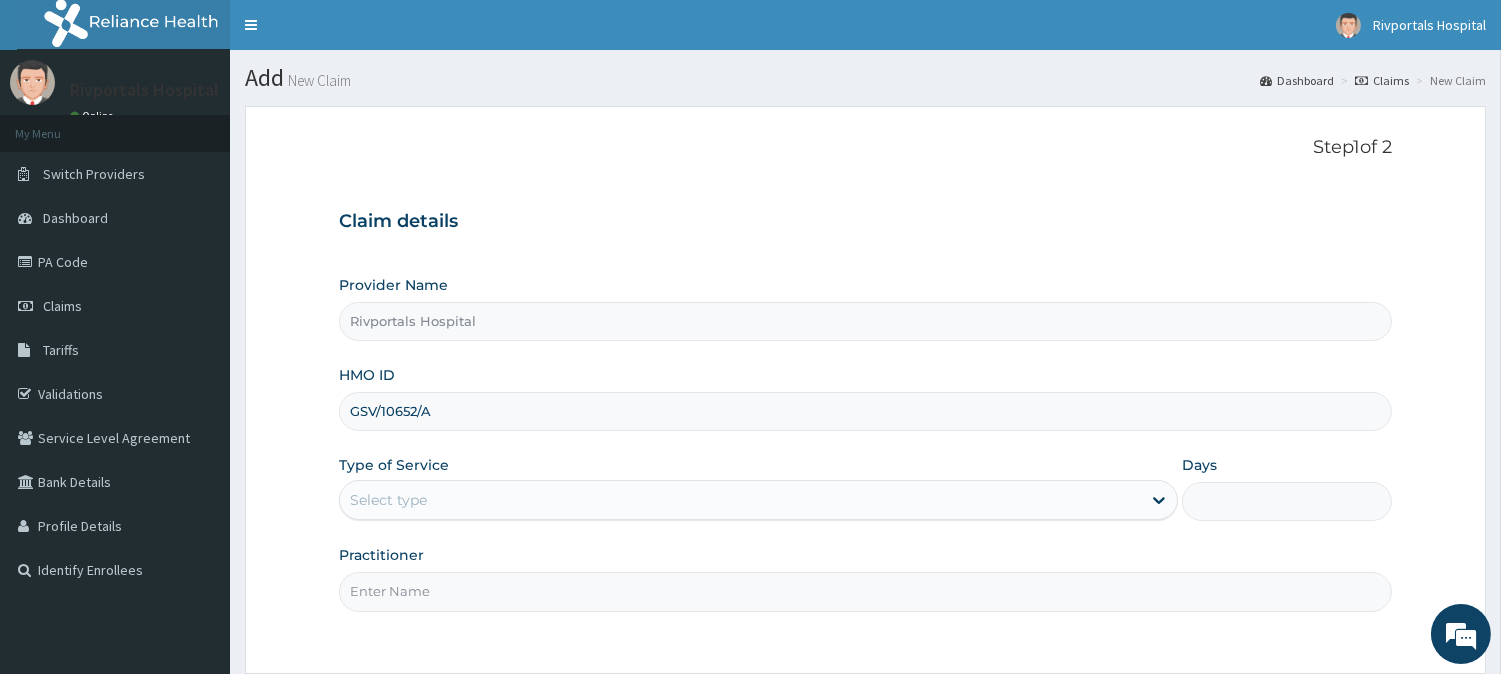 type on "GSV/10652/A" 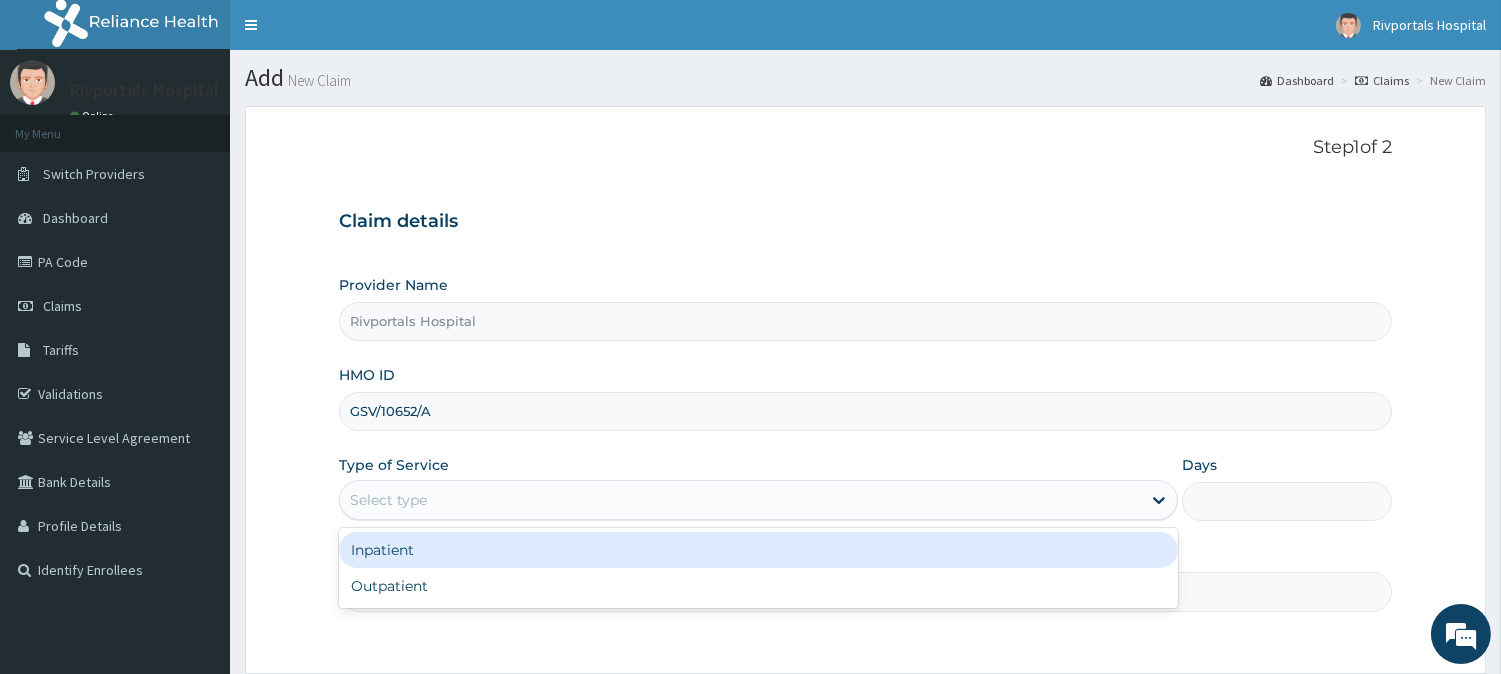 click on "Inpatient" at bounding box center (758, 550) 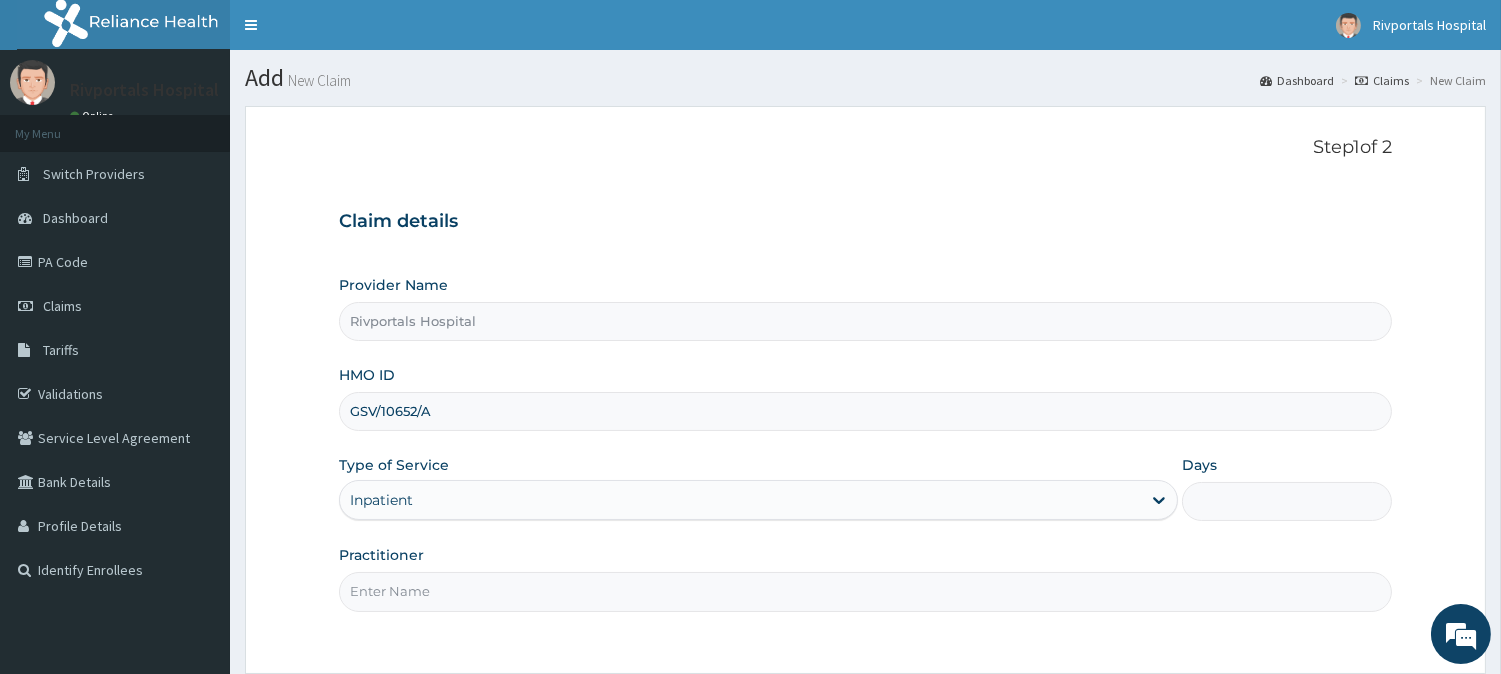 click on "Days" at bounding box center [1287, 501] 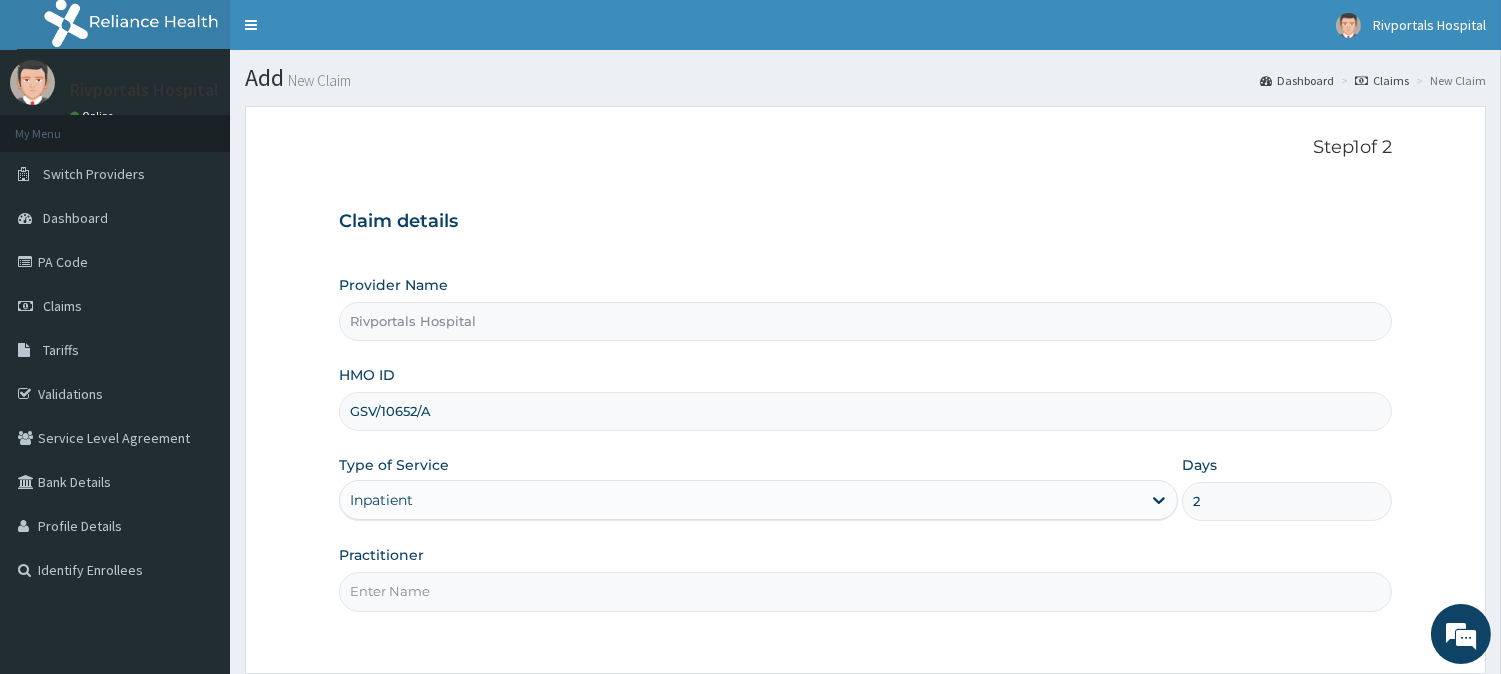 type on "2" 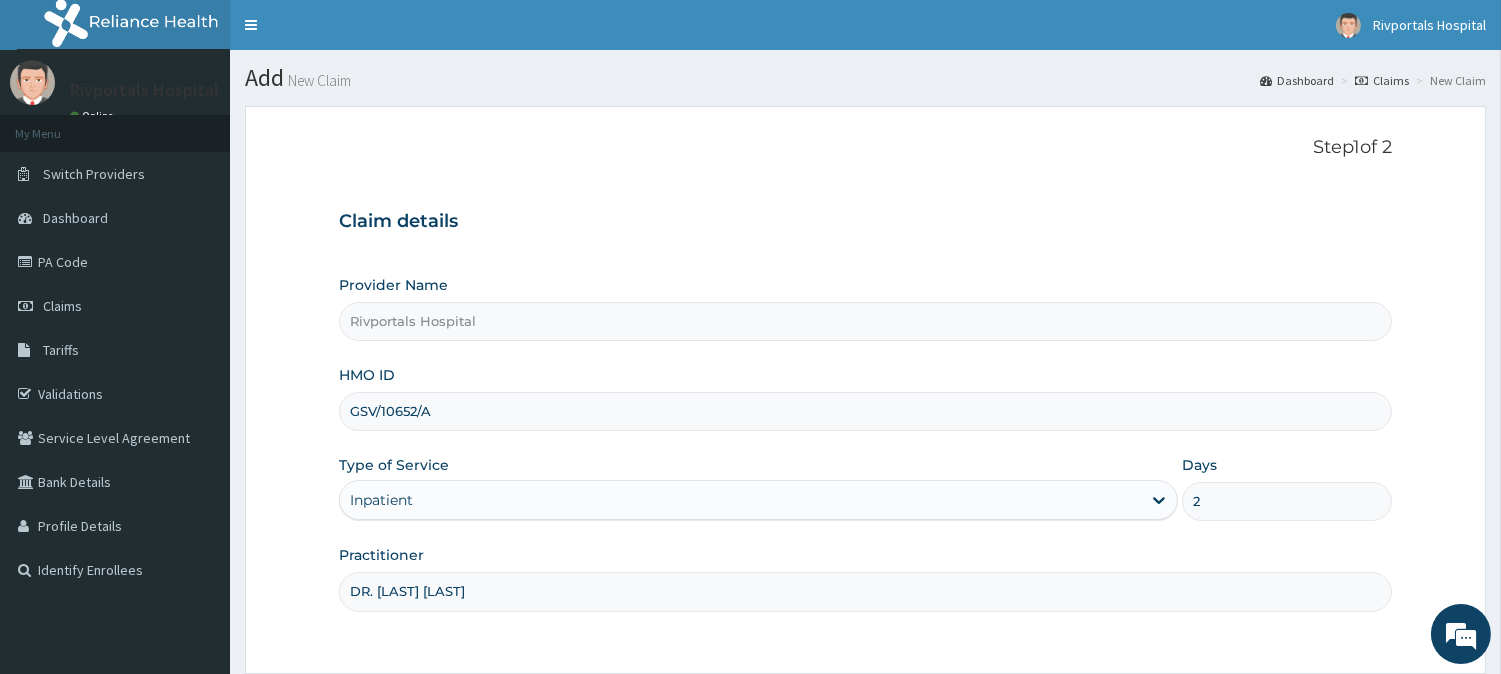 type on "DR. LEMII CLETUS" 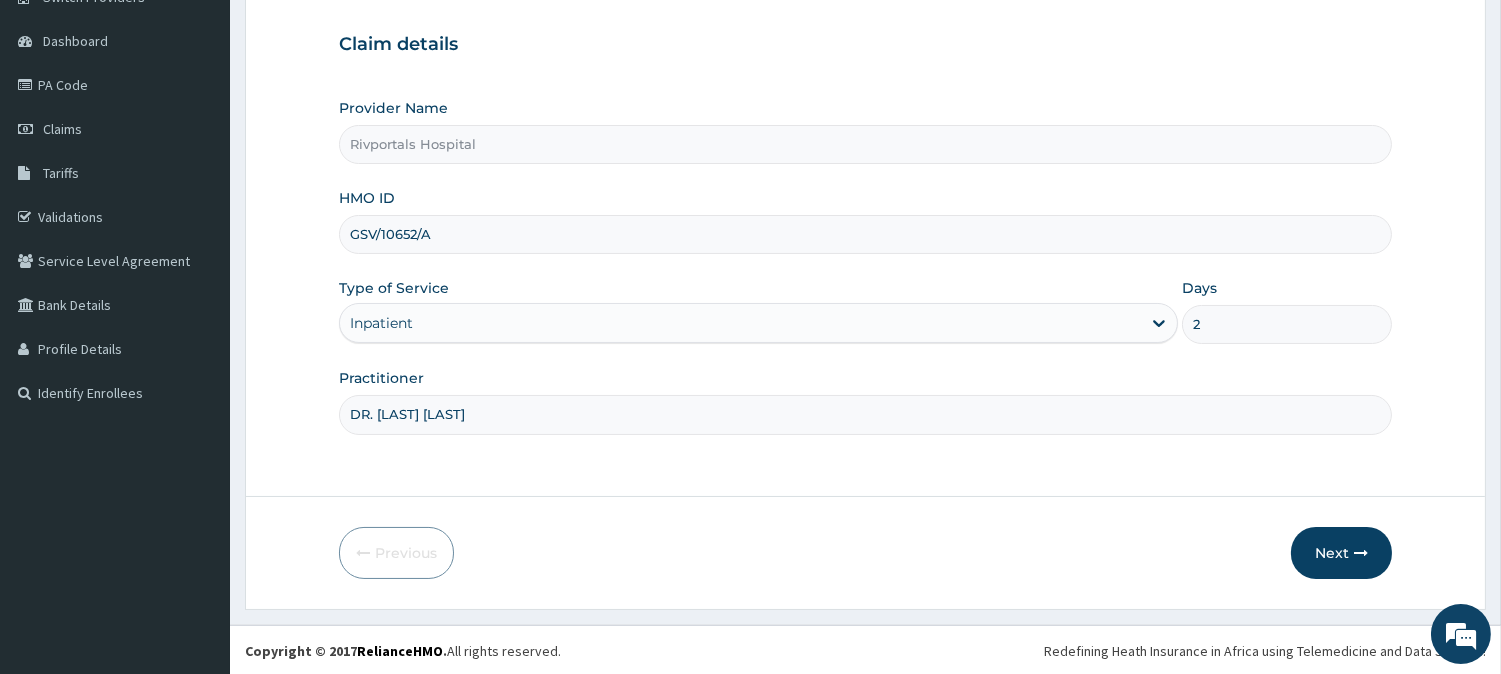 scroll, scrollTop: 178, scrollLeft: 0, axis: vertical 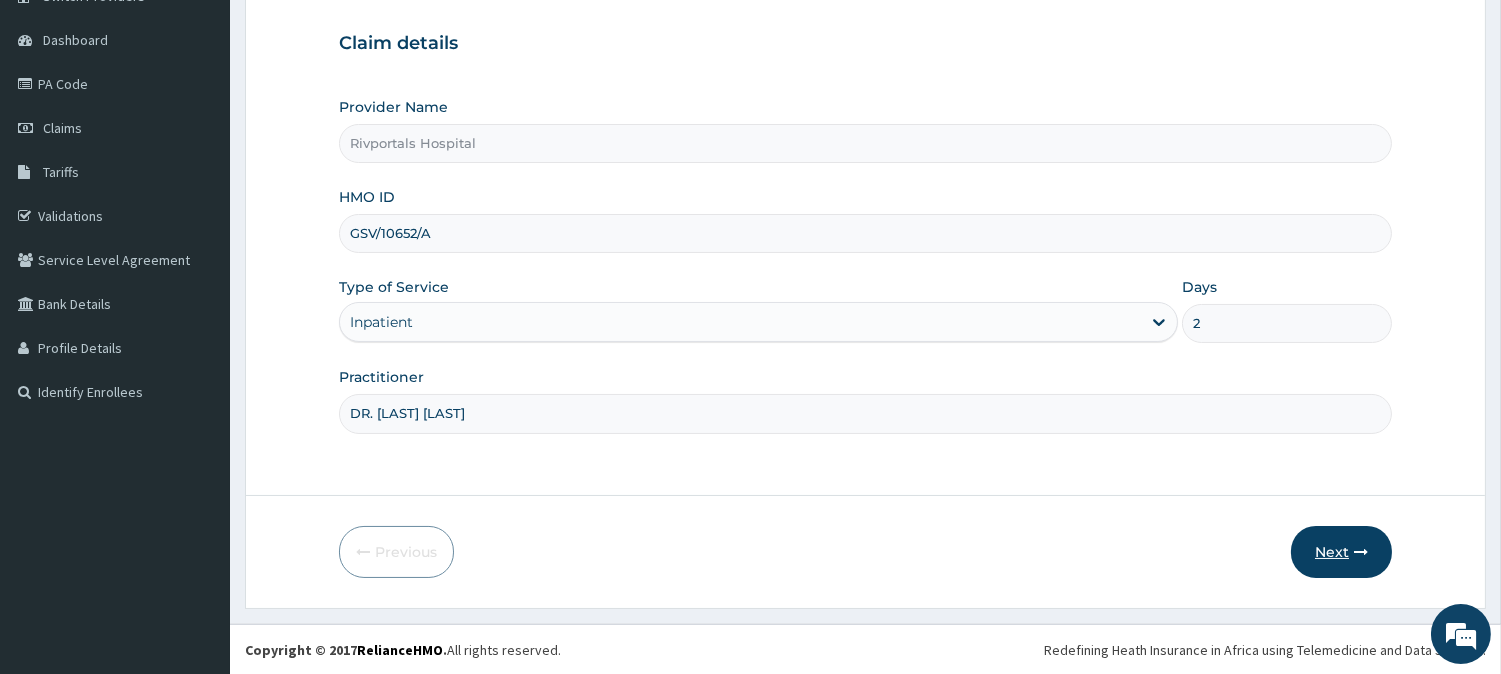 click on "Next" at bounding box center [1341, 552] 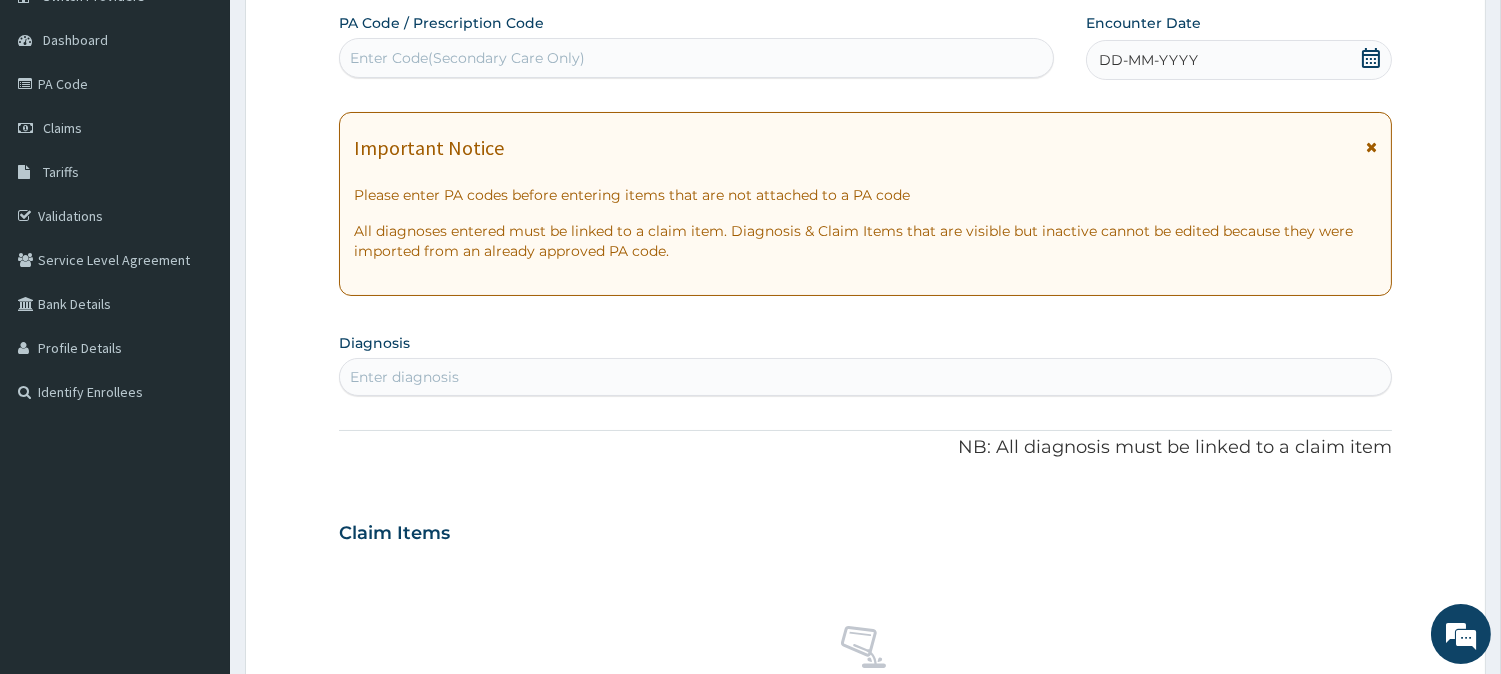 click on "Enter Code(Secondary Care Only)" at bounding box center (467, 58) 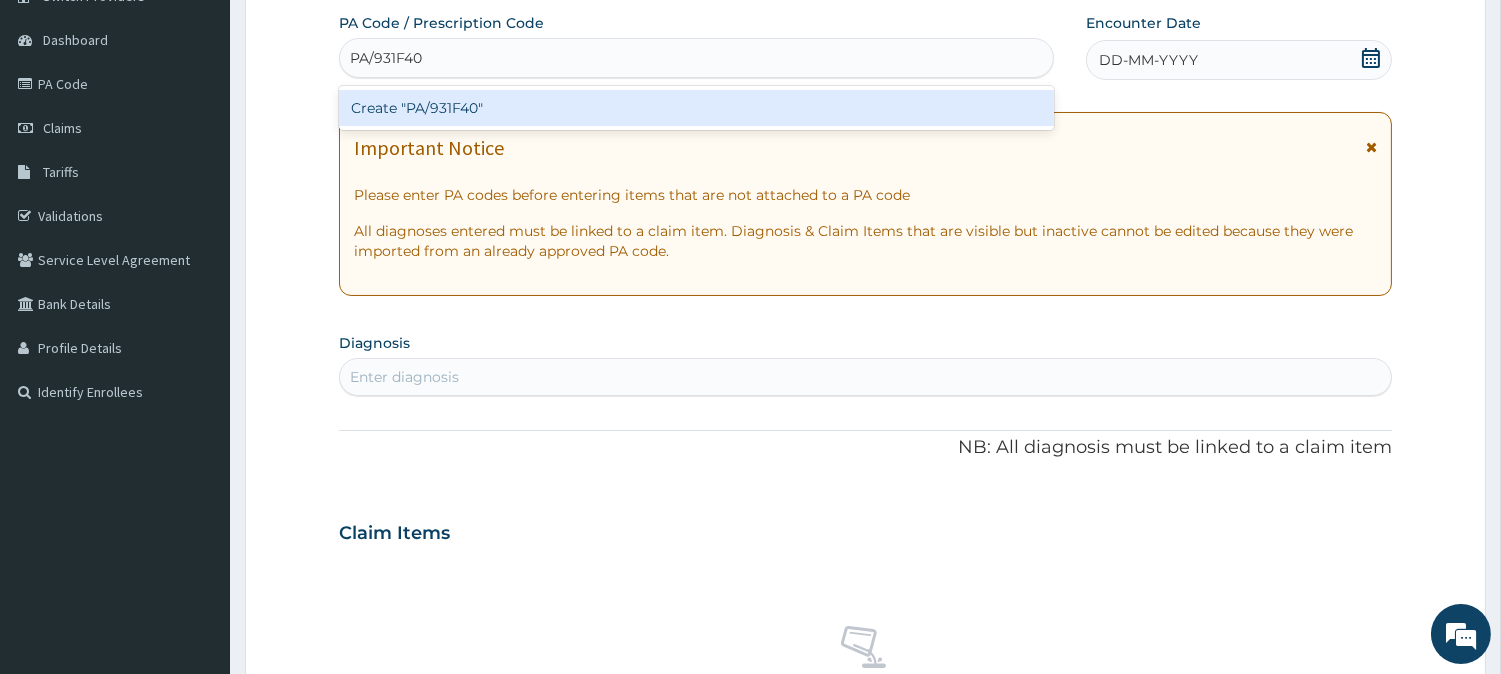 click on "Create "PA/931F40"" at bounding box center (696, 108) 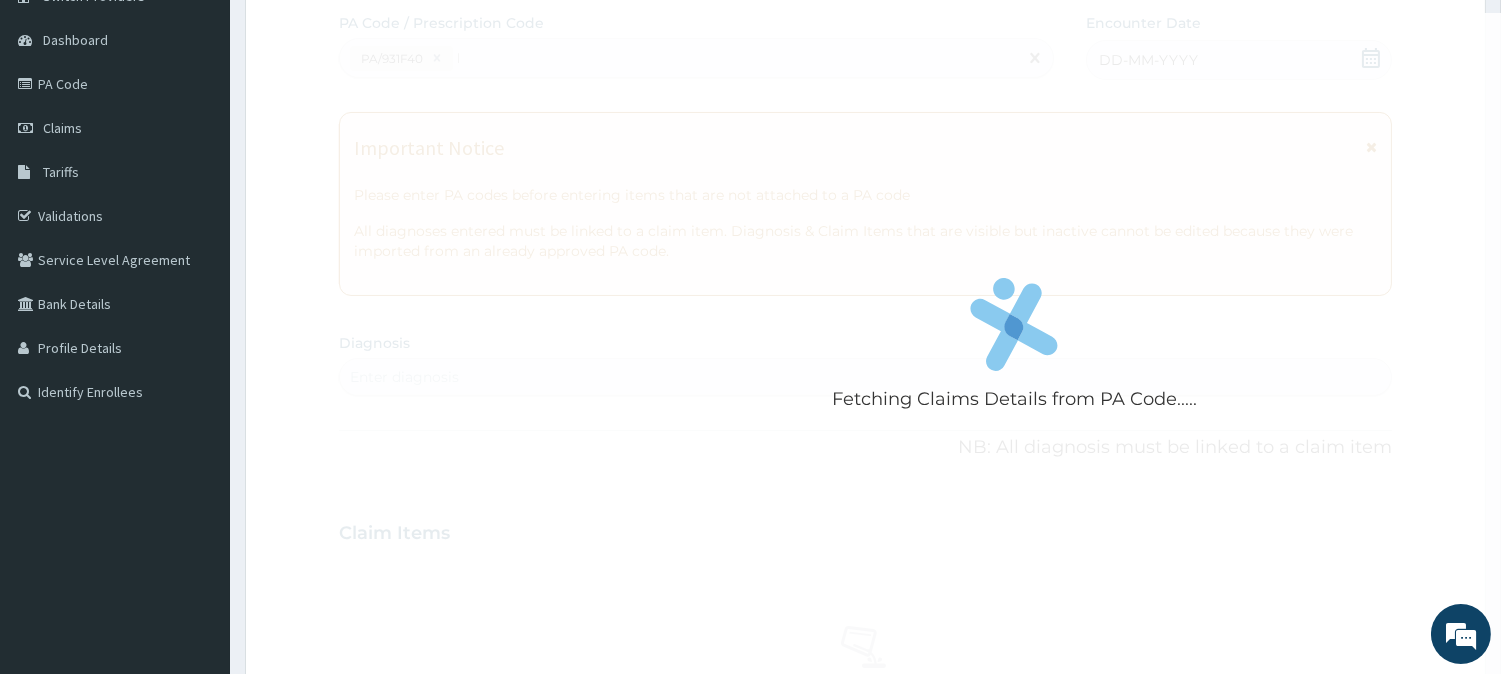 type 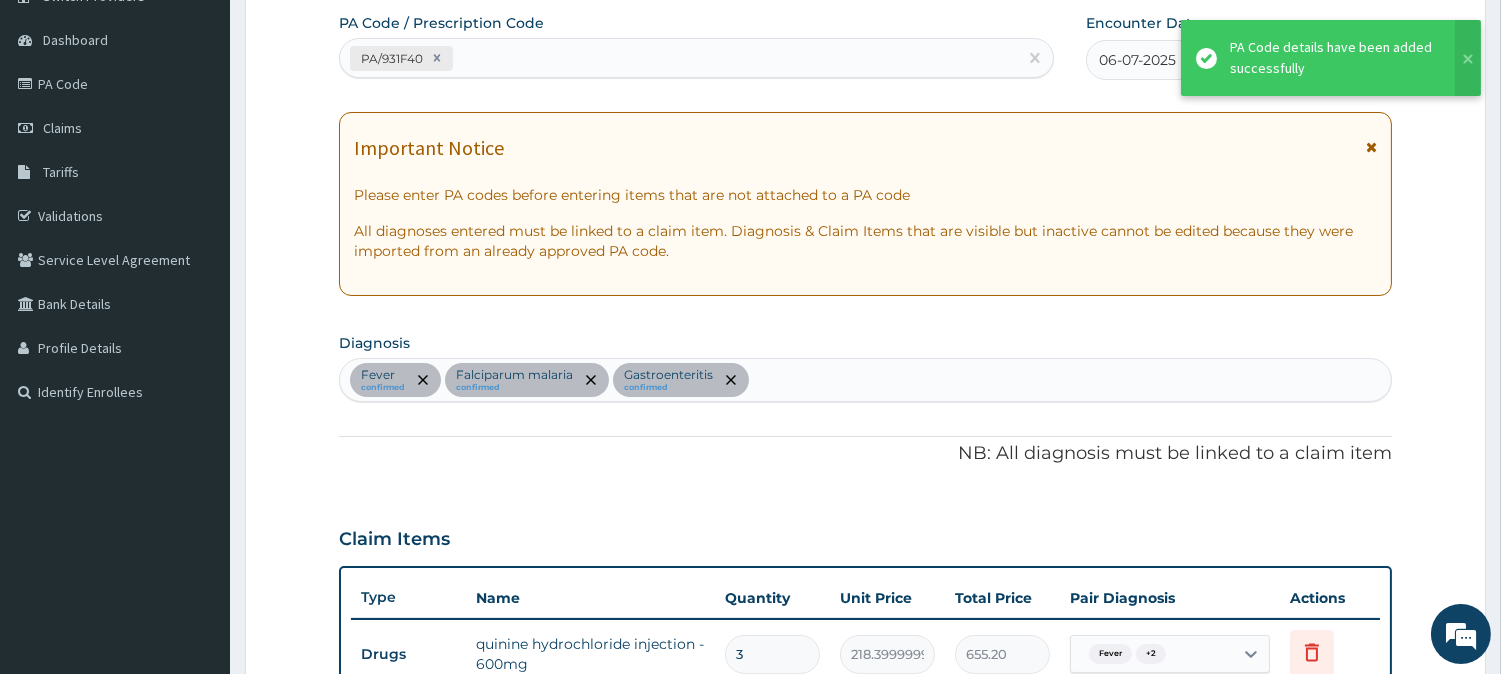 scroll, scrollTop: 1573, scrollLeft: 0, axis: vertical 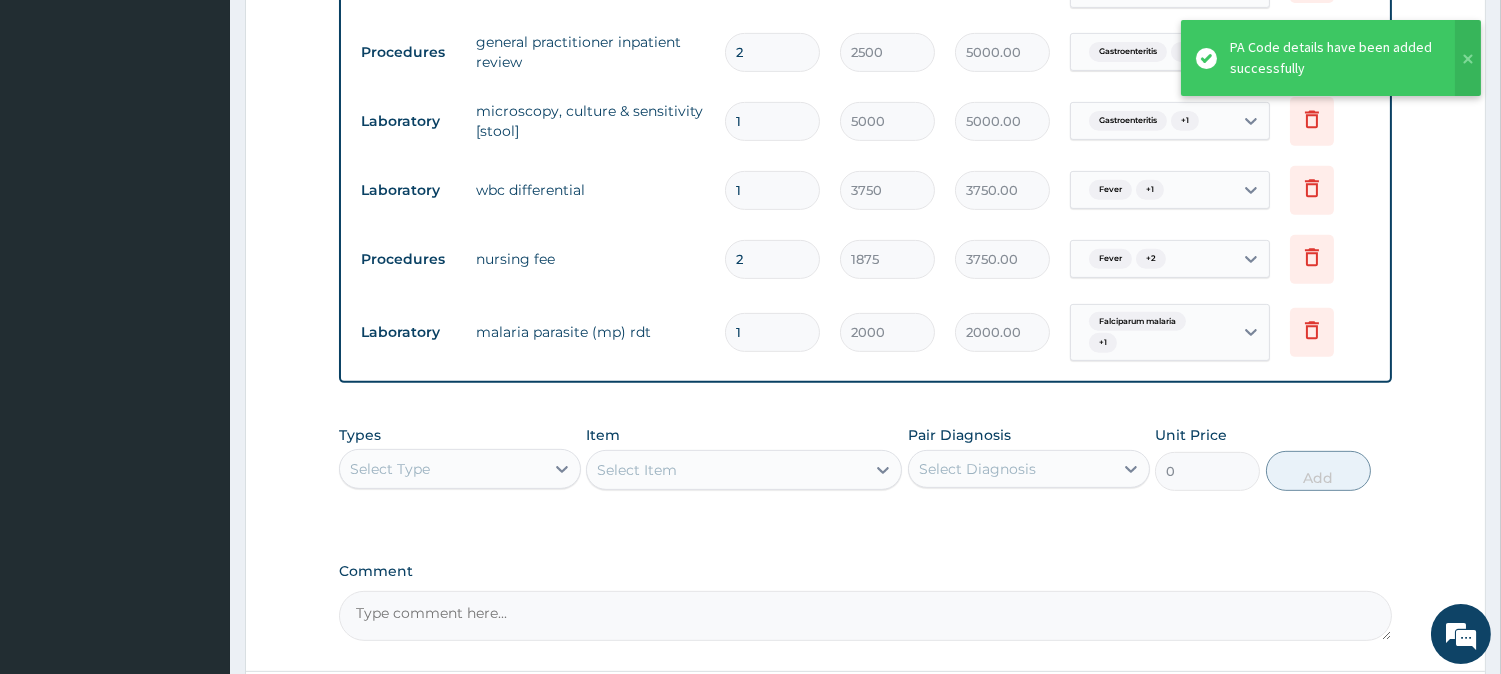 click on "Comment" at bounding box center (865, 571) 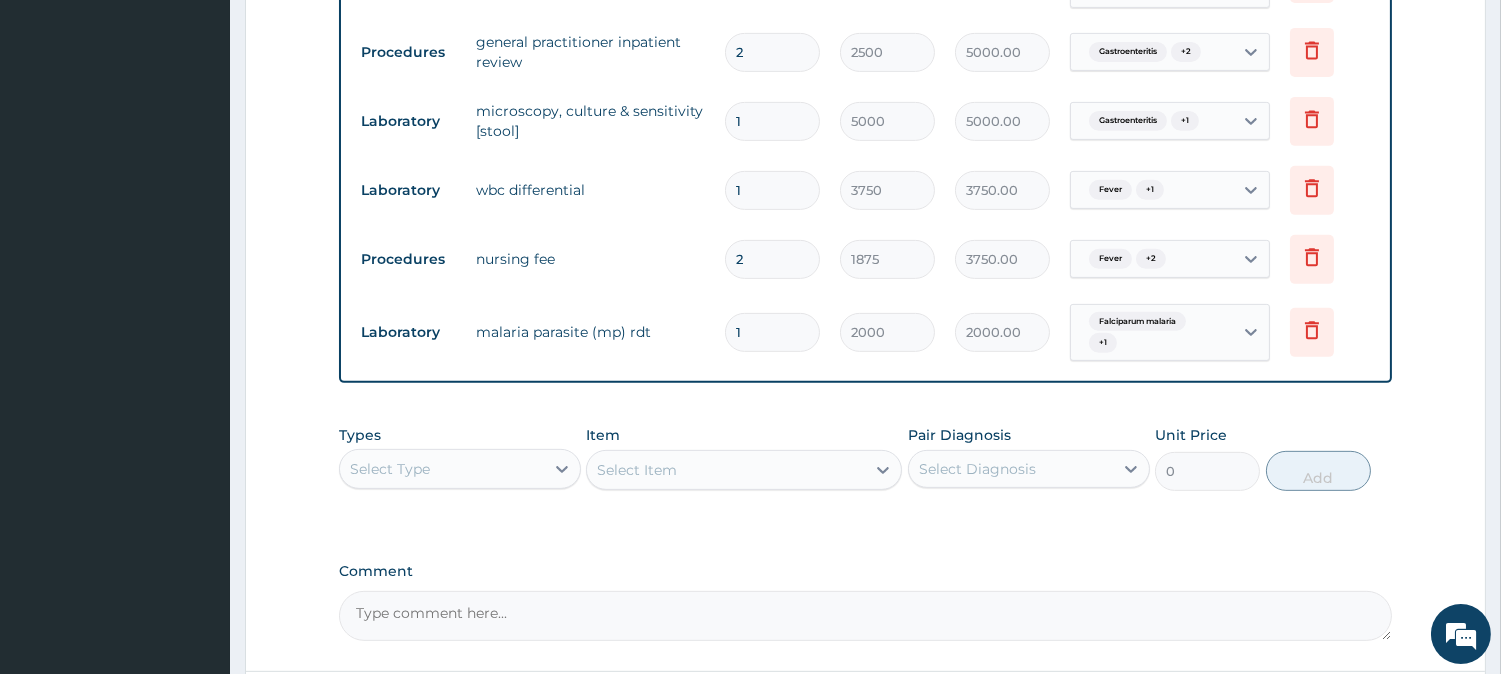 click on "Comment" at bounding box center [865, 602] 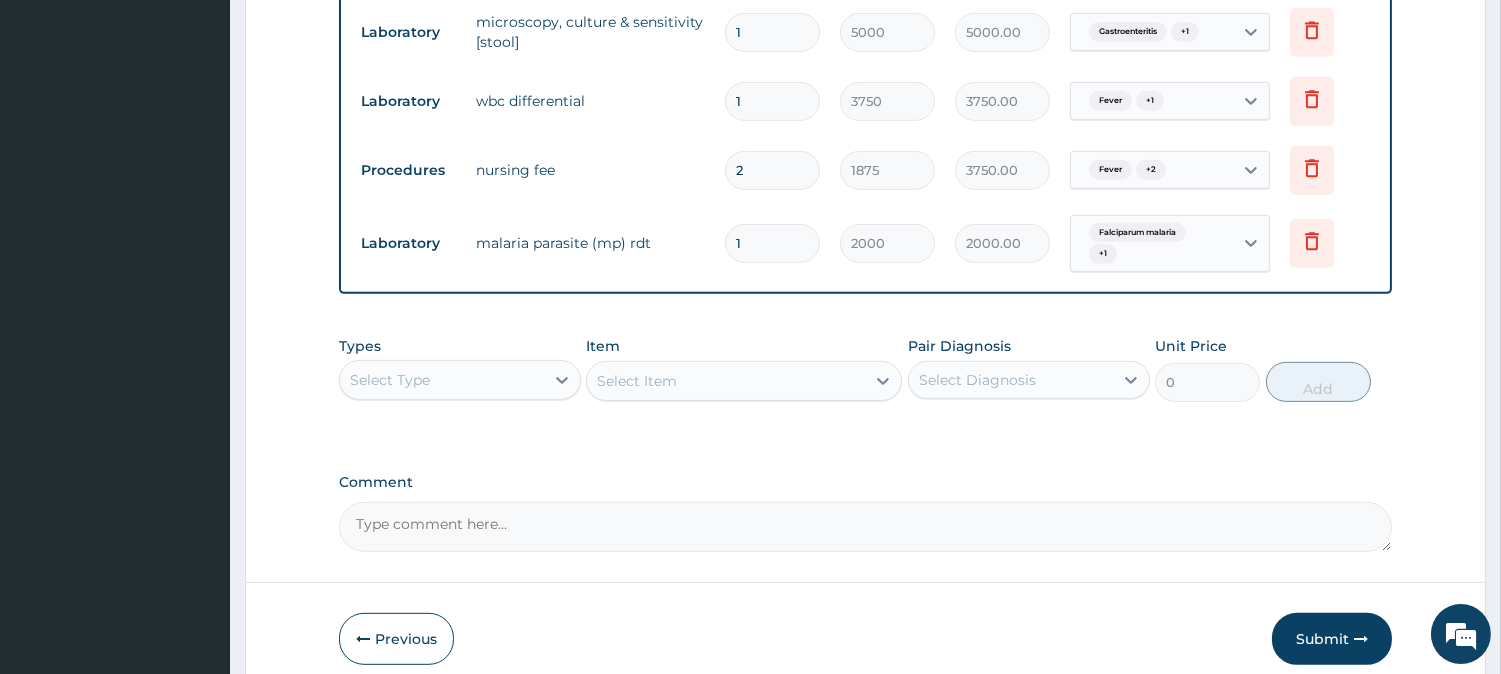 scroll, scrollTop: 1706, scrollLeft: 0, axis: vertical 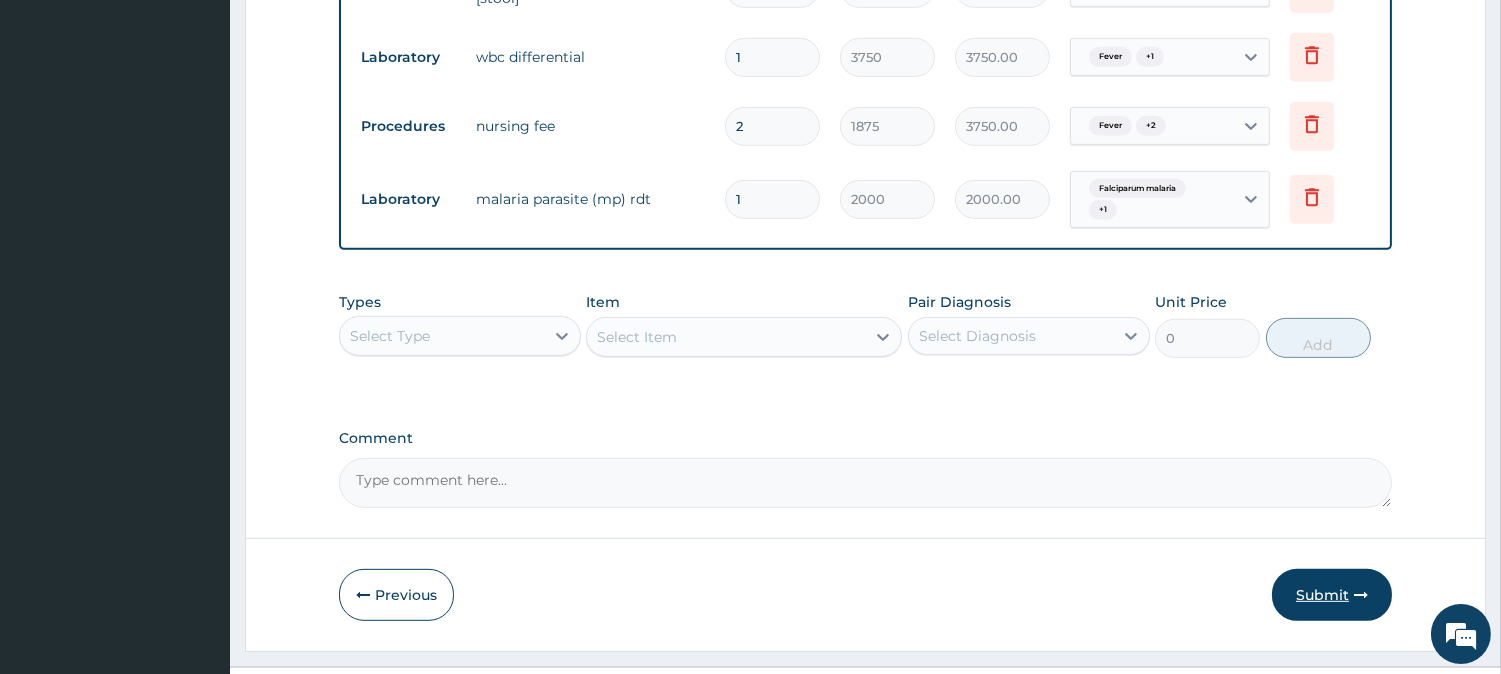 click on "Submit" at bounding box center [1332, 595] 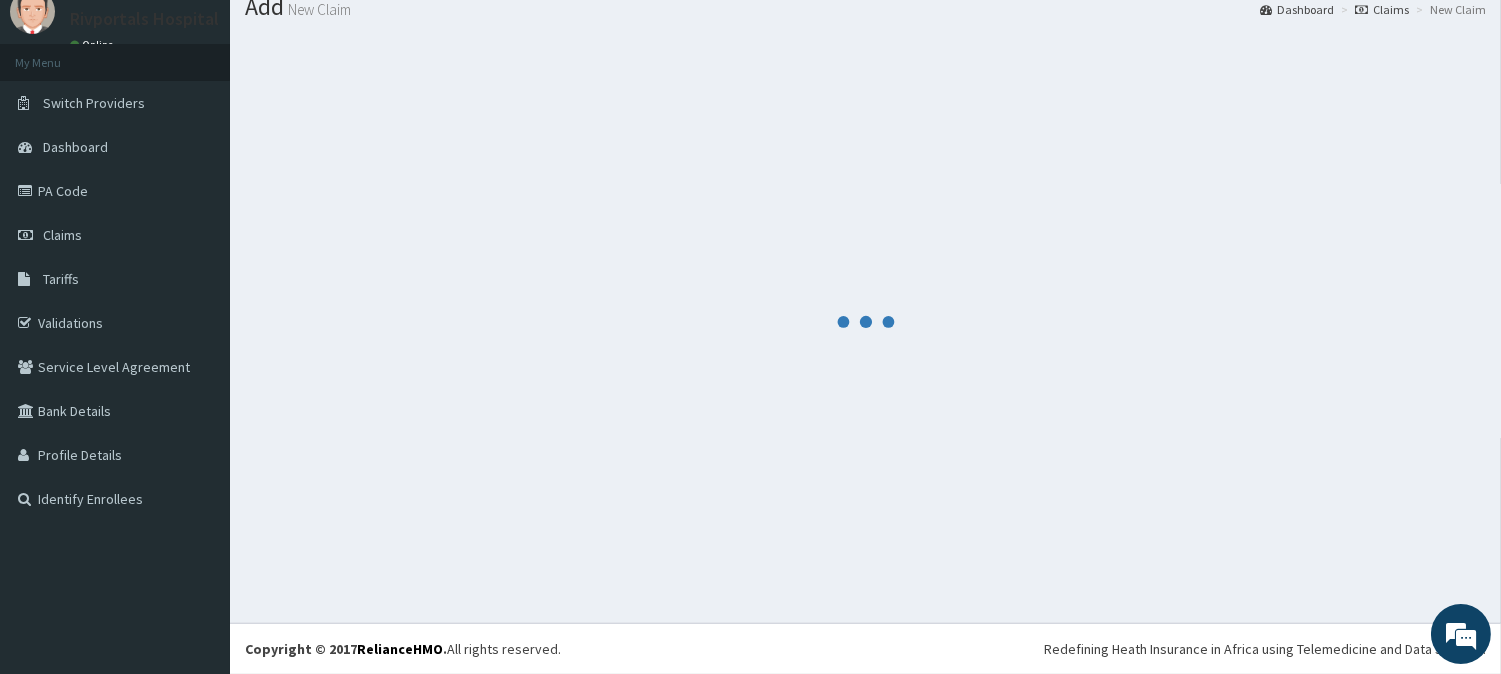 scroll, scrollTop: 1706, scrollLeft: 0, axis: vertical 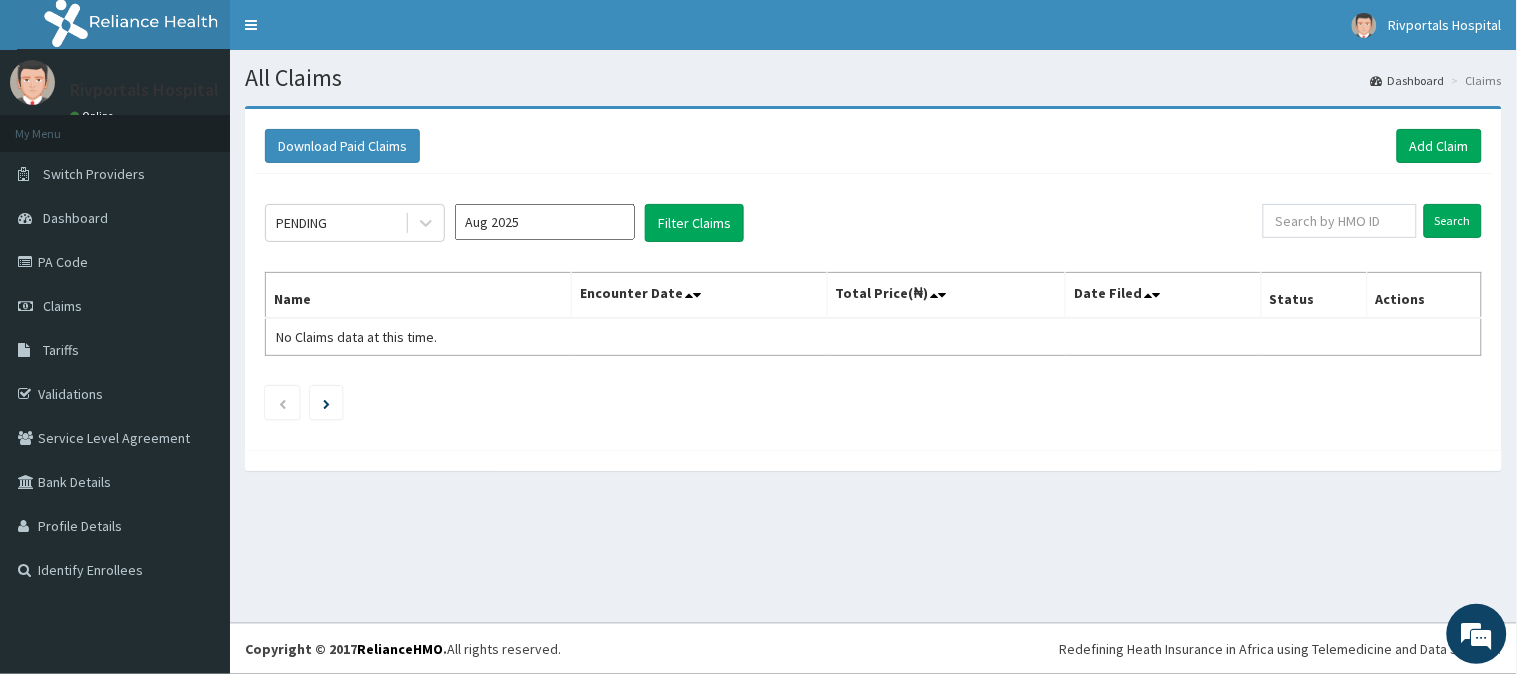 click on "Aug 2025" at bounding box center (545, 222) 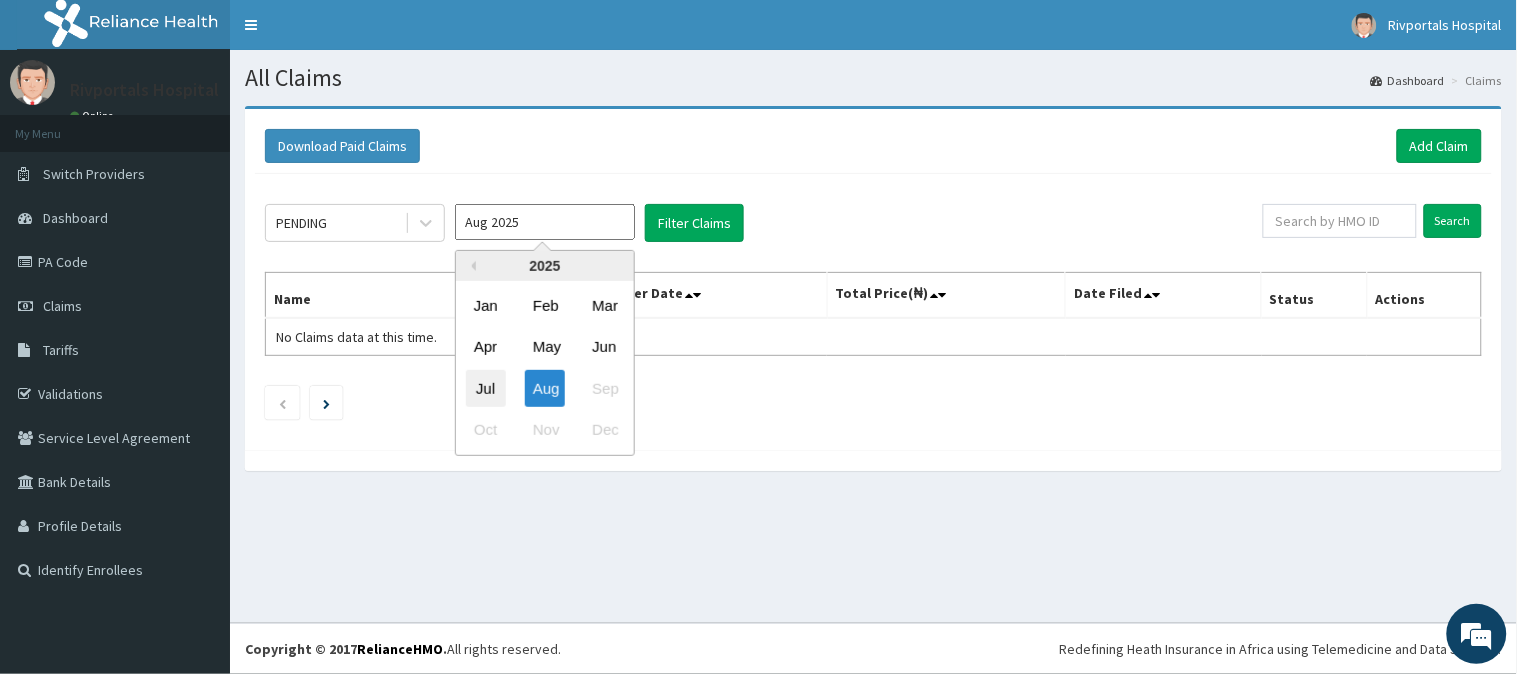 click on "Jul" at bounding box center [486, 388] 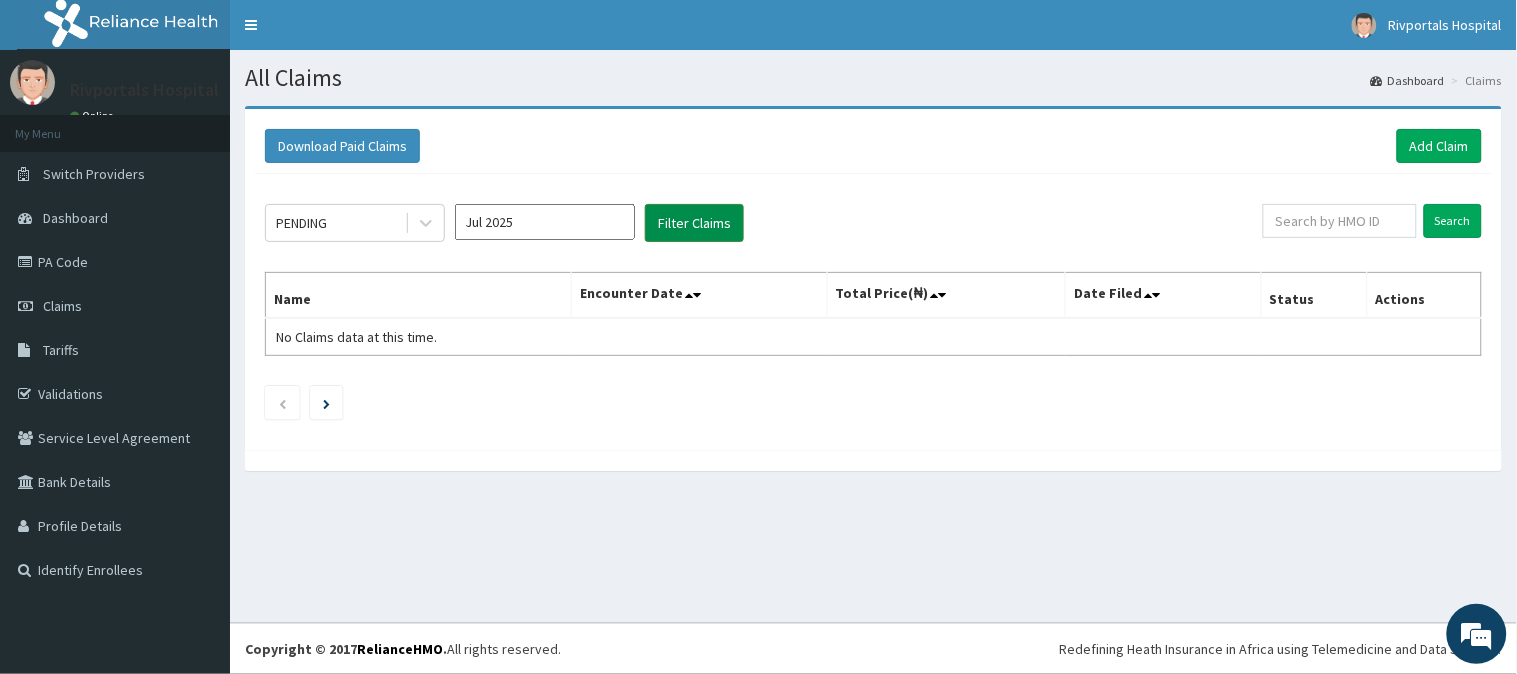 click on "Filter Claims" at bounding box center (694, 223) 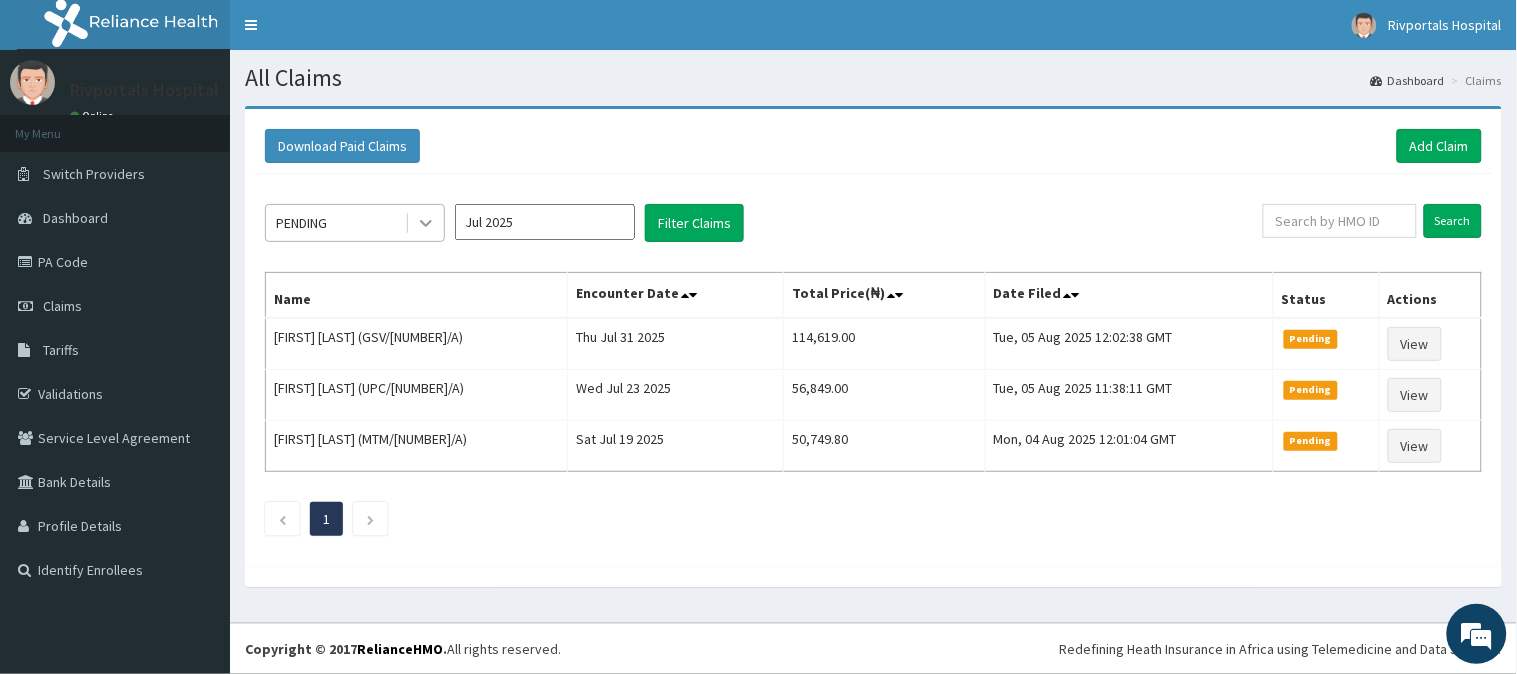 click at bounding box center (426, 223) 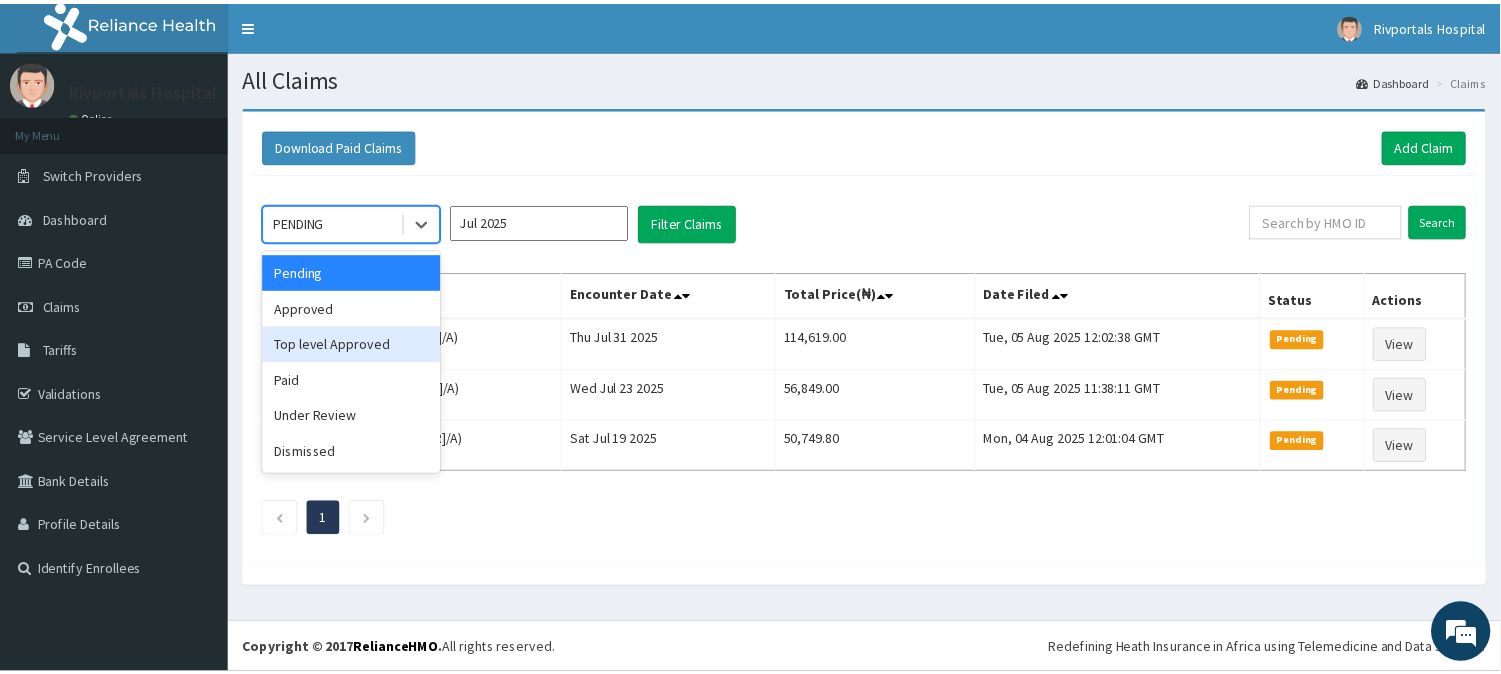 scroll, scrollTop: 0, scrollLeft: 0, axis: both 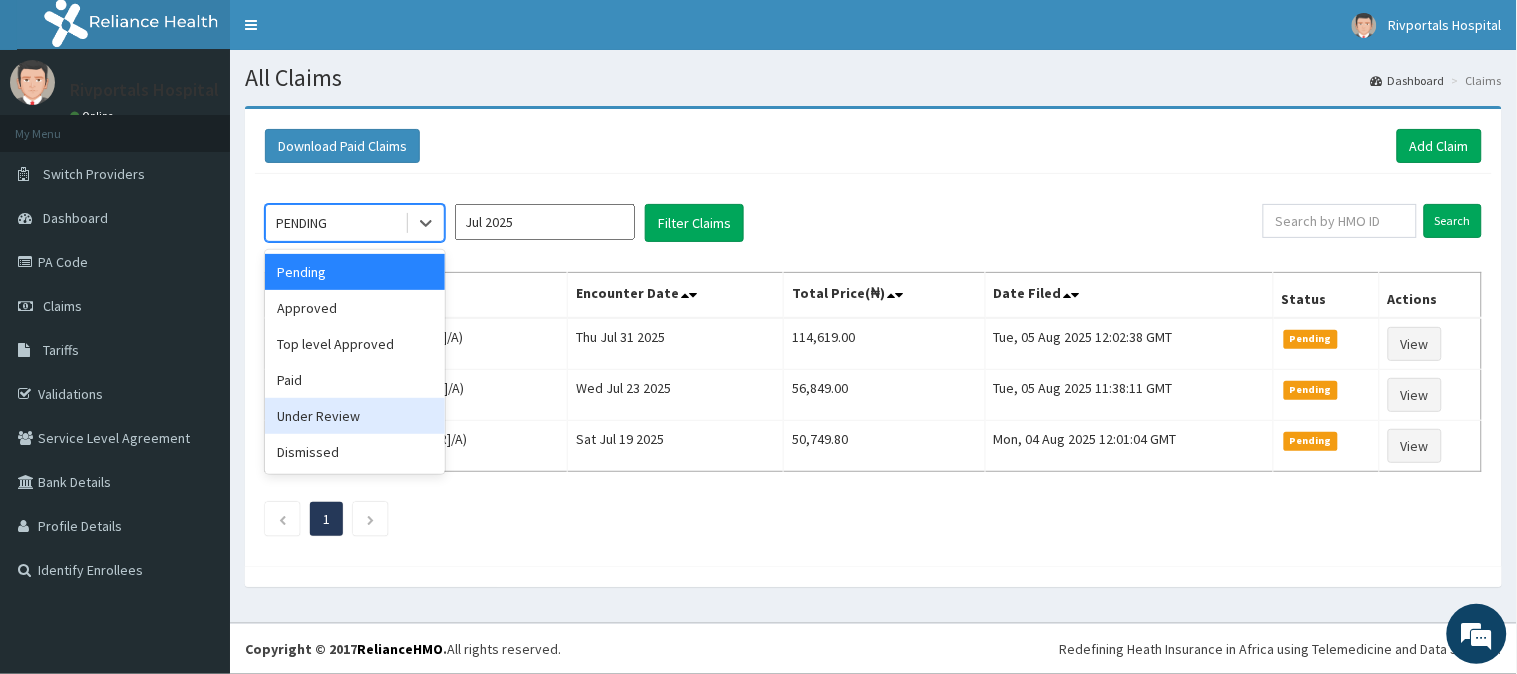 click on "Under Review" at bounding box center [355, 416] 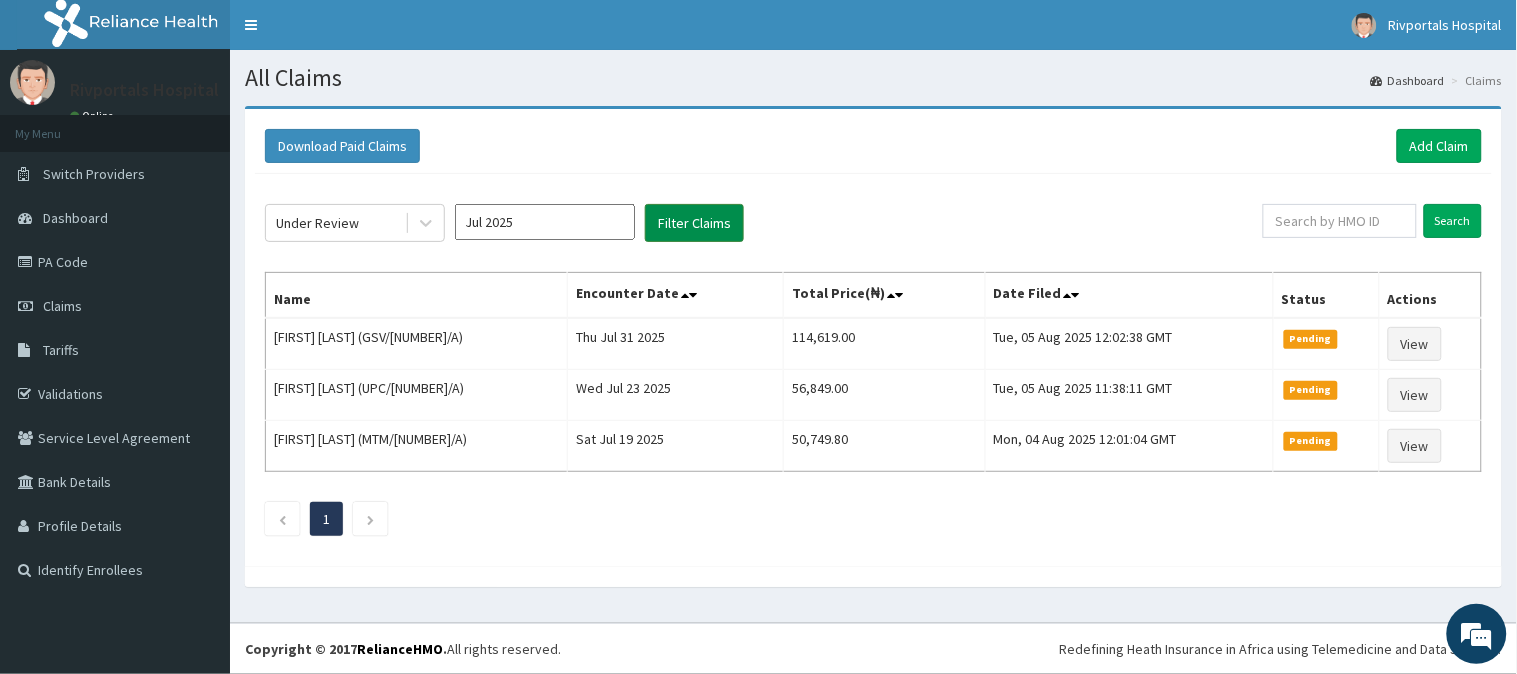 click on "Filter Claims" at bounding box center (694, 223) 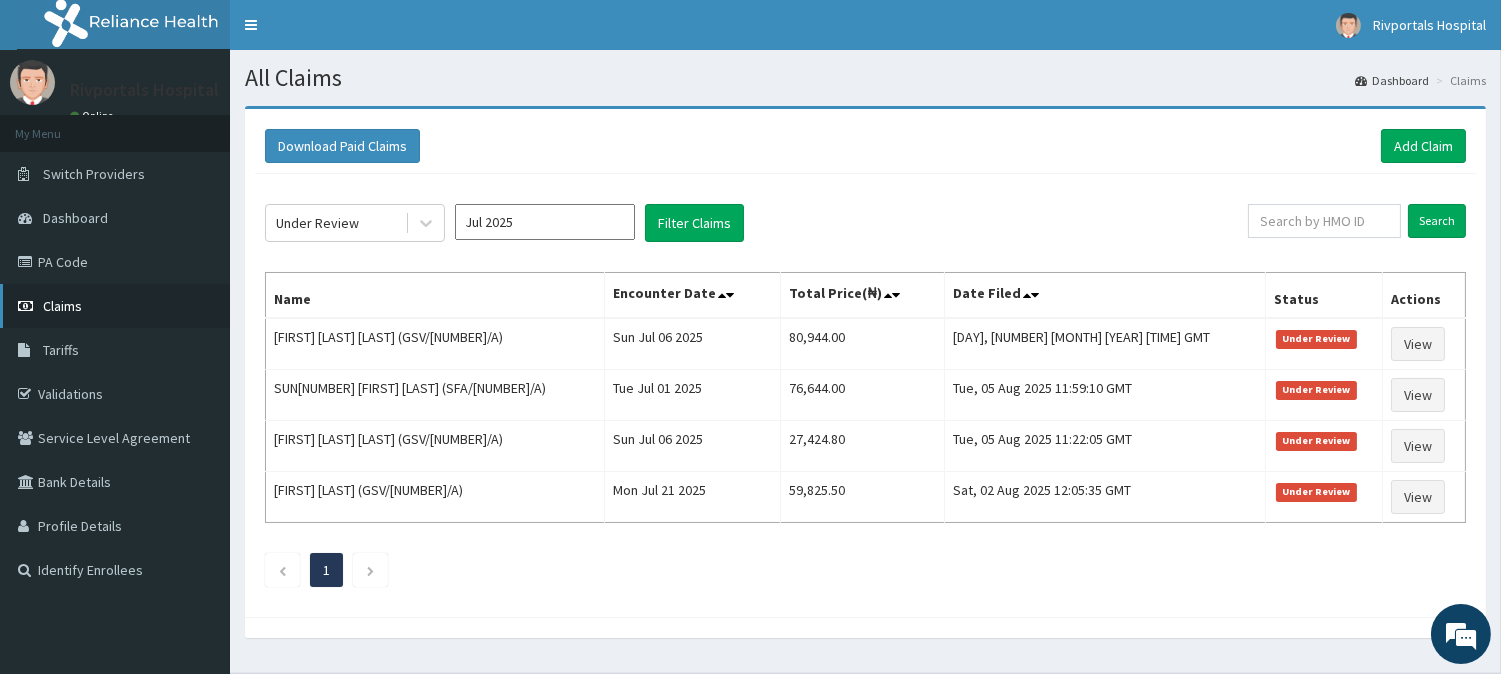 click on "Claims" at bounding box center (115, 306) 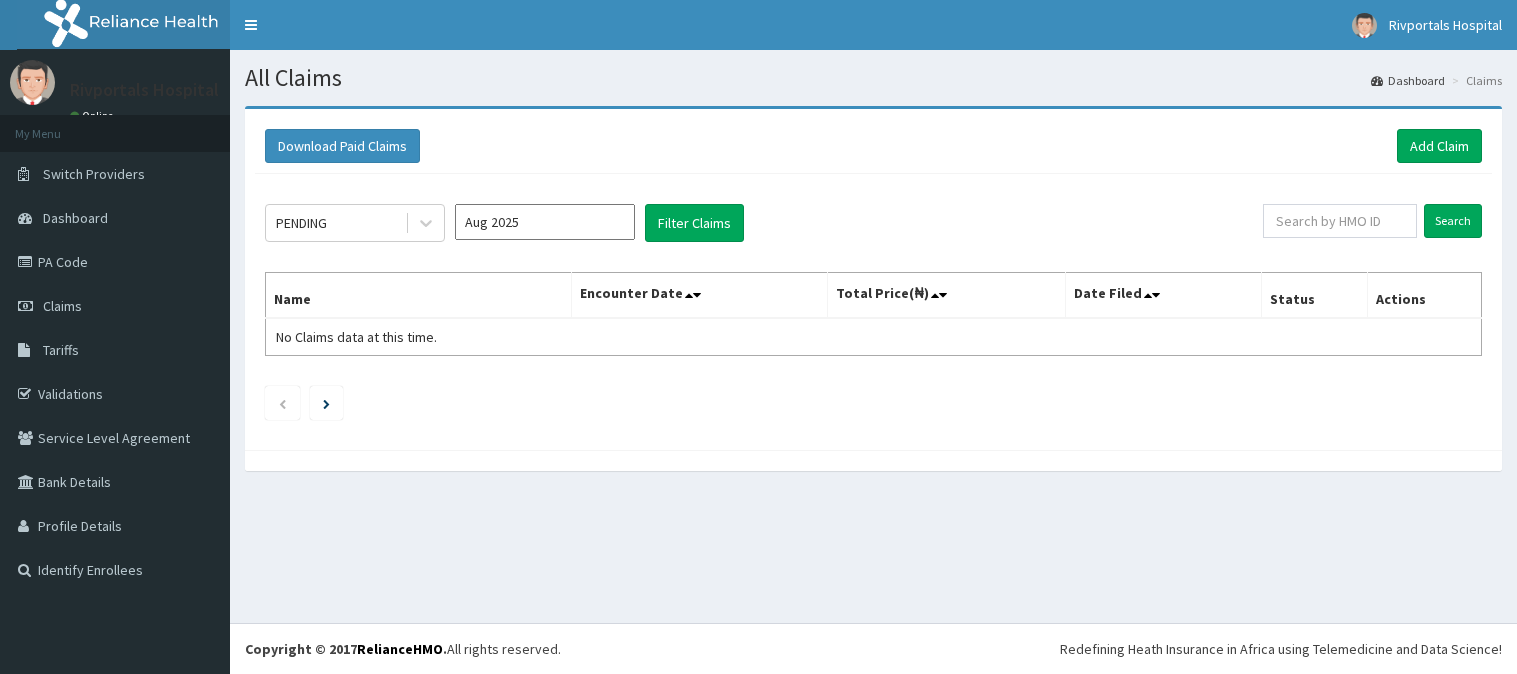 scroll, scrollTop: 0, scrollLeft: 0, axis: both 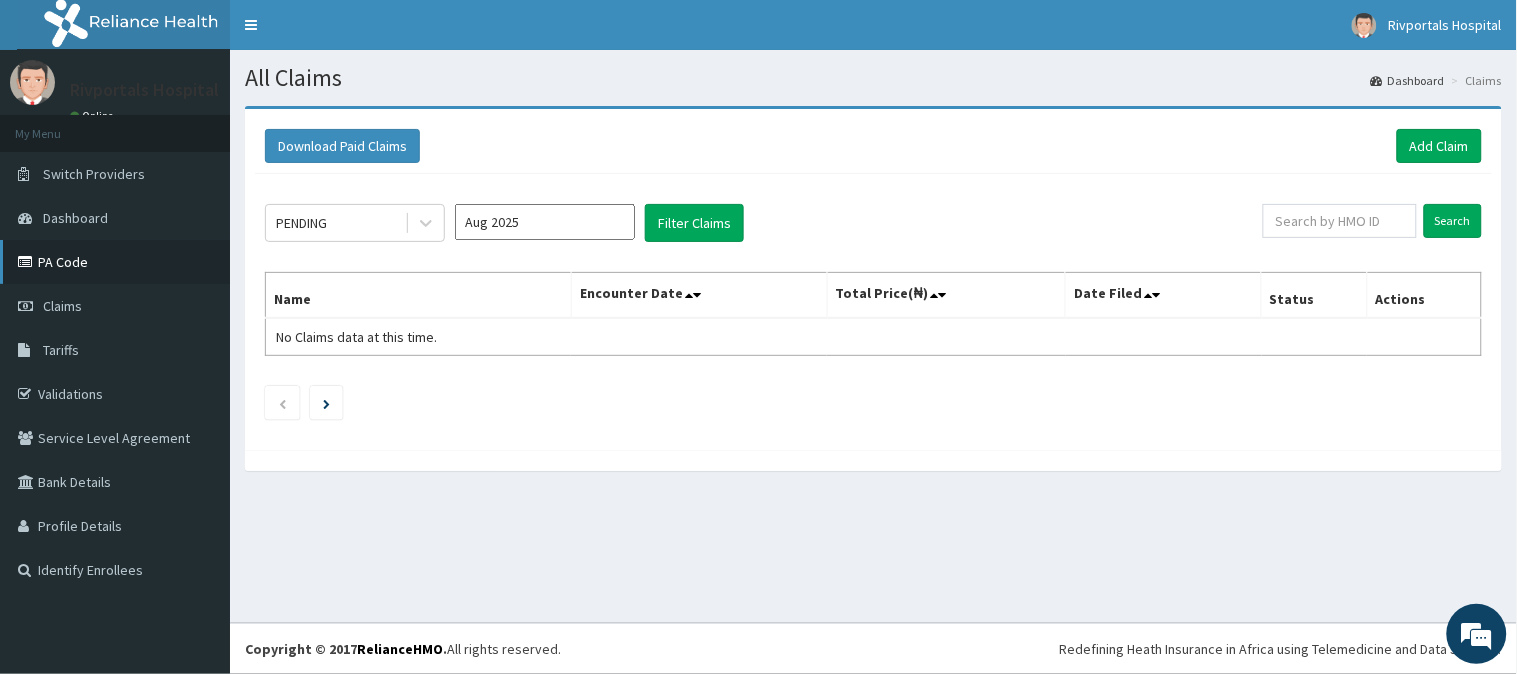 click on "PA Code" at bounding box center [115, 262] 